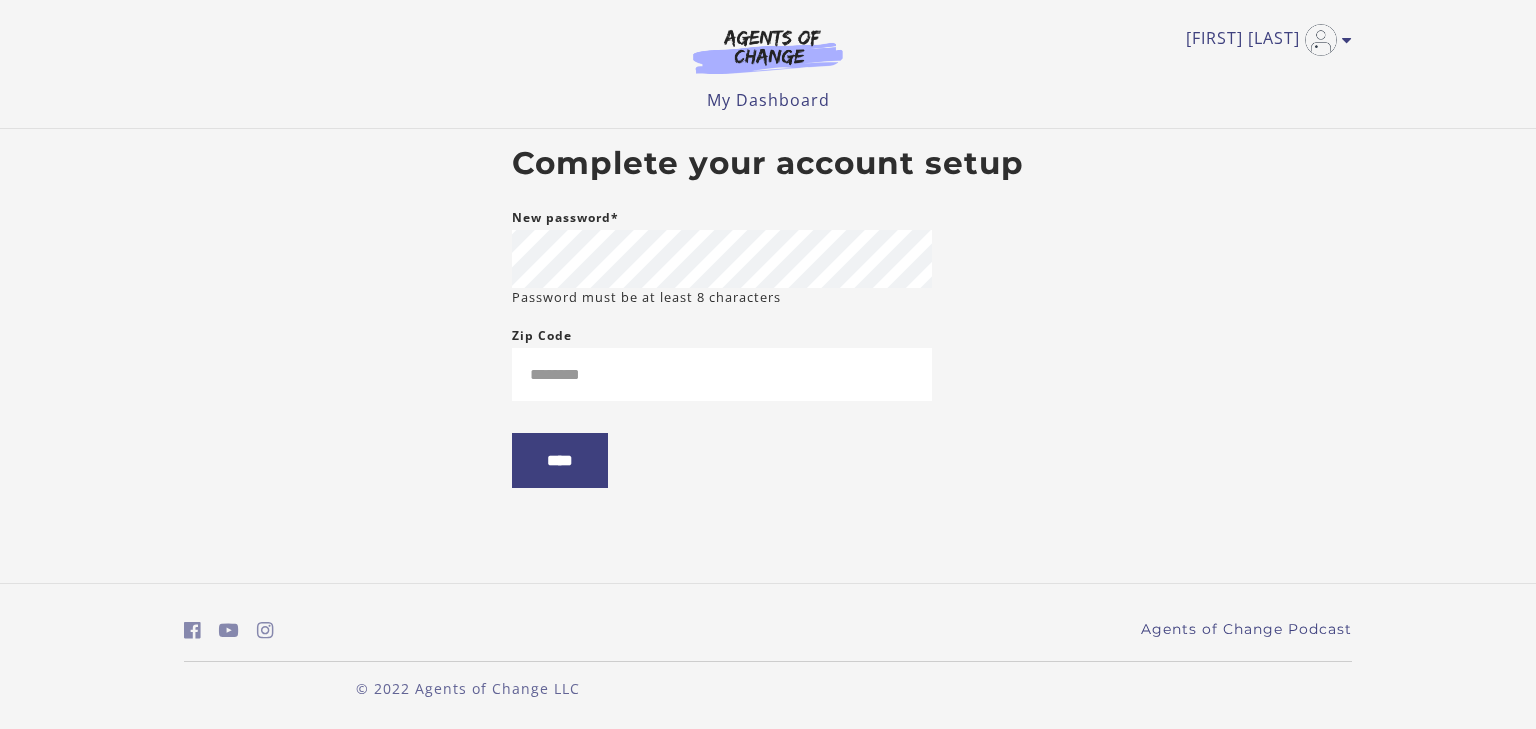 scroll, scrollTop: 0, scrollLeft: 0, axis: both 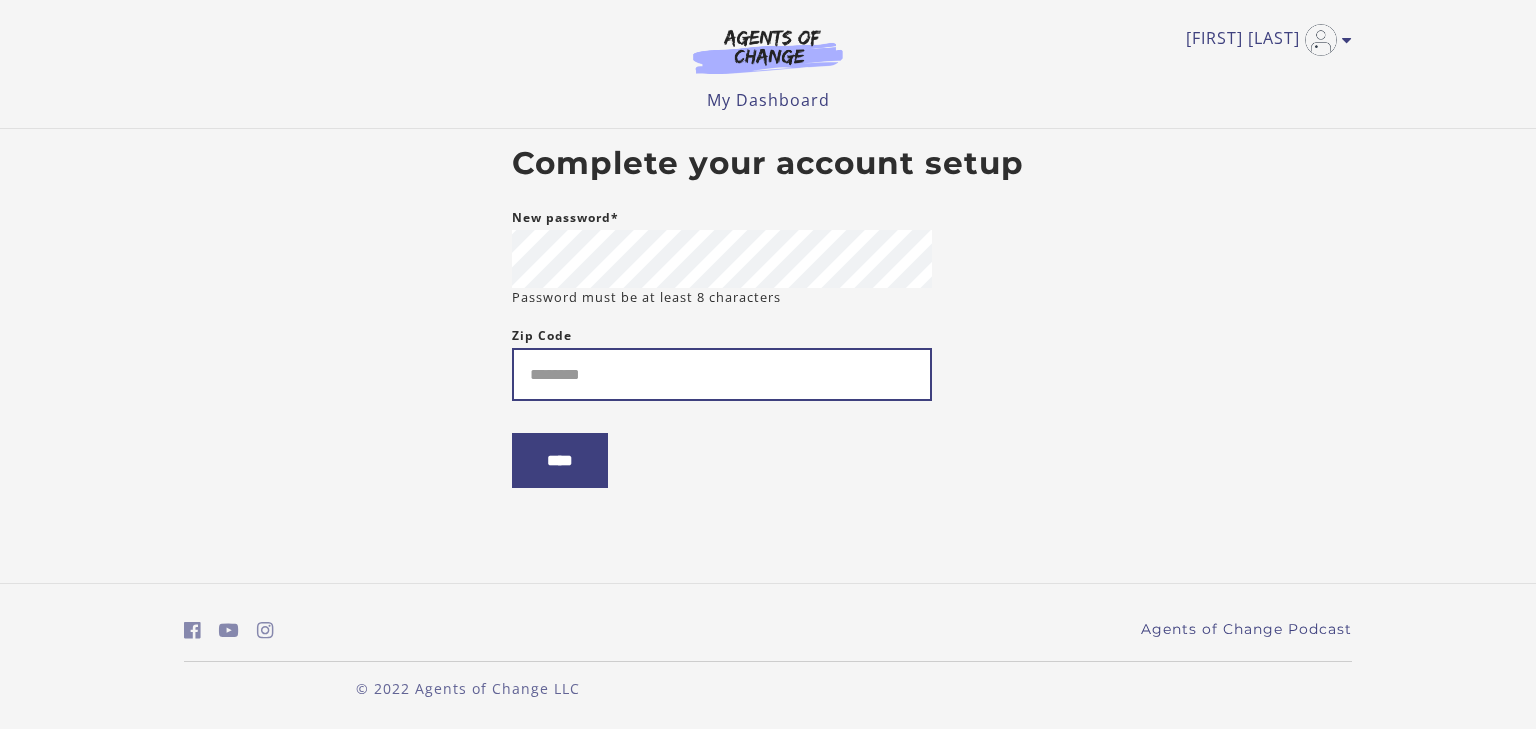 click on "Zip Code" at bounding box center (722, 374) 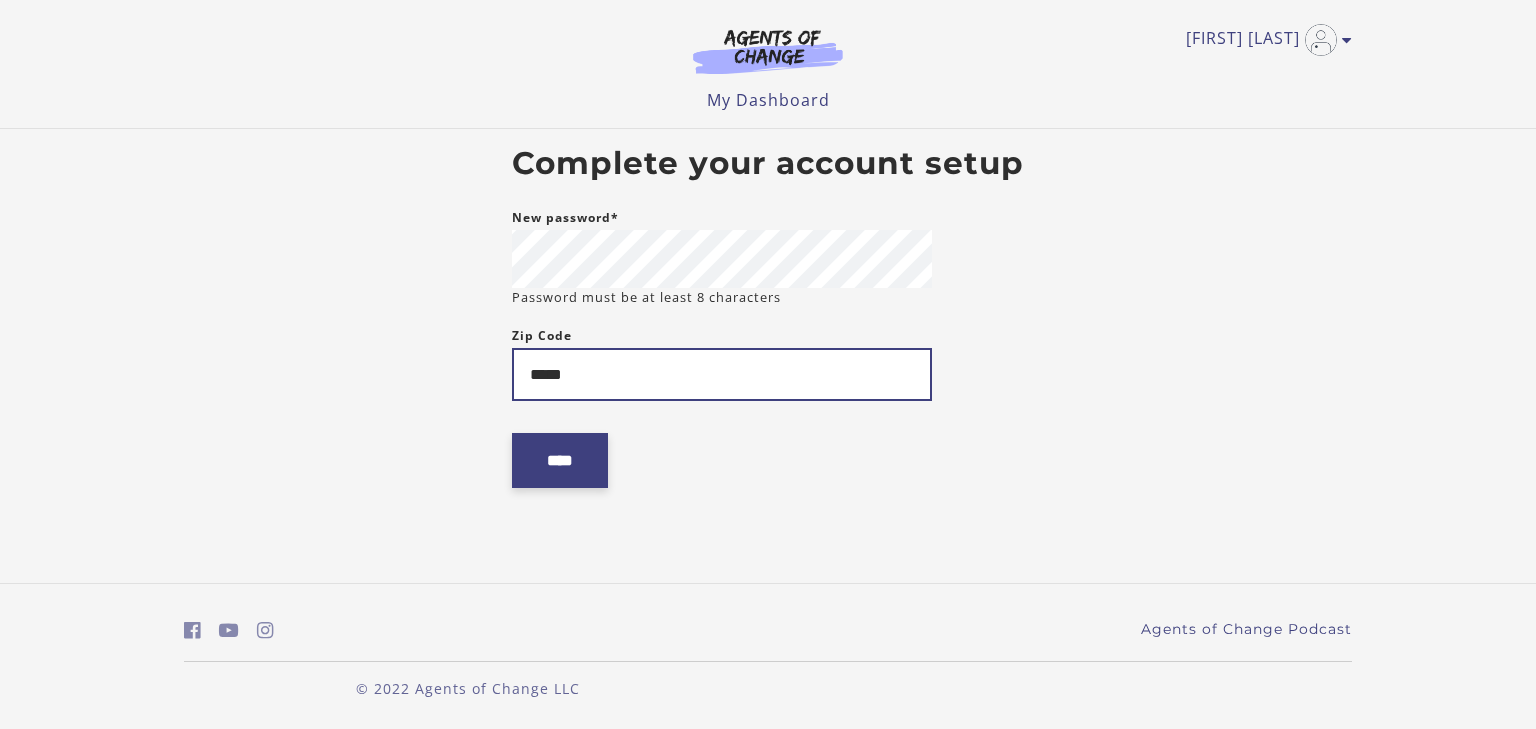type on "*****" 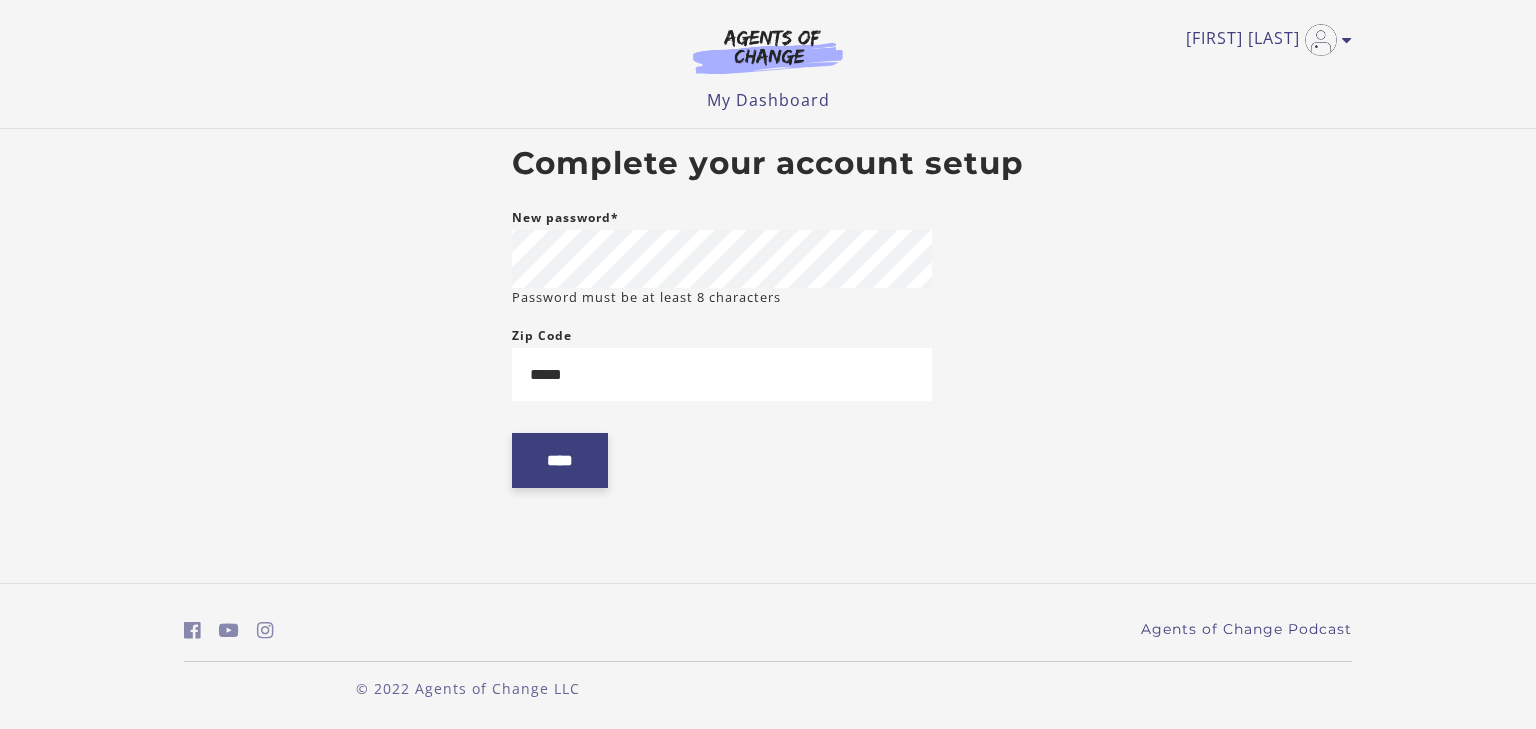 click on "****" at bounding box center [560, 460] 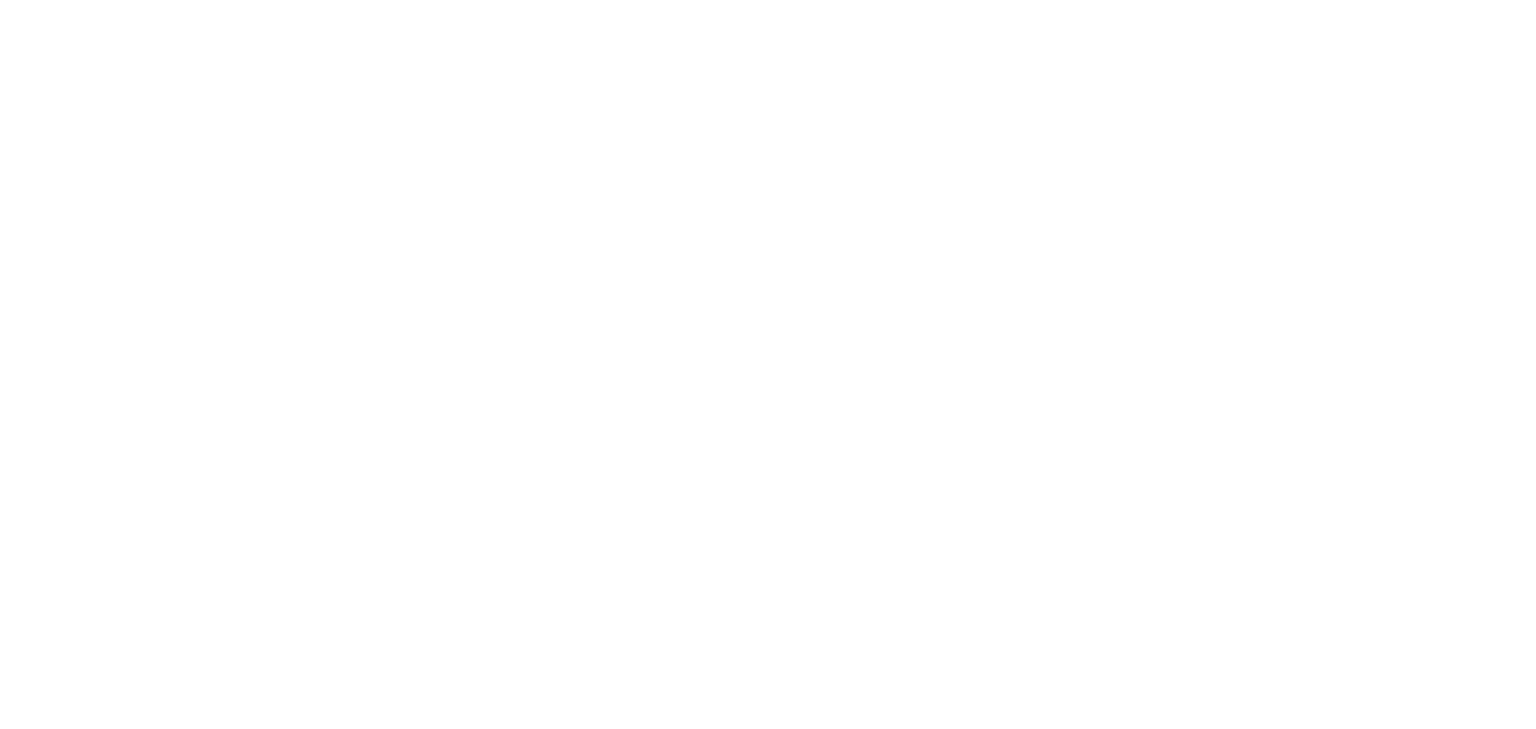 scroll, scrollTop: 0, scrollLeft: 0, axis: both 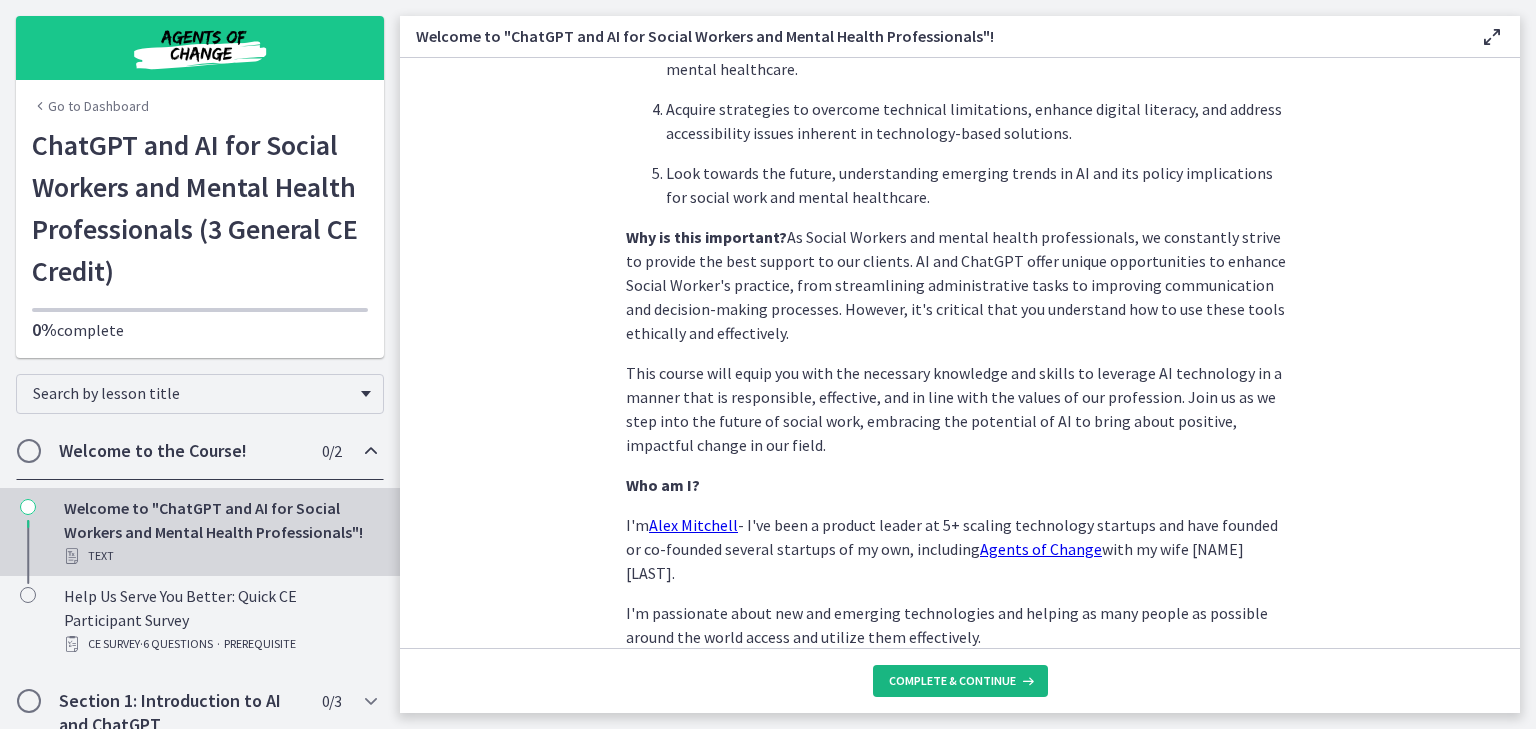click on "Complete & continue" at bounding box center (952, 681) 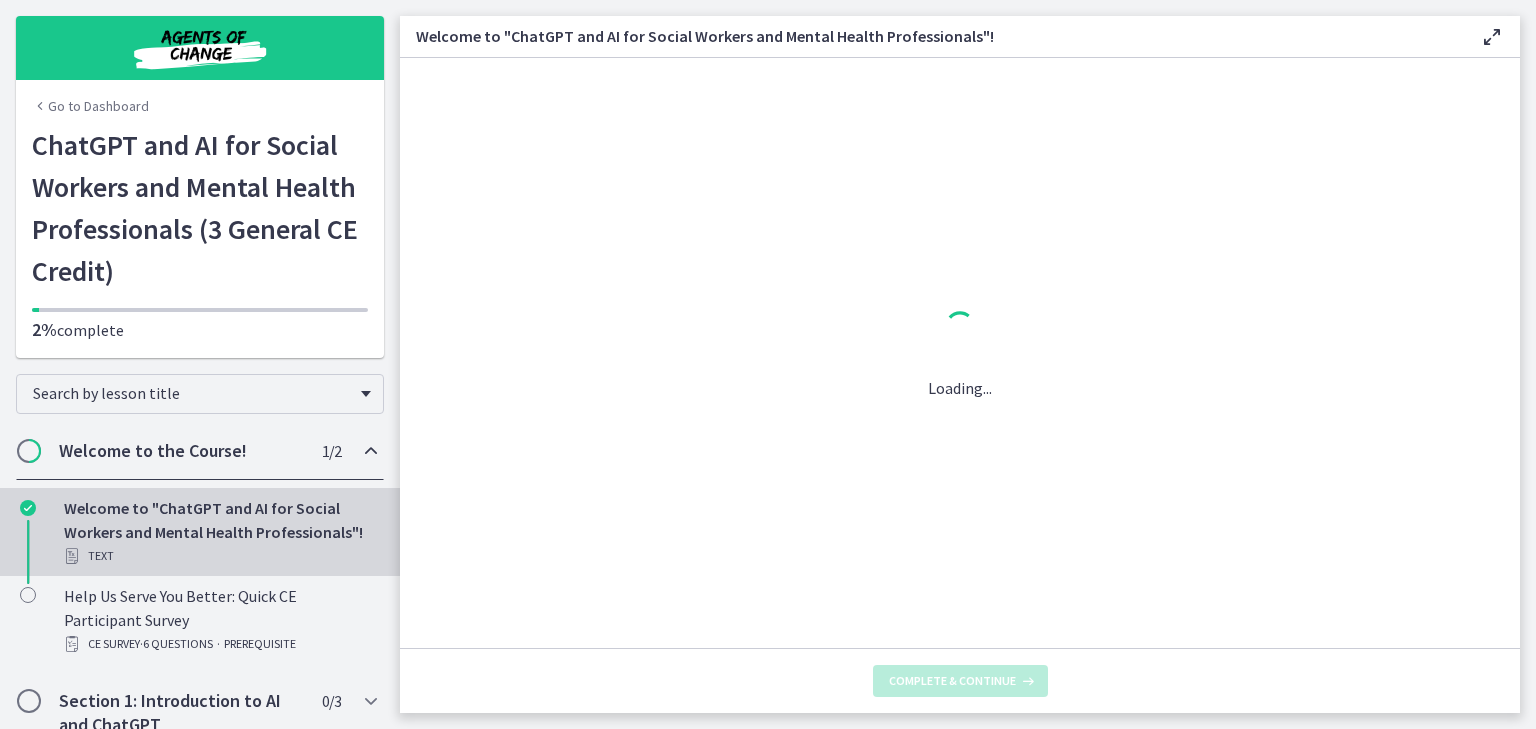scroll, scrollTop: 0, scrollLeft: 0, axis: both 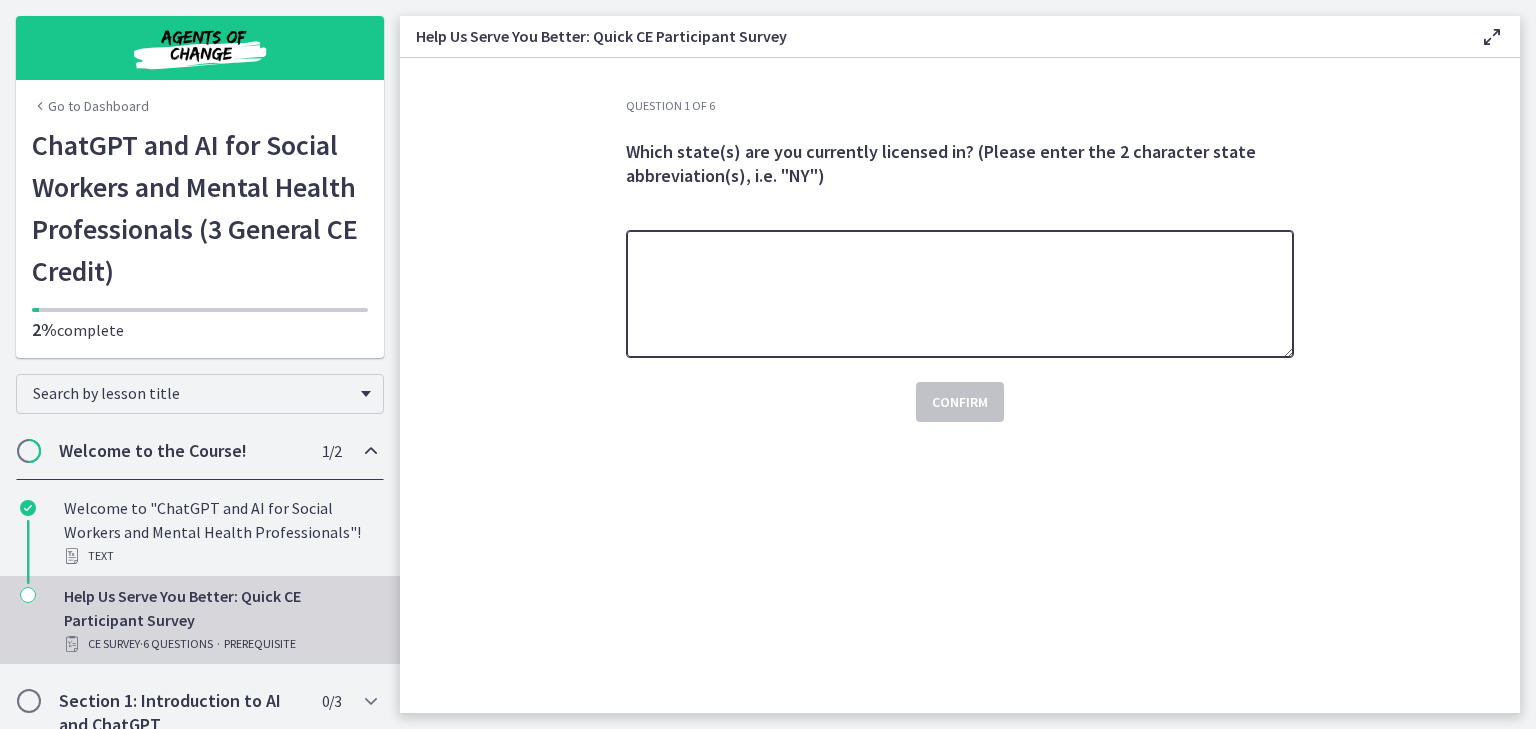 click at bounding box center [960, 294] 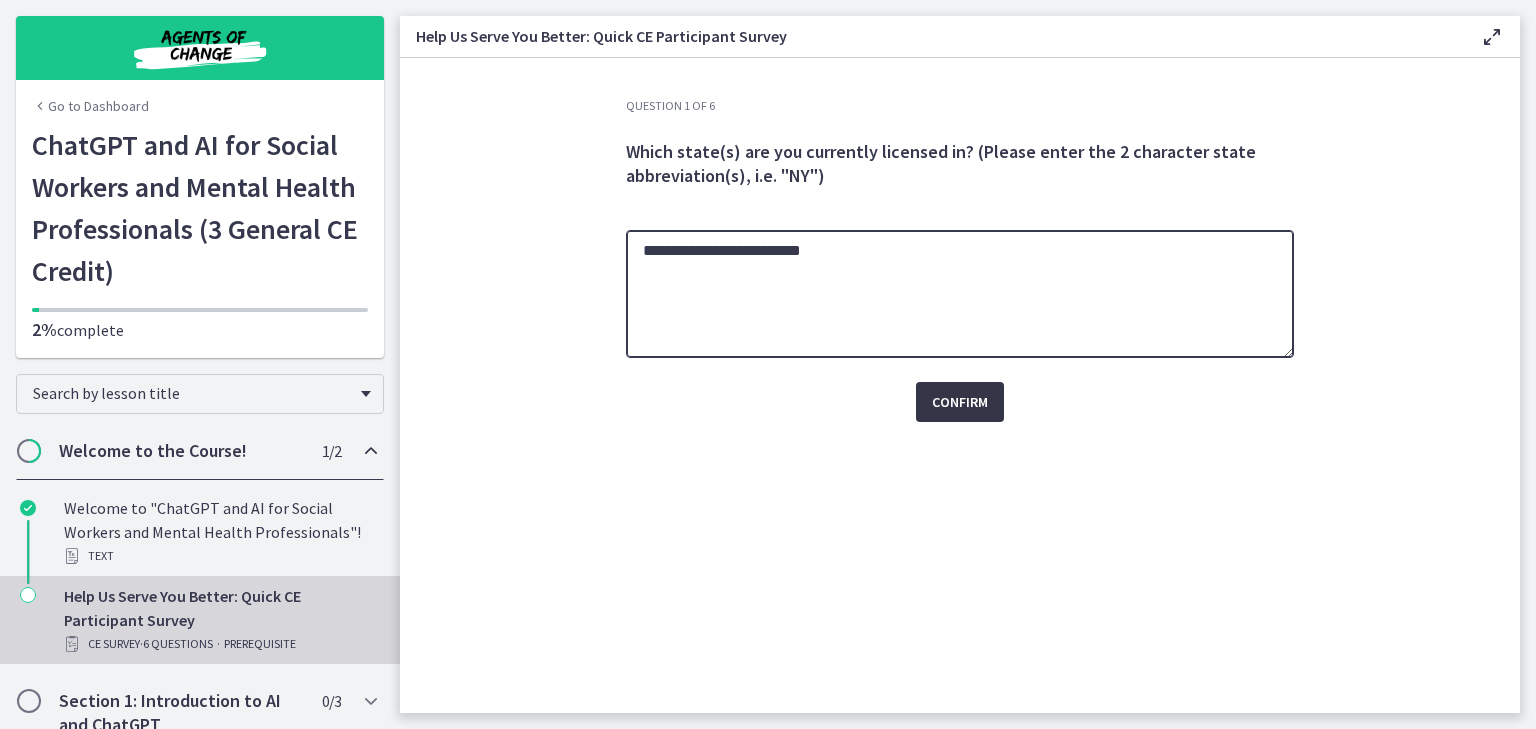 type on "**********" 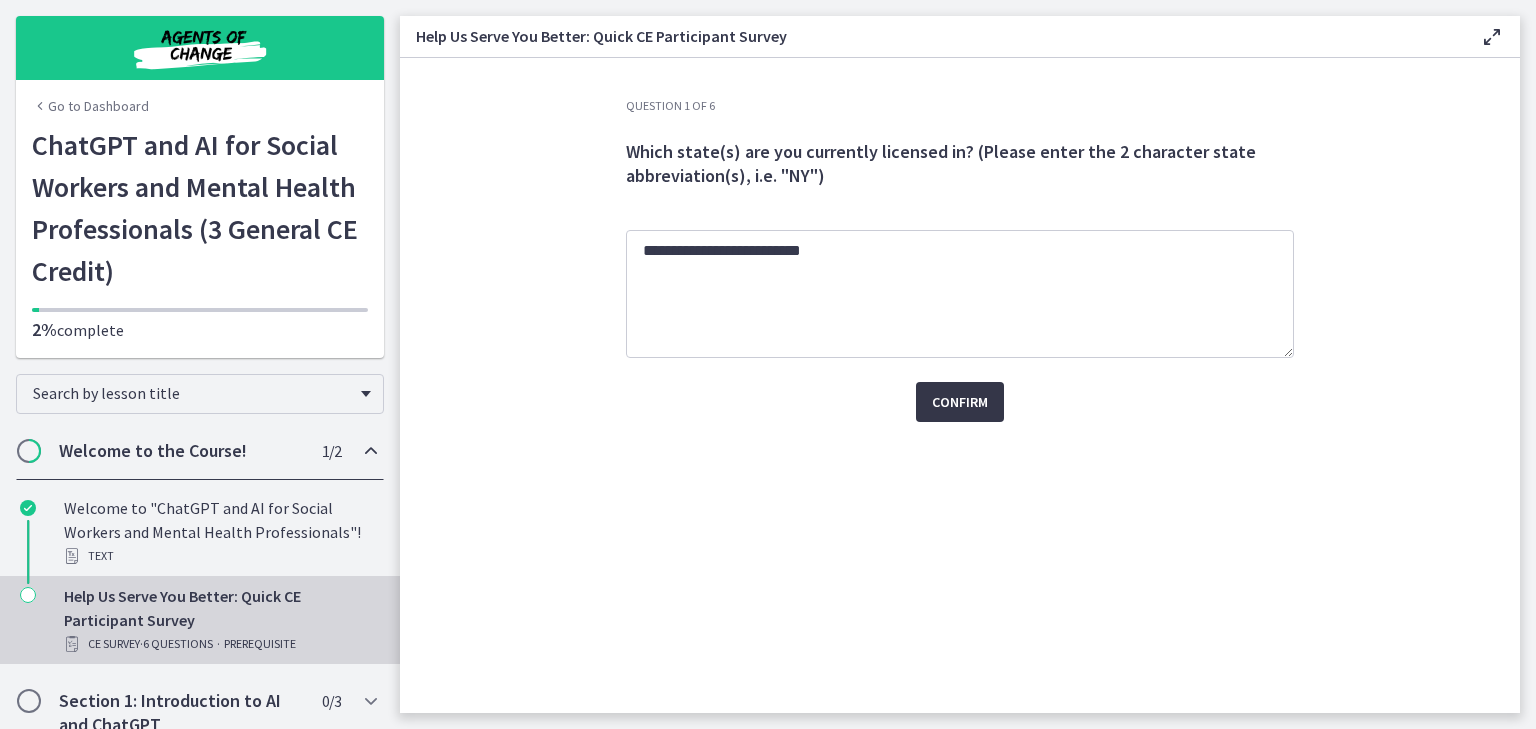click on "Confirm" at bounding box center (960, 402) 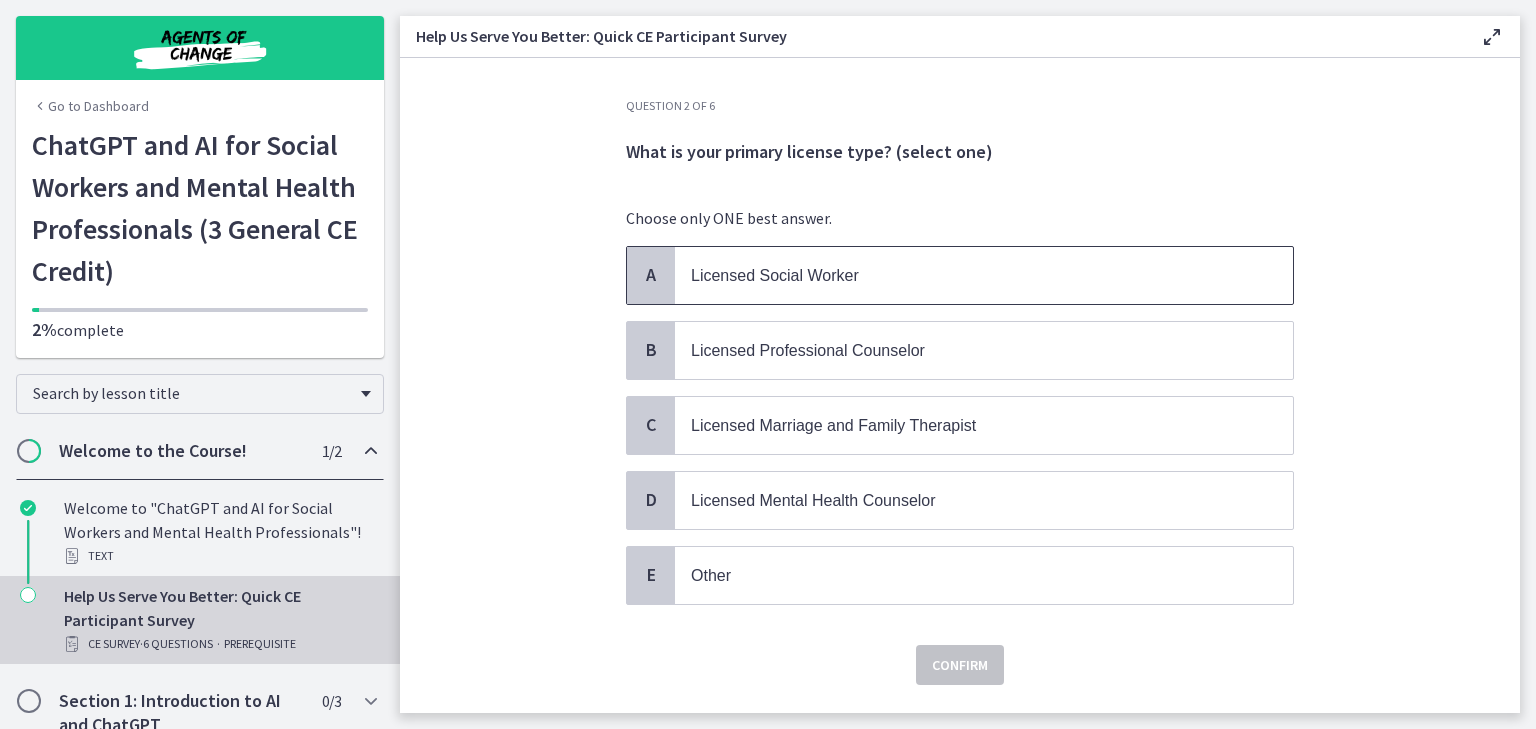 click on "Licensed Social Worker" at bounding box center [775, 275] 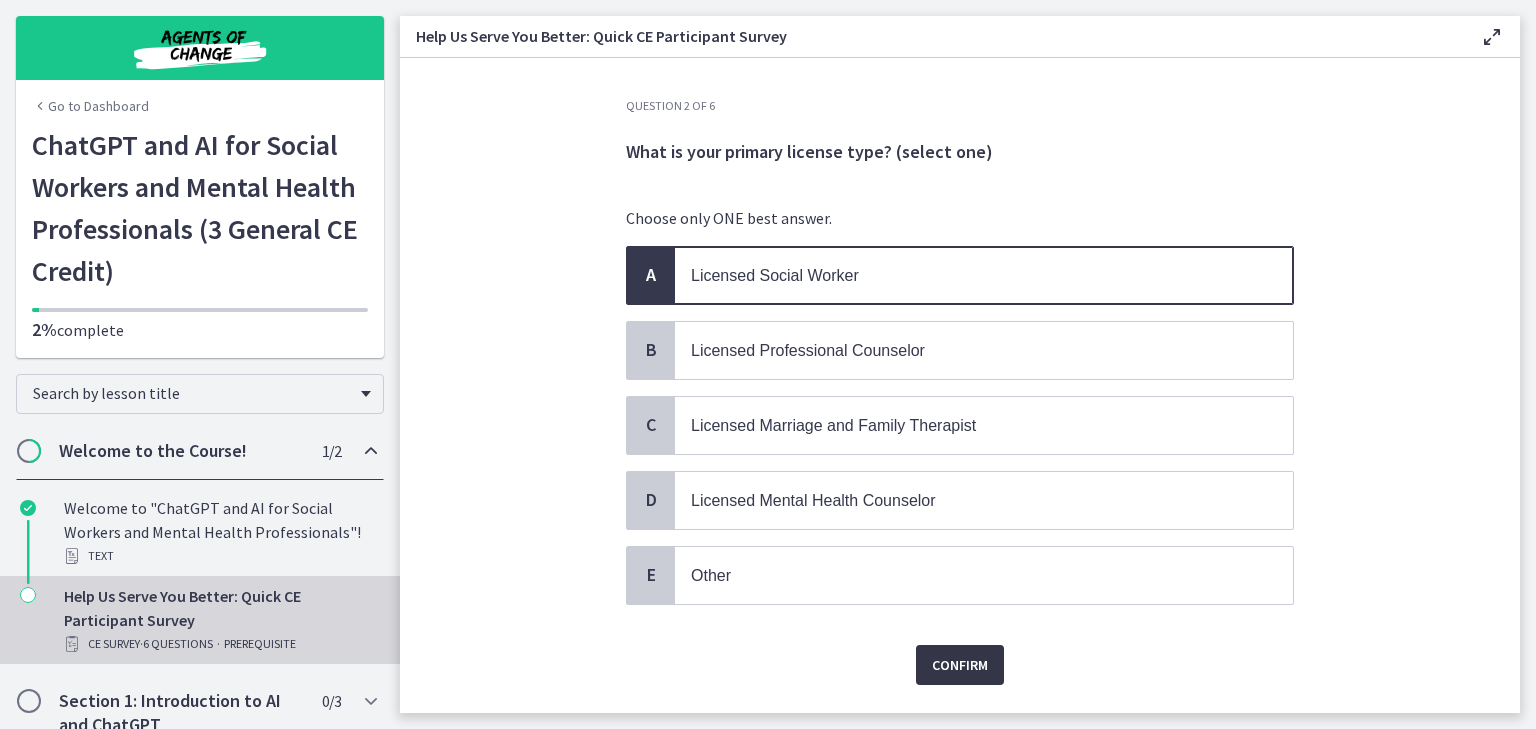 click on "Confirm" at bounding box center [960, 665] 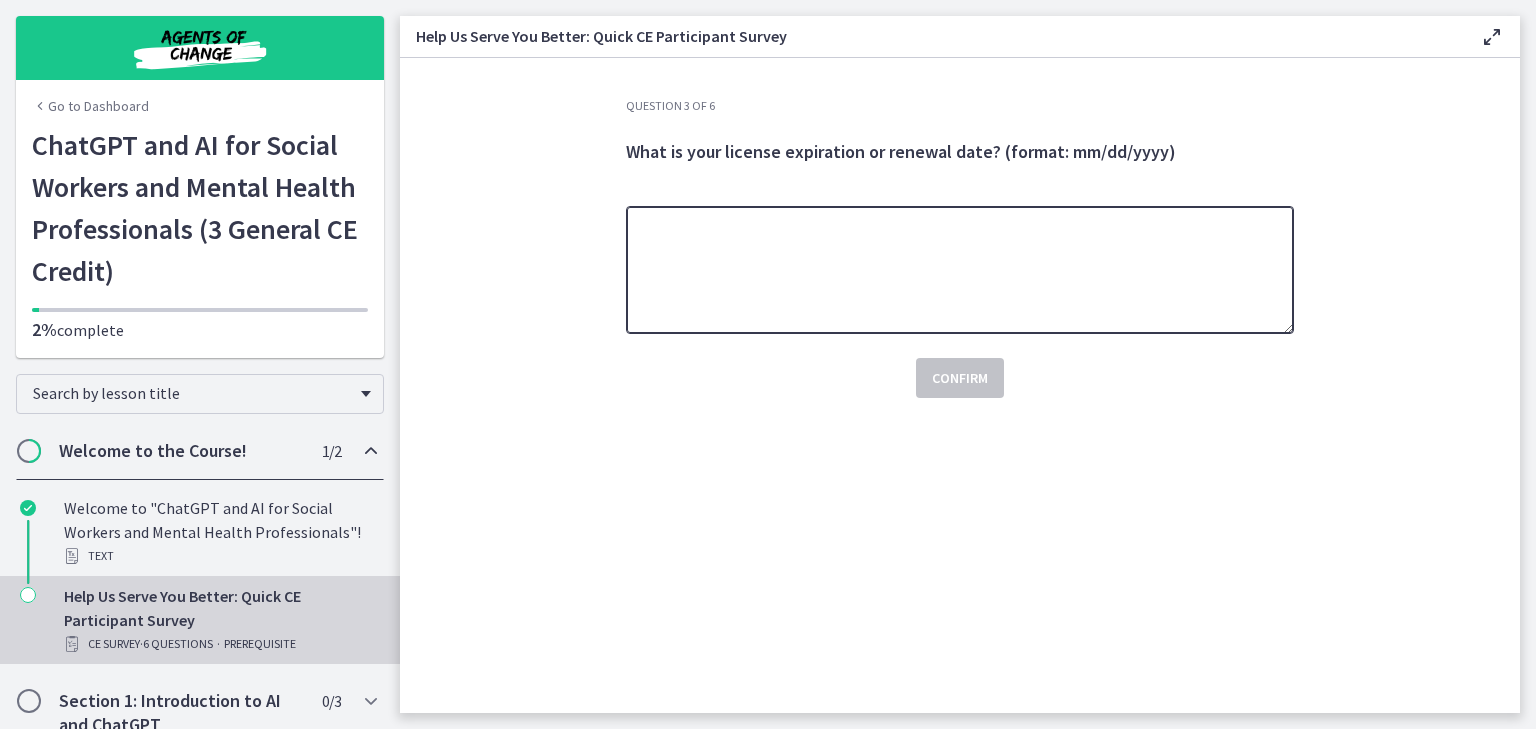 click at bounding box center (960, 270) 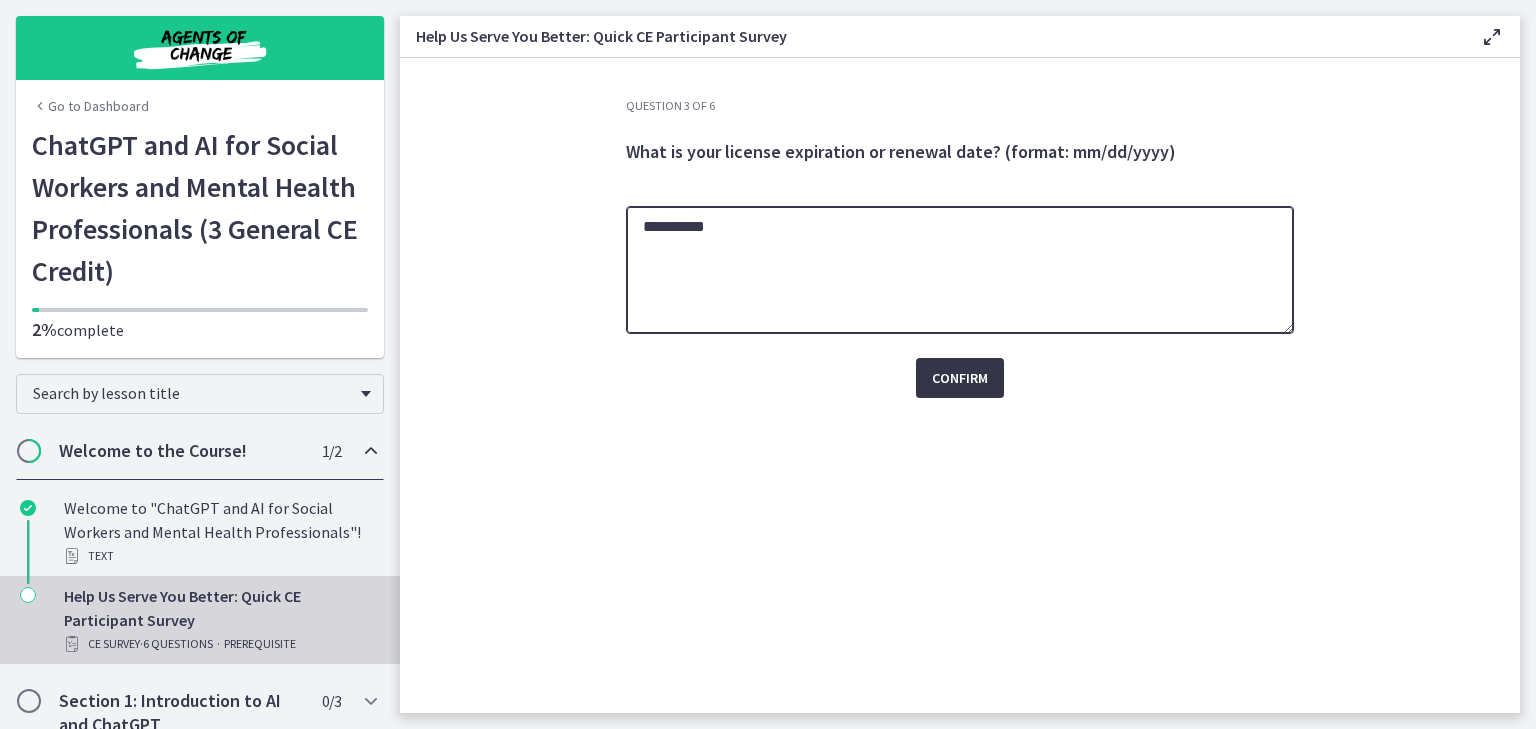type on "**********" 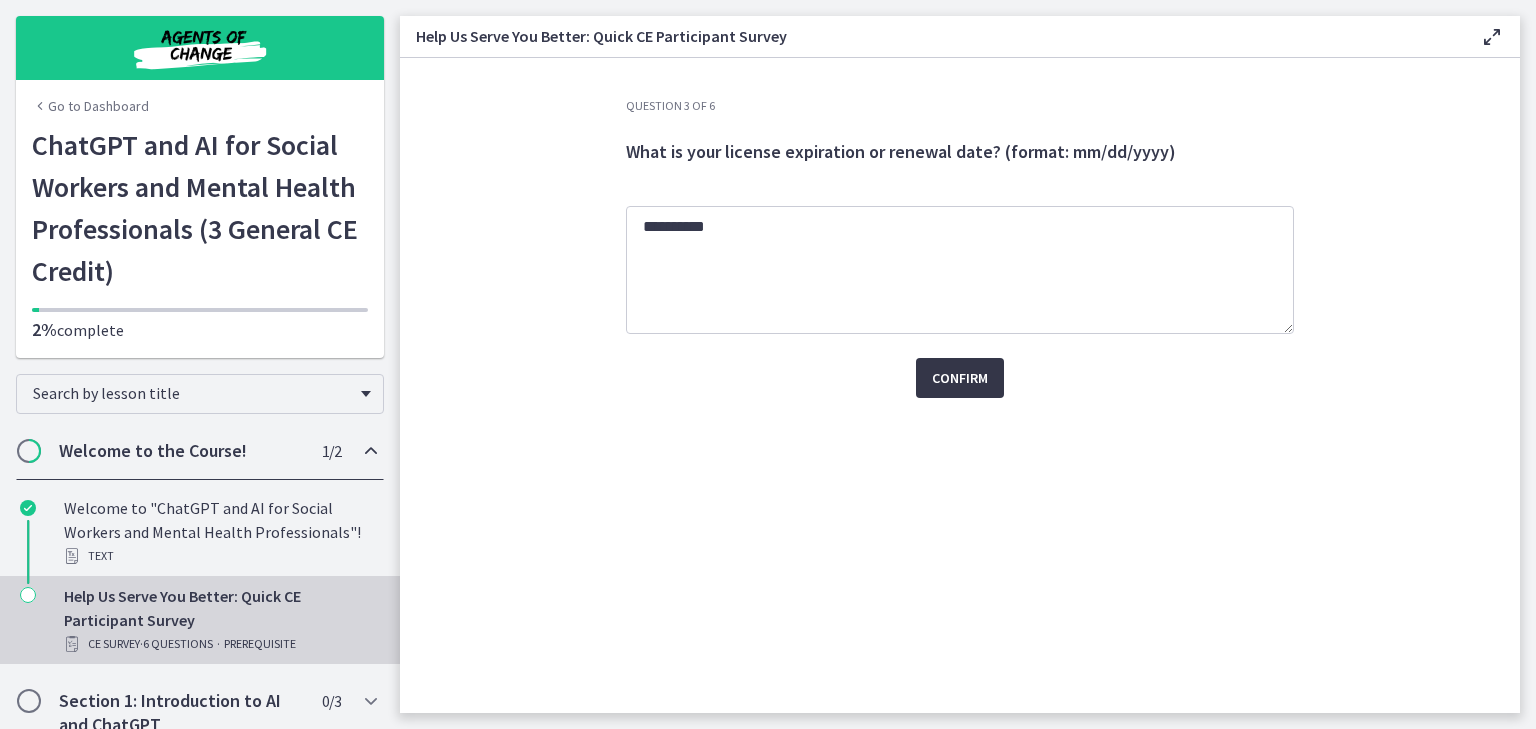 click on "Confirm" at bounding box center (960, 378) 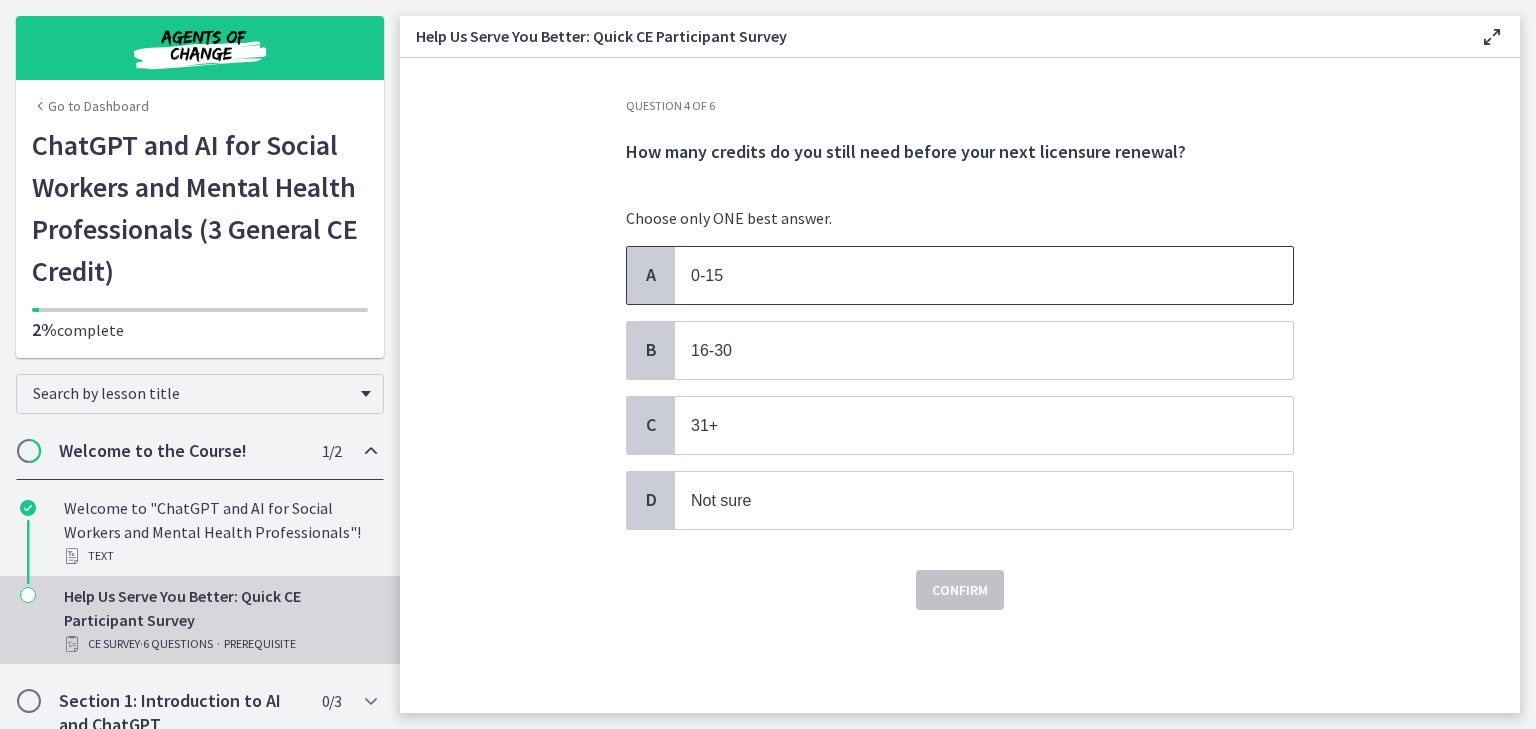 click on "0-15" at bounding box center [964, 275] 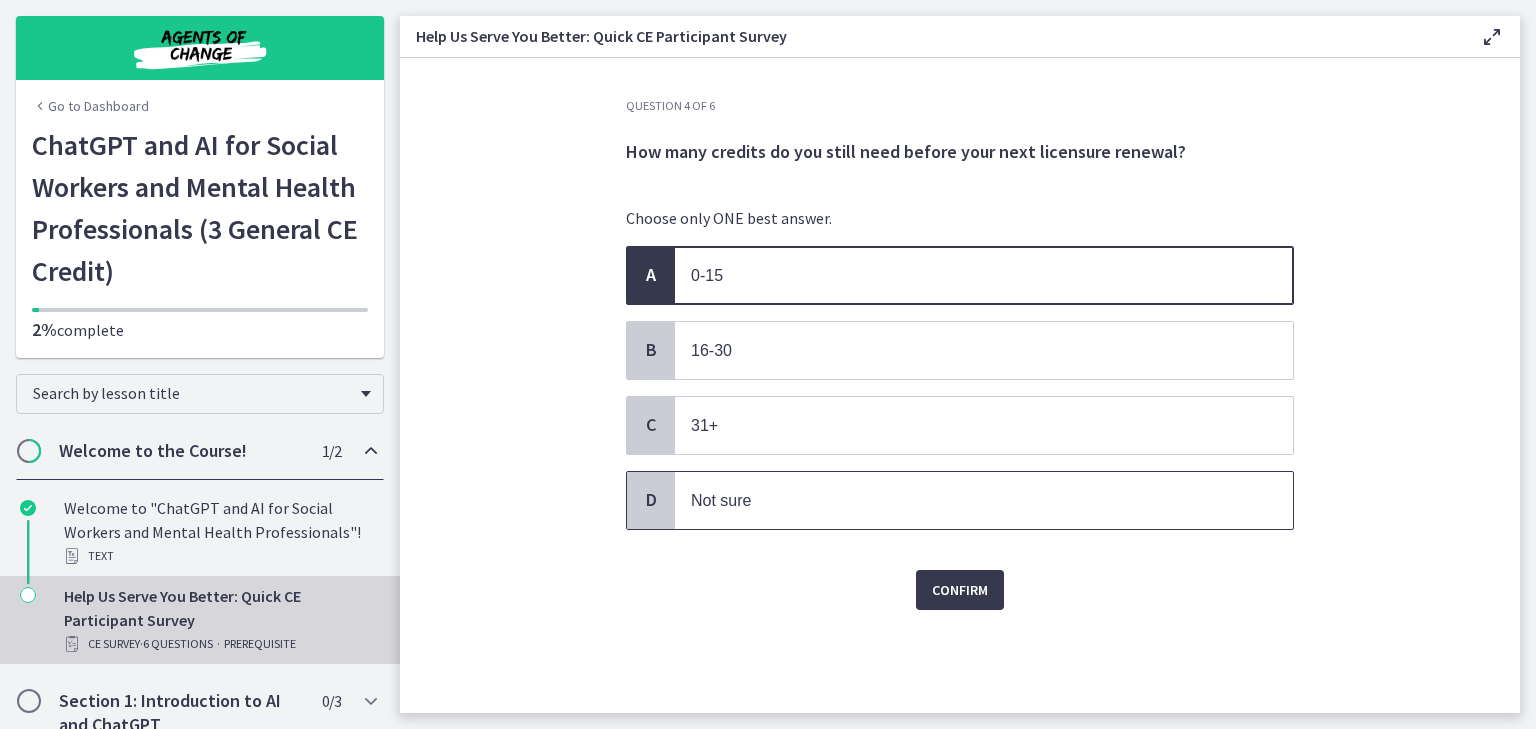 click on "Not sure" at bounding box center (964, 500) 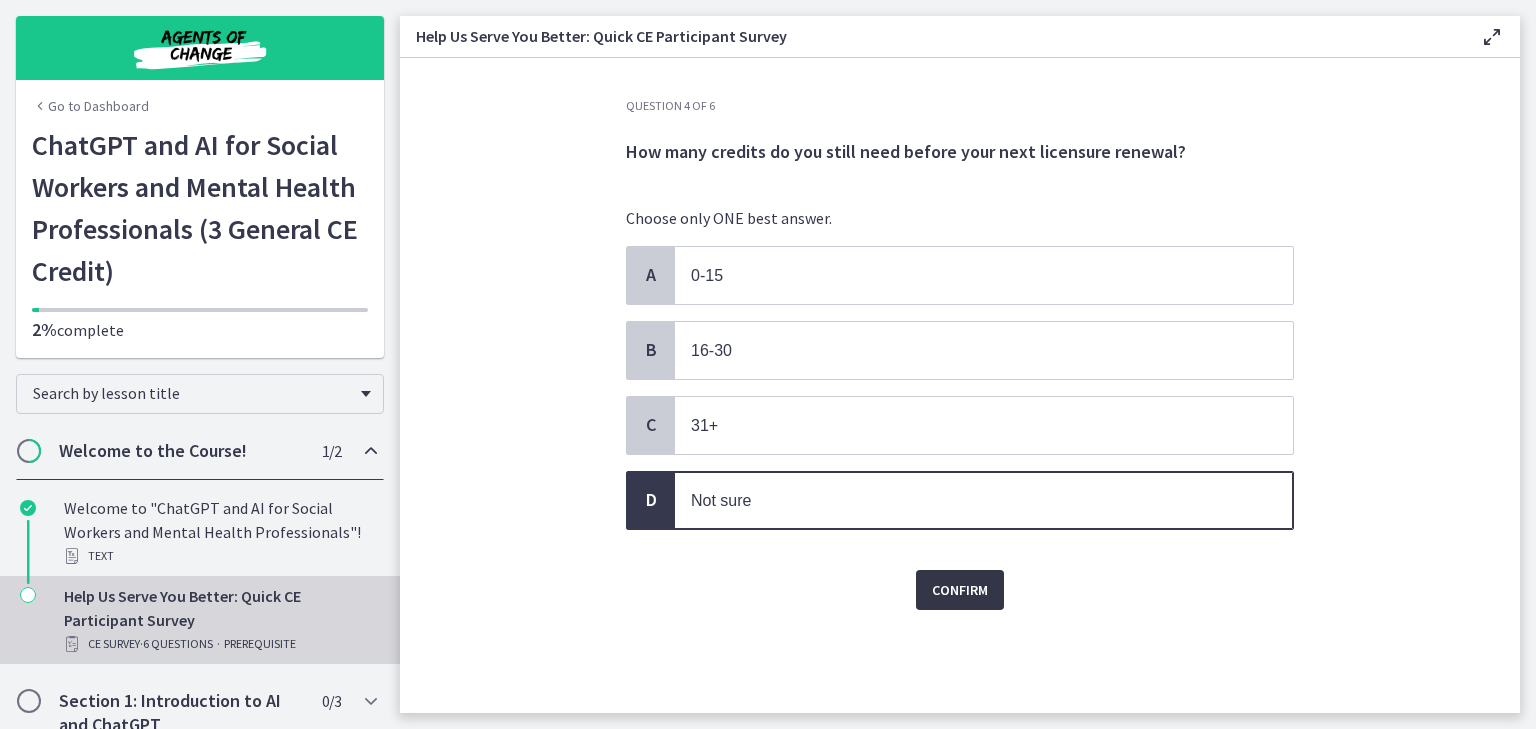 click on "Confirm" at bounding box center (960, 590) 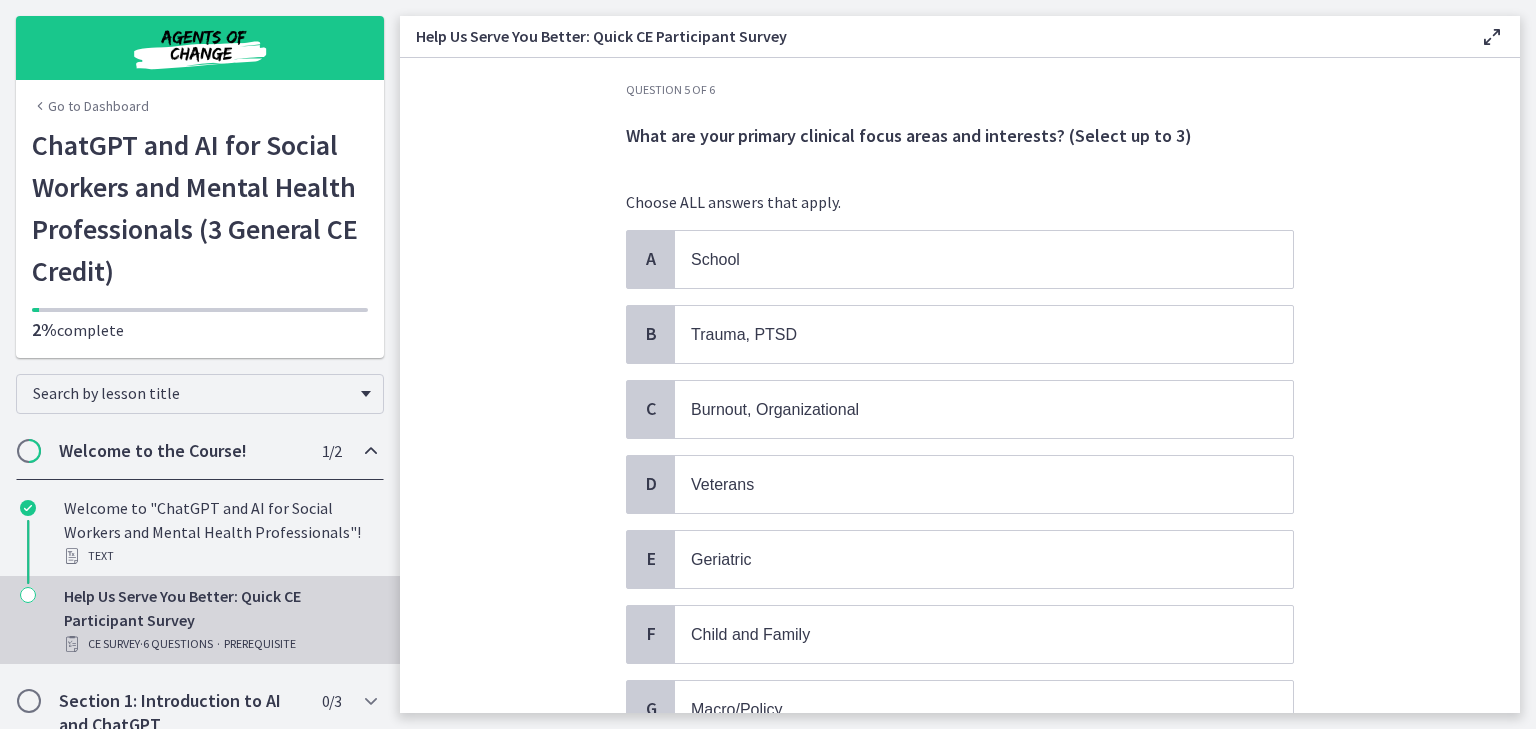 scroll, scrollTop: 0, scrollLeft: 0, axis: both 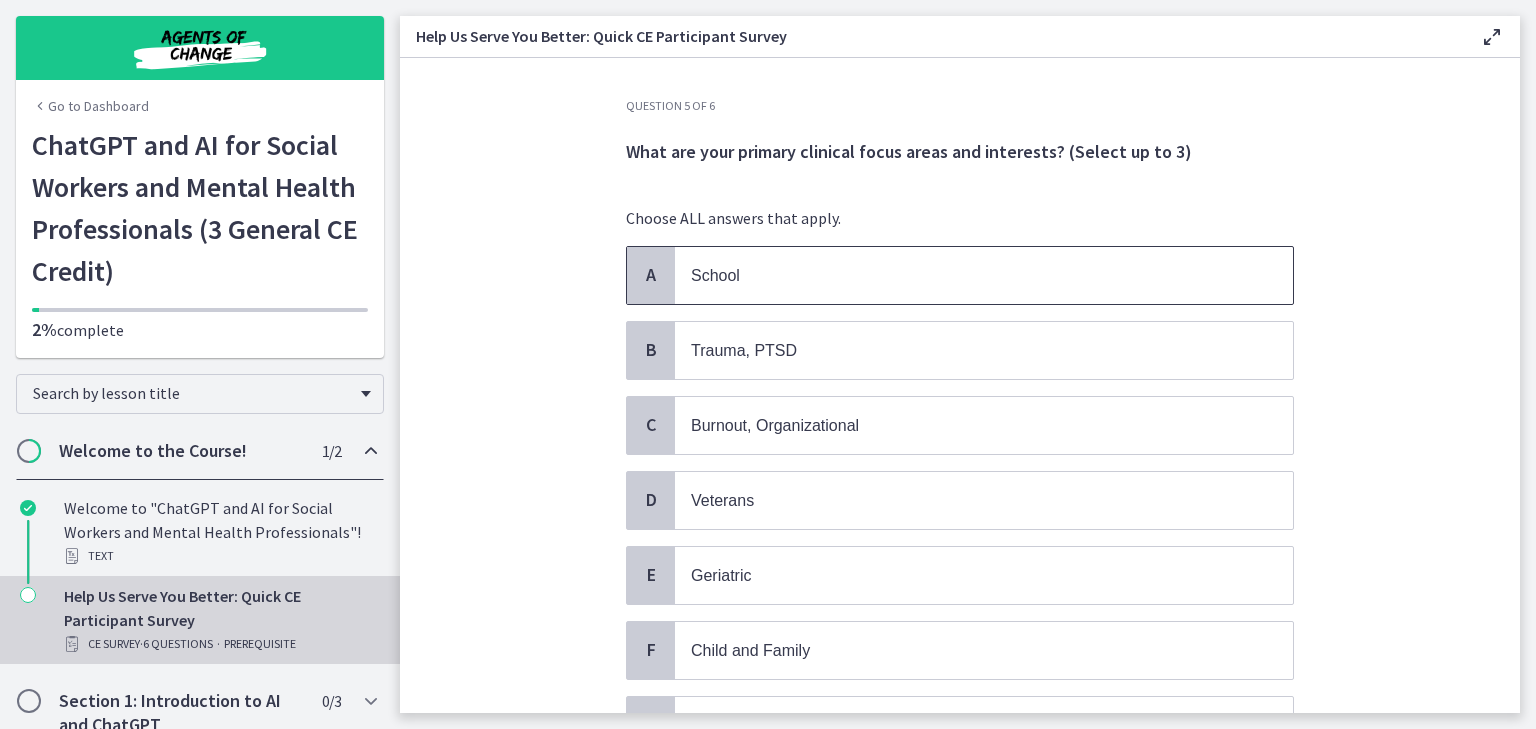 click on "School" at bounding box center [984, 275] 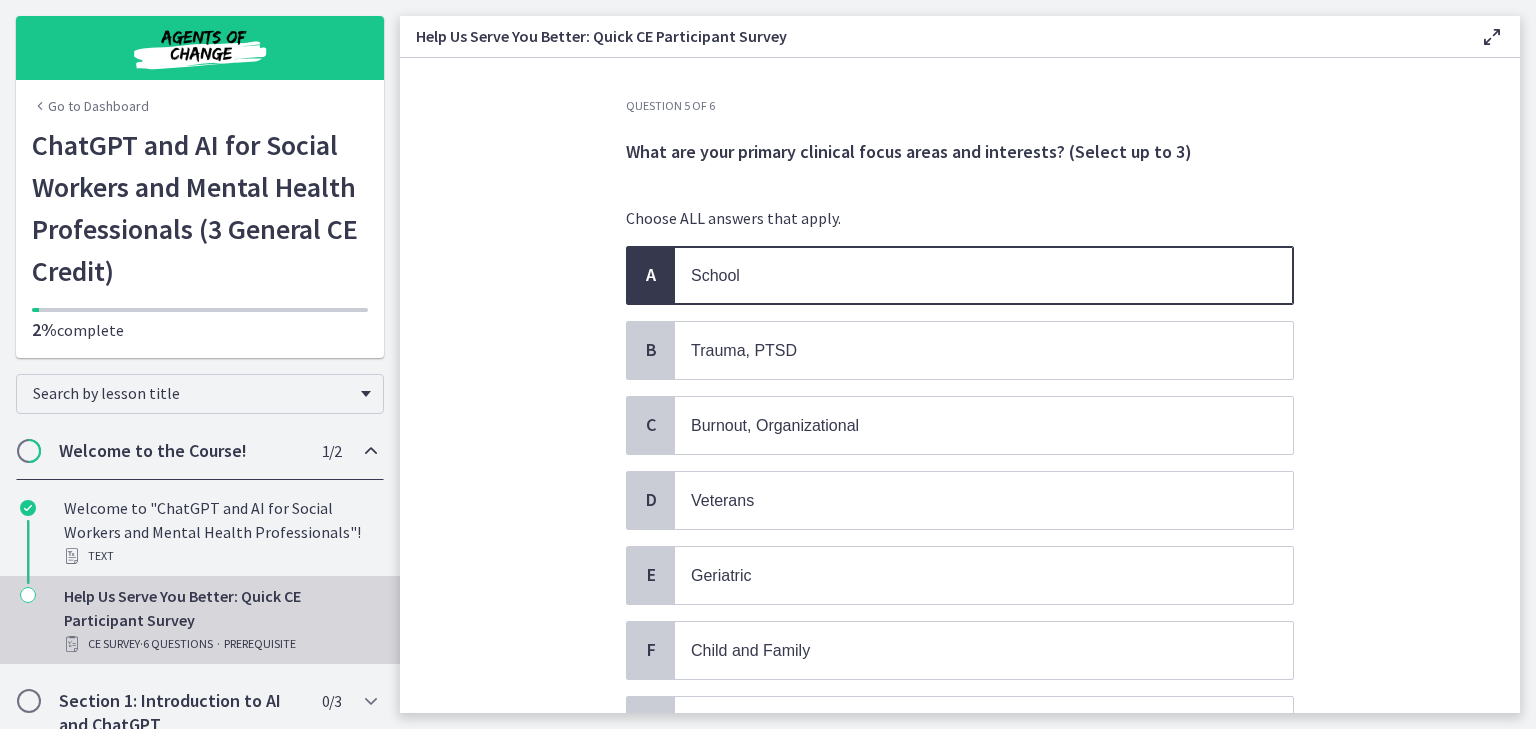 click on "School" at bounding box center (984, 275) 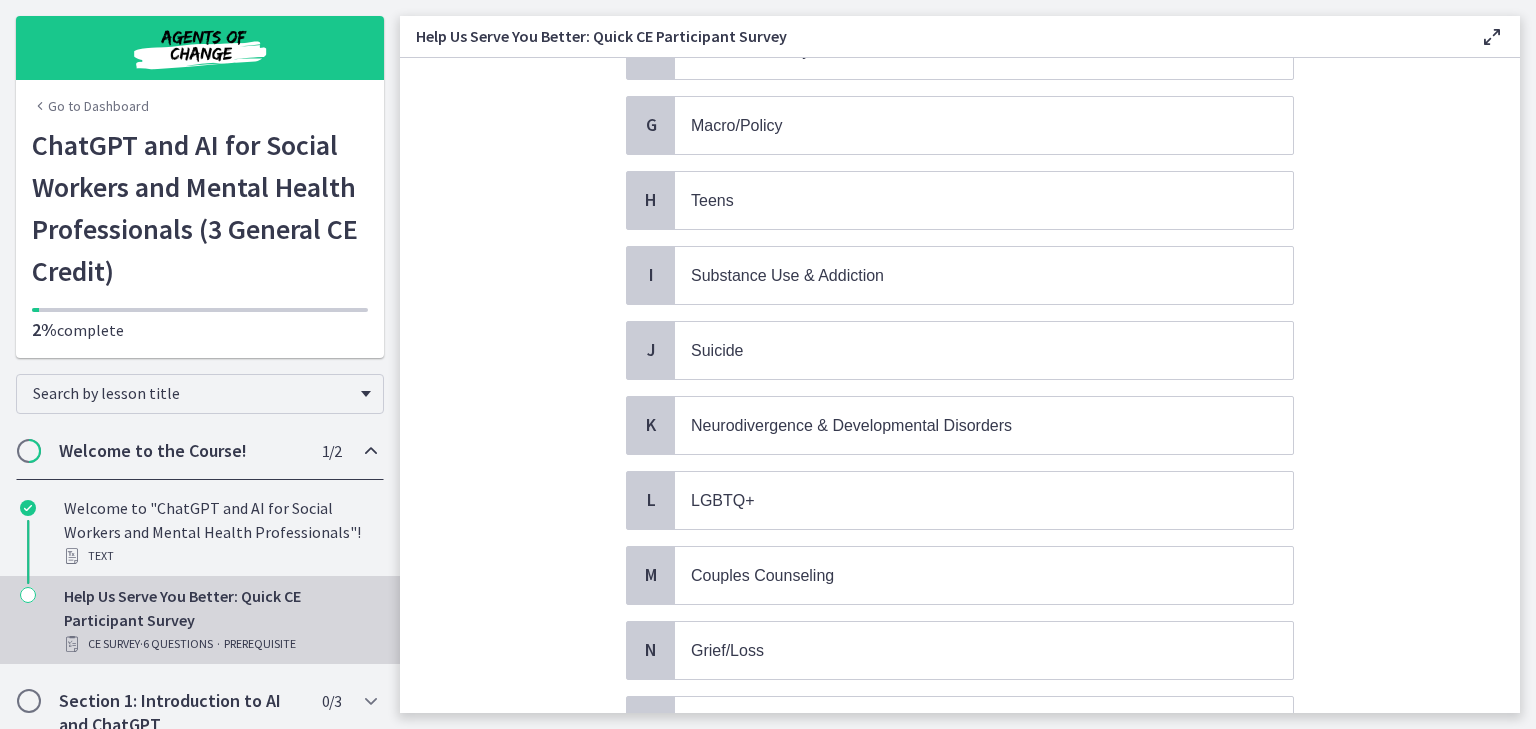 scroll, scrollTop: 780, scrollLeft: 0, axis: vertical 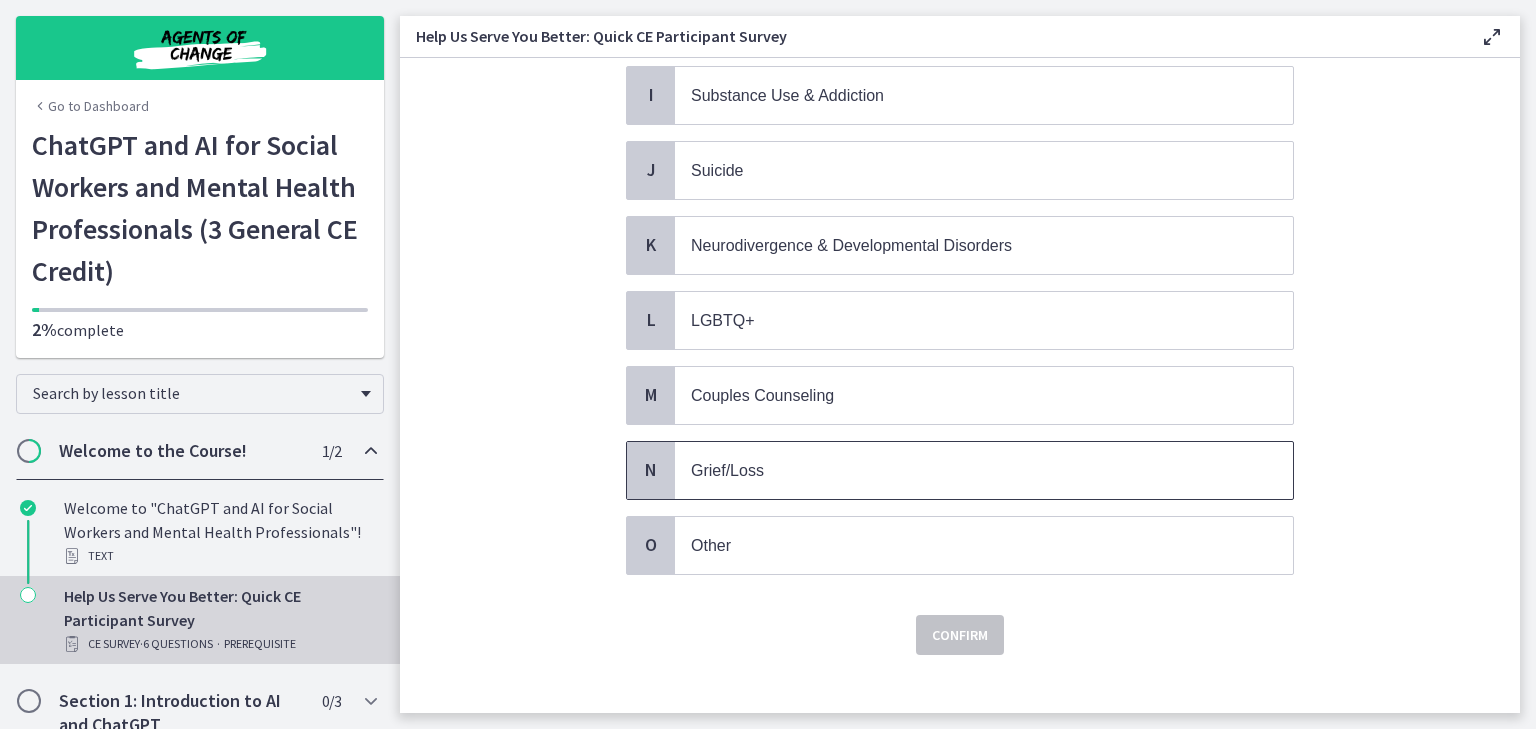 click on "Grief/Loss" at bounding box center [964, 470] 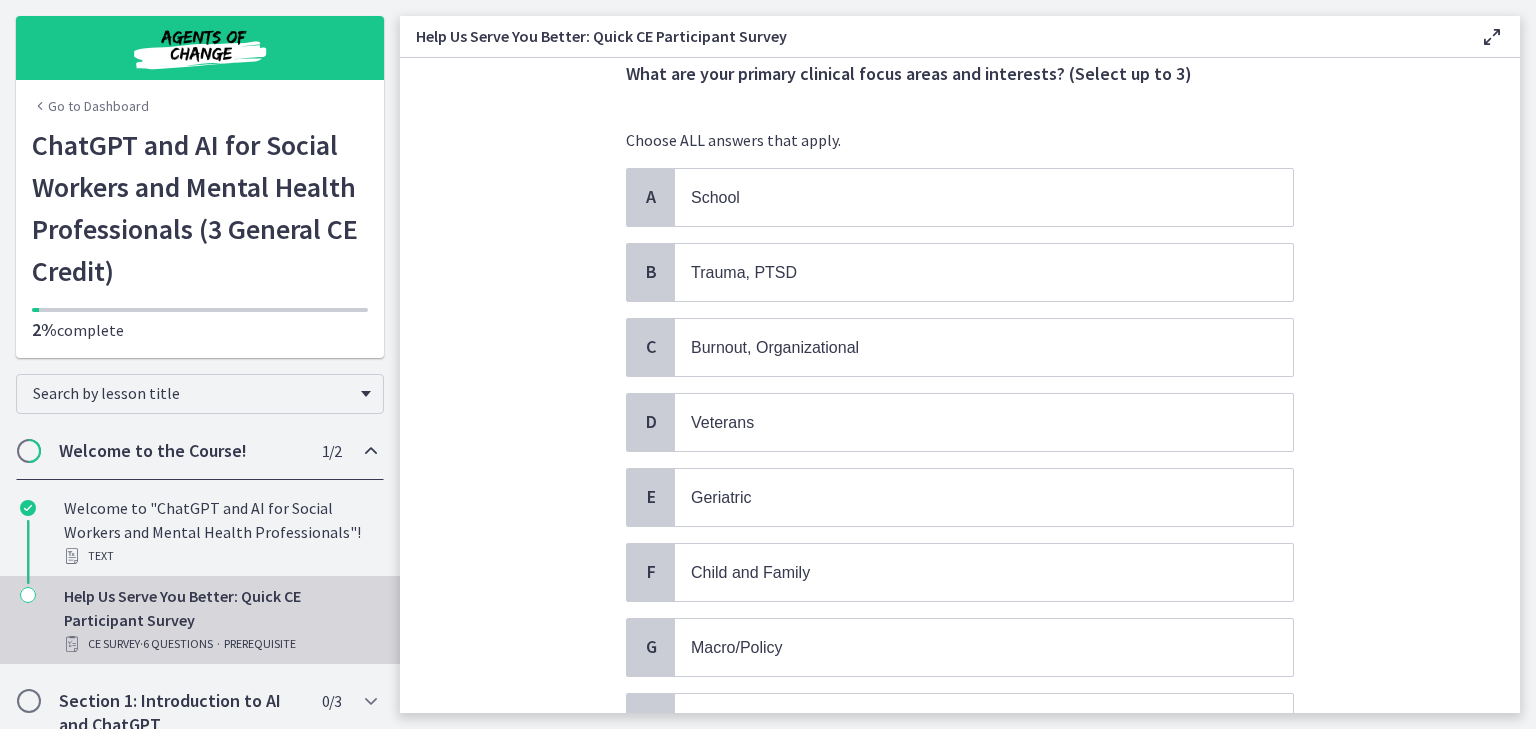 scroll, scrollTop: 0, scrollLeft: 0, axis: both 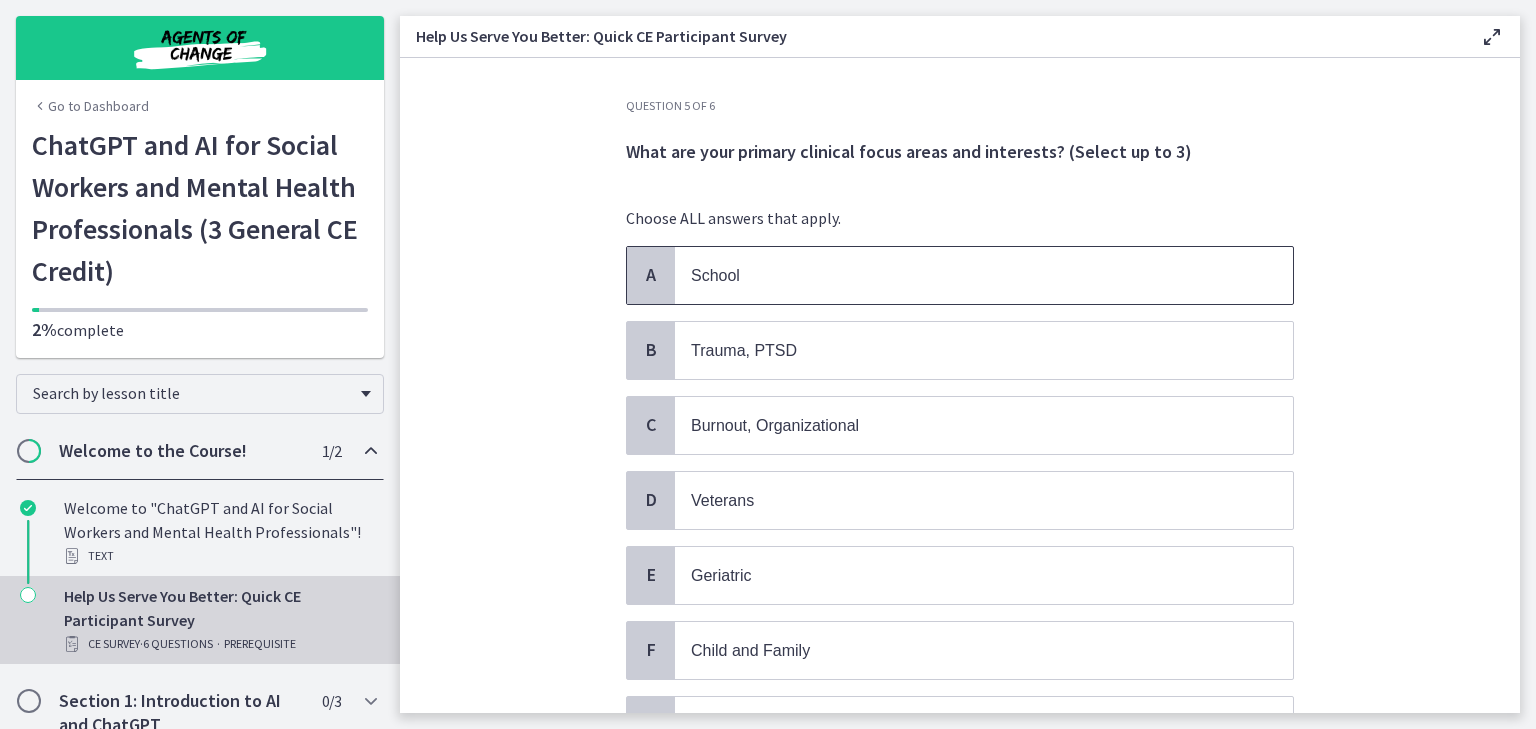 click on "School" at bounding box center [984, 275] 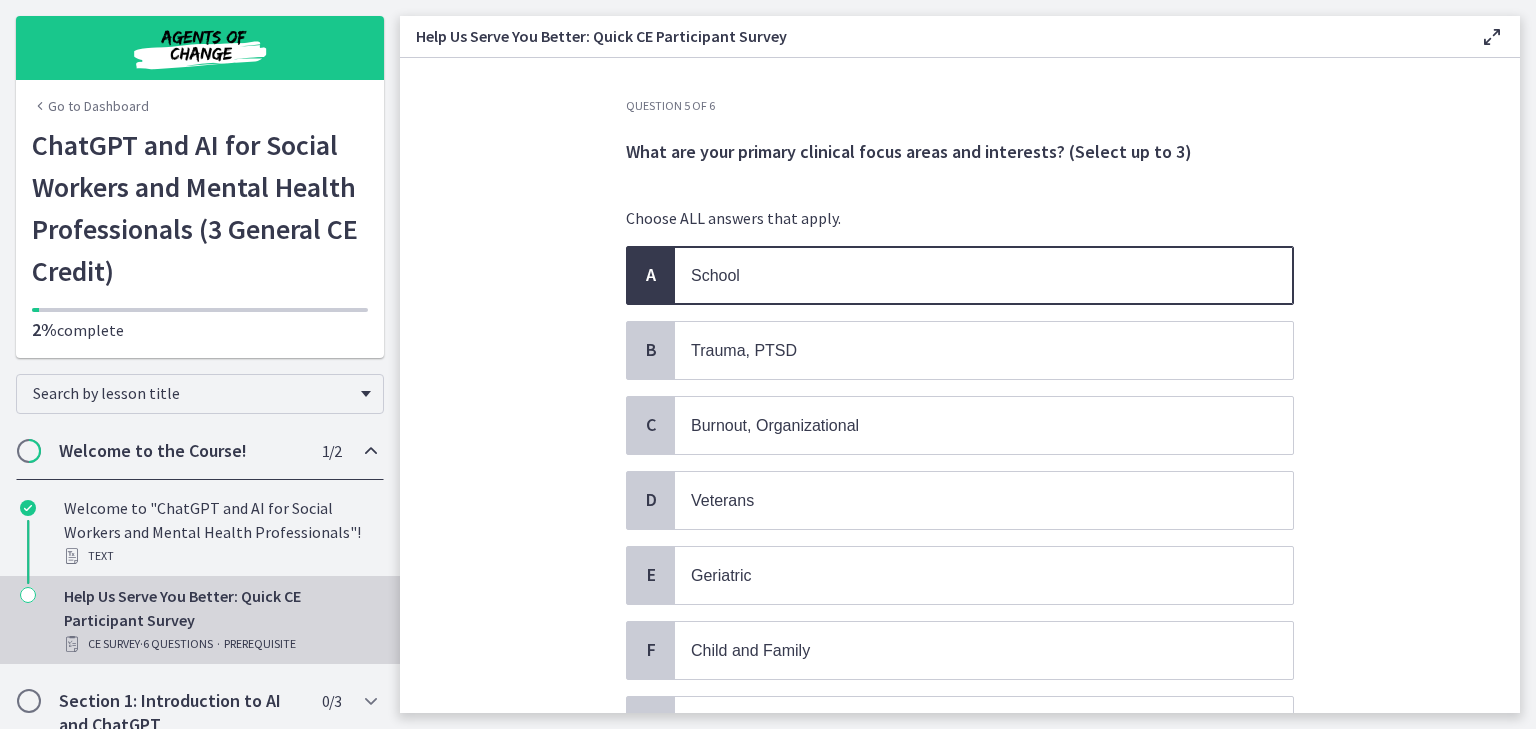 click on "School" at bounding box center [984, 275] 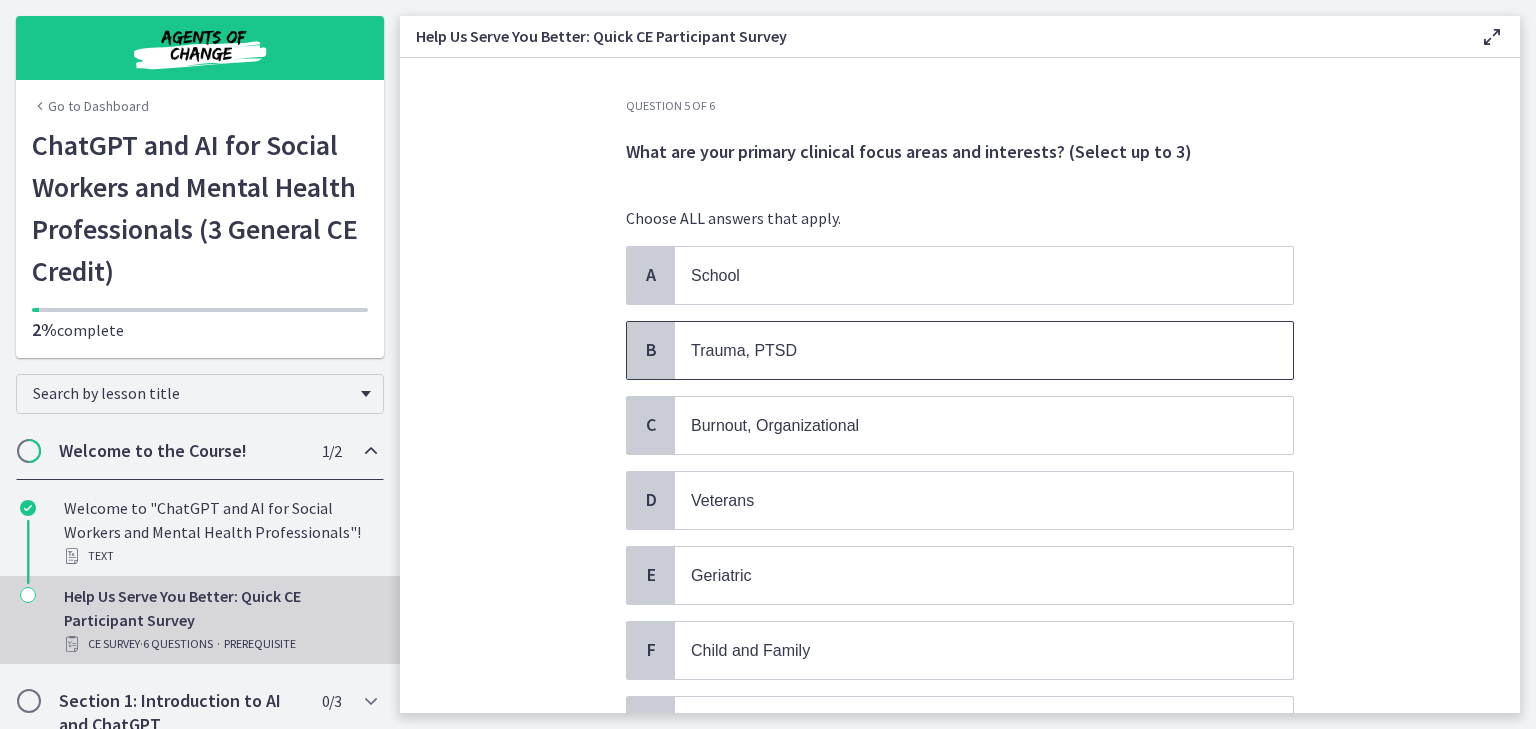 click on "Trauma, PTSD" at bounding box center [744, 350] 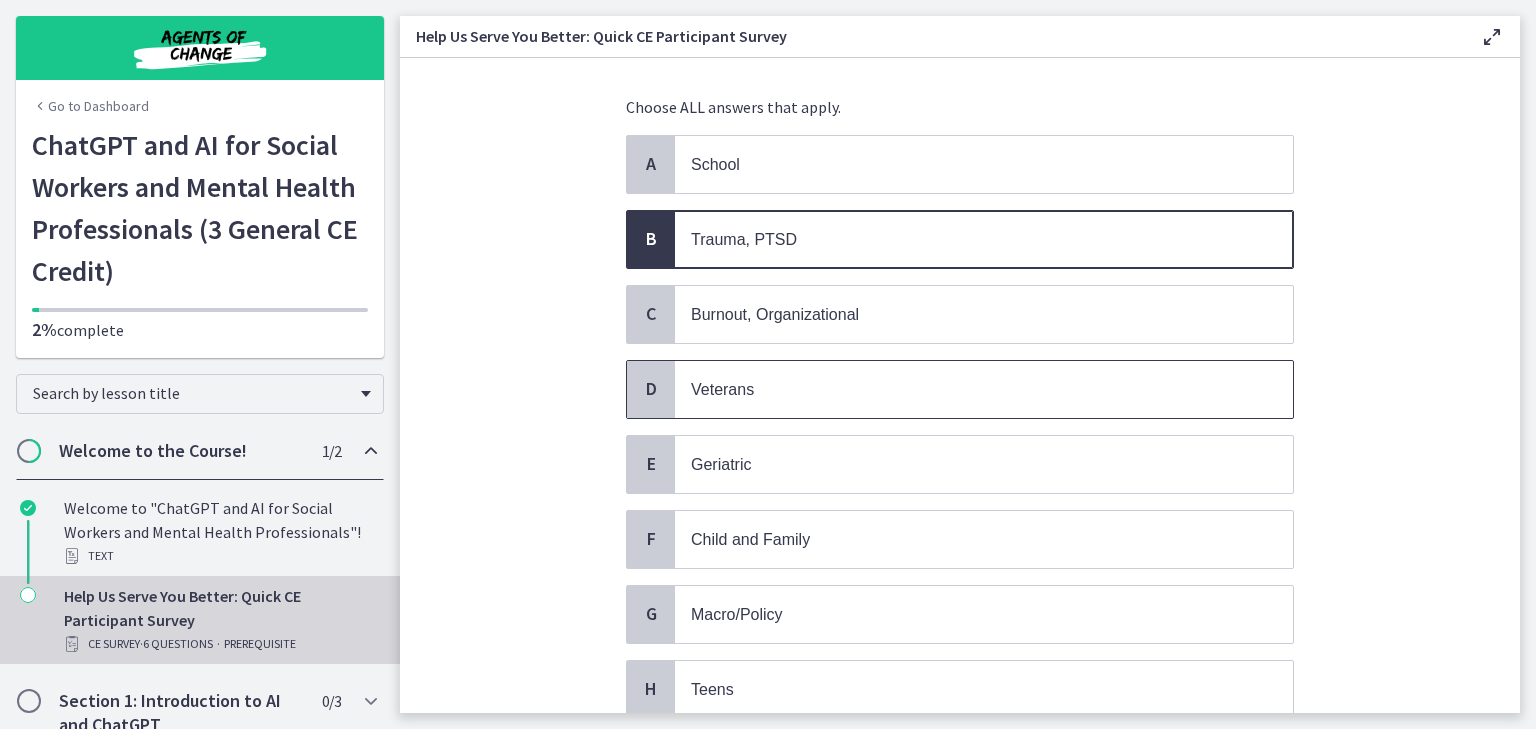 scroll, scrollTop: 200, scrollLeft: 0, axis: vertical 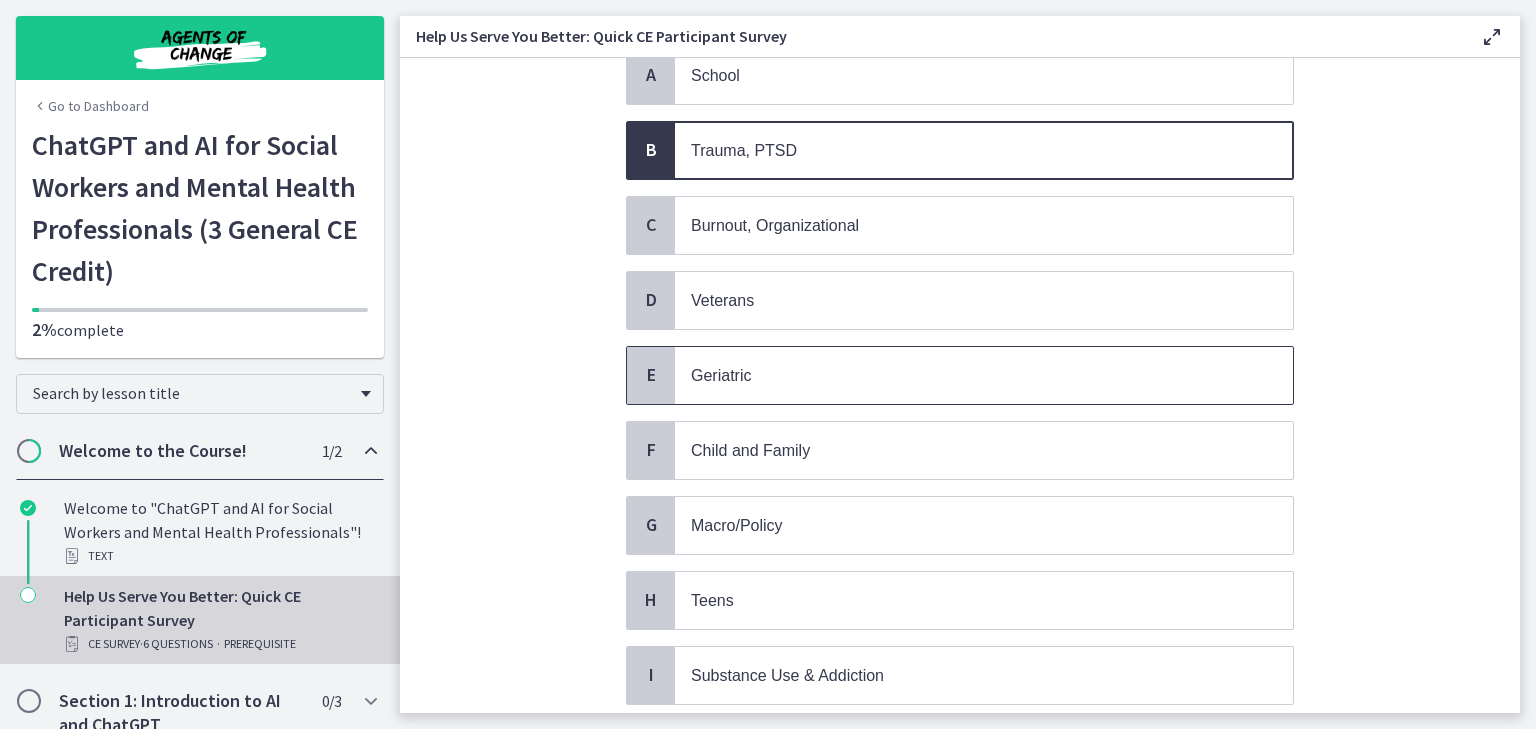 click on "Geriatric" at bounding box center [964, 375] 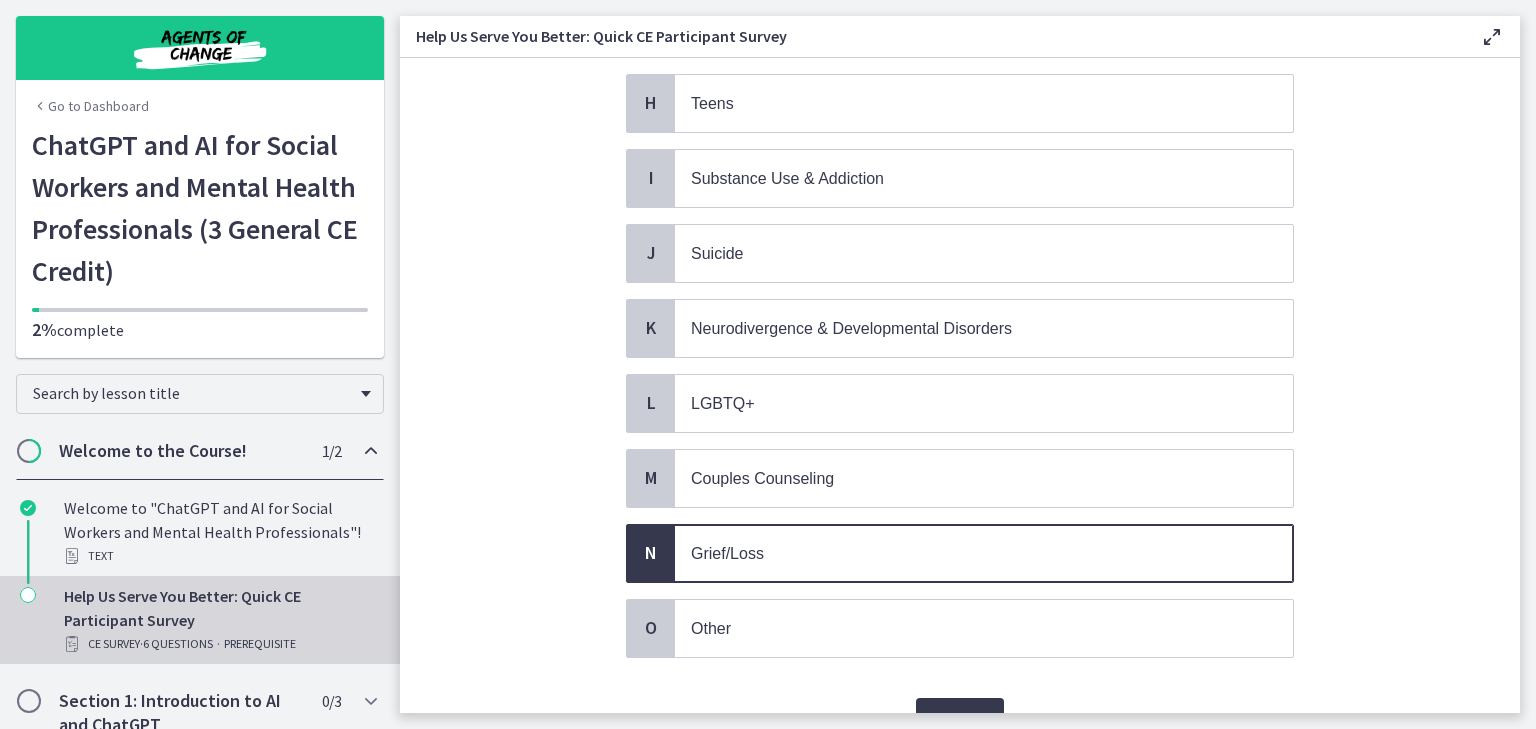scroll, scrollTop: 700, scrollLeft: 0, axis: vertical 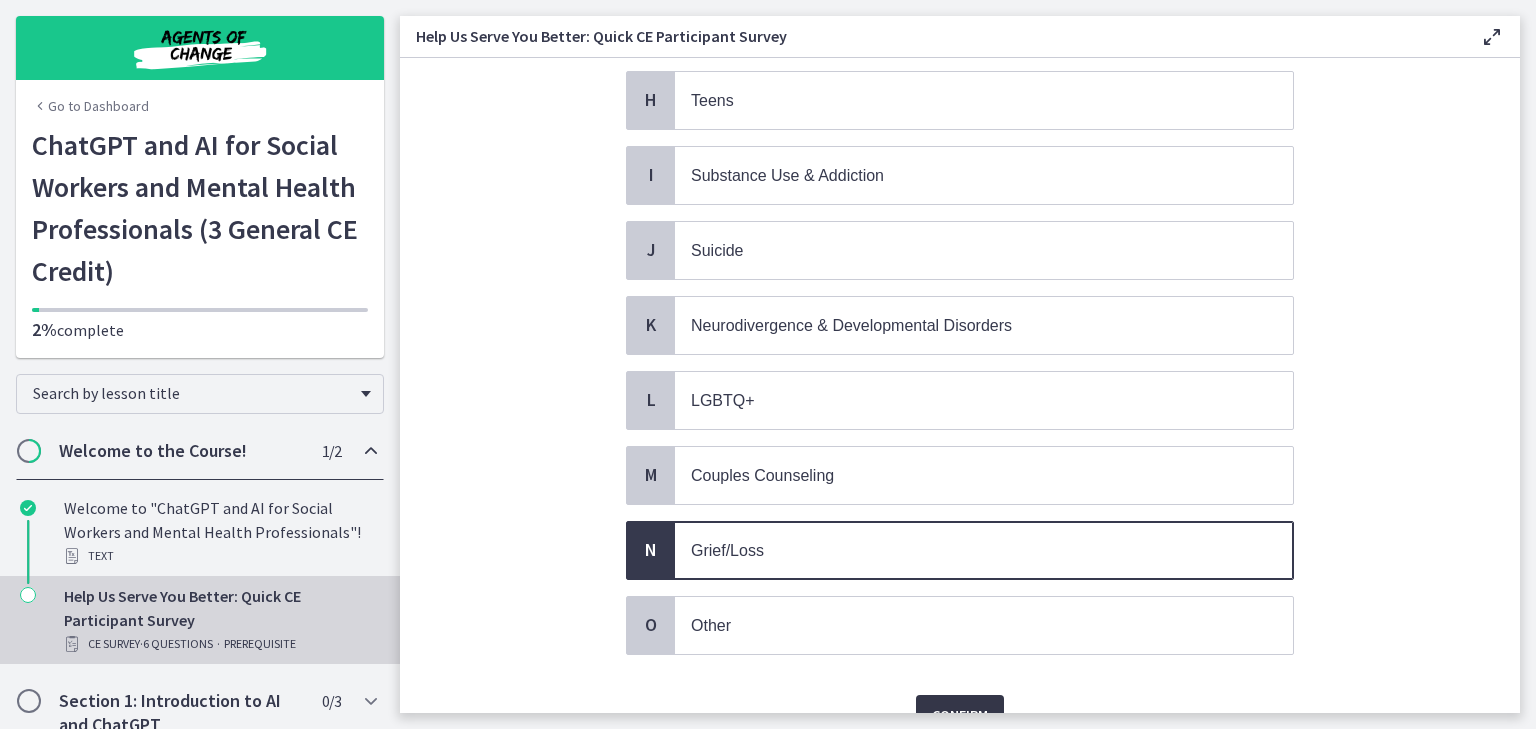 click on "Confirm" at bounding box center (960, 715) 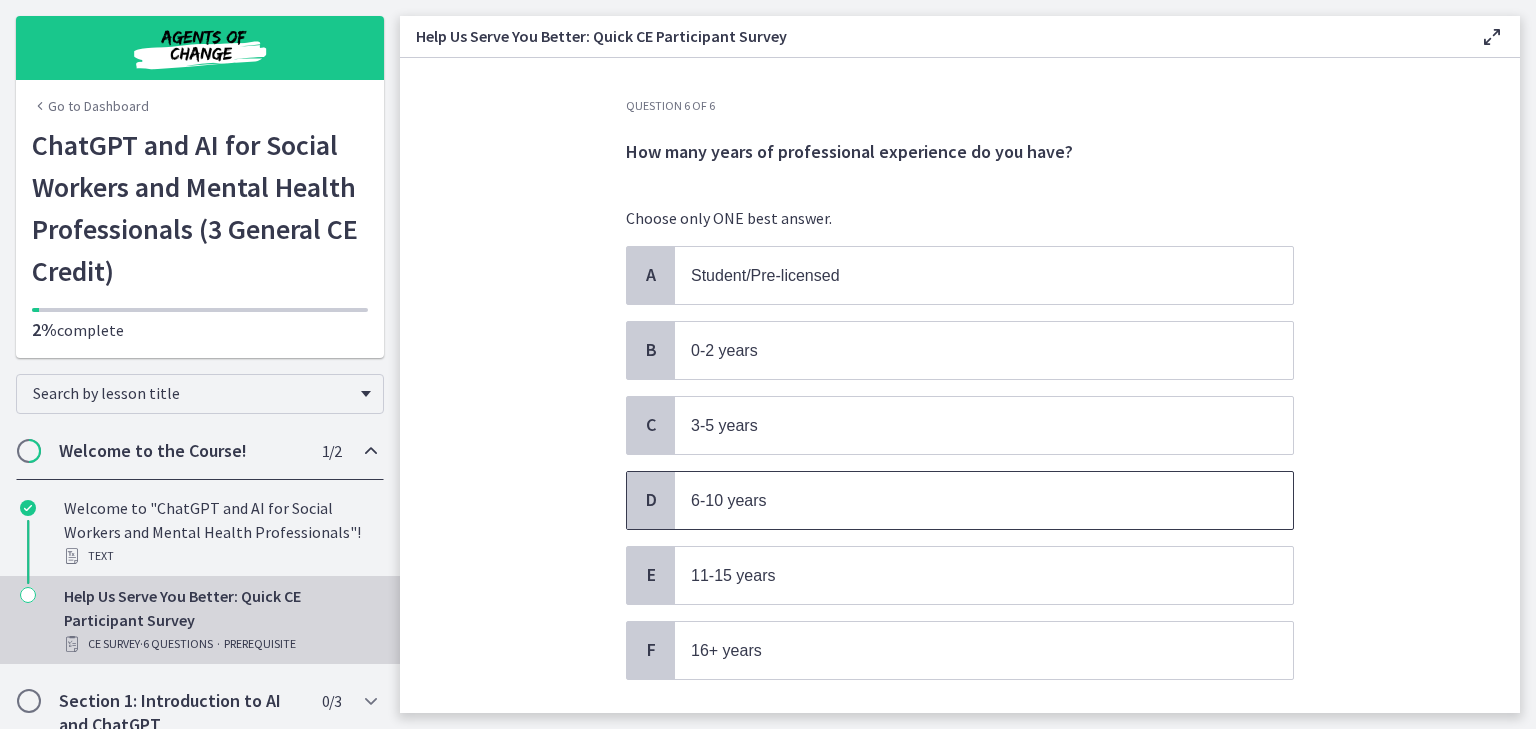 scroll, scrollTop: 100, scrollLeft: 0, axis: vertical 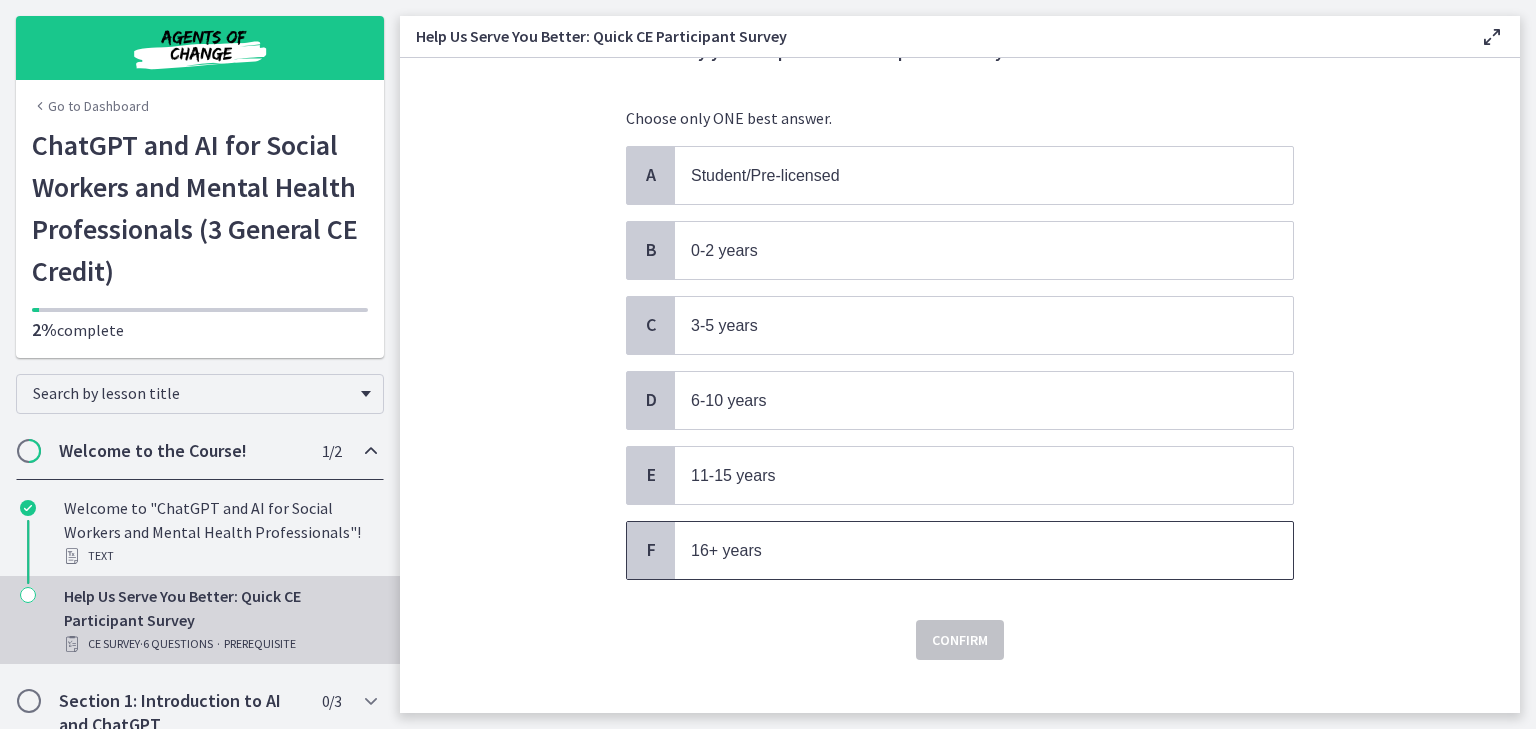 click on "16+ years" at bounding box center (964, 550) 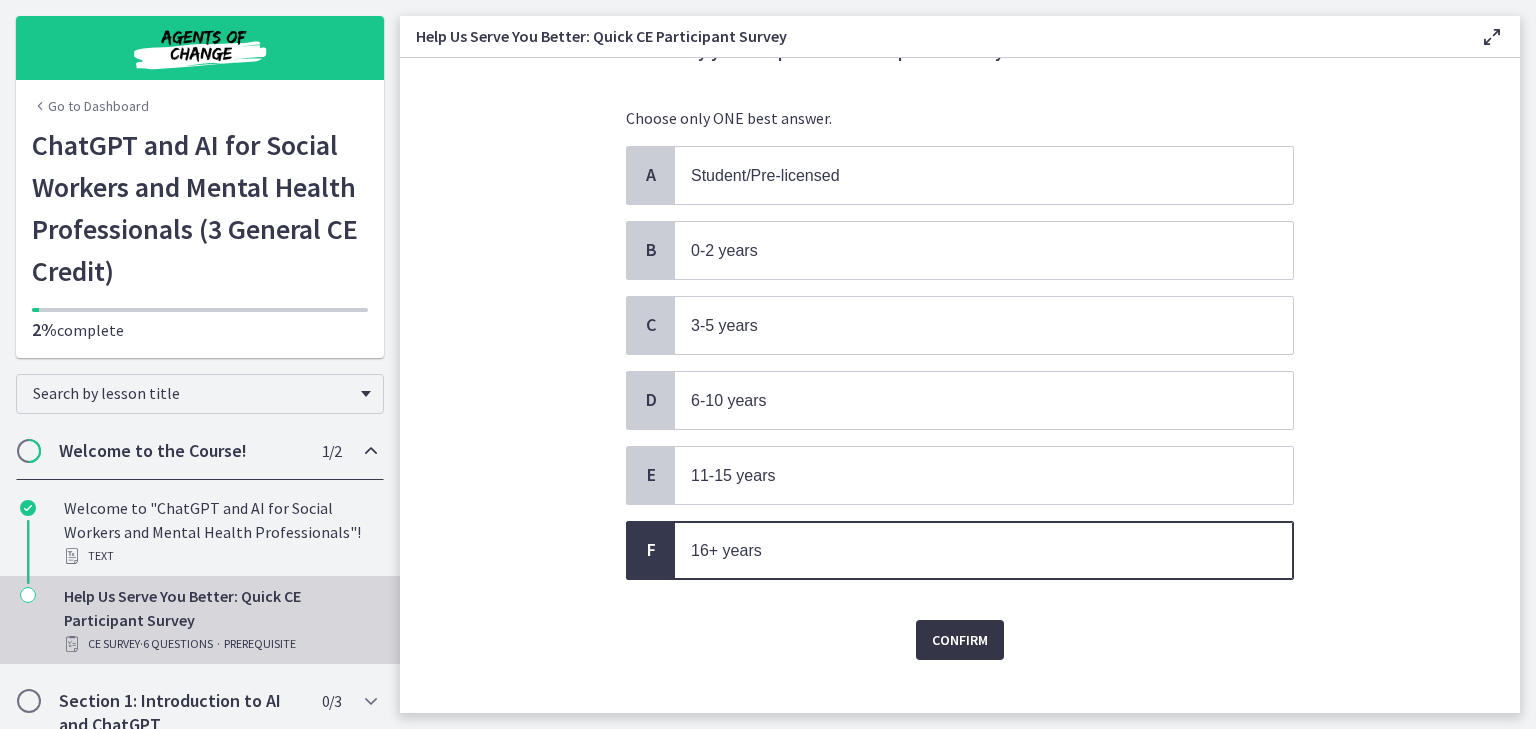 click on "Confirm" at bounding box center [960, 640] 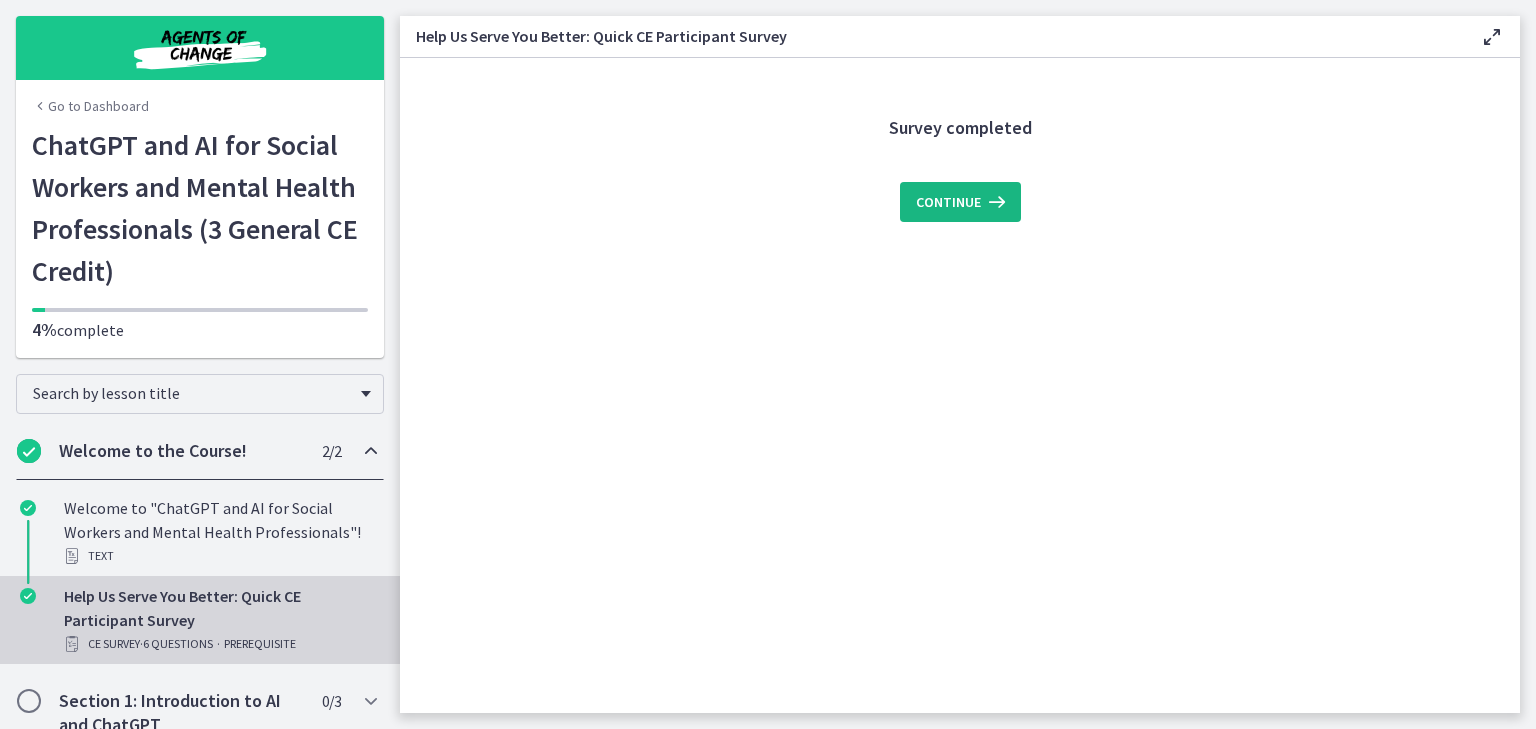 scroll, scrollTop: 0, scrollLeft: 0, axis: both 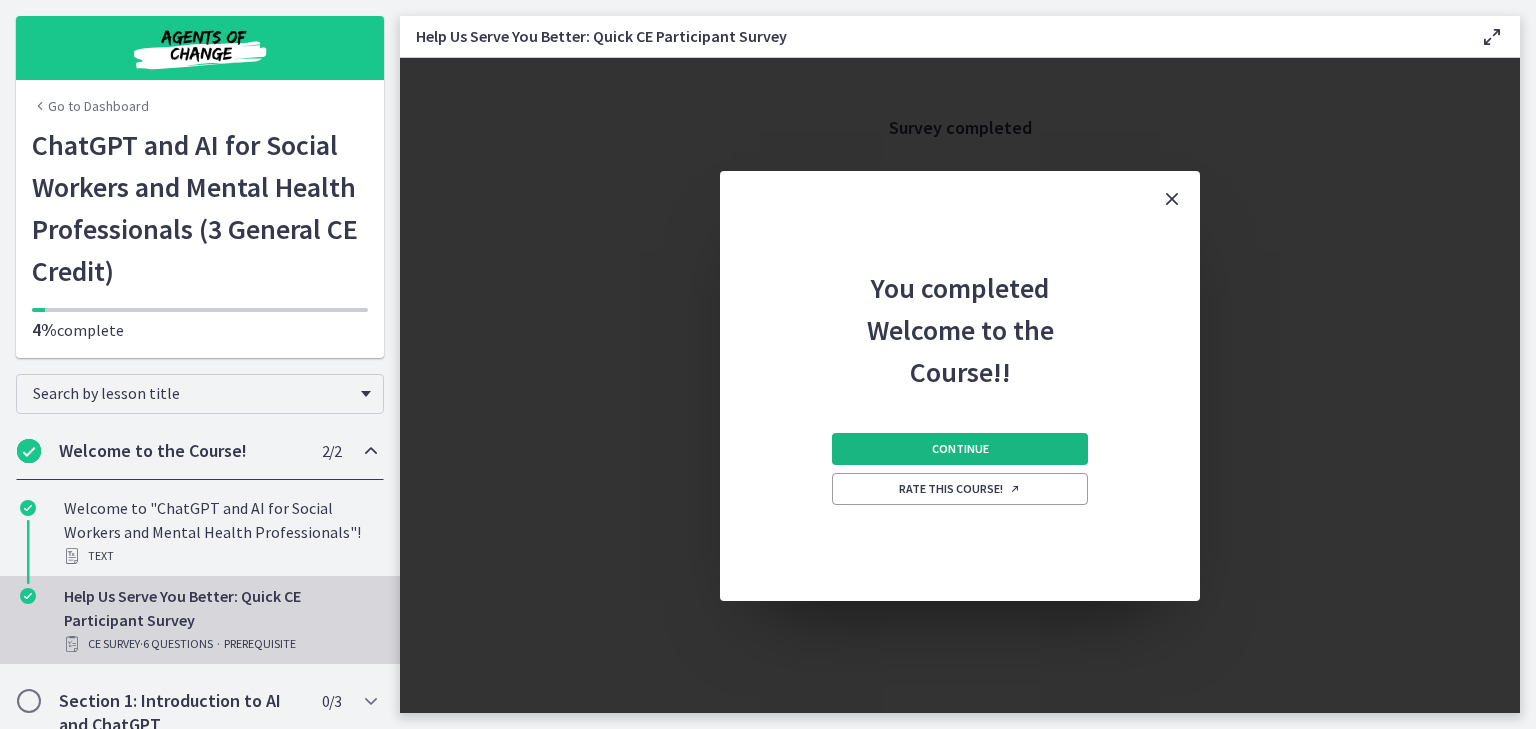 click on "Continue" at bounding box center [960, 449] 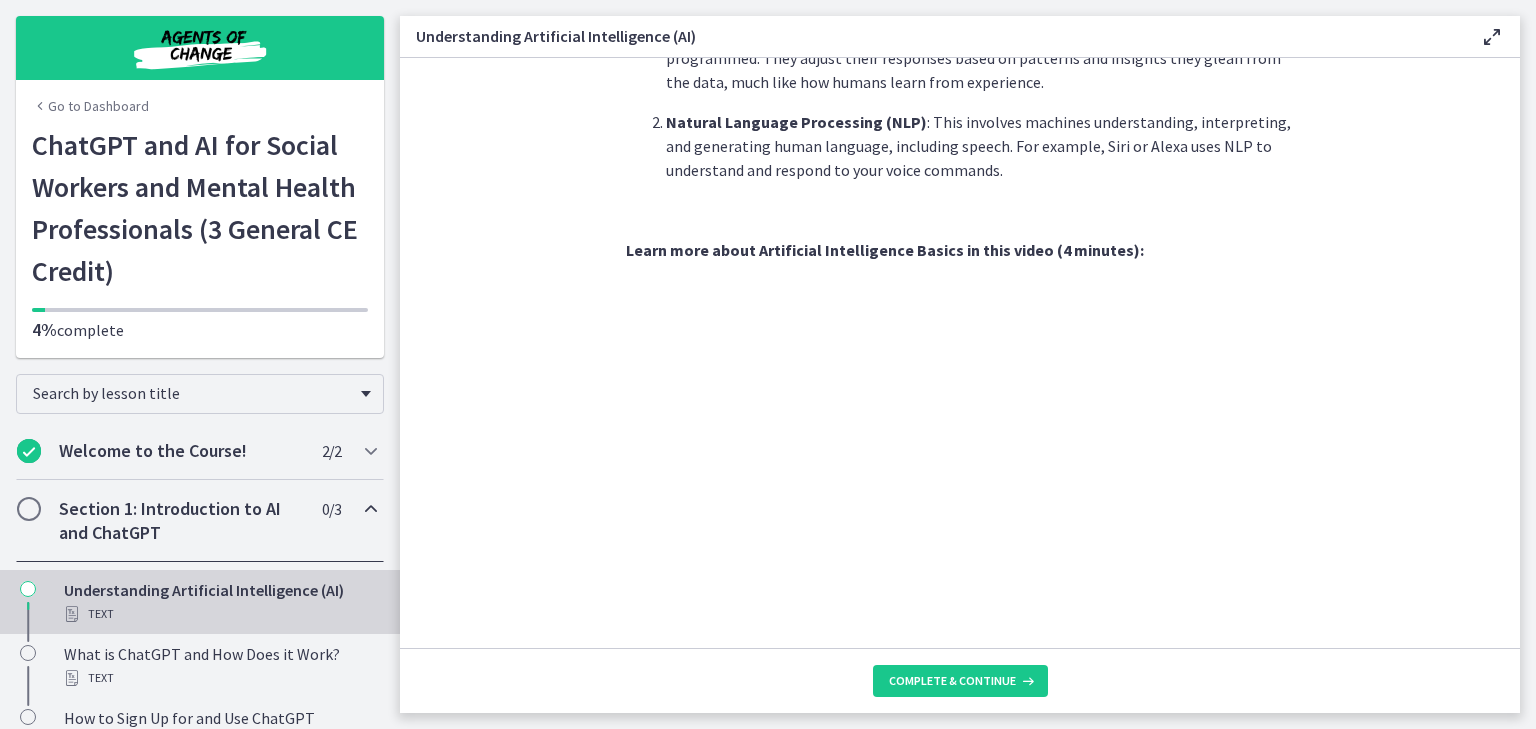 scroll, scrollTop: 864, scrollLeft: 0, axis: vertical 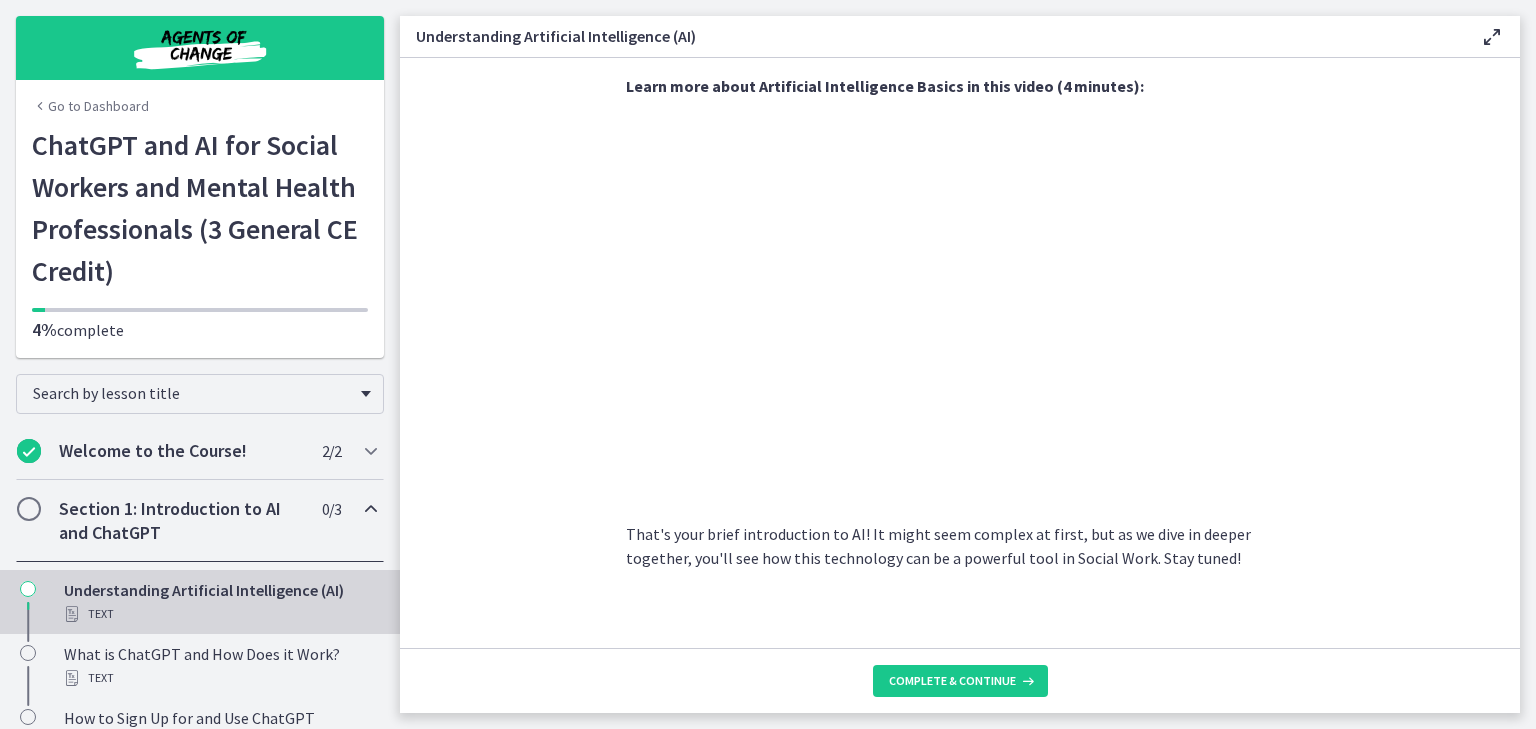 click on "AI is essentially a branch of computer science aiming to build machines that mimic human intelligence. Imagine a system that can learn, reason, problem-solve, perceive, and use language like humans do -  that's the goal of AI.
The concept of AI was first introduced by John McCarthy in 1956. Since then, AI has evolved tremendously, moving from simple rule-based systems to advanced algorithms that learn from experience.
Two common types of AI you might come across are:
Machine Learning (ML) : This is where computers learn from data without being explicitly programmed. They adjust their responses based on patterns and insights they glean from the data, much like how humans learn from experience.
Natural Language Processing (NLP) : This involves machines understanding, interpreting, and generating human language, including speech. For example, Siri or Alexa uses NLP to understand and respond to your voice commands." 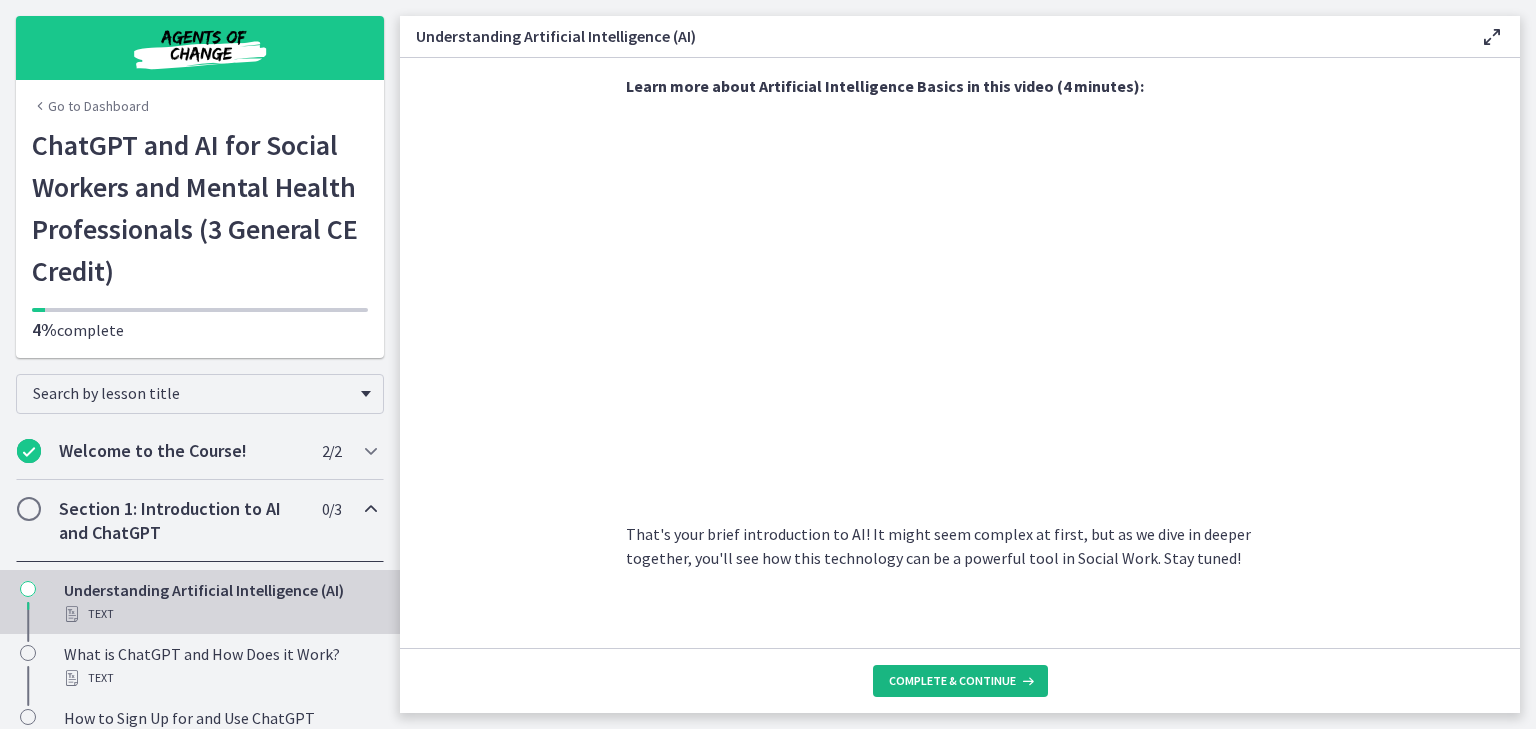 click on "Complete & continue" at bounding box center (952, 681) 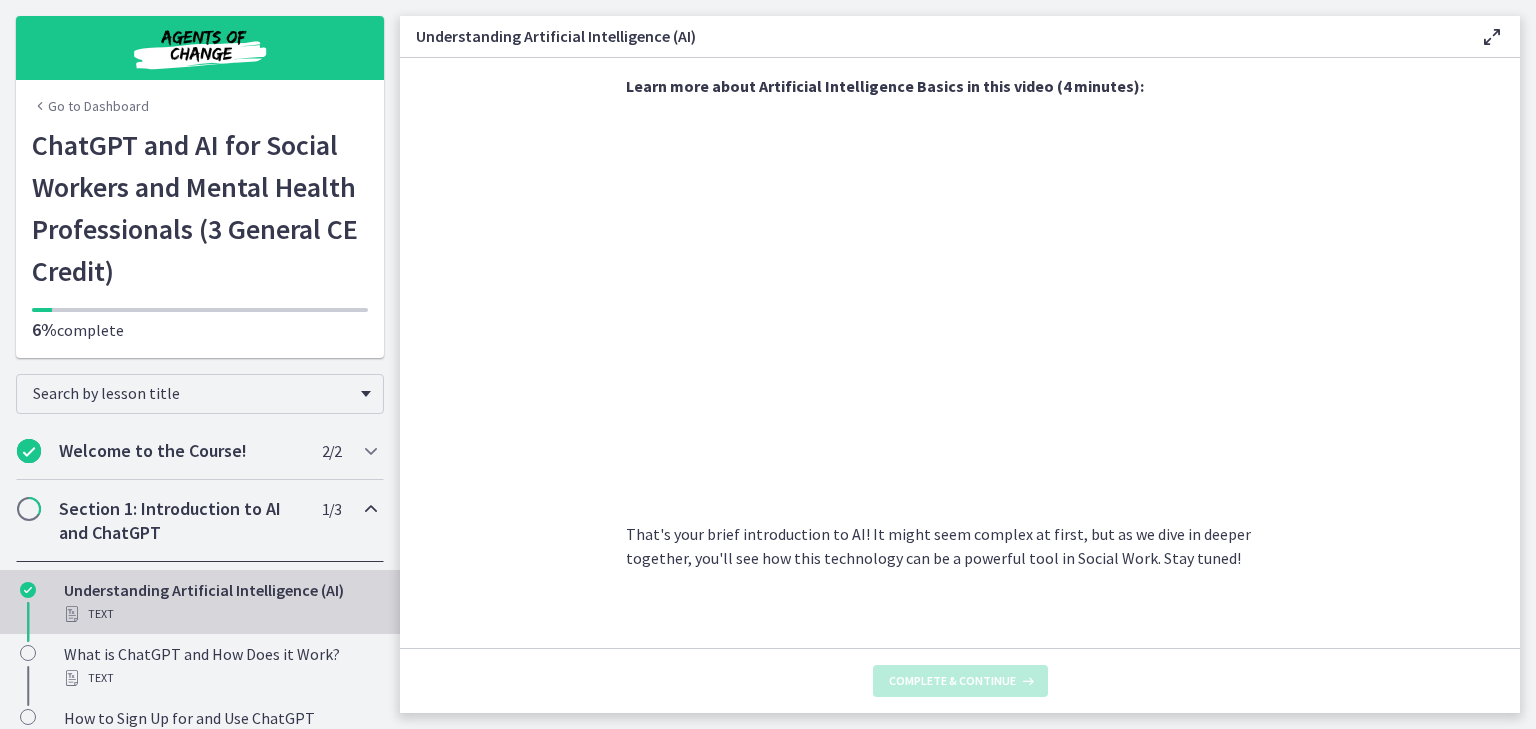 scroll, scrollTop: 0, scrollLeft: 0, axis: both 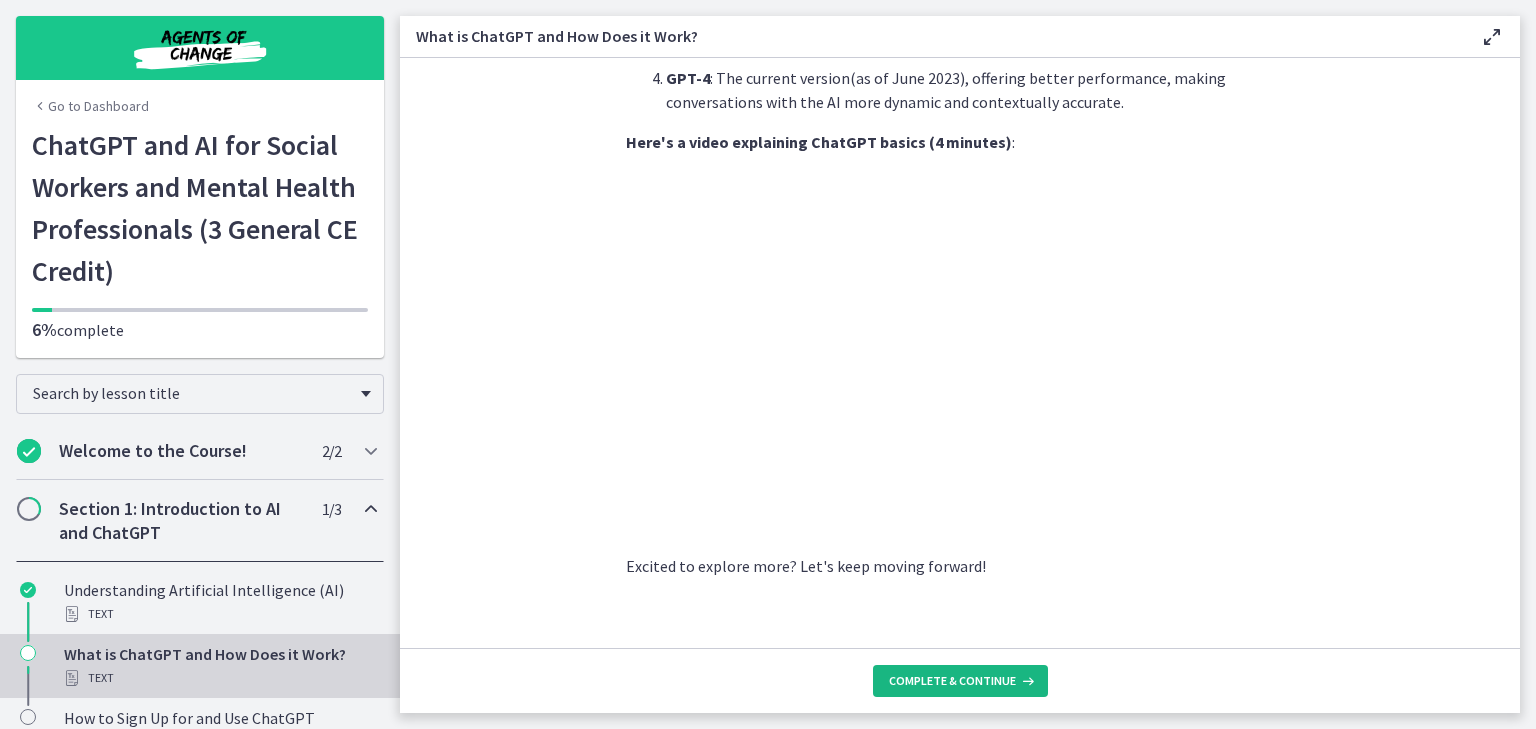 click on "Complete & continue" at bounding box center (952, 681) 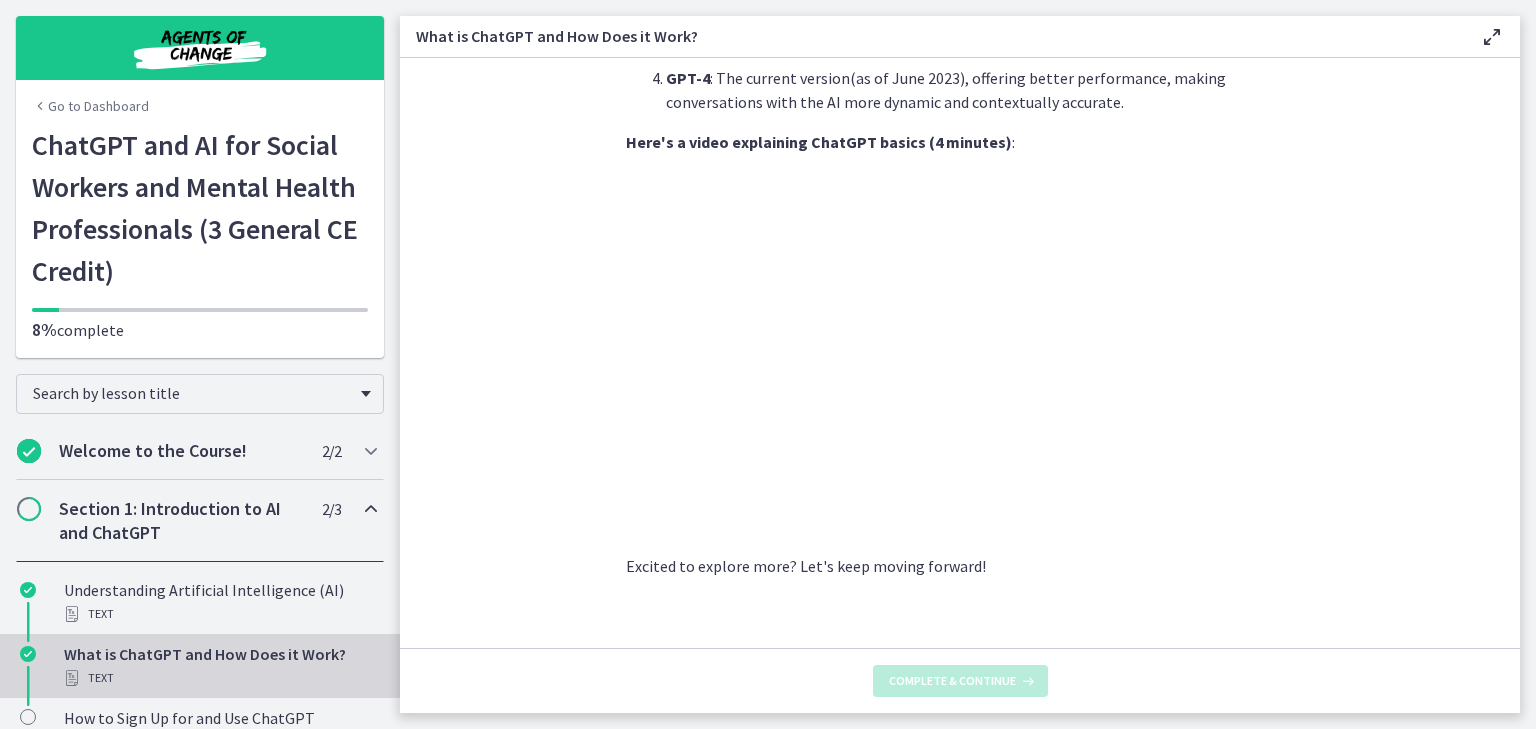 scroll, scrollTop: 0, scrollLeft: 0, axis: both 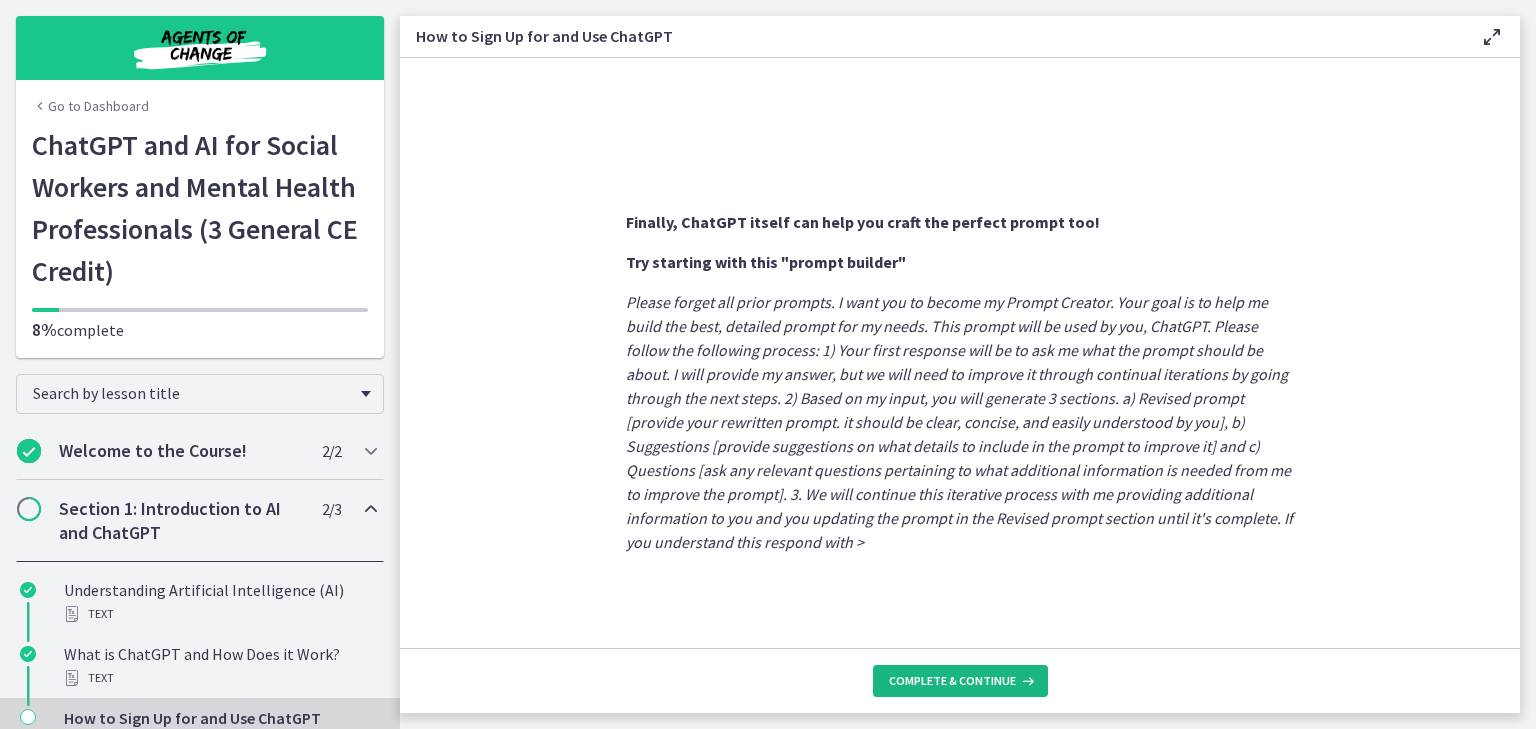 click on "Complete & continue" at bounding box center [952, 681] 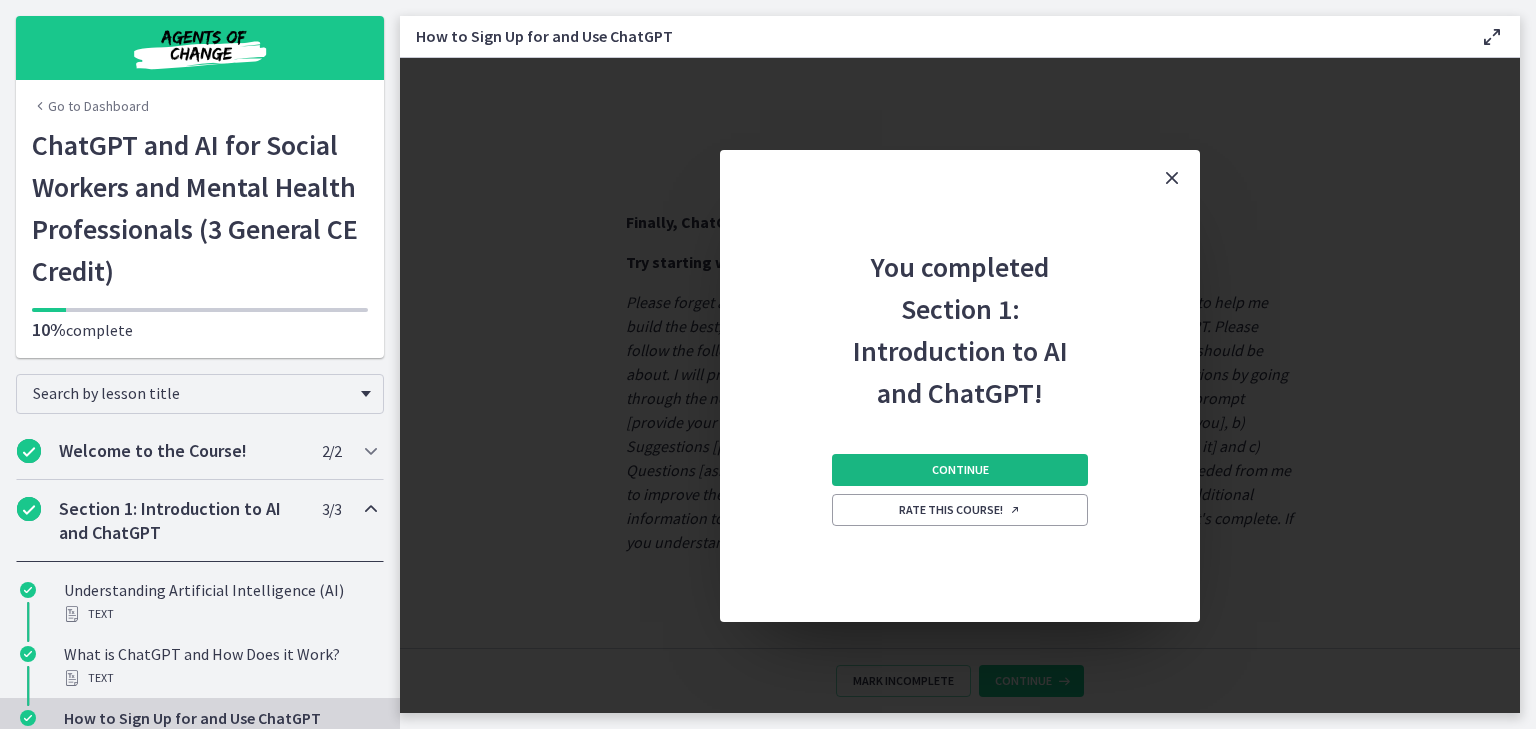 click on "Continue" at bounding box center [960, 470] 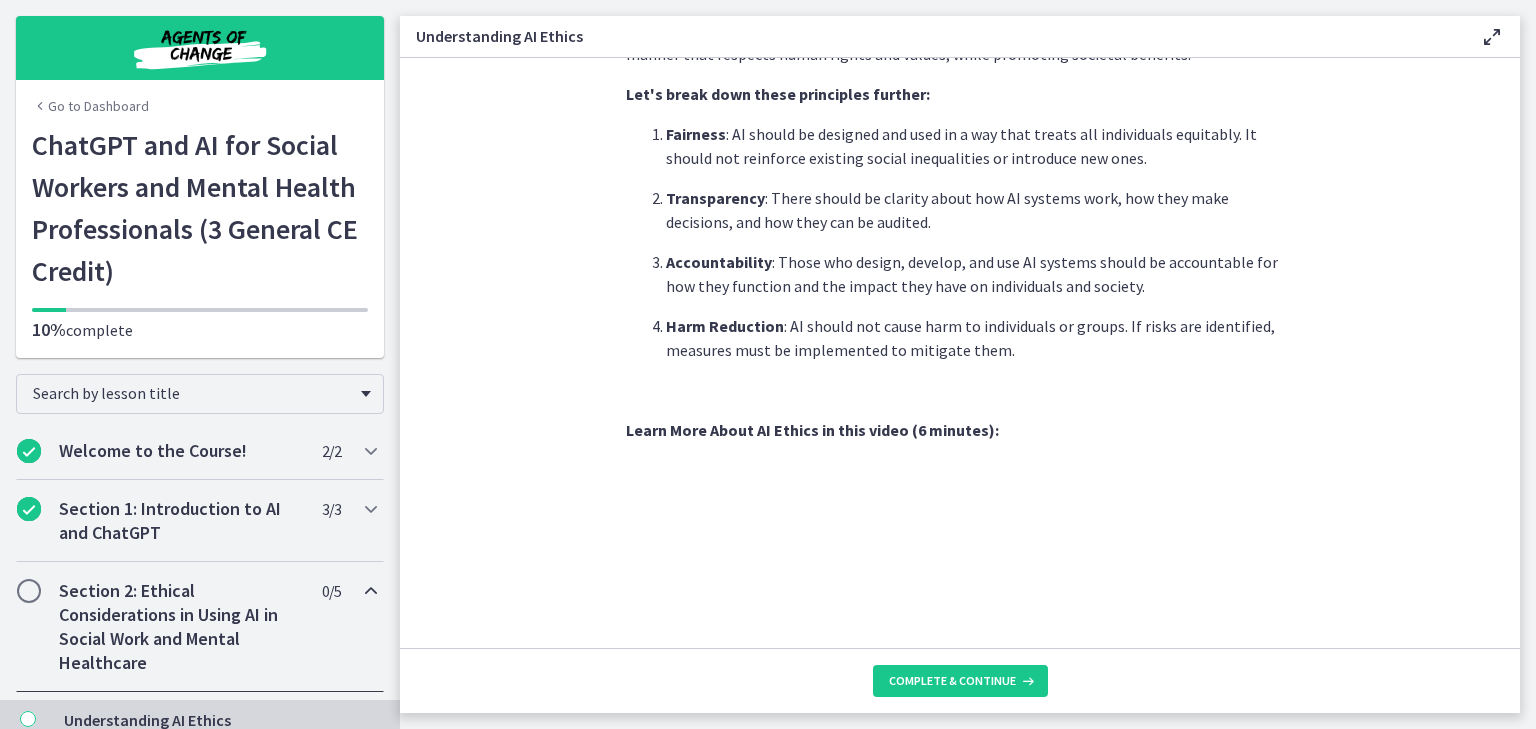 scroll, scrollTop: 800, scrollLeft: 0, axis: vertical 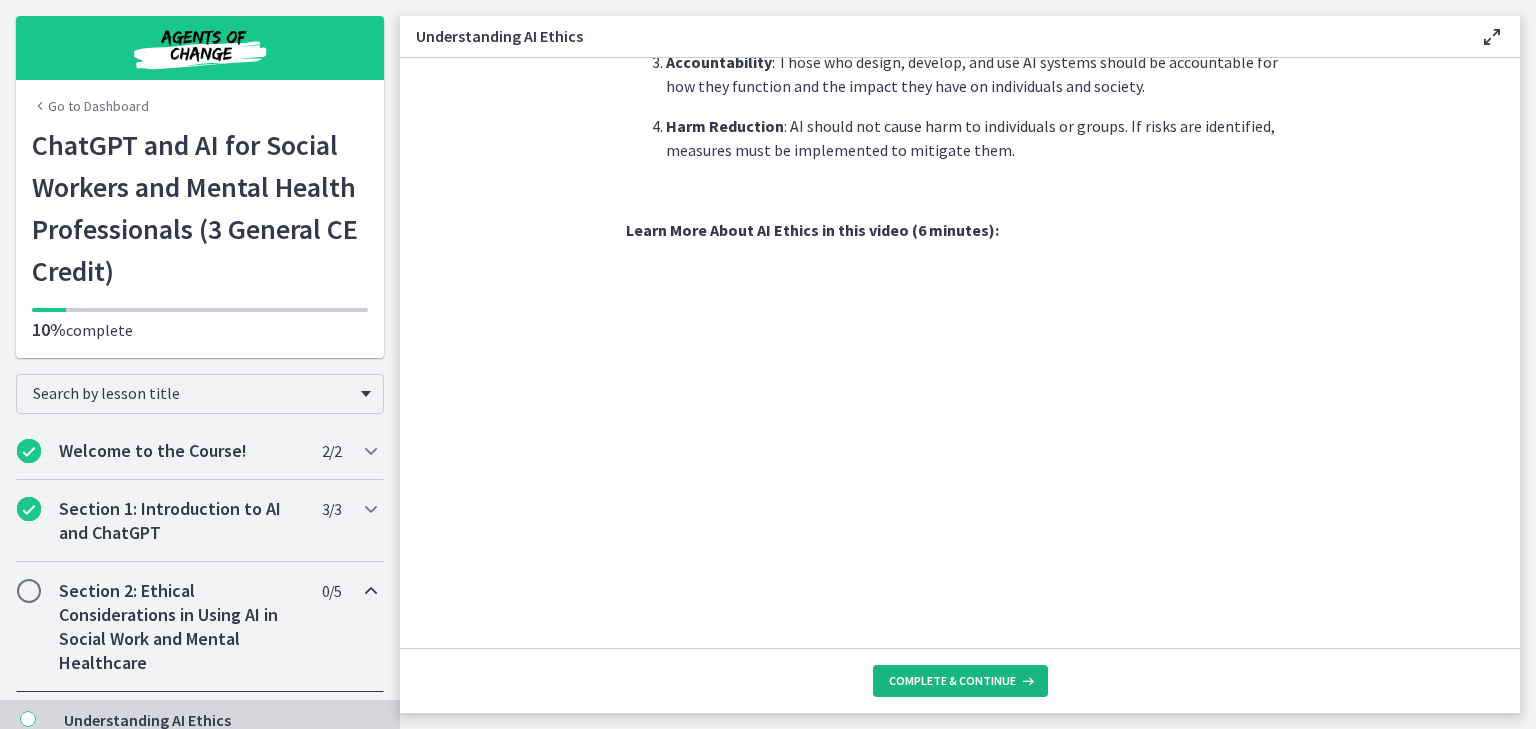 click on "Complete & continue" at bounding box center (952, 681) 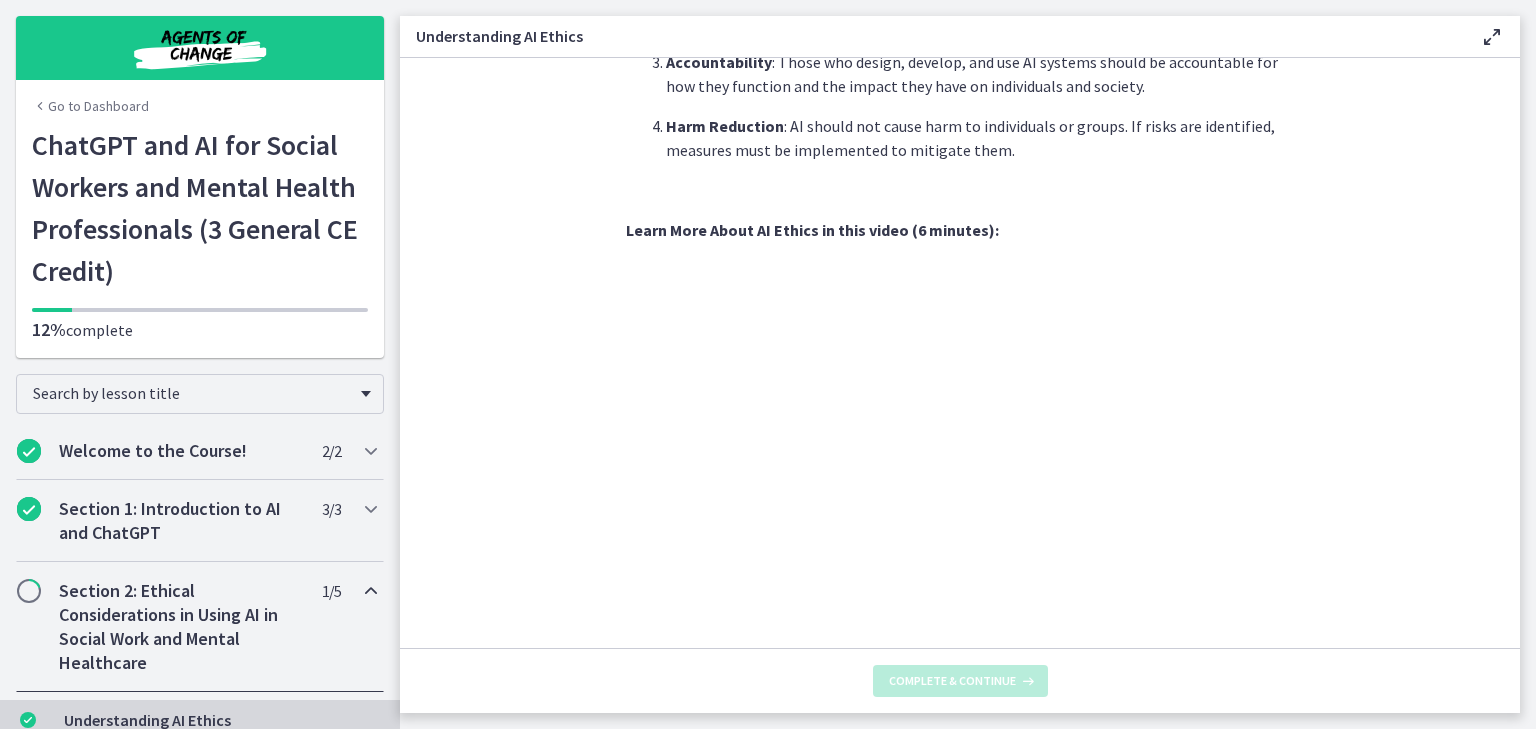 scroll, scrollTop: 0, scrollLeft: 0, axis: both 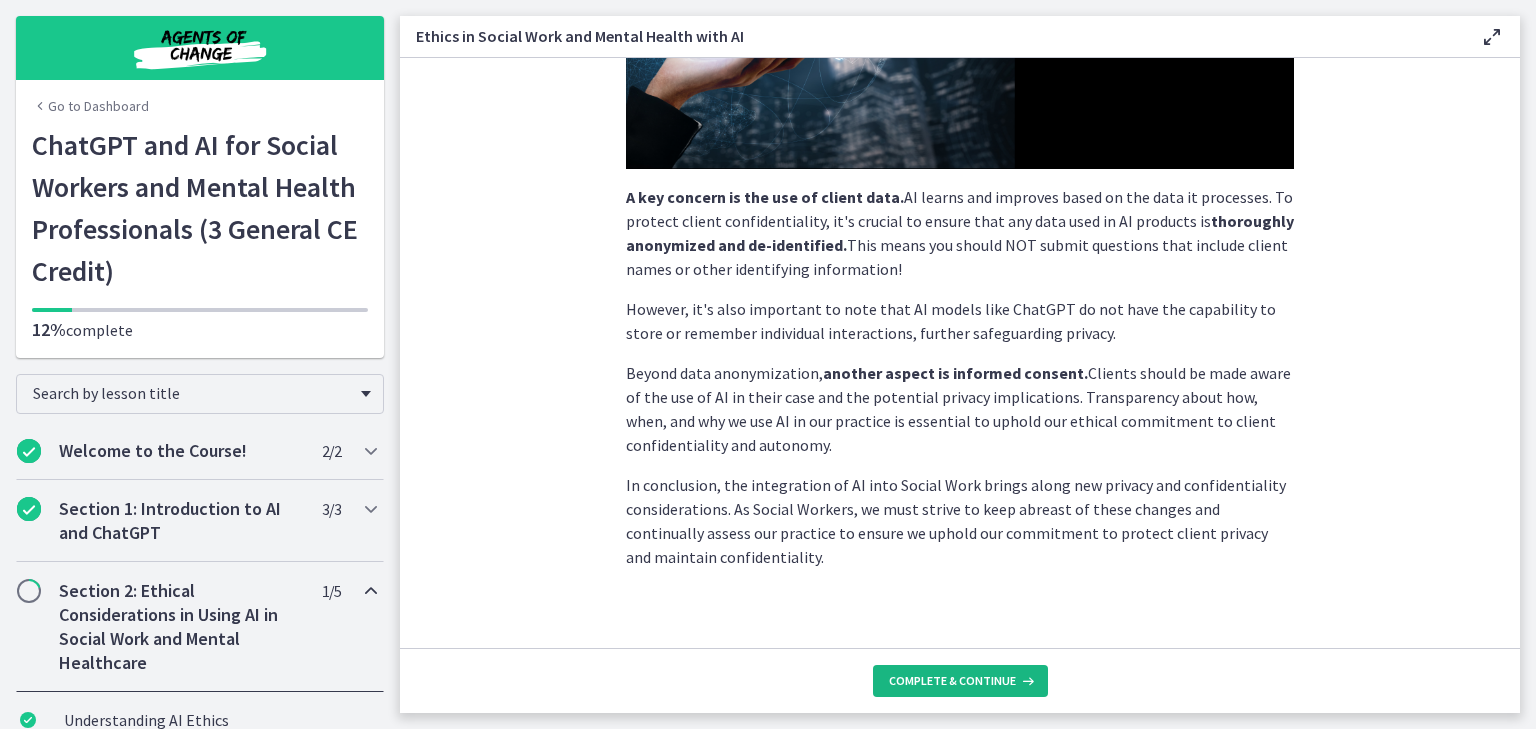 click on "Complete & continue" at bounding box center (952, 681) 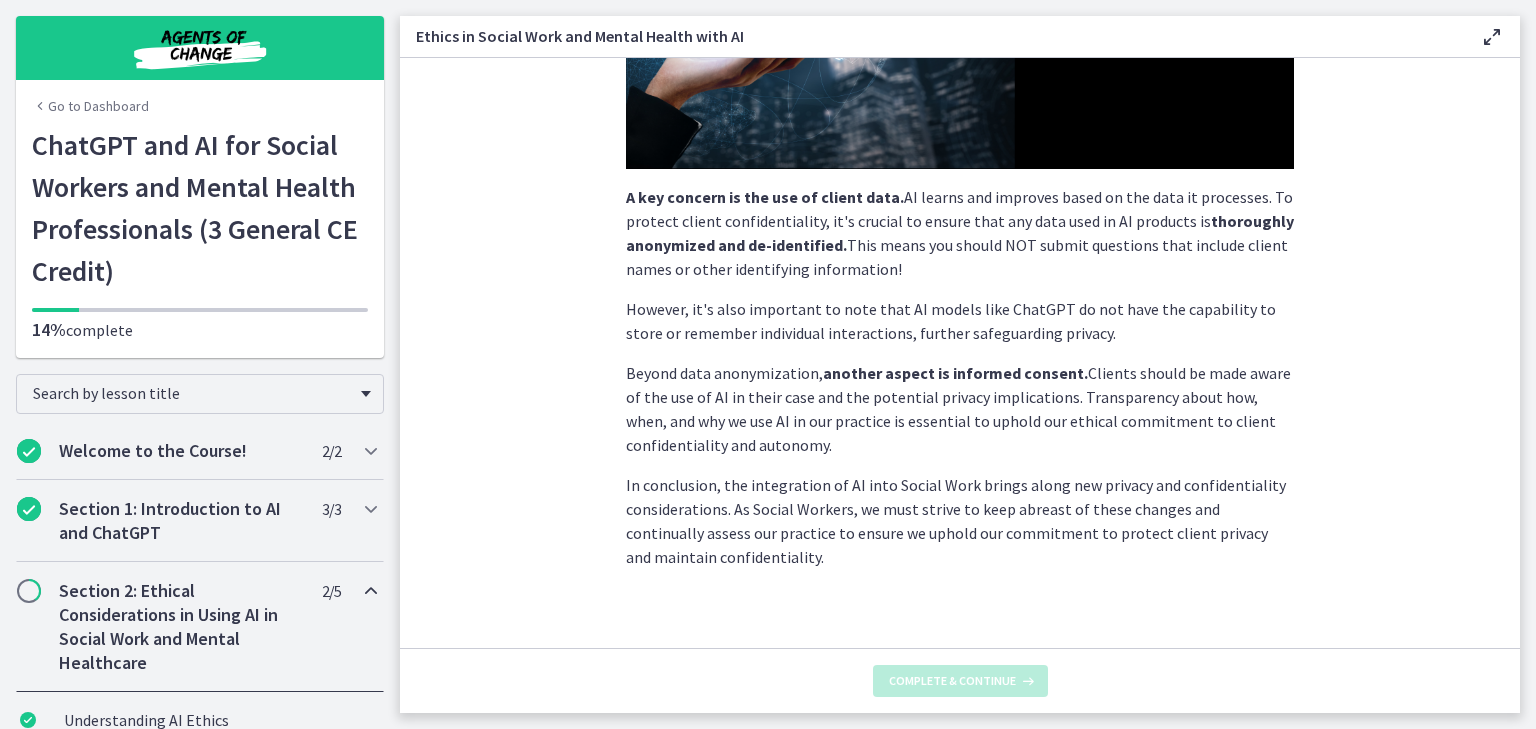 scroll, scrollTop: 0, scrollLeft: 0, axis: both 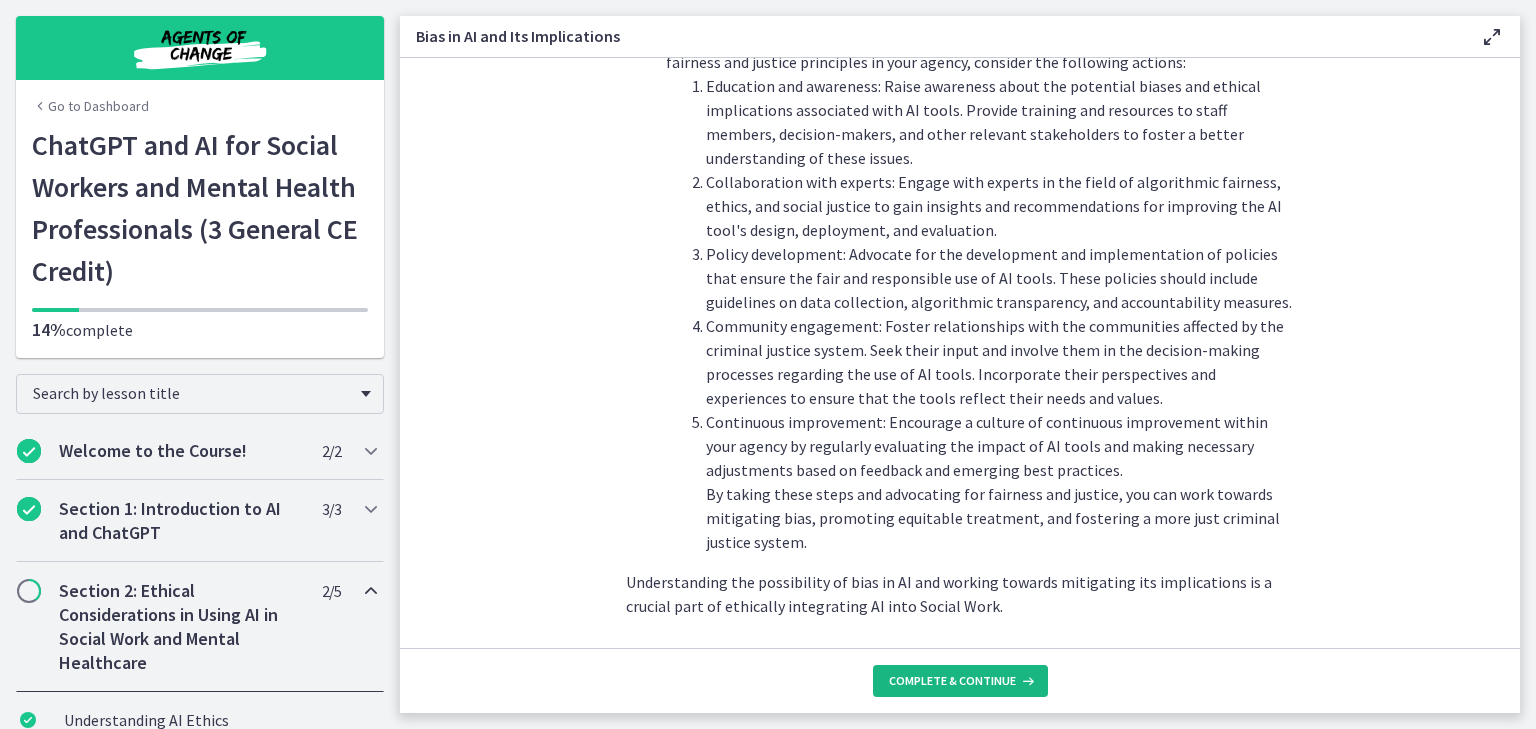click on "Complete & continue" at bounding box center [952, 681] 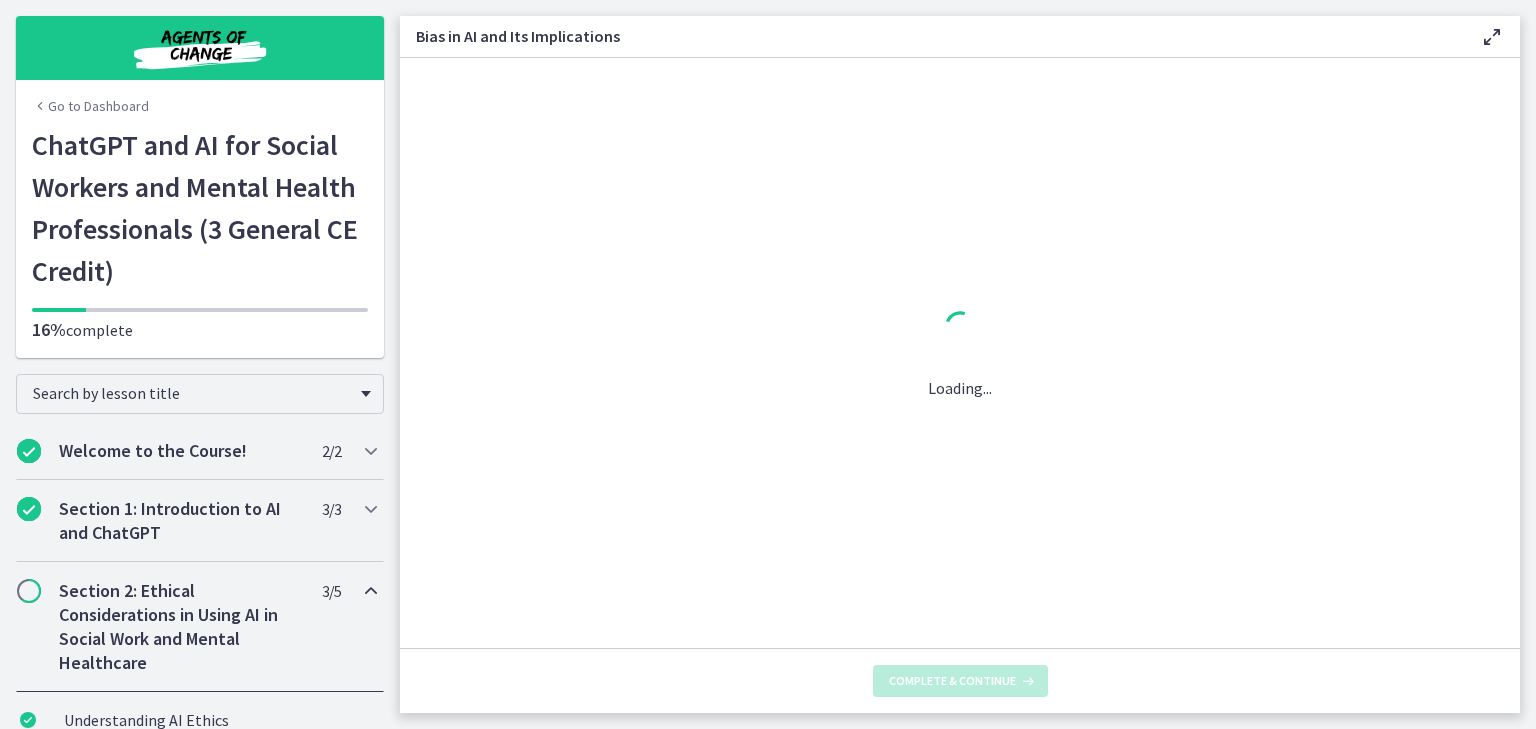 scroll, scrollTop: 0, scrollLeft: 0, axis: both 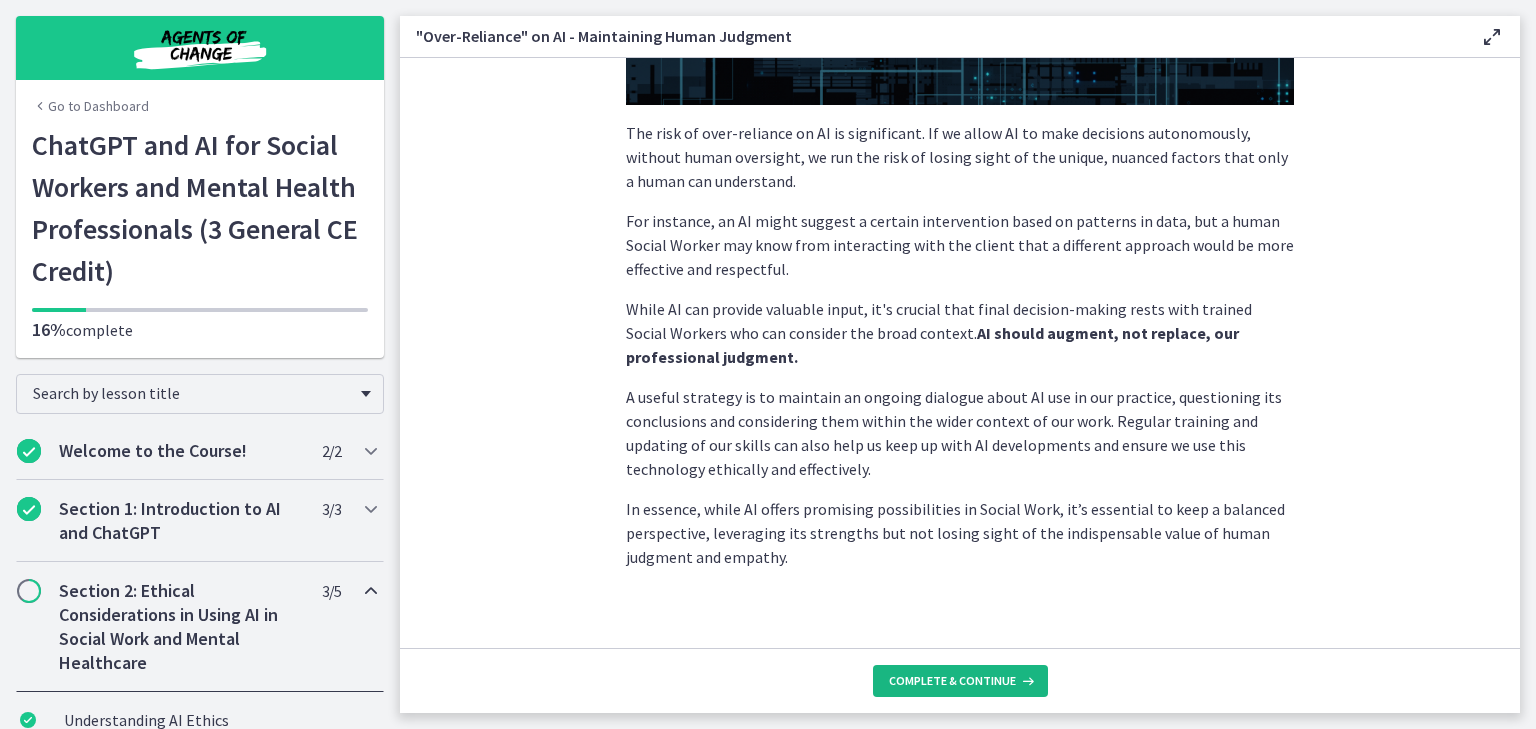 click on "Complete & continue" at bounding box center (952, 681) 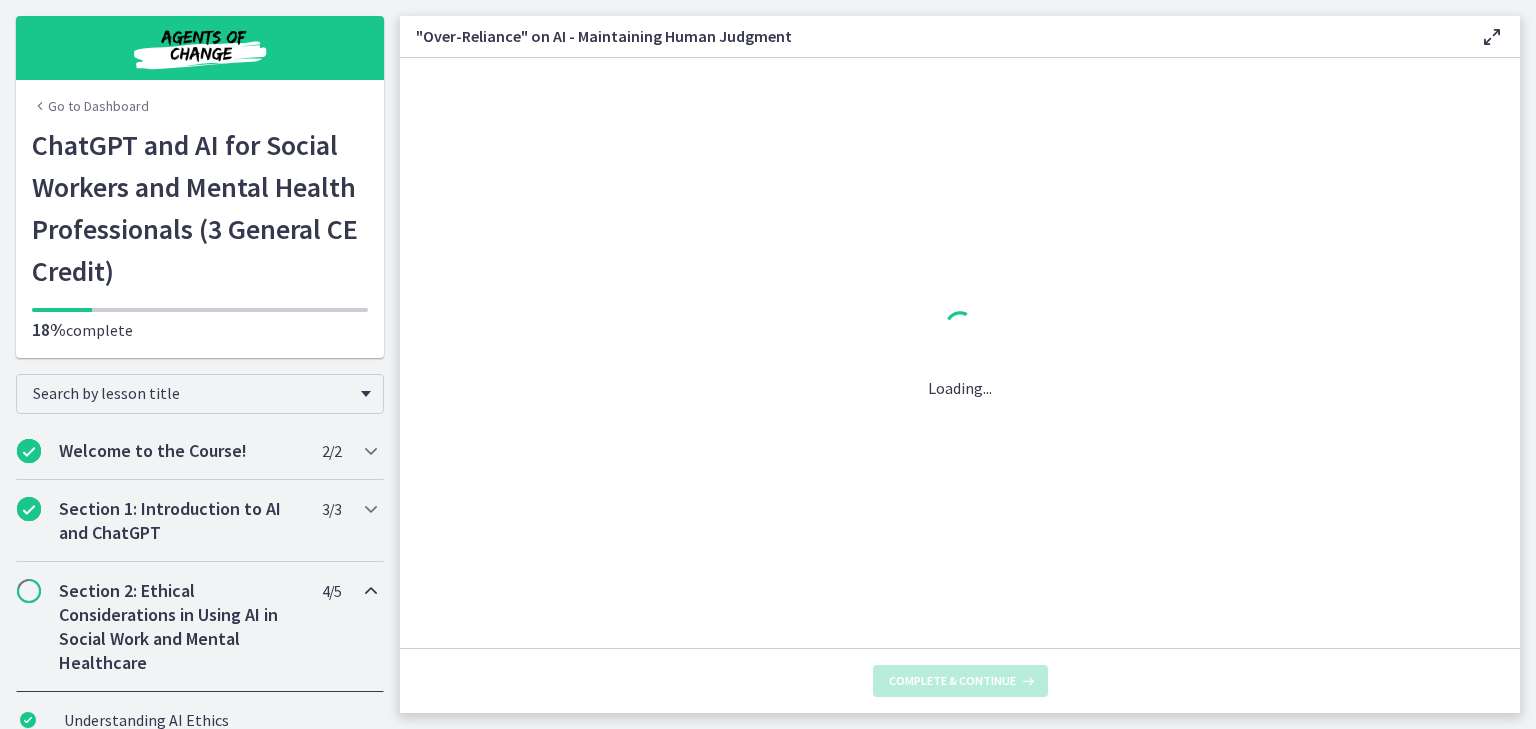 scroll, scrollTop: 0, scrollLeft: 0, axis: both 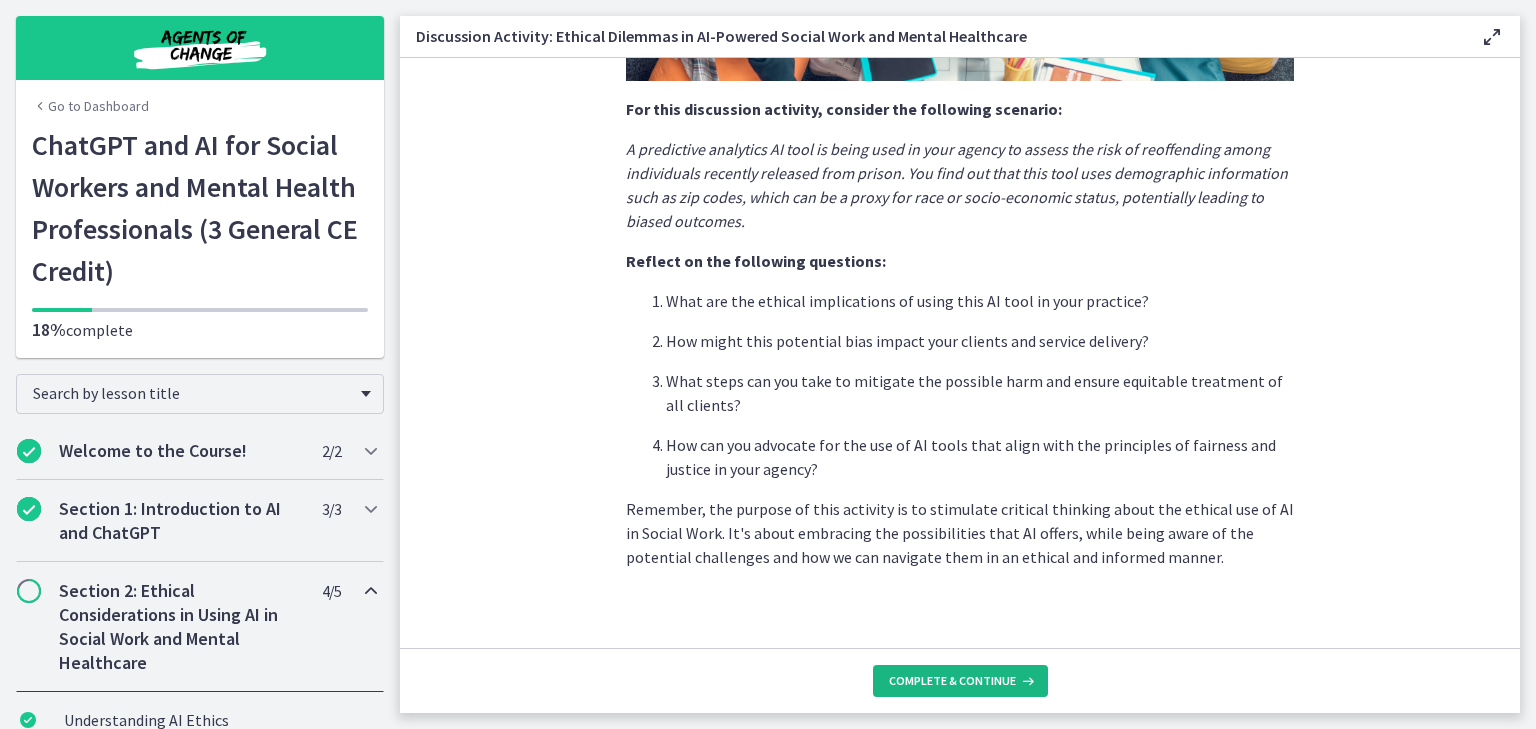 click on "Complete & continue" at bounding box center (952, 681) 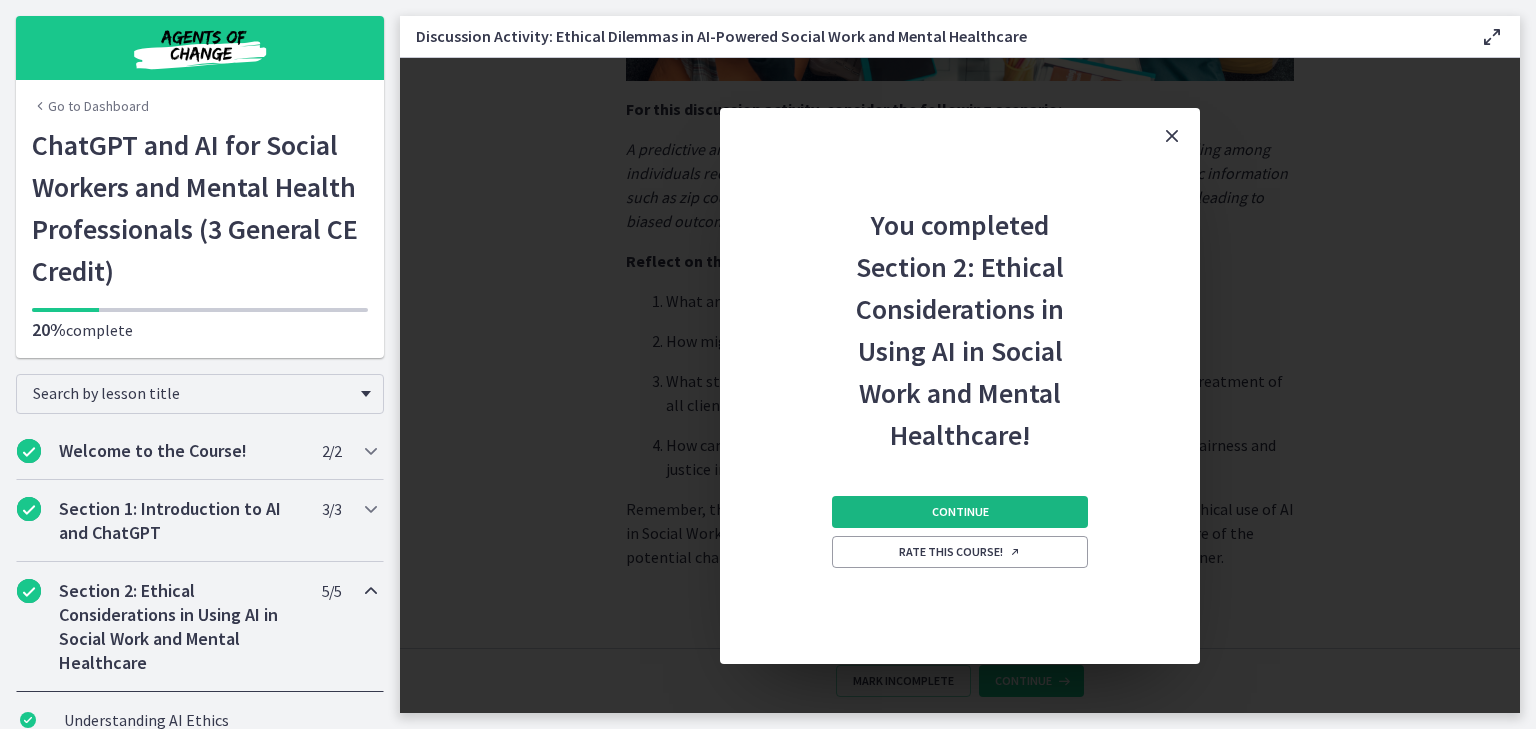 click on "Continue" at bounding box center [960, 512] 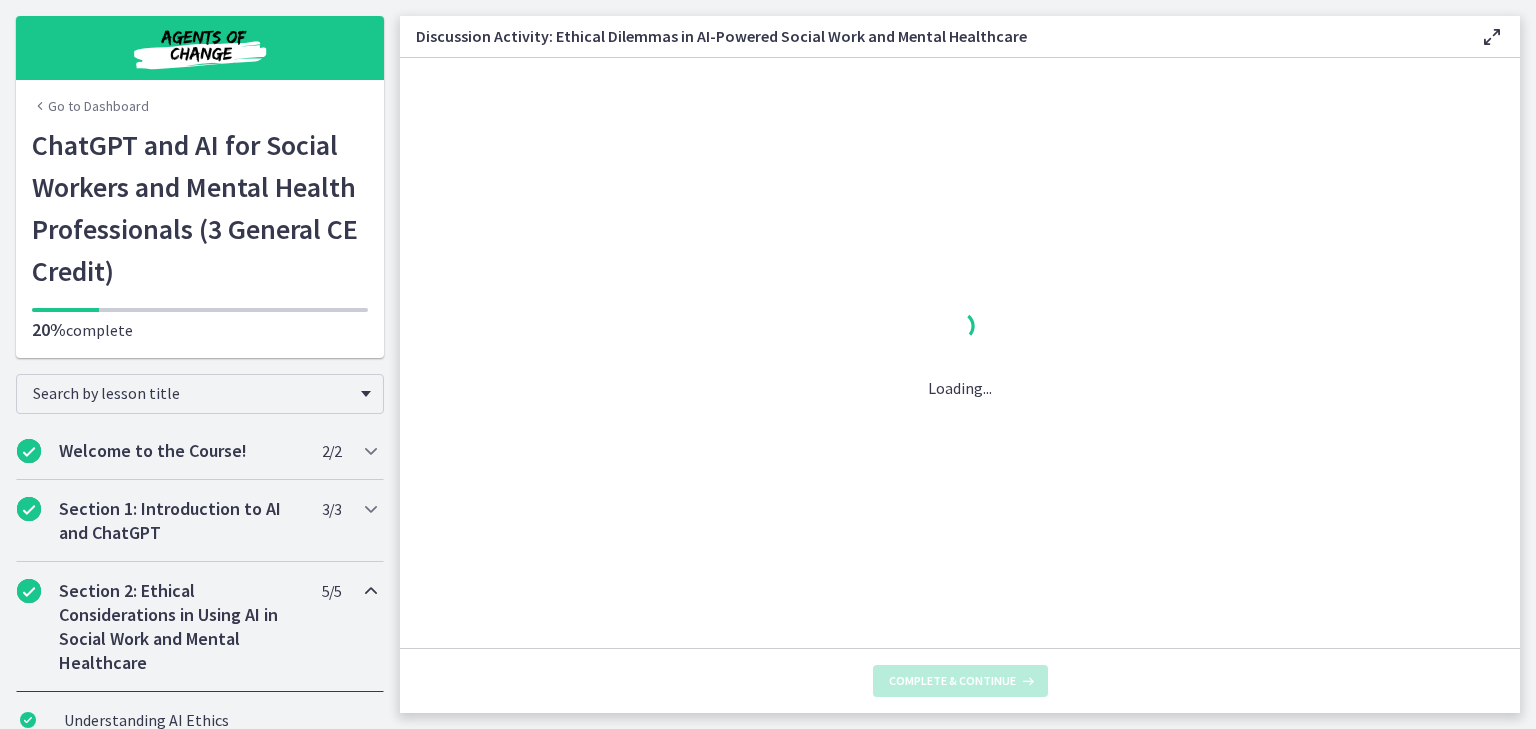 scroll, scrollTop: 0, scrollLeft: 0, axis: both 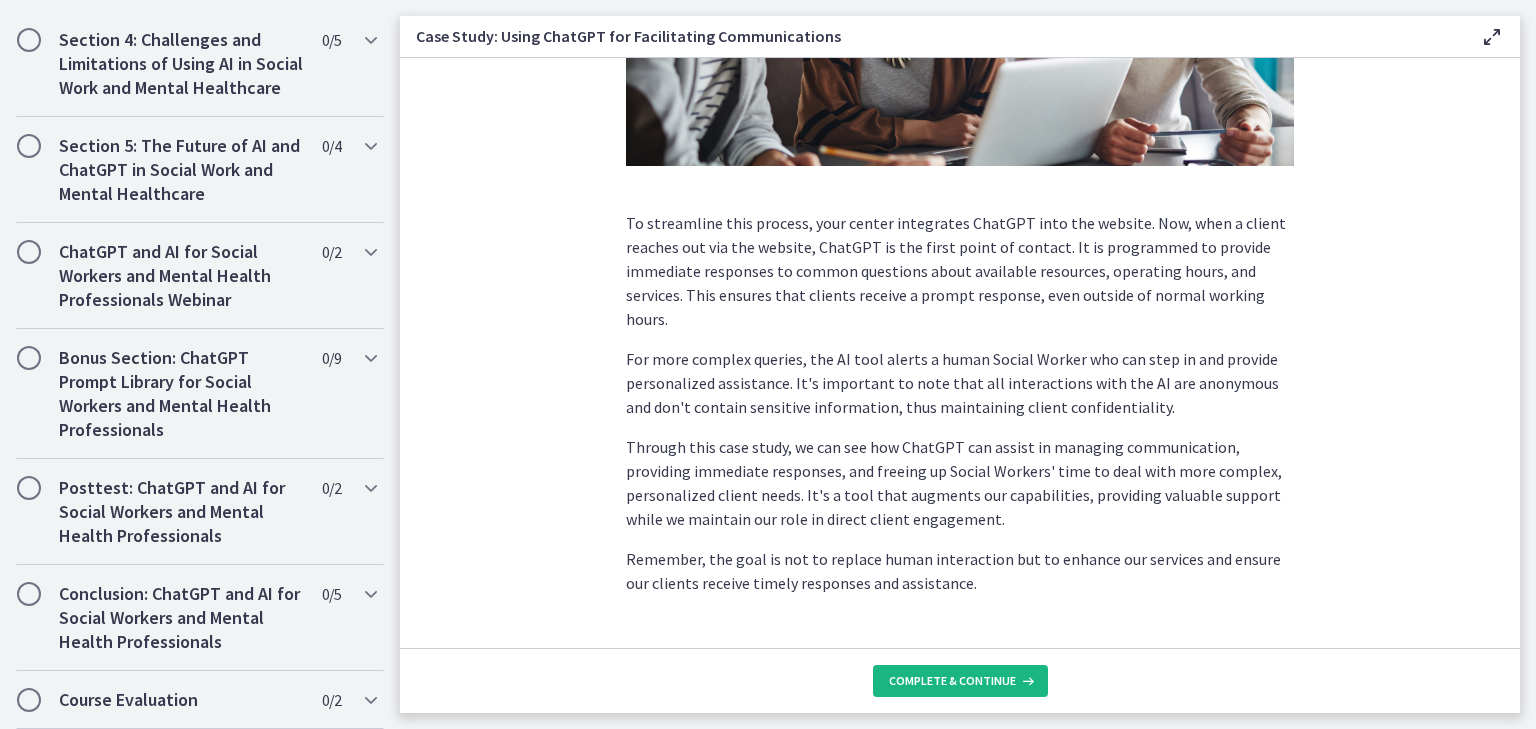 click on "Complete & continue" at bounding box center (952, 681) 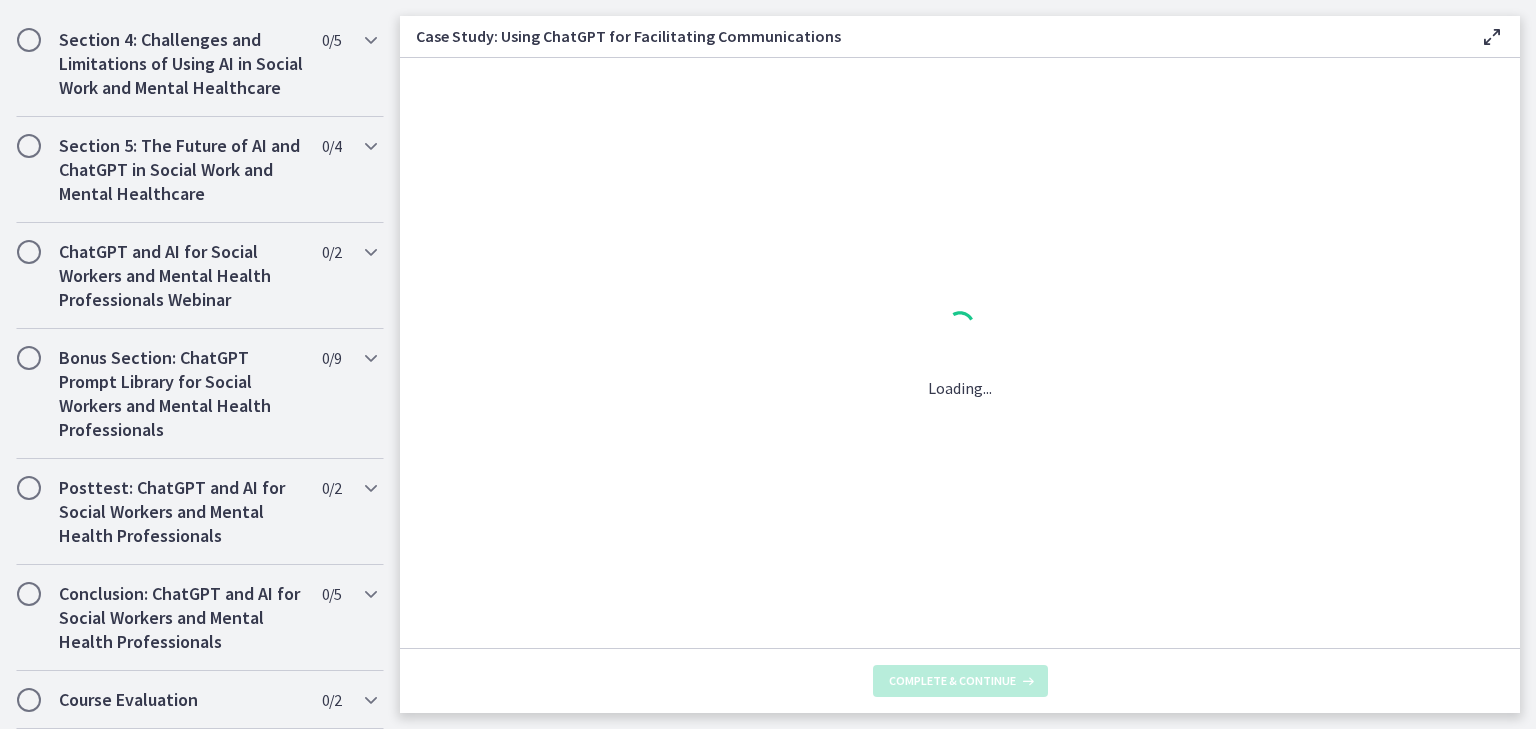 scroll, scrollTop: 0, scrollLeft: 0, axis: both 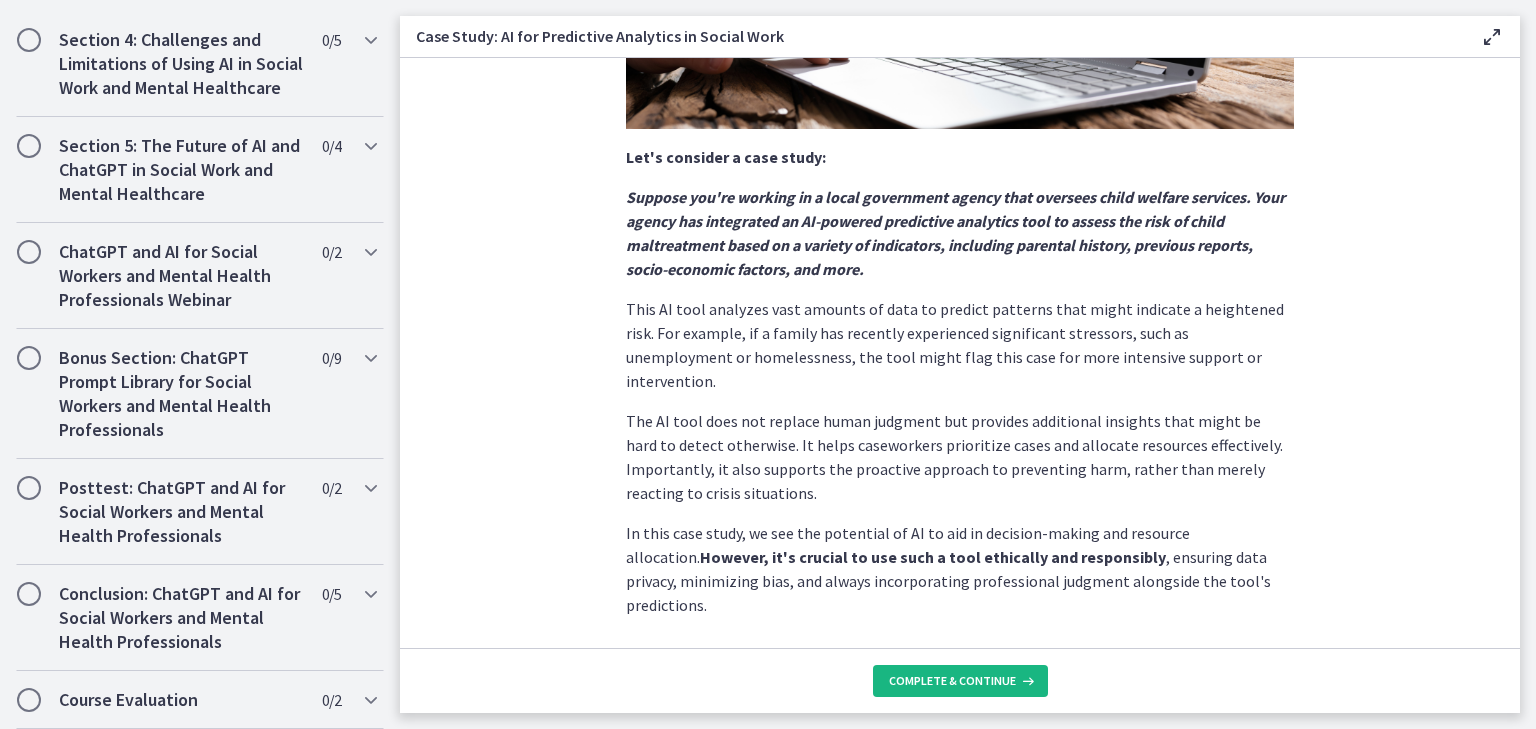 click on "Complete & continue" at bounding box center [952, 681] 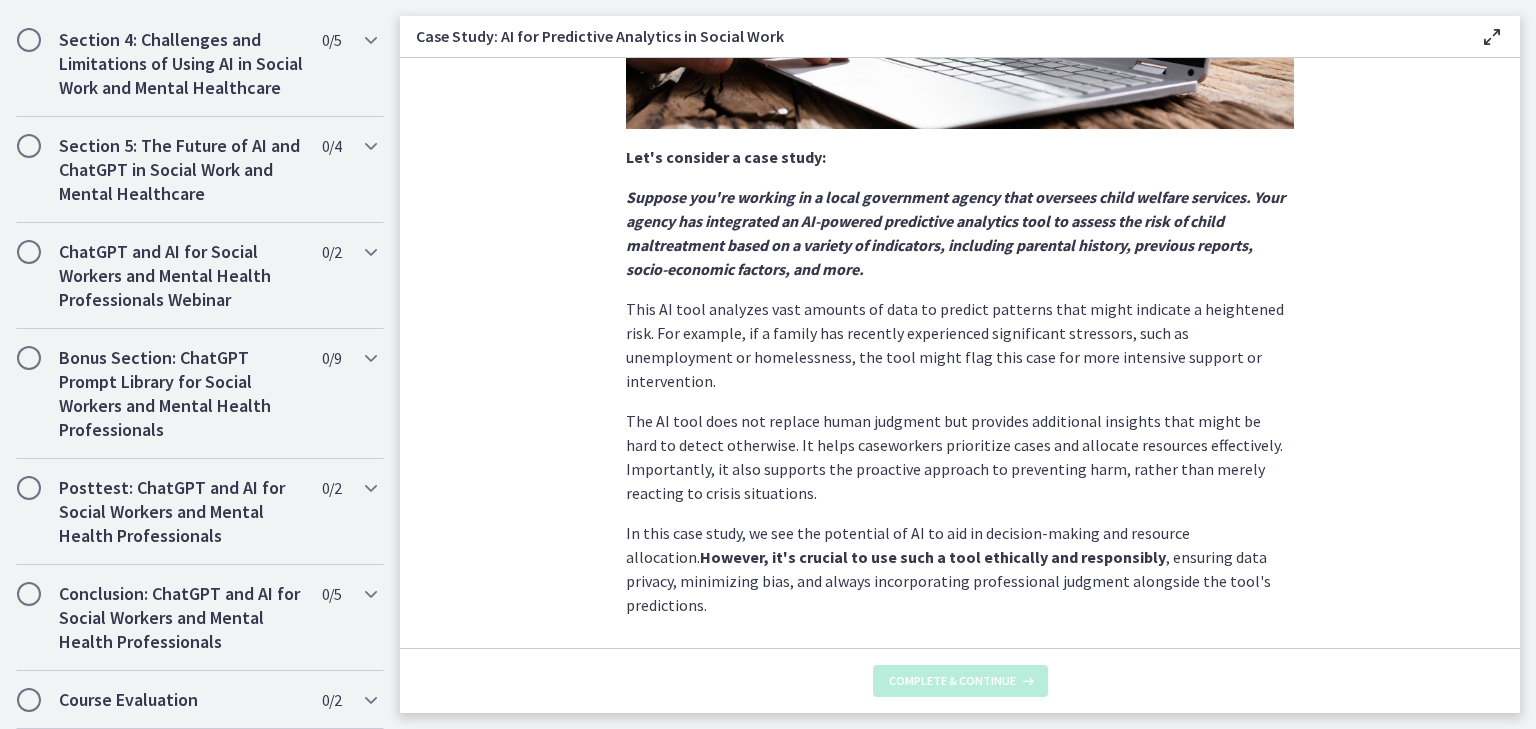 scroll, scrollTop: 0, scrollLeft: 0, axis: both 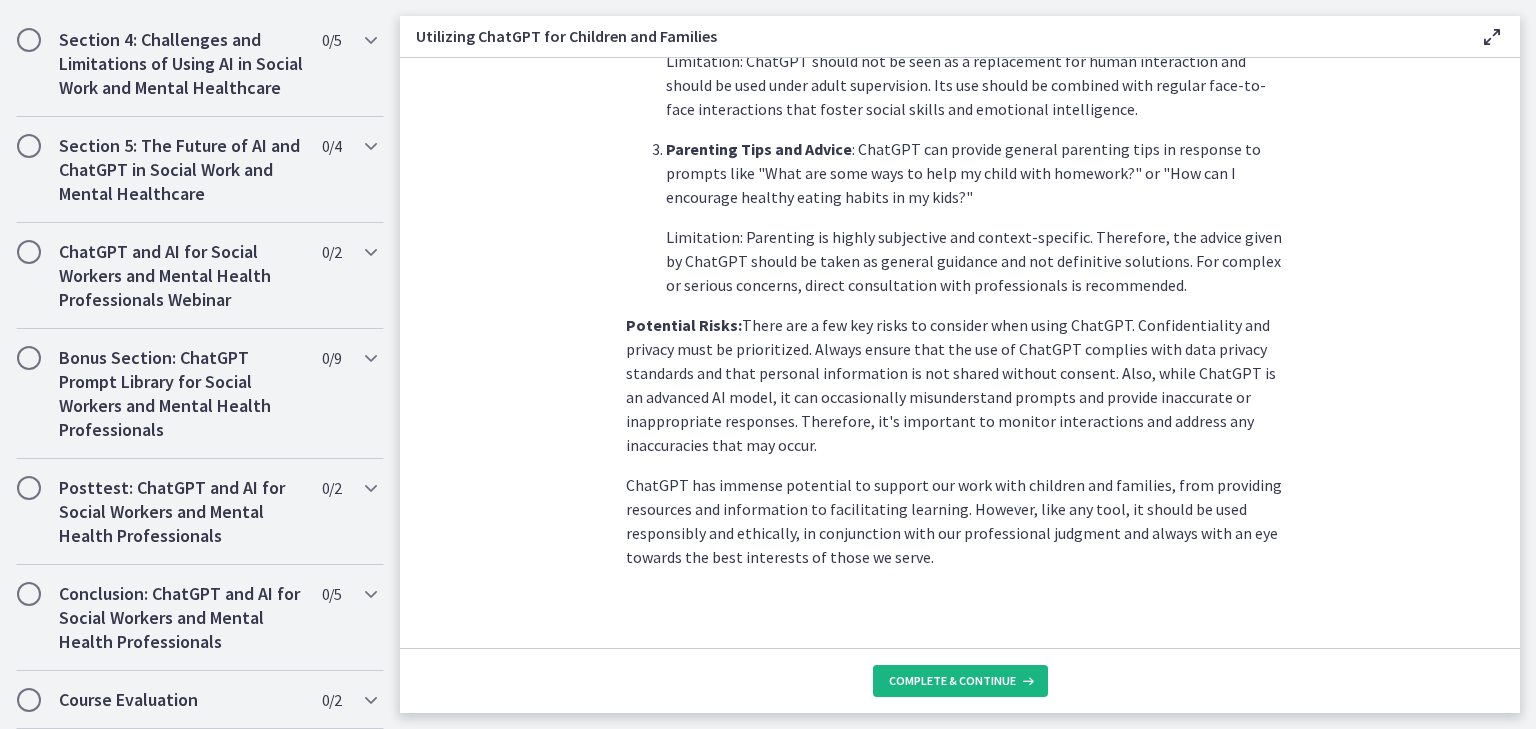 click on "Complete & continue" at bounding box center (952, 681) 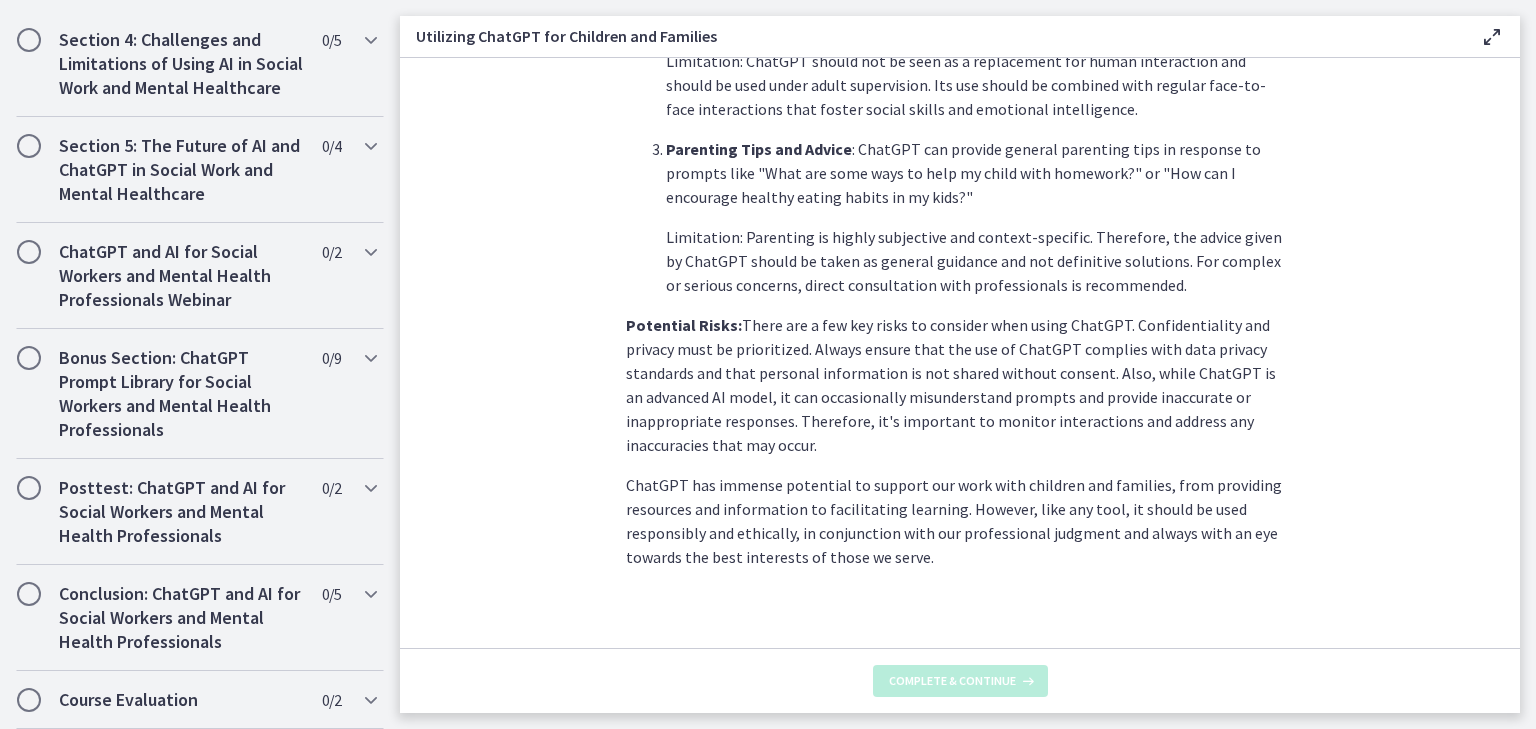 scroll, scrollTop: 0, scrollLeft: 0, axis: both 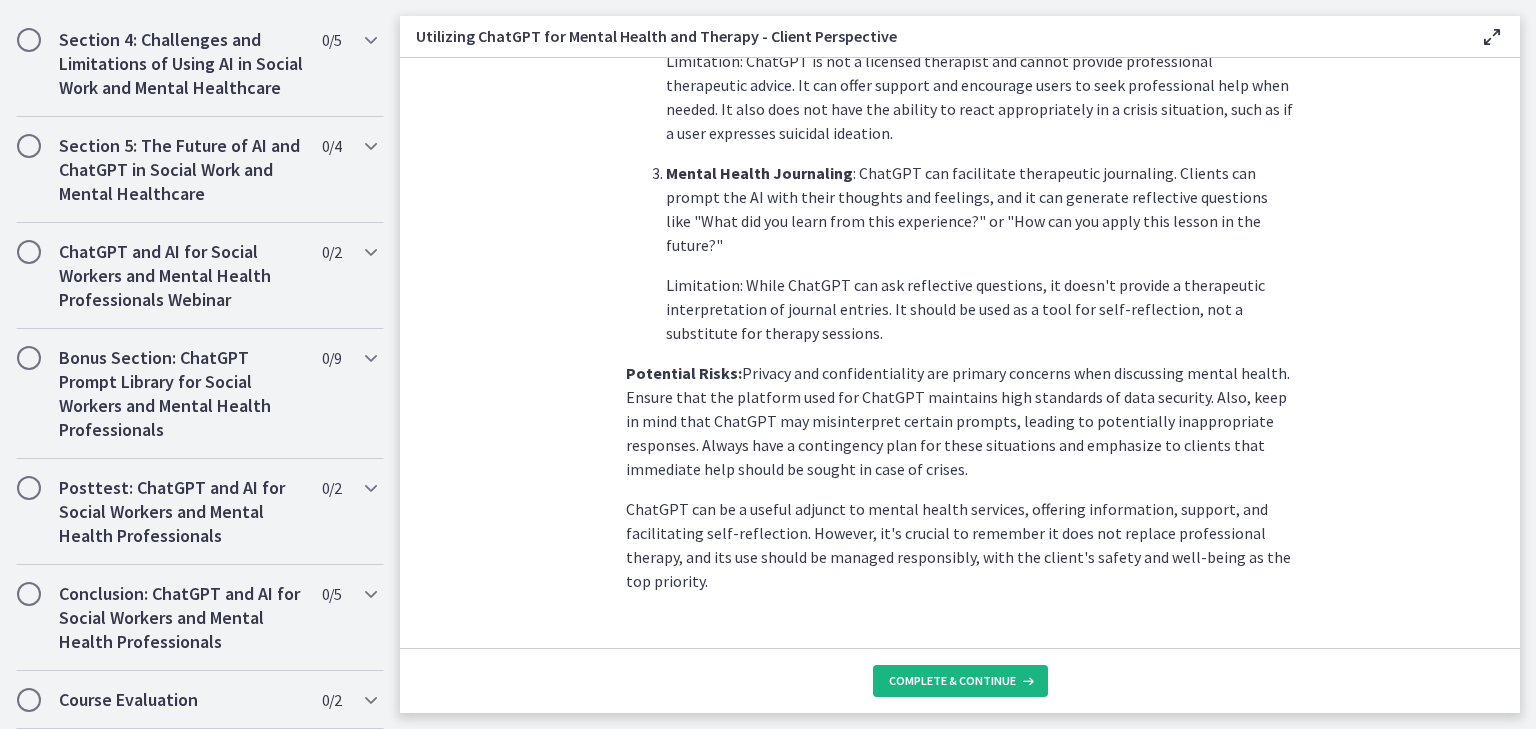 click on "Complete & continue" at bounding box center (952, 681) 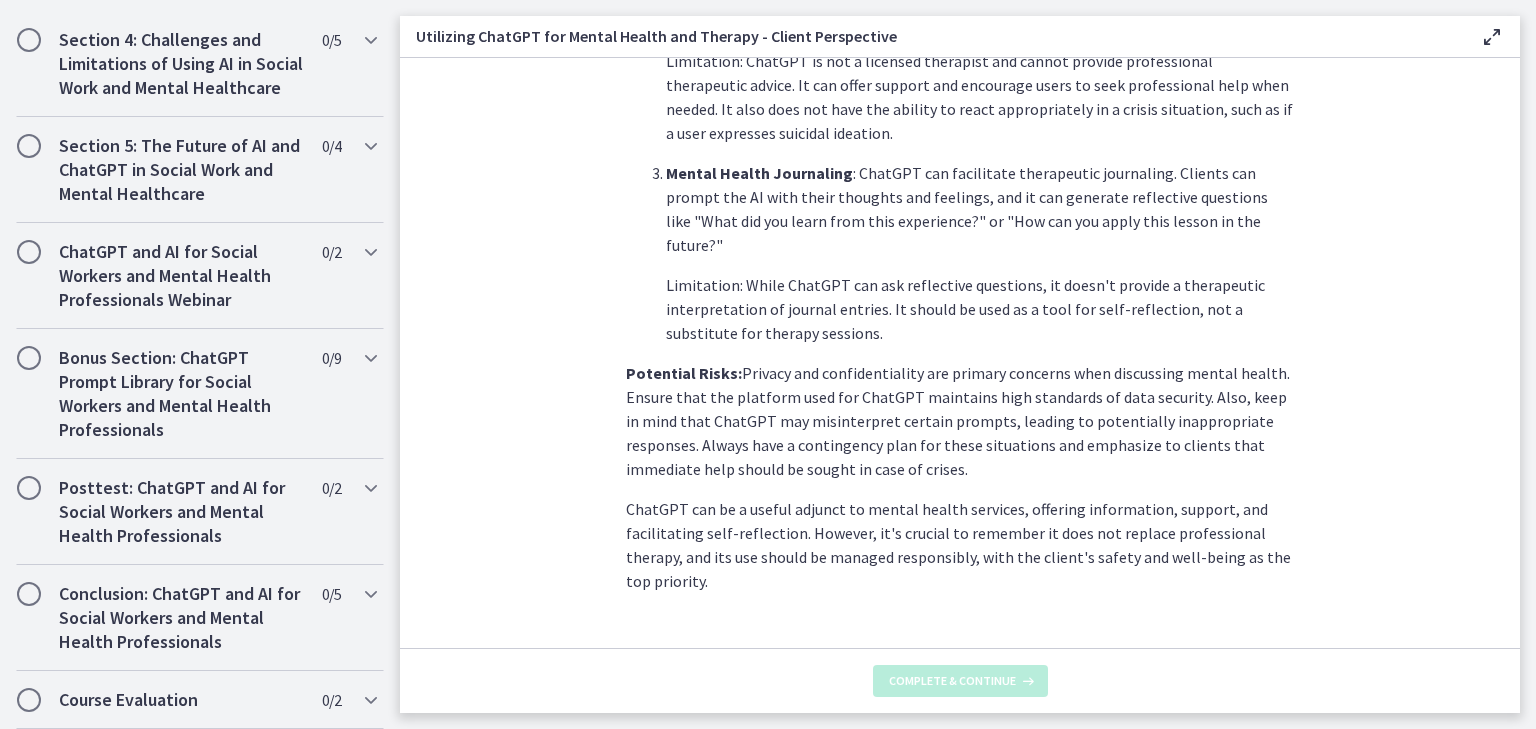 scroll, scrollTop: 0, scrollLeft: 0, axis: both 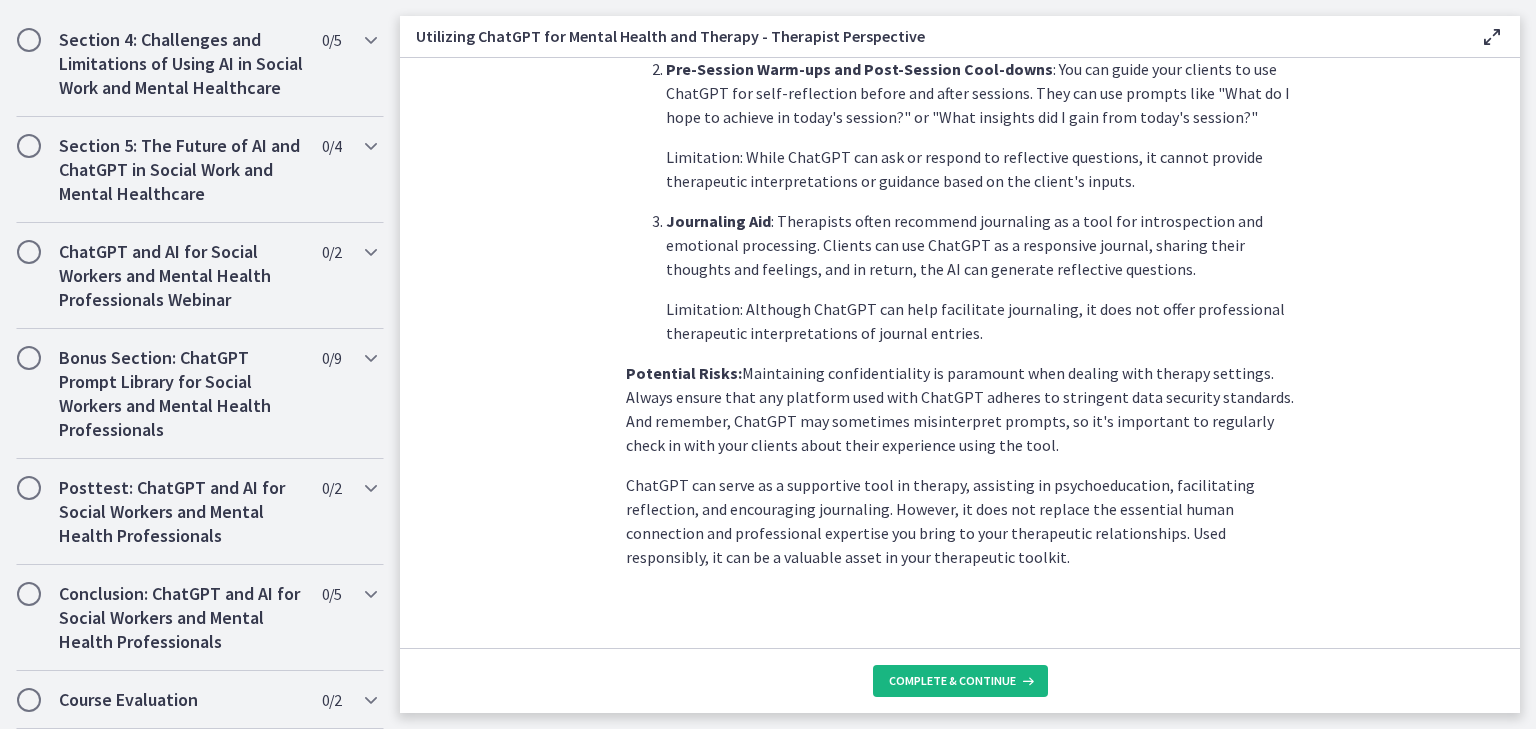 click on "Complete & continue" at bounding box center (952, 681) 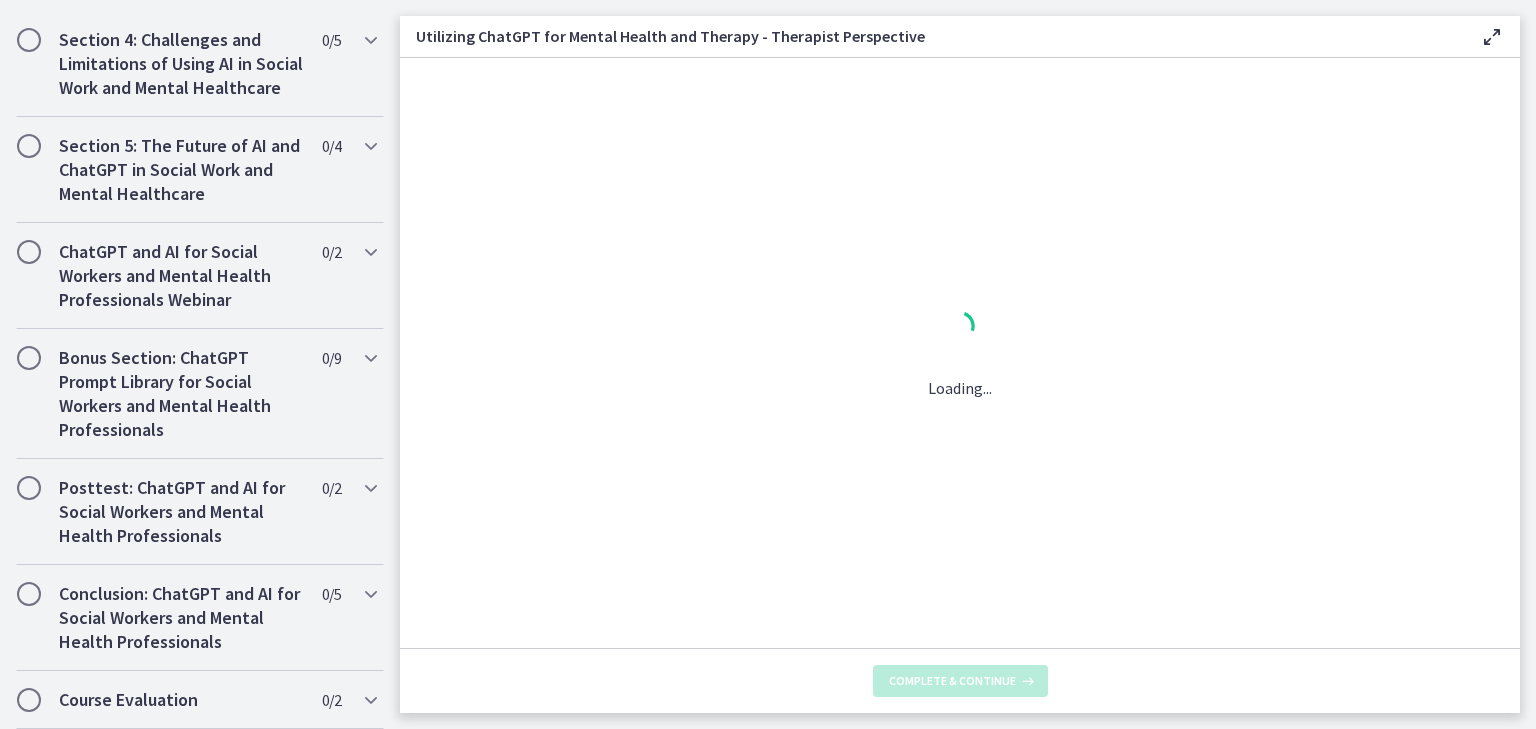 scroll, scrollTop: 0, scrollLeft: 0, axis: both 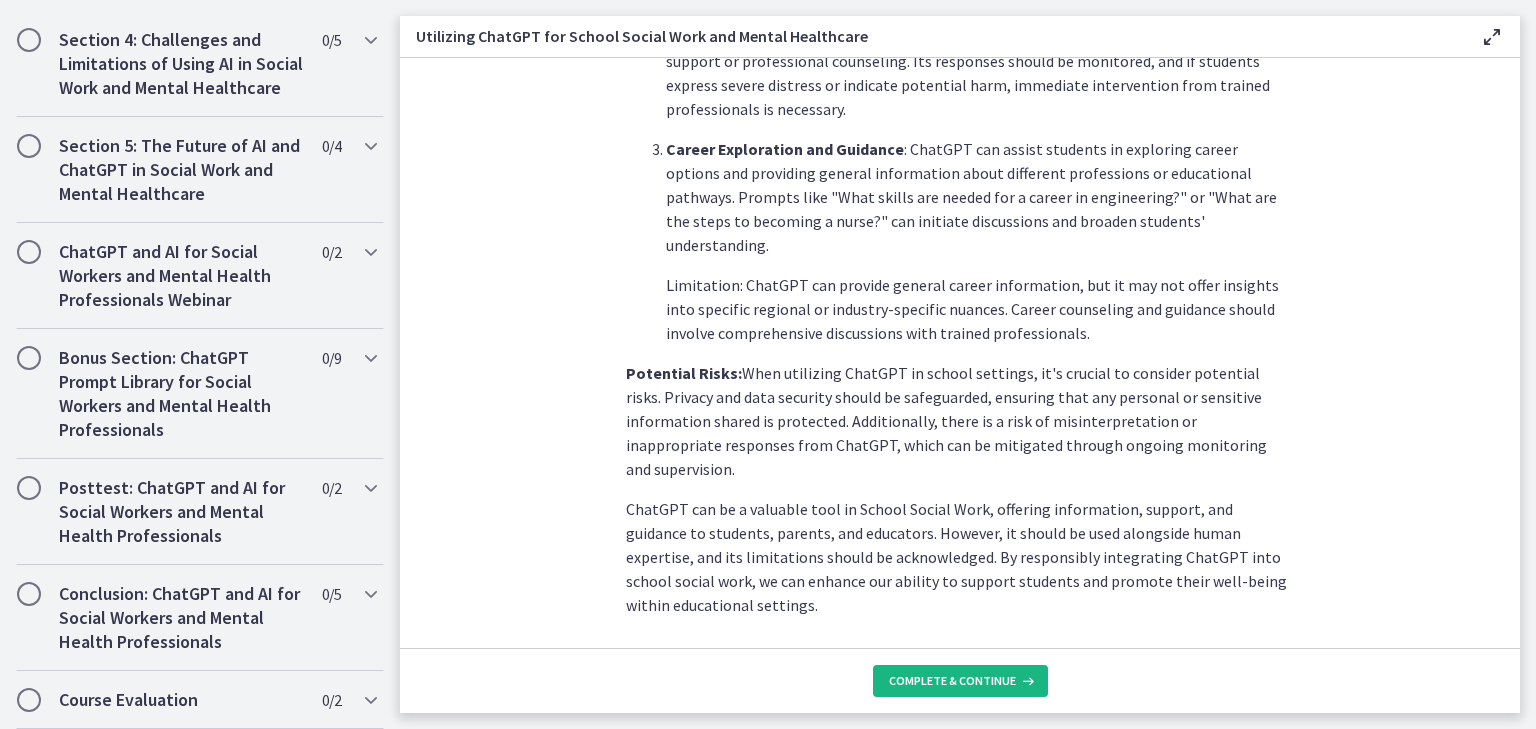 click on "Complete & continue" at bounding box center (952, 681) 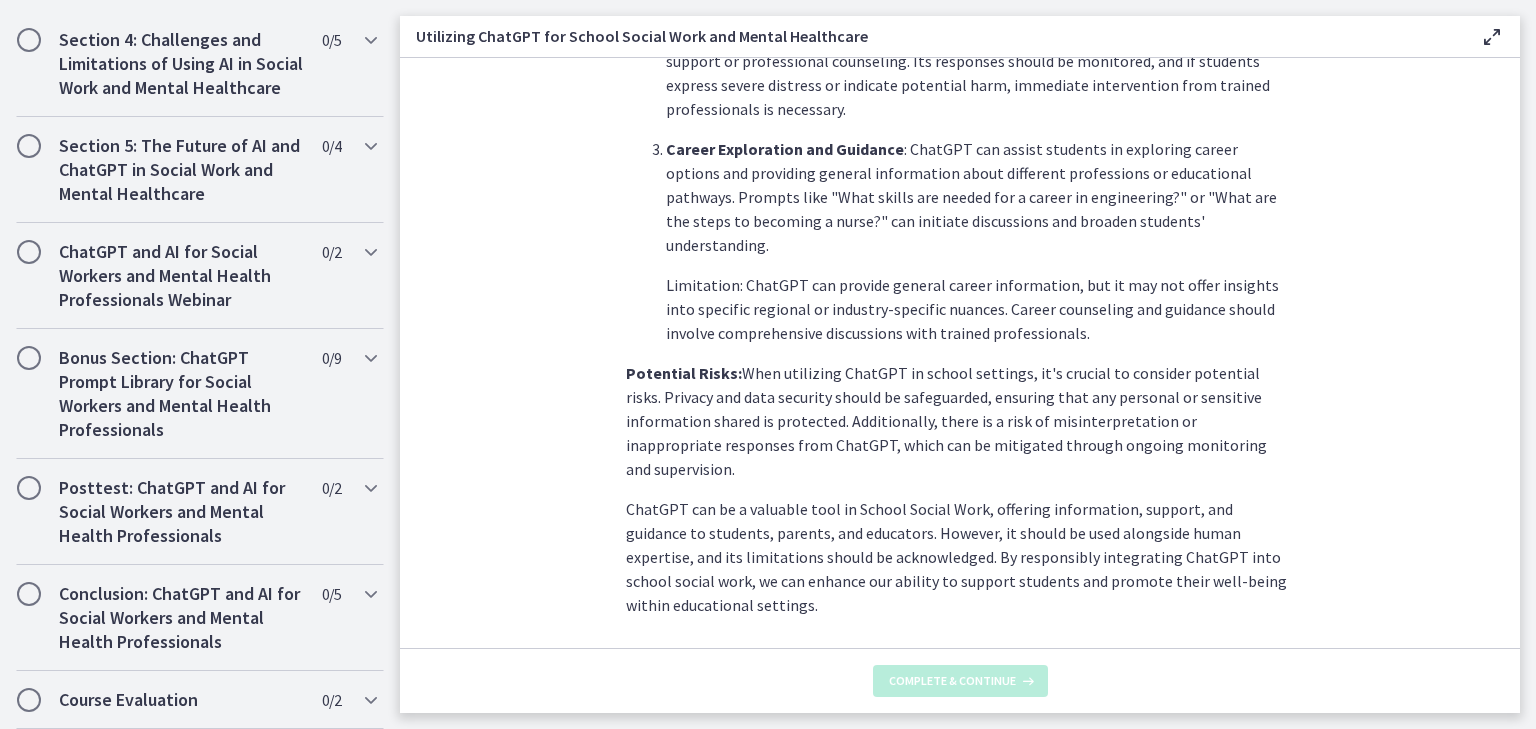scroll, scrollTop: 0, scrollLeft: 0, axis: both 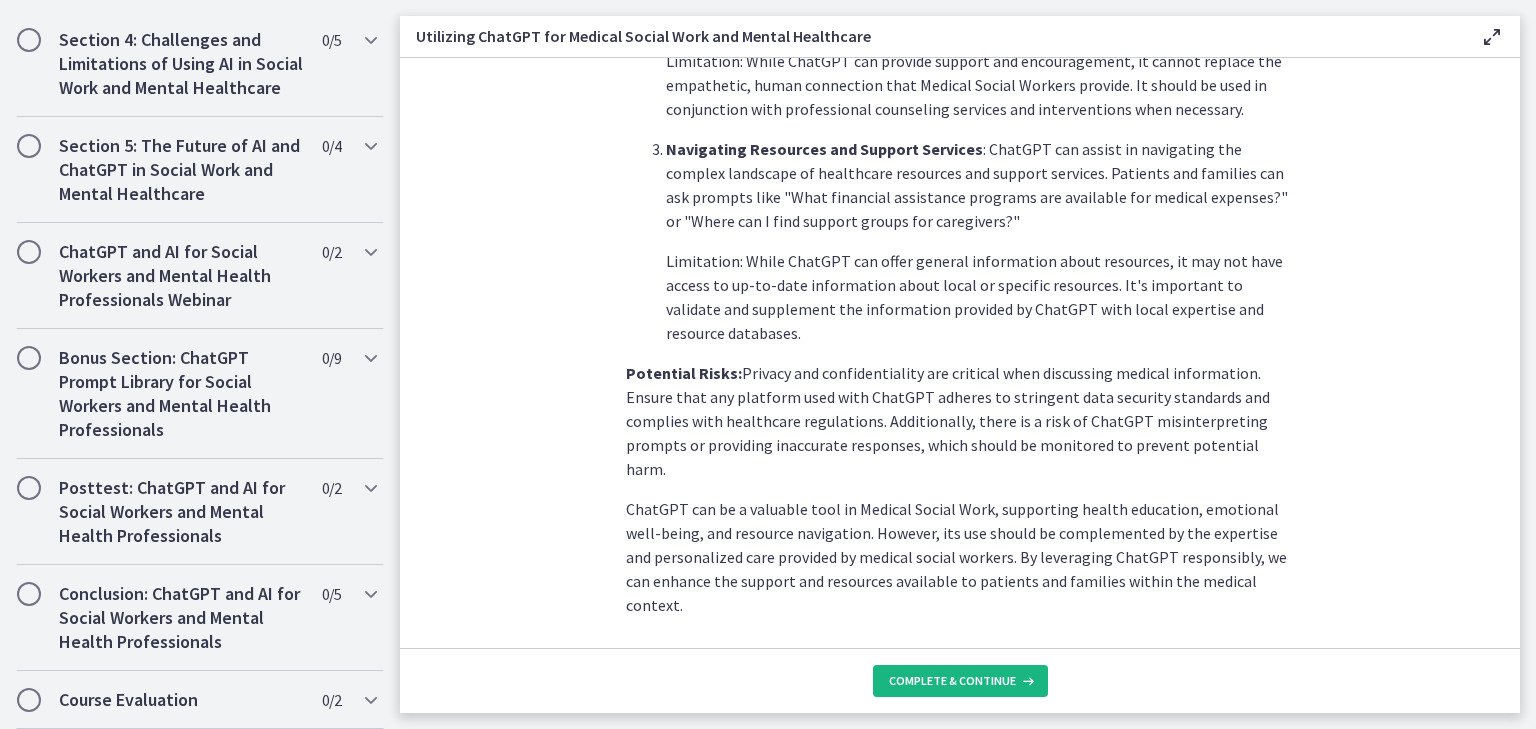 click on "Complete & continue" at bounding box center (952, 681) 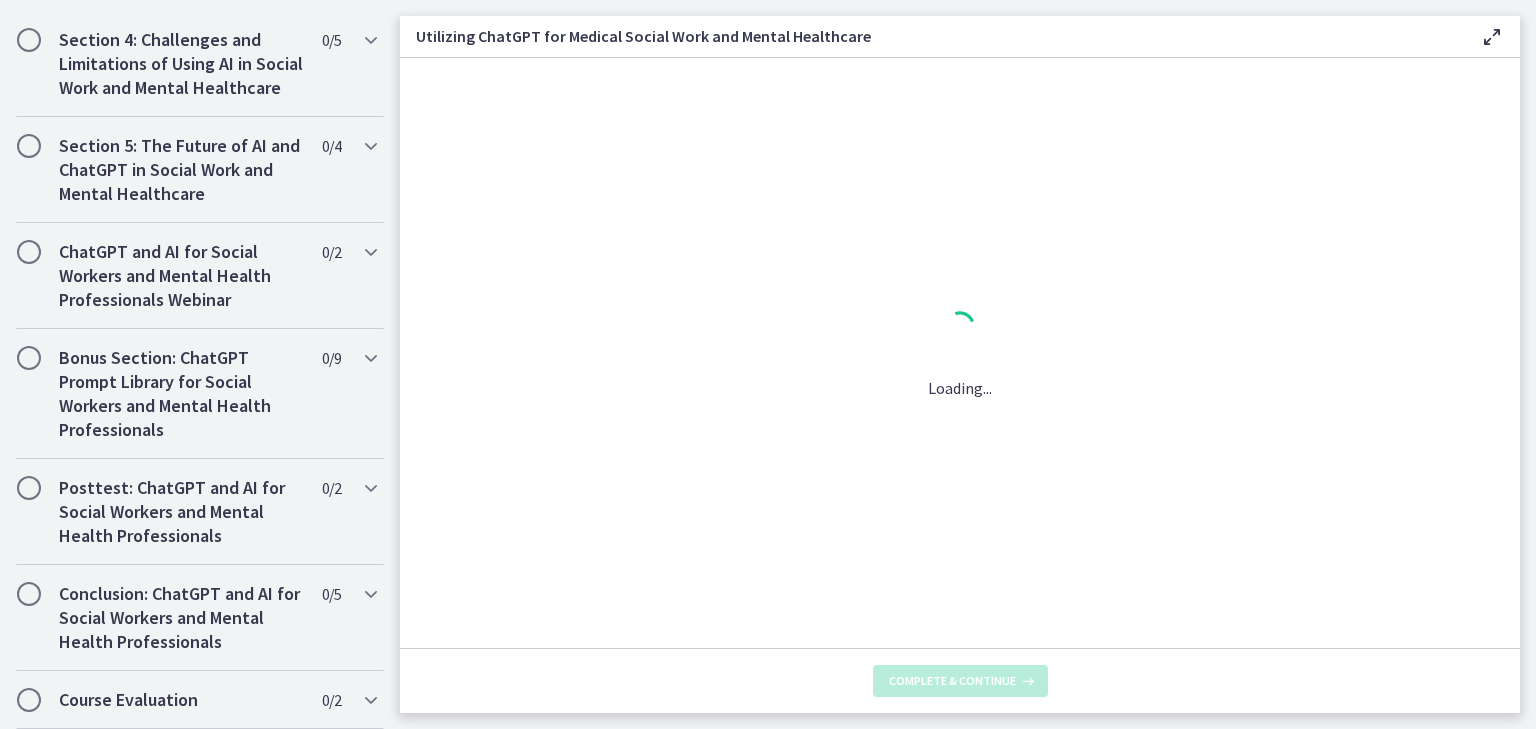 scroll, scrollTop: 0, scrollLeft: 0, axis: both 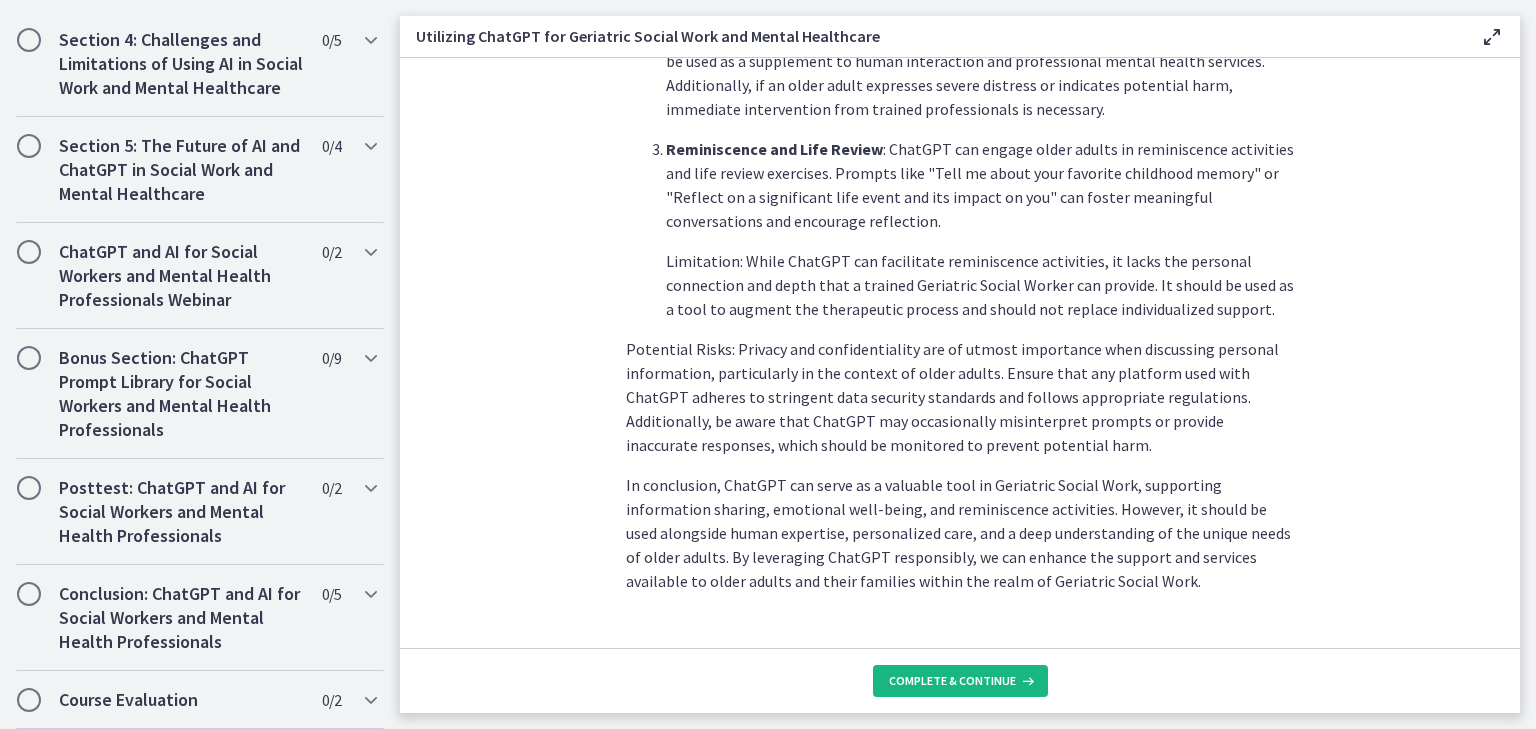 click on "Complete & continue" at bounding box center [952, 681] 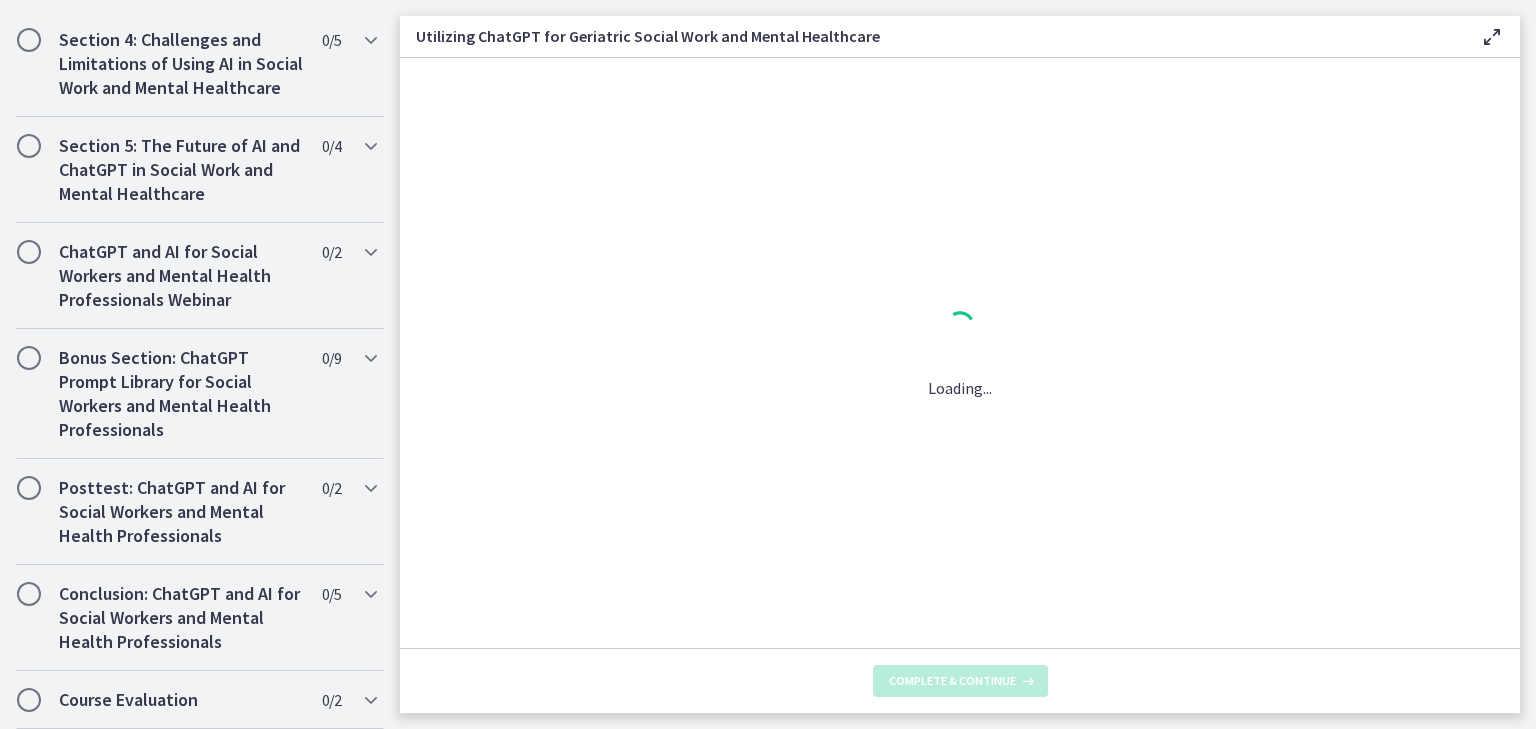 scroll, scrollTop: 0, scrollLeft: 0, axis: both 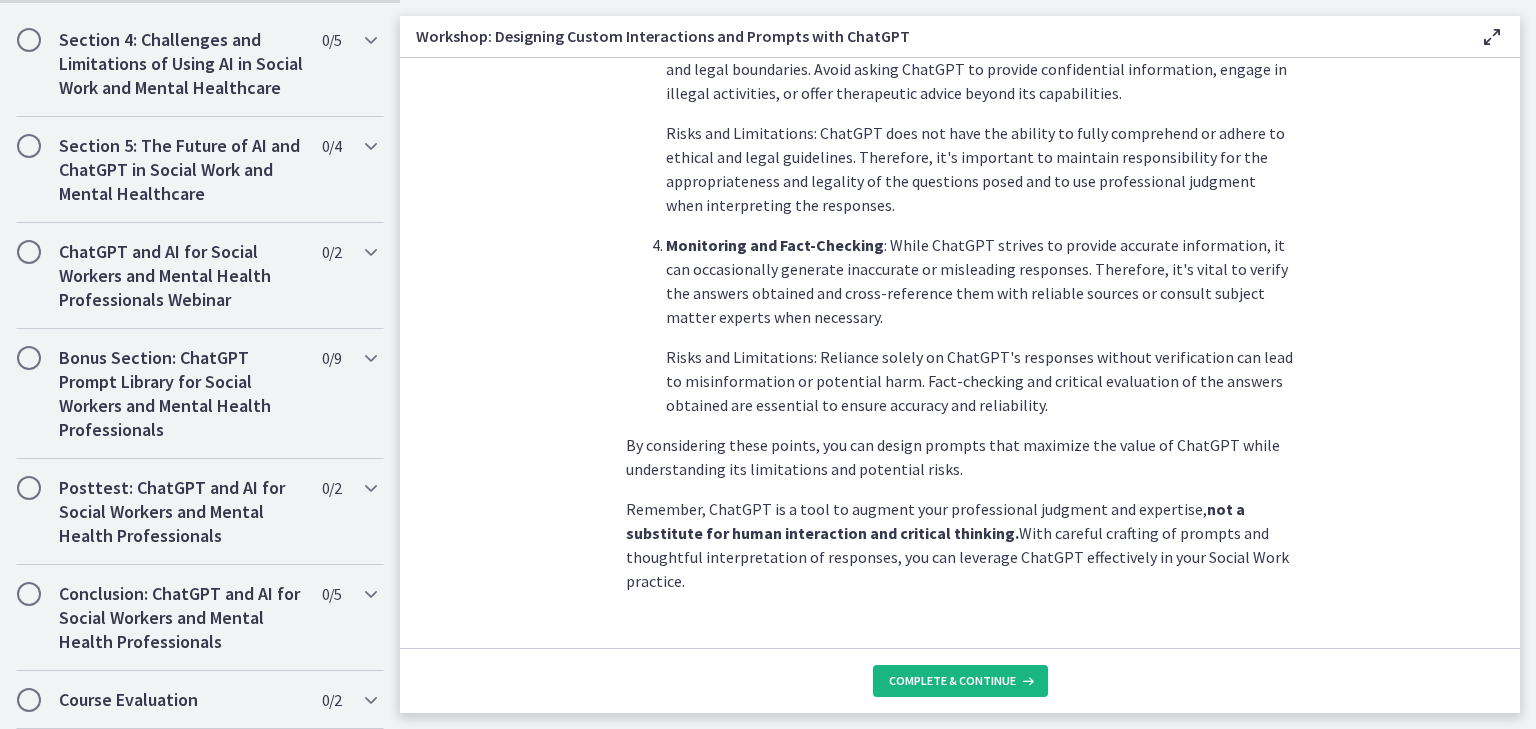 click on "Complete & continue" at bounding box center (952, 681) 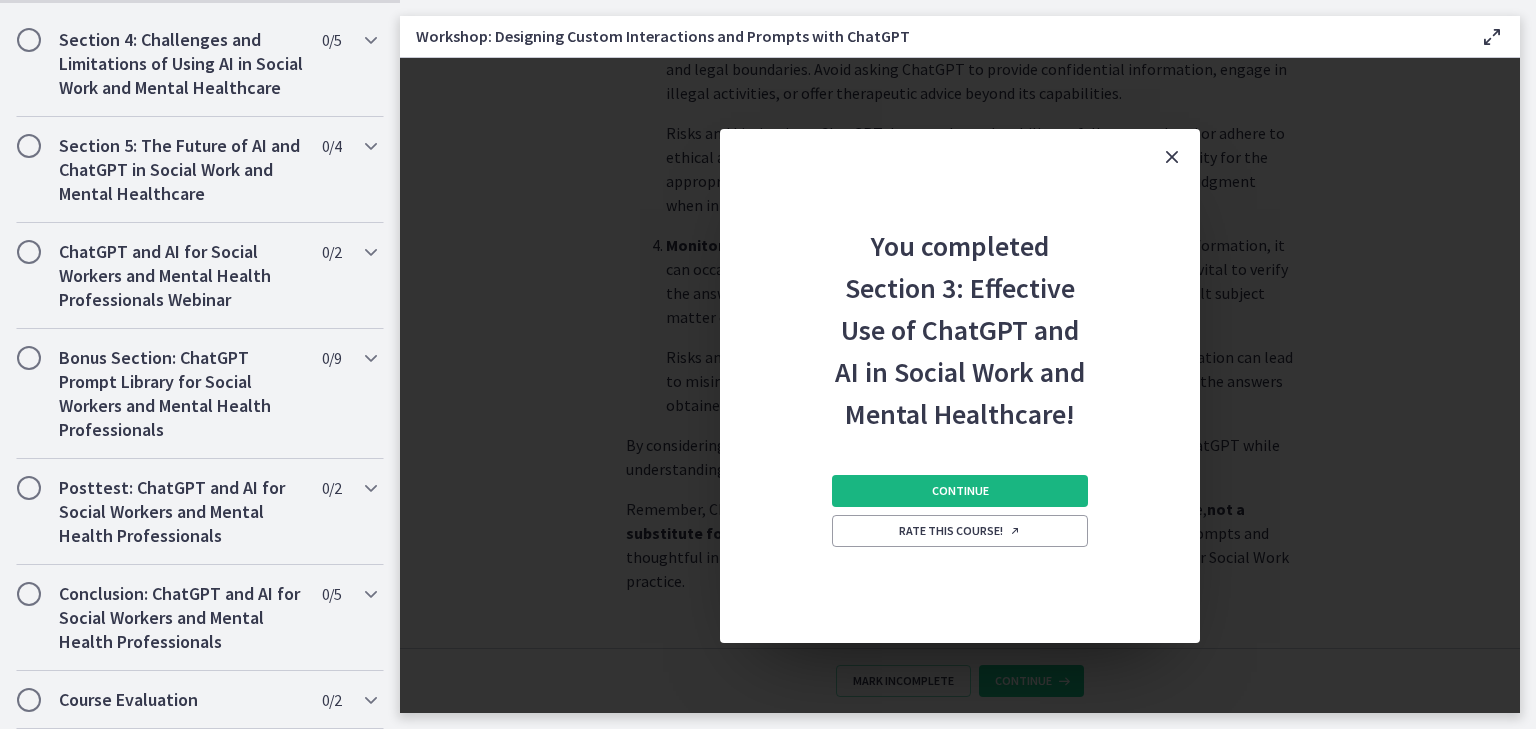click on "Continue" at bounding box center [960, 491] 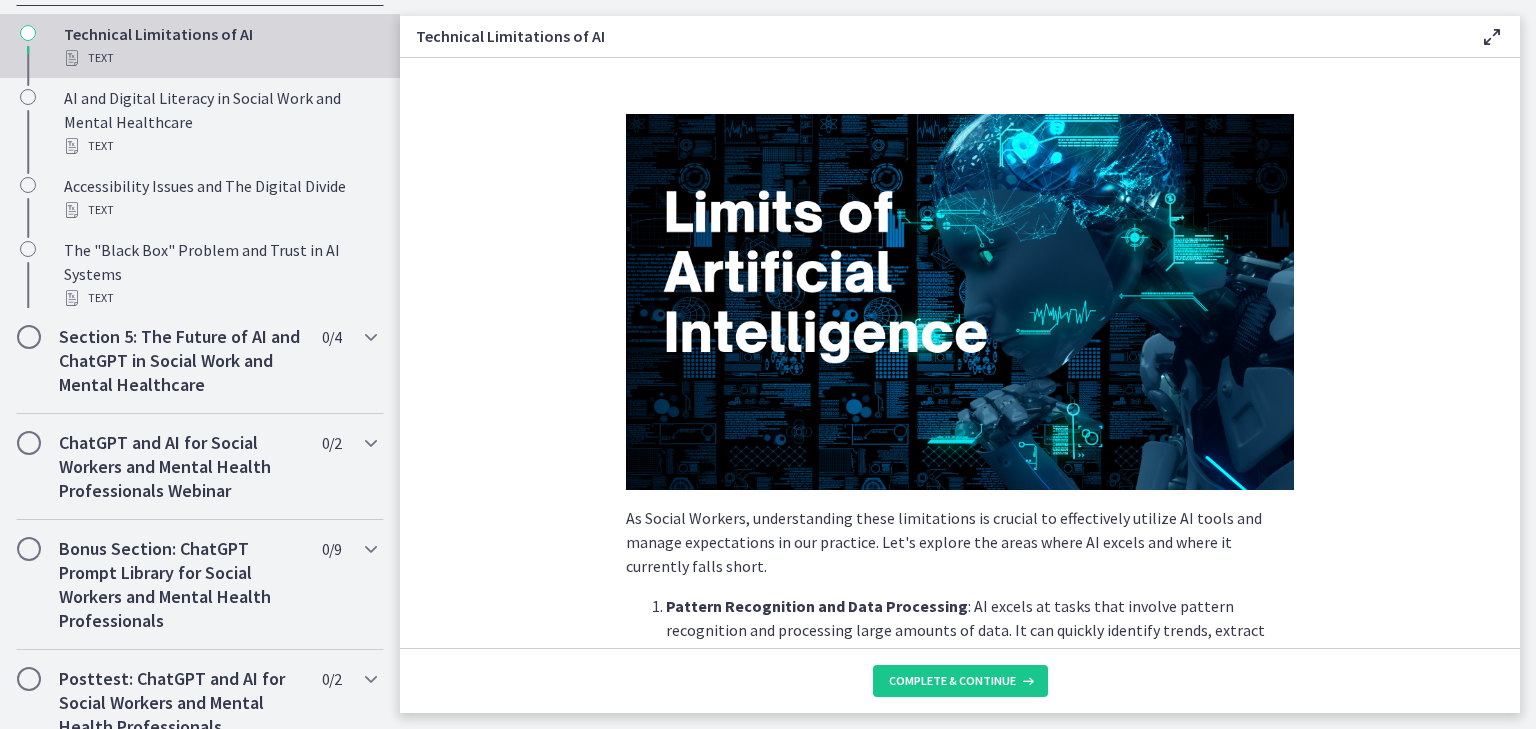 scroll, scrollTop: 807, scrollLeft: 0, axis: vertical 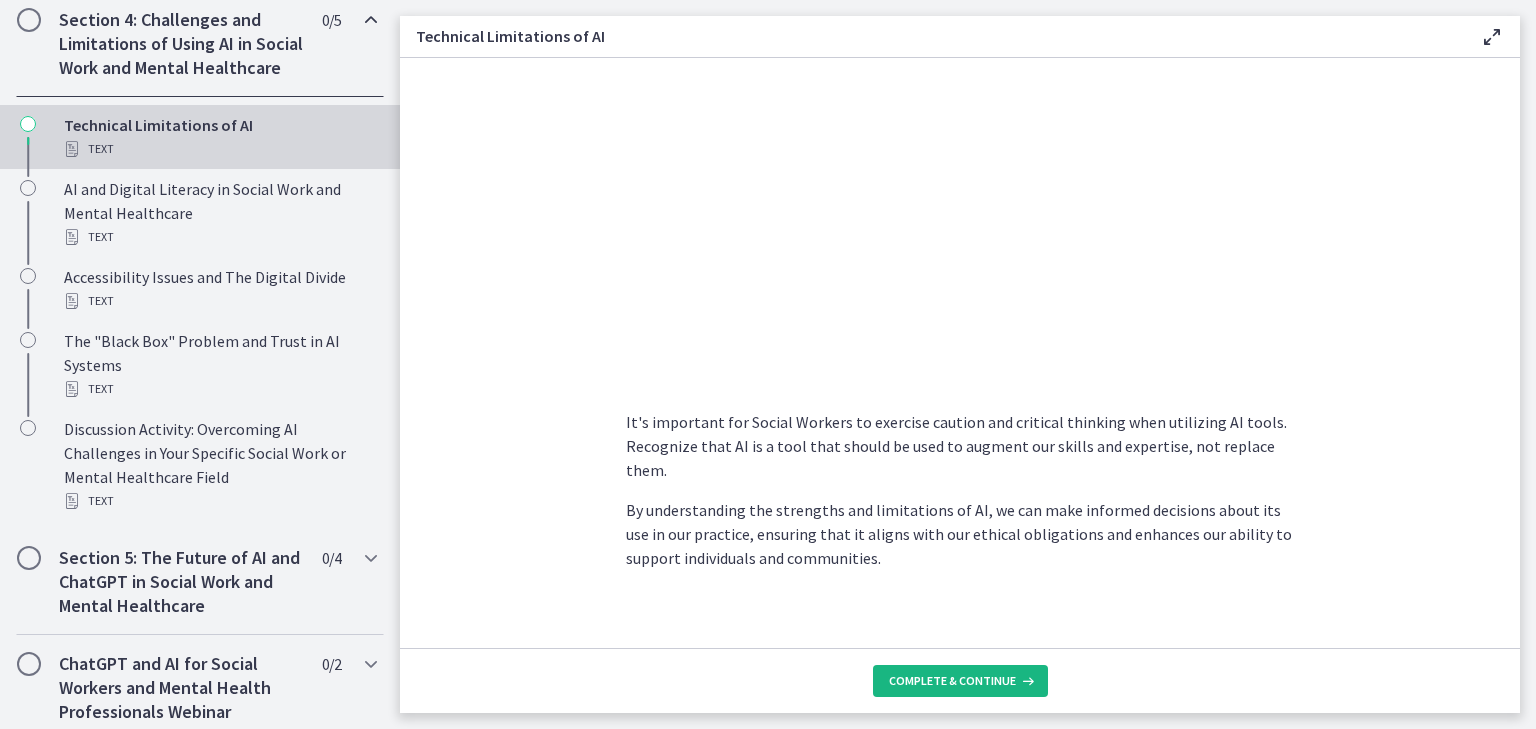 click on "Complete & continue" at bounding box center [952, 681] 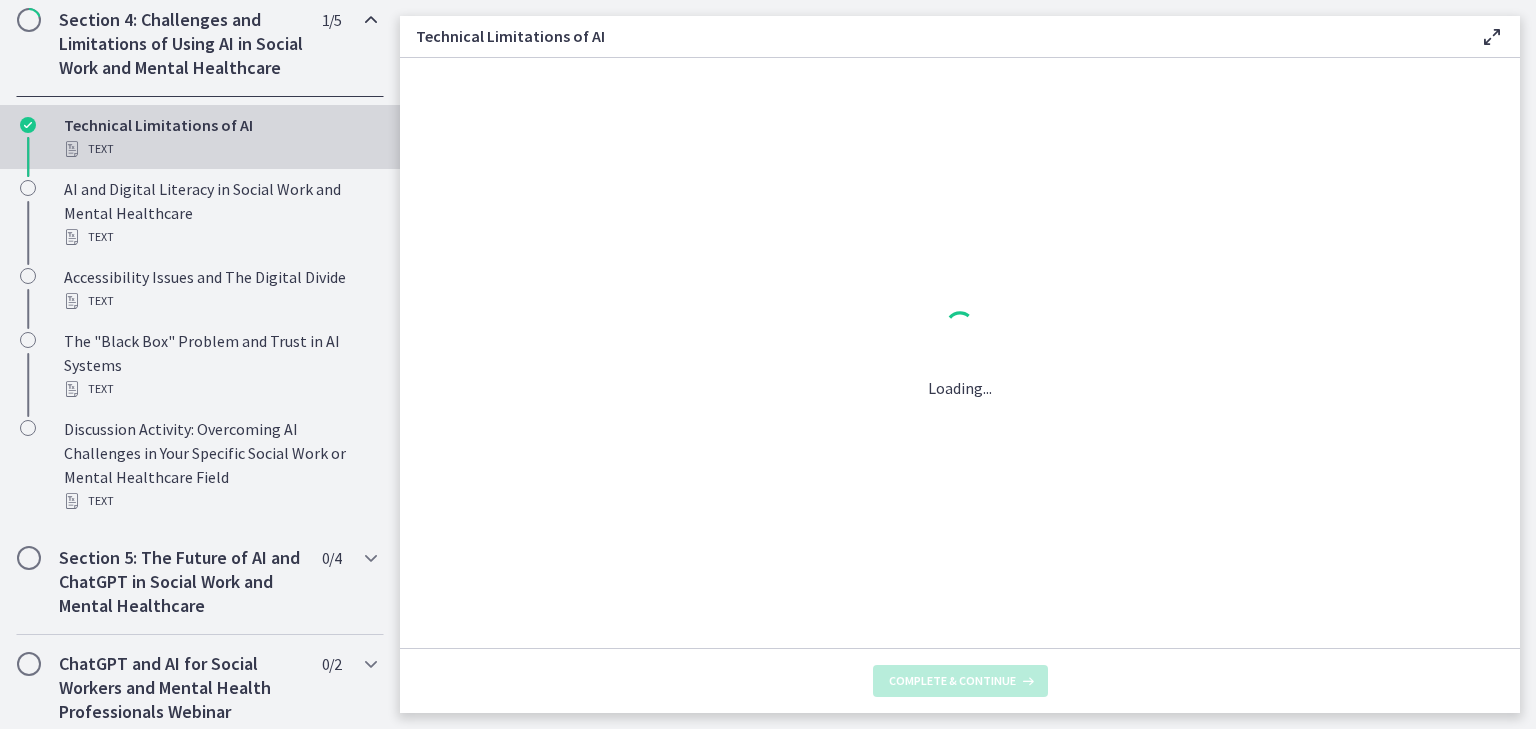 scroll, scrollTop: 0, scrollLeft: 0, axis: both 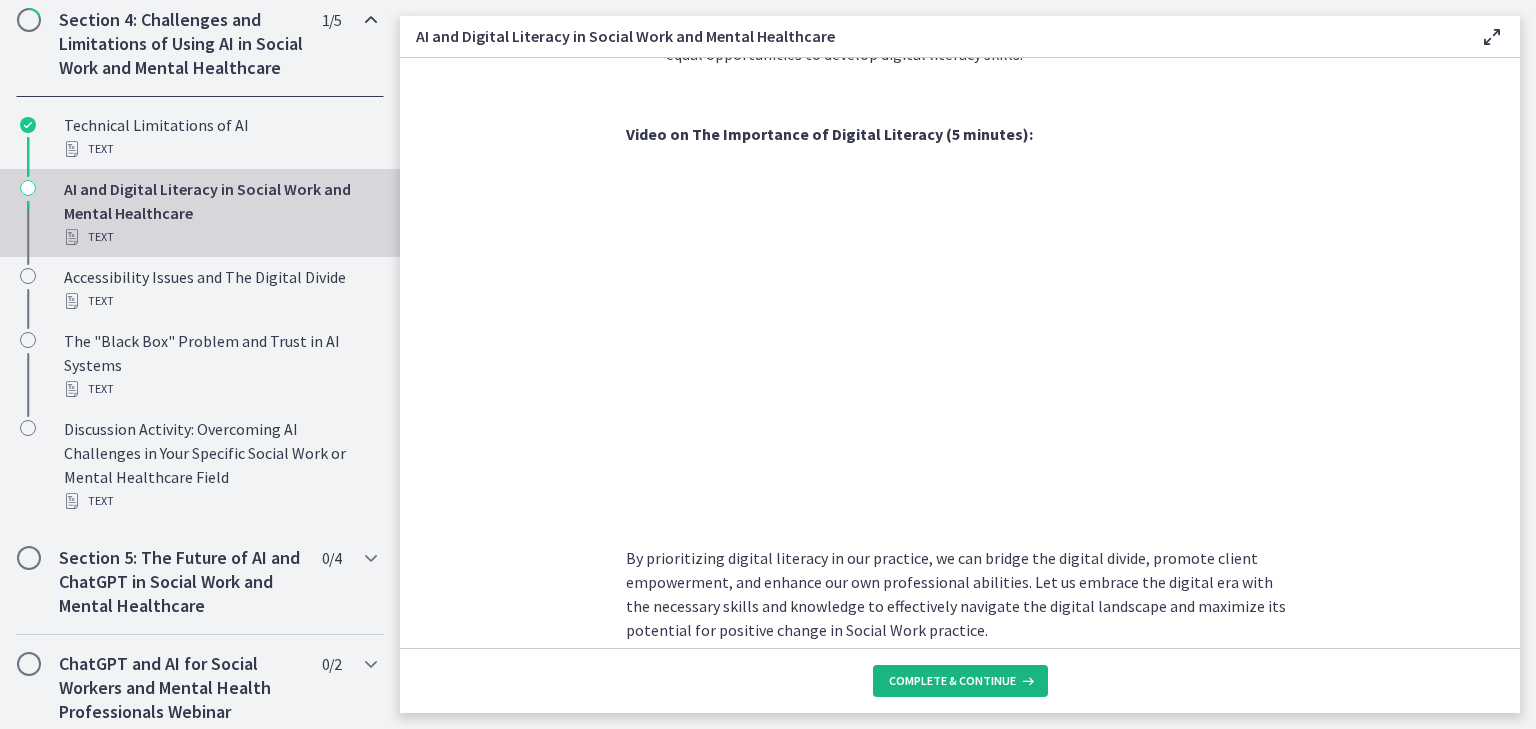 click on "Complete & continue" at bounding box center (952, 681) 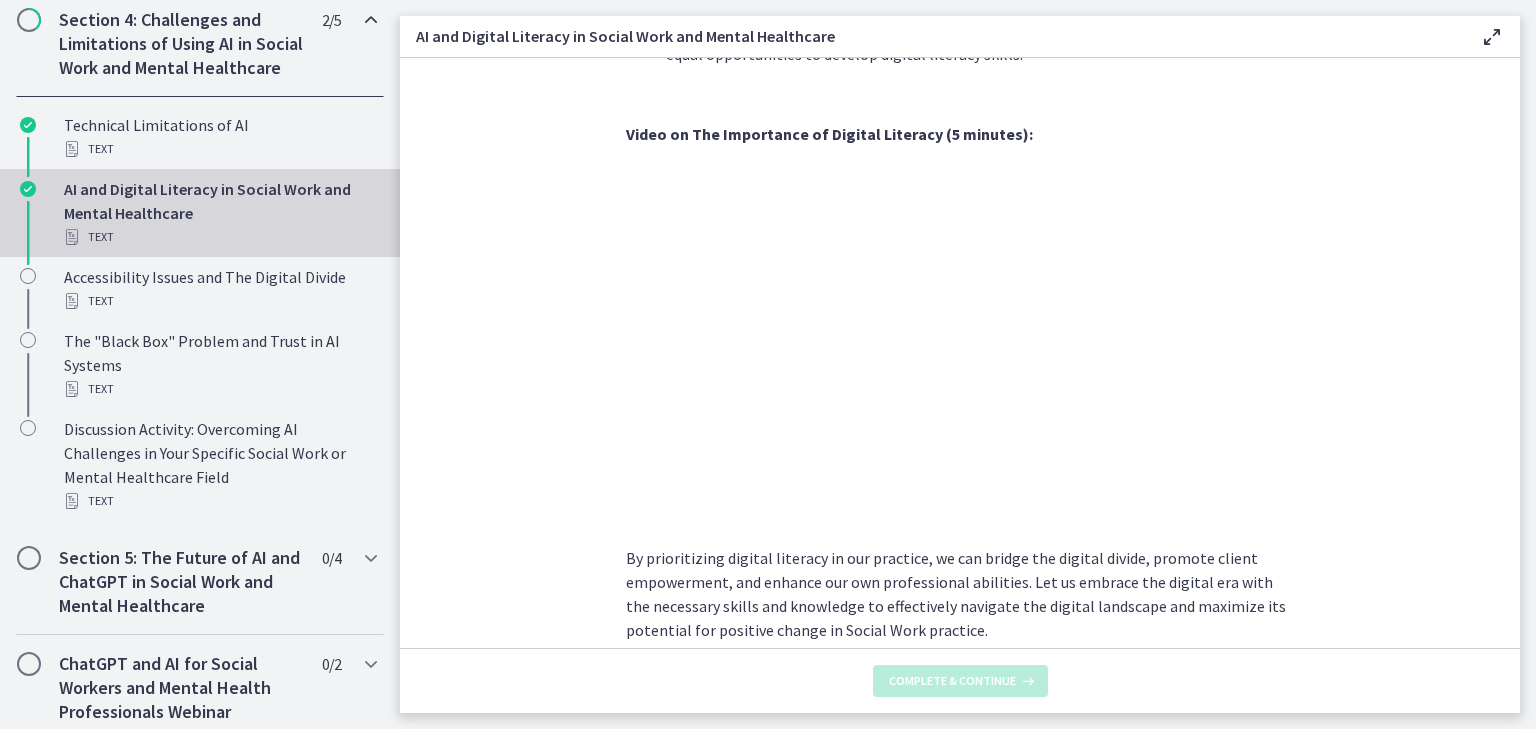 scroll, scrollTop: 0, scrollLeft: 0, axis: both 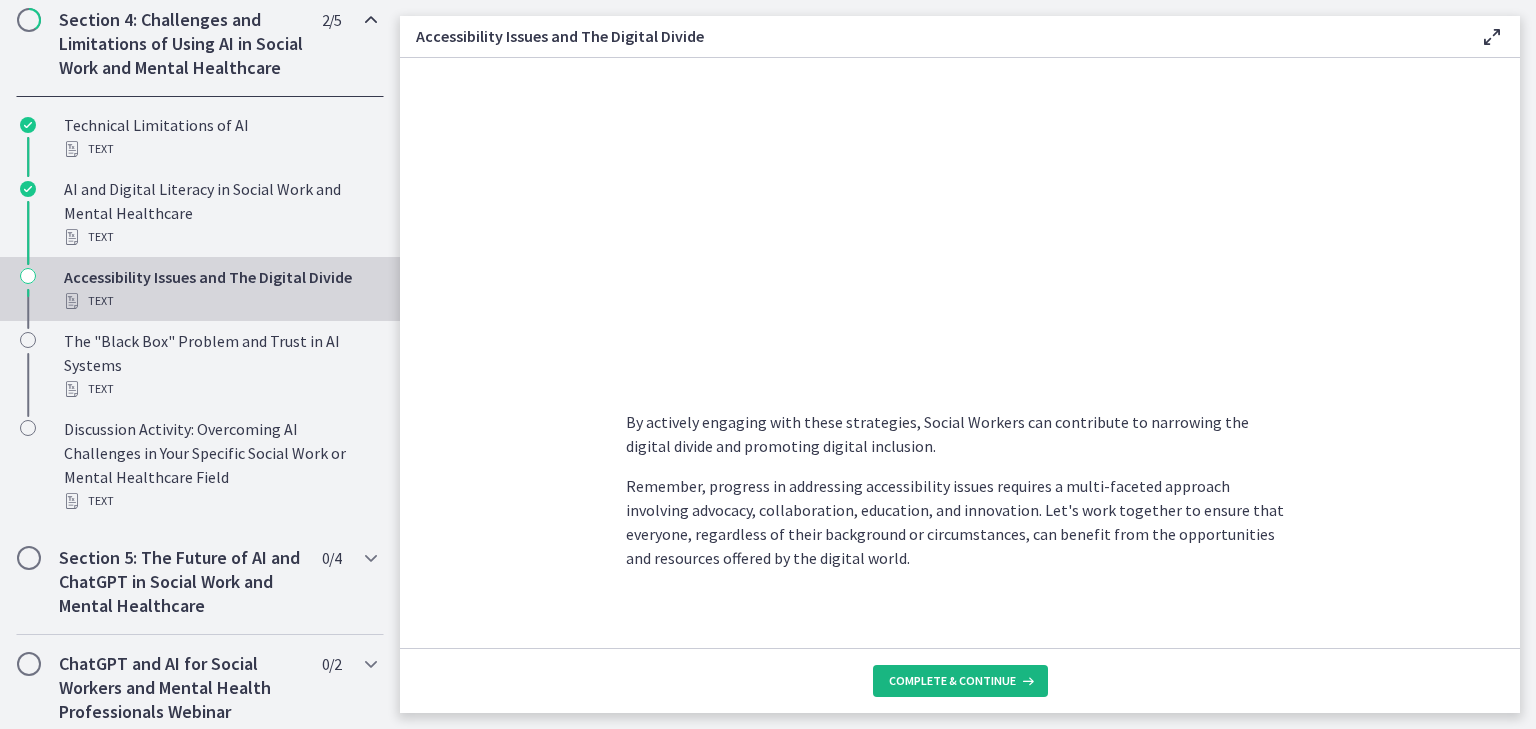 click on "Complete & continue" at bounding box center (952, 681) 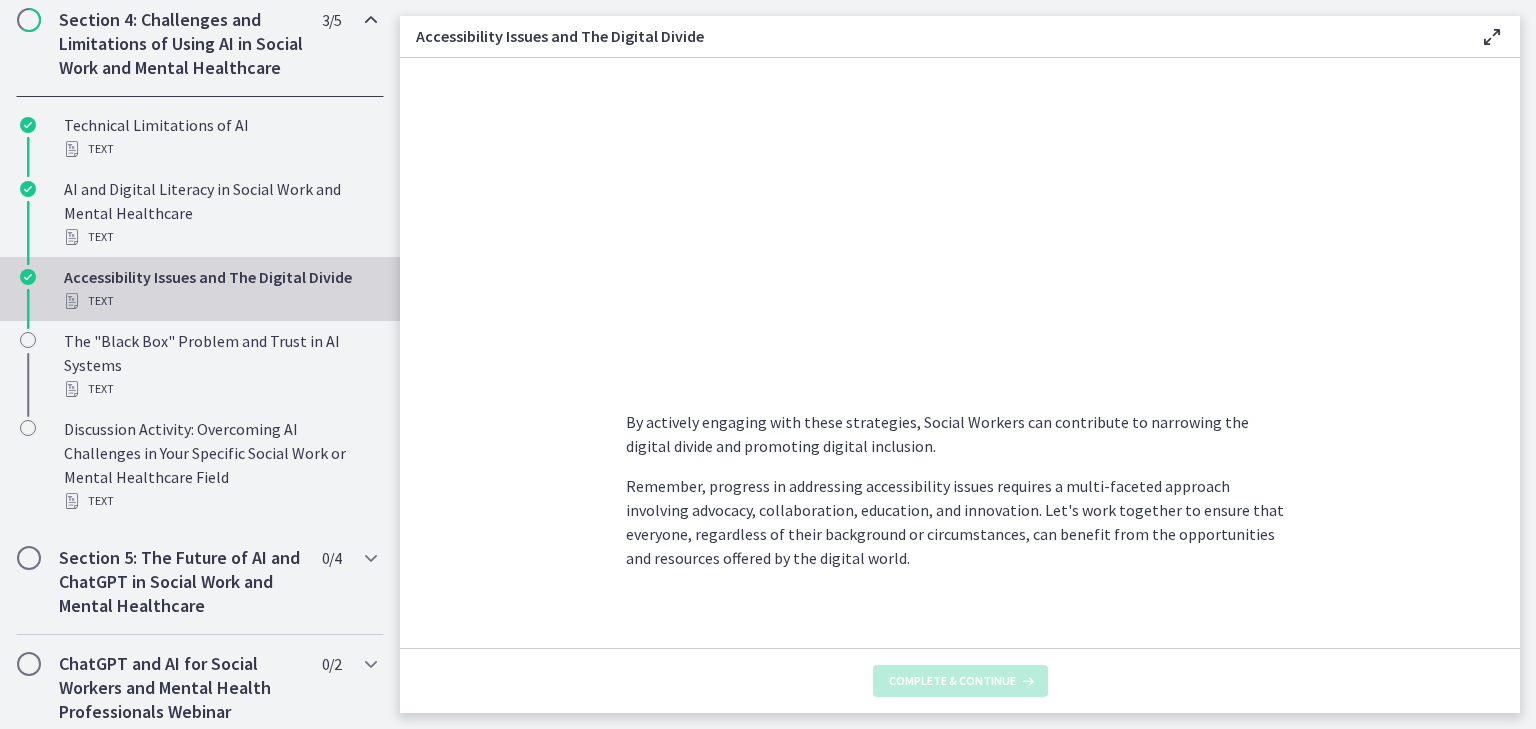 scroll, scrollTop: 0, scrollLeft: 0, axis: both 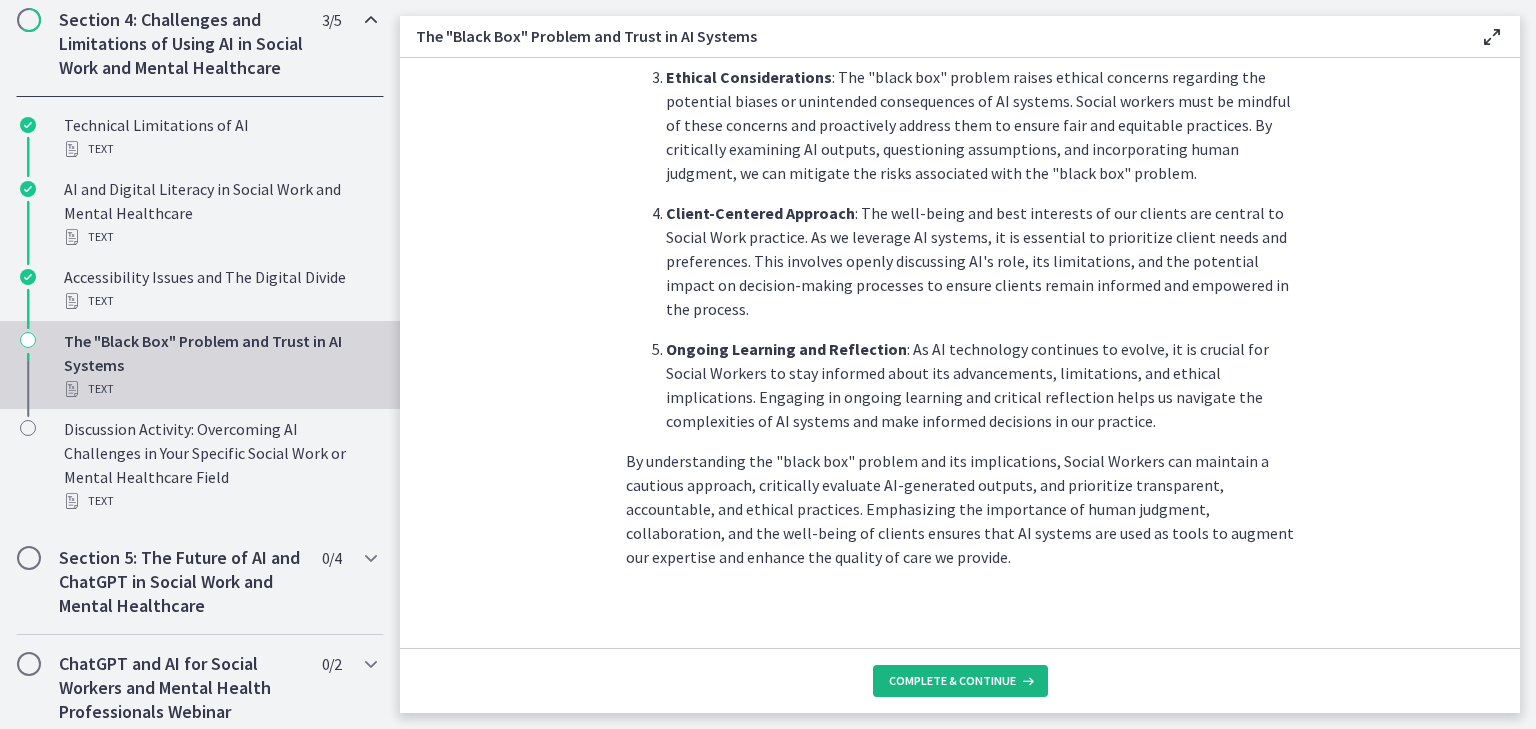 click on "Complete & continue" at bounding box center (952, 681) 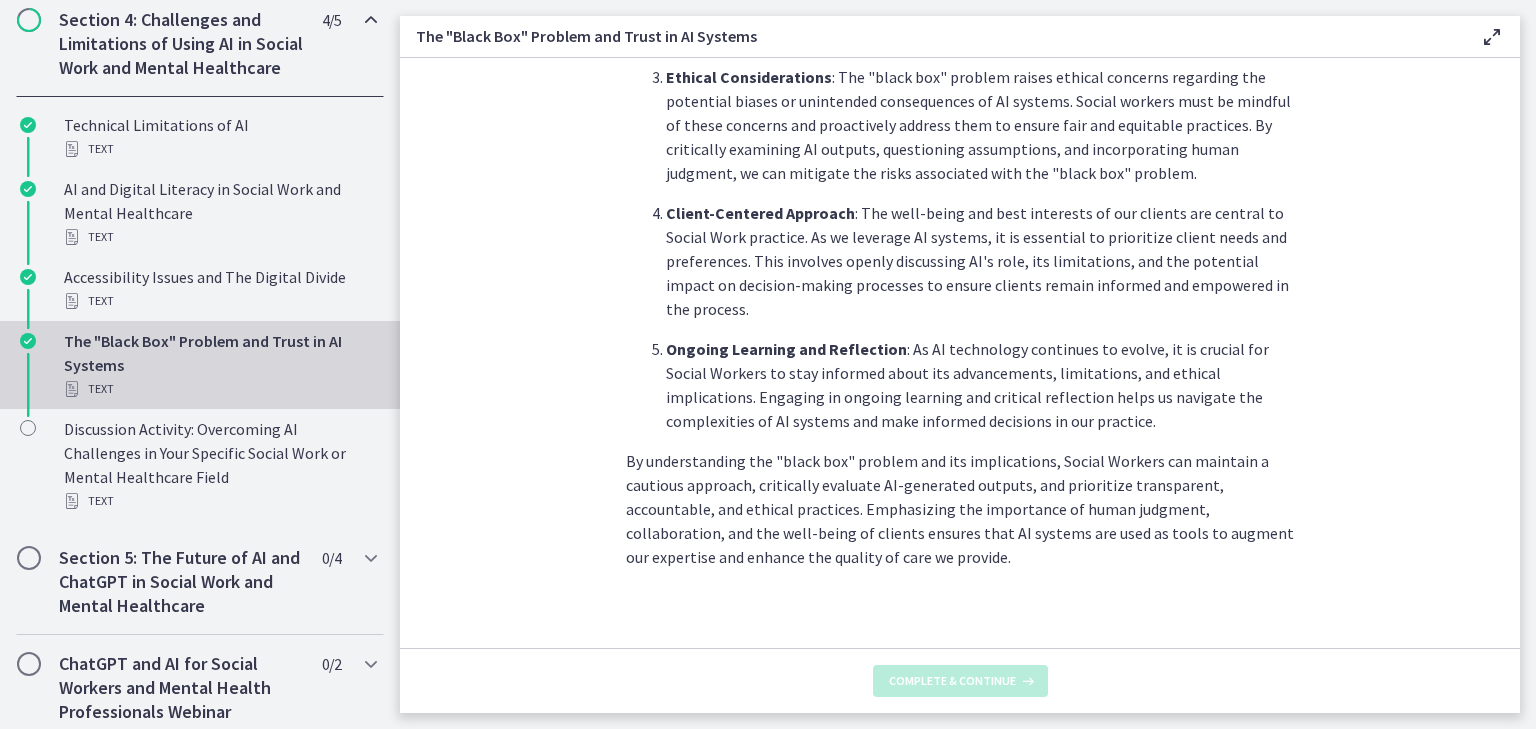 scroll, scrollTop: 0, scrollLeft: 0, axis: both 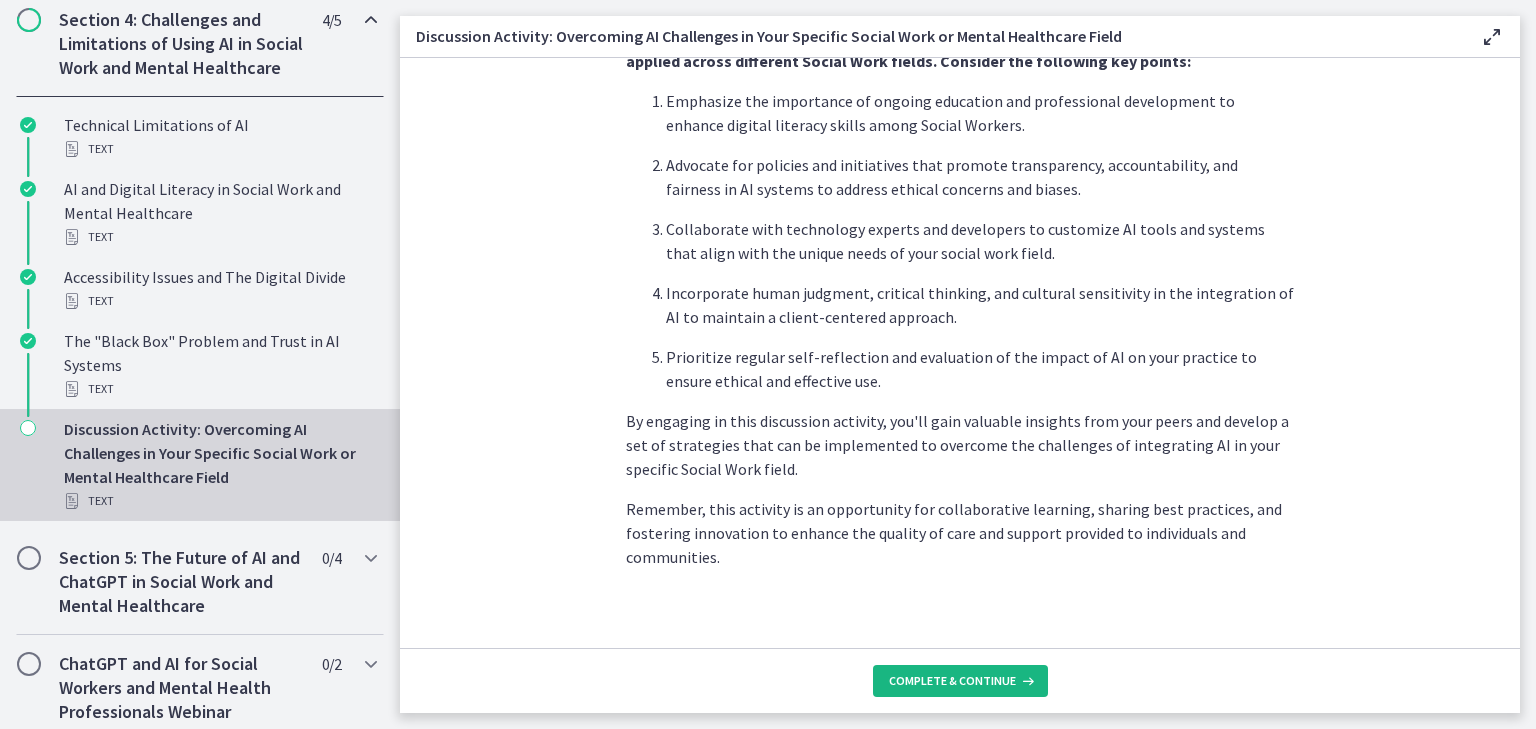 click on "Complete & continue" at bounding box center (952, 681) 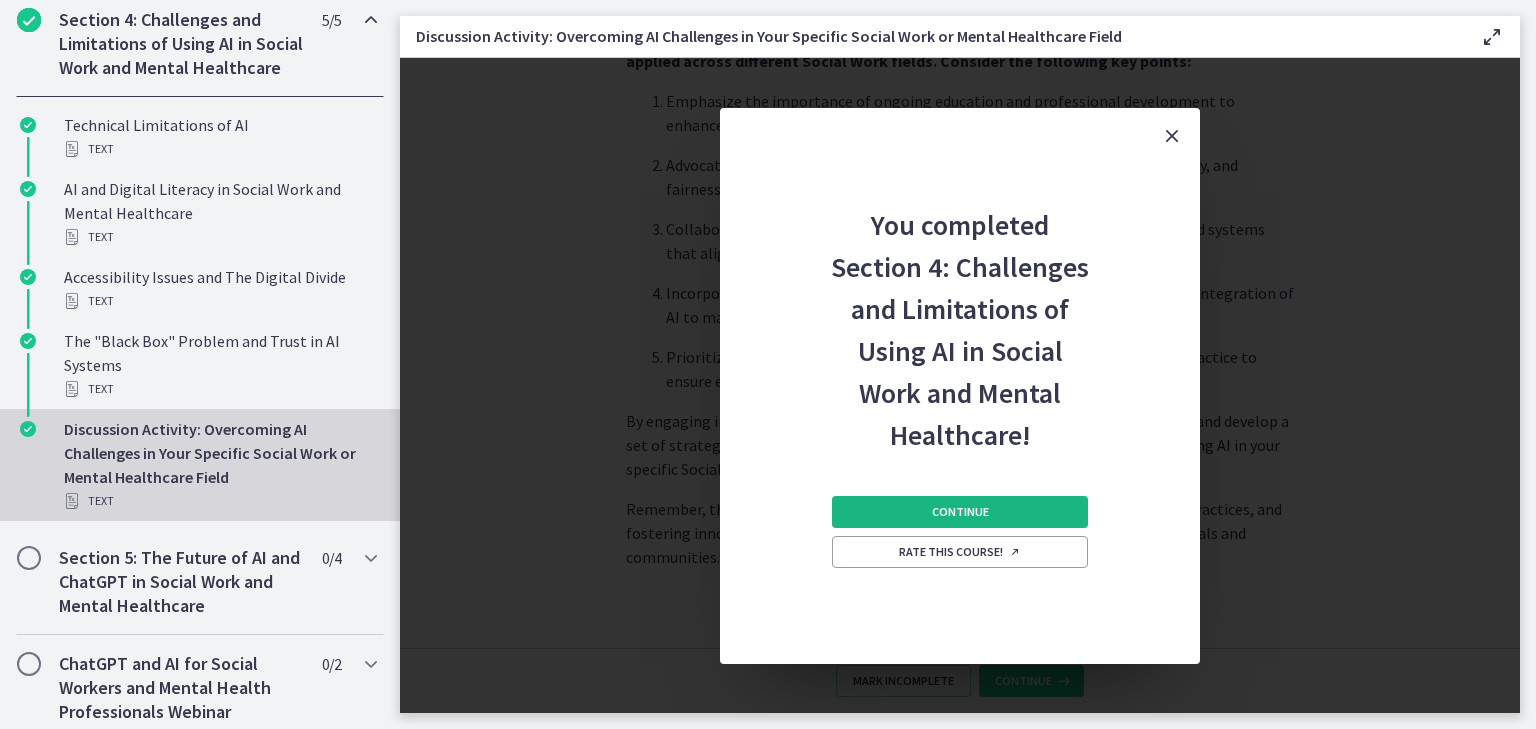 click on "Continue" at bounding box center (960, 512) 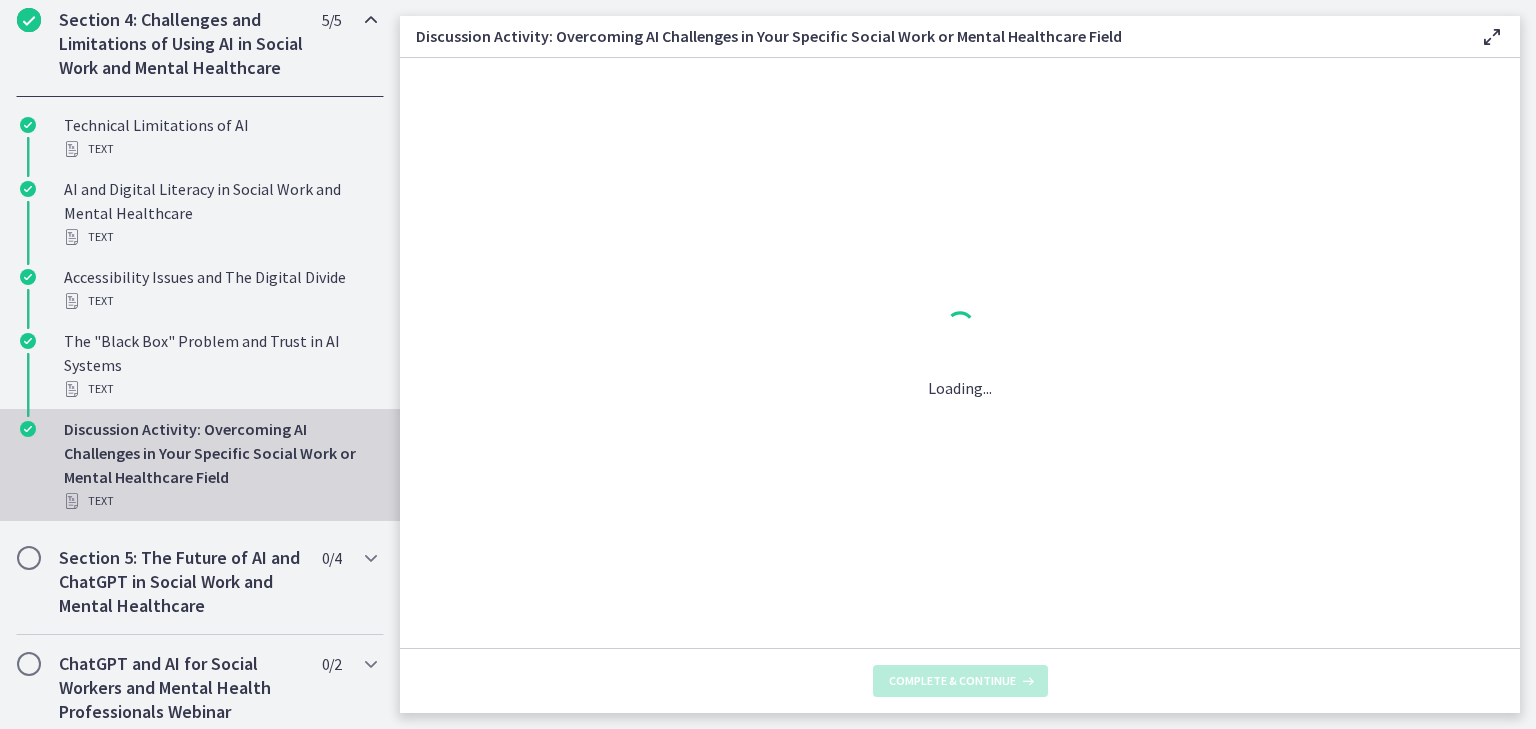 scroll, scrollTop: 0, scrollLeft: 0, axis: both 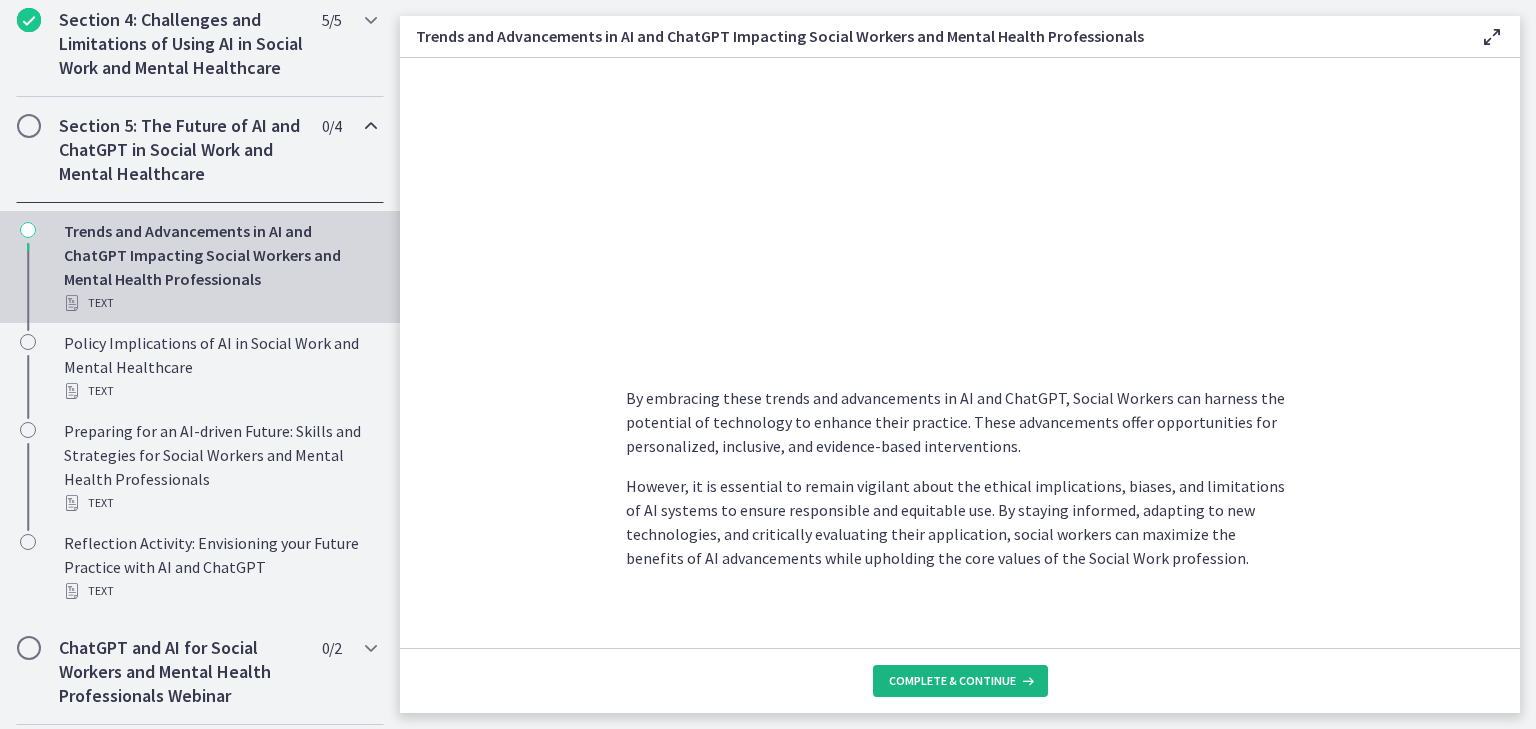 click on "Complete & continue" at bounding box center (952, 681) 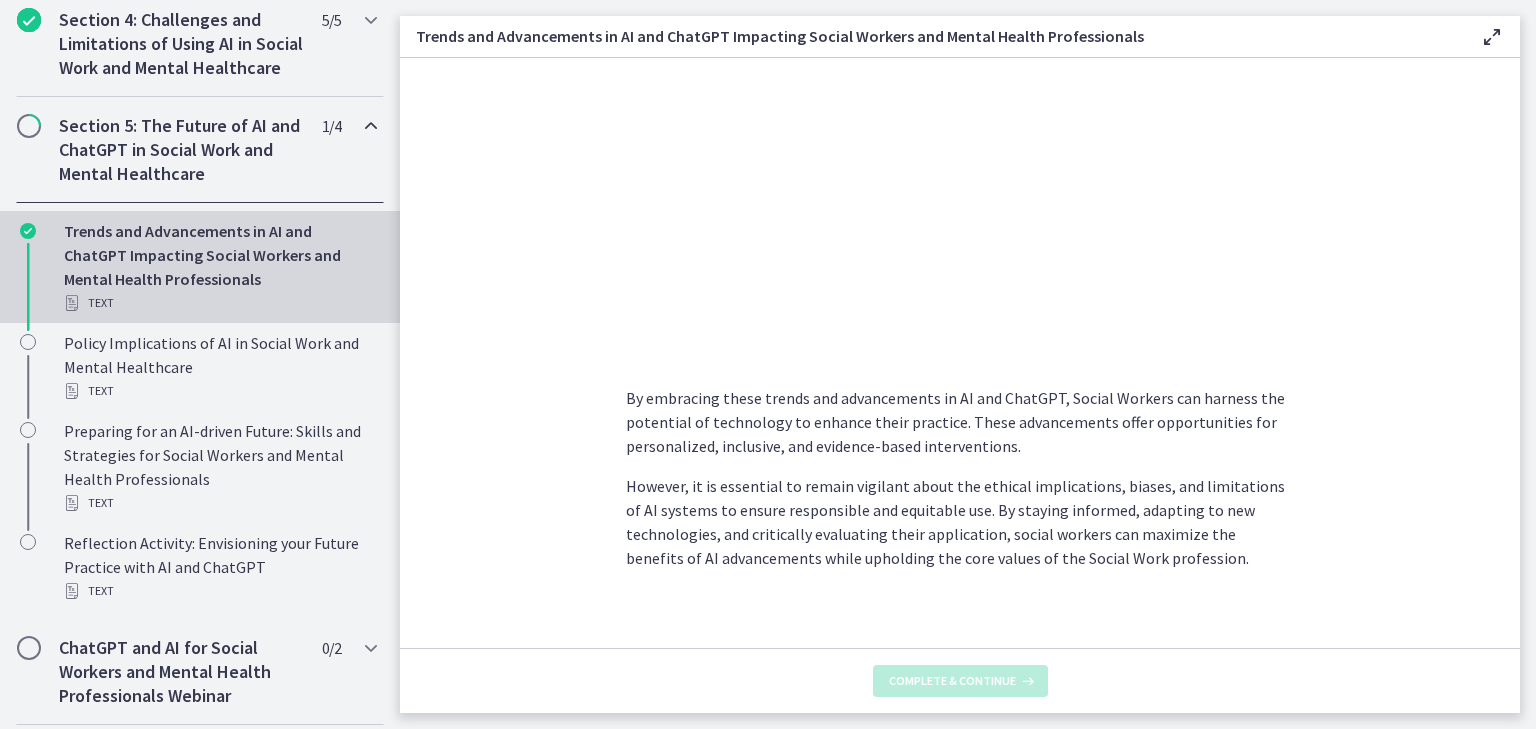 scroll, scrollTop: 0, scrollLeft: 0, axis: both 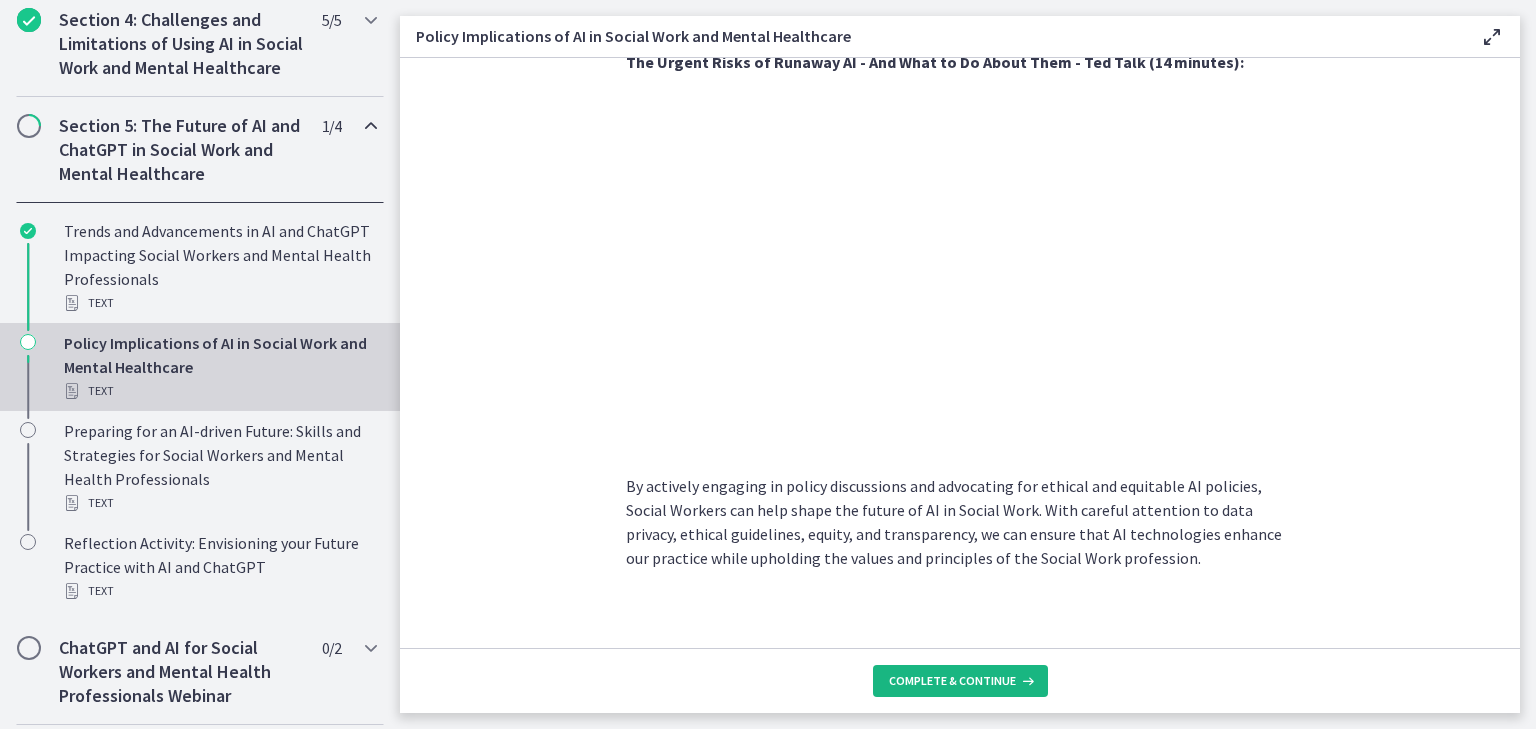 click on "Complete & continue" at bounding box center [952, 681] 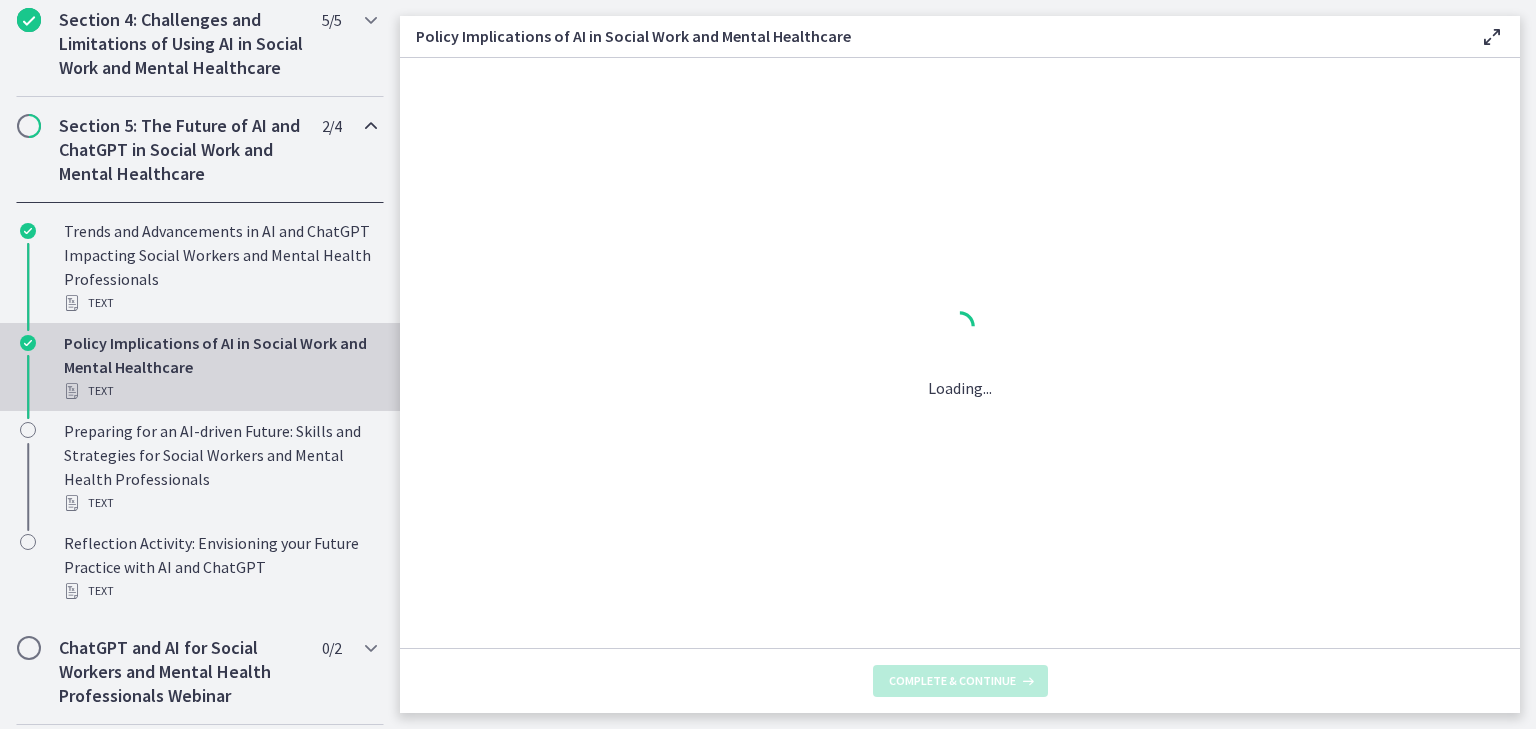 scroll, scrollTop: 0, scrollLeft: 0, axis: both 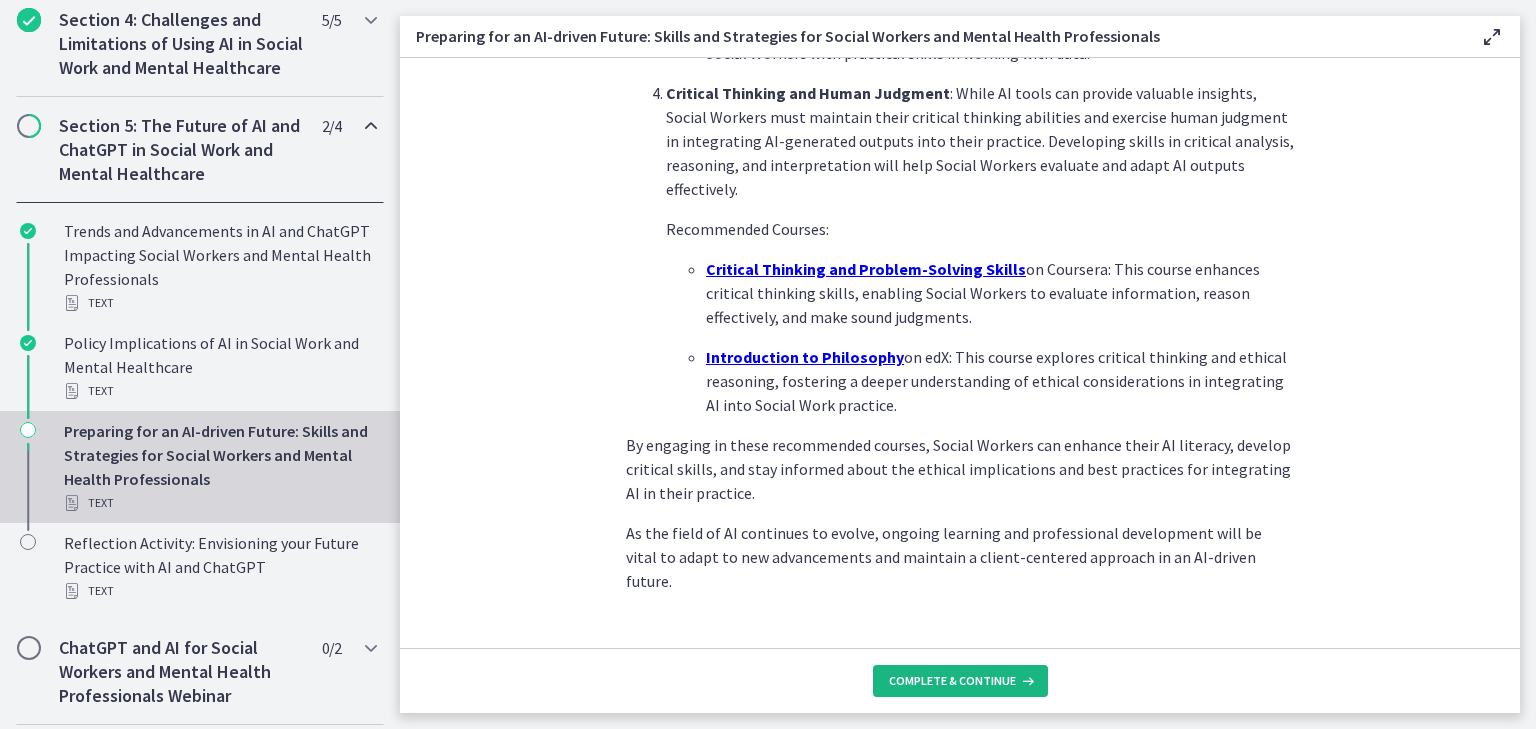 click on "Complete & continue" at bounding box center [960, 681] 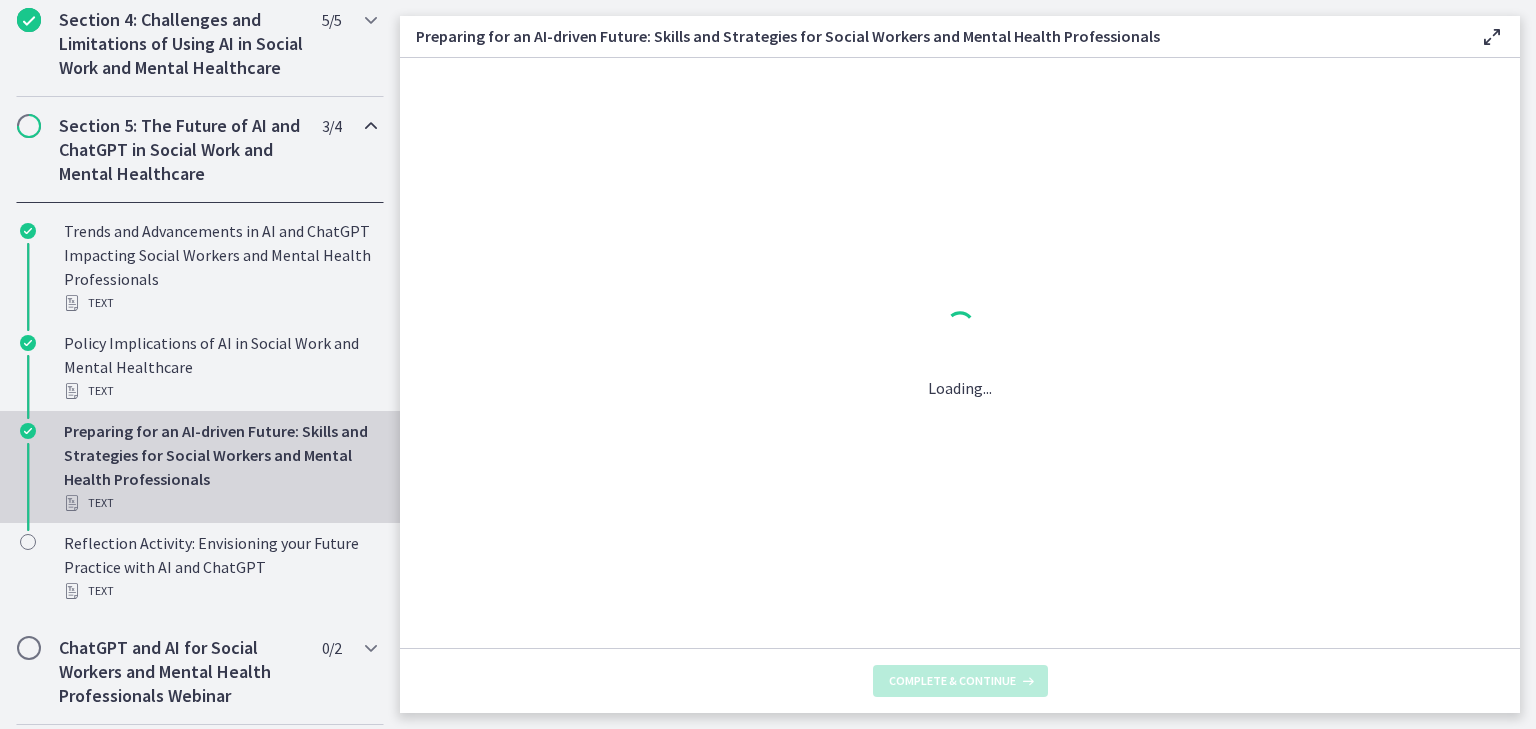 scroll, scrollTop: 0, scrollLeft: 0, axis: both 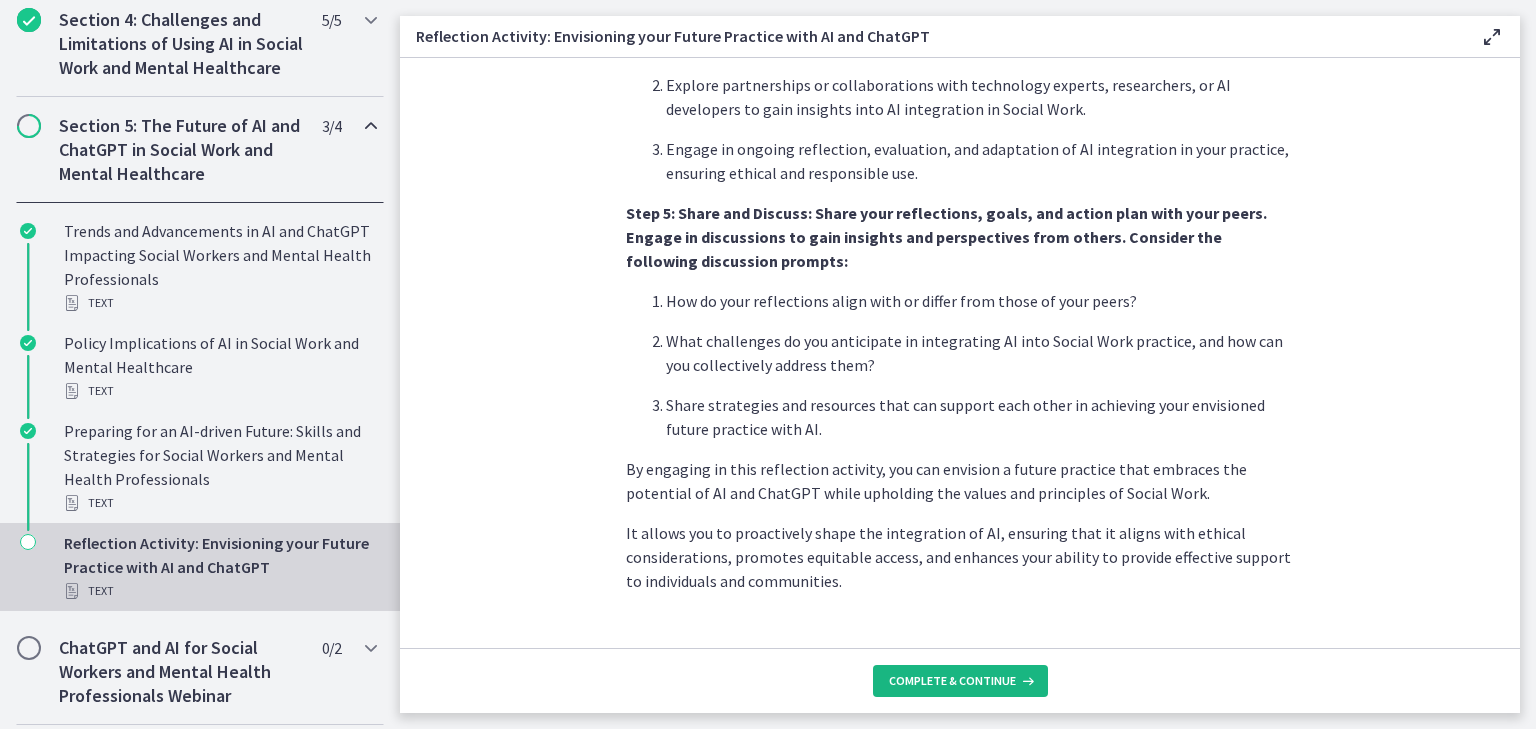 click on "Complete & continue" at bounding box center [952, 681] 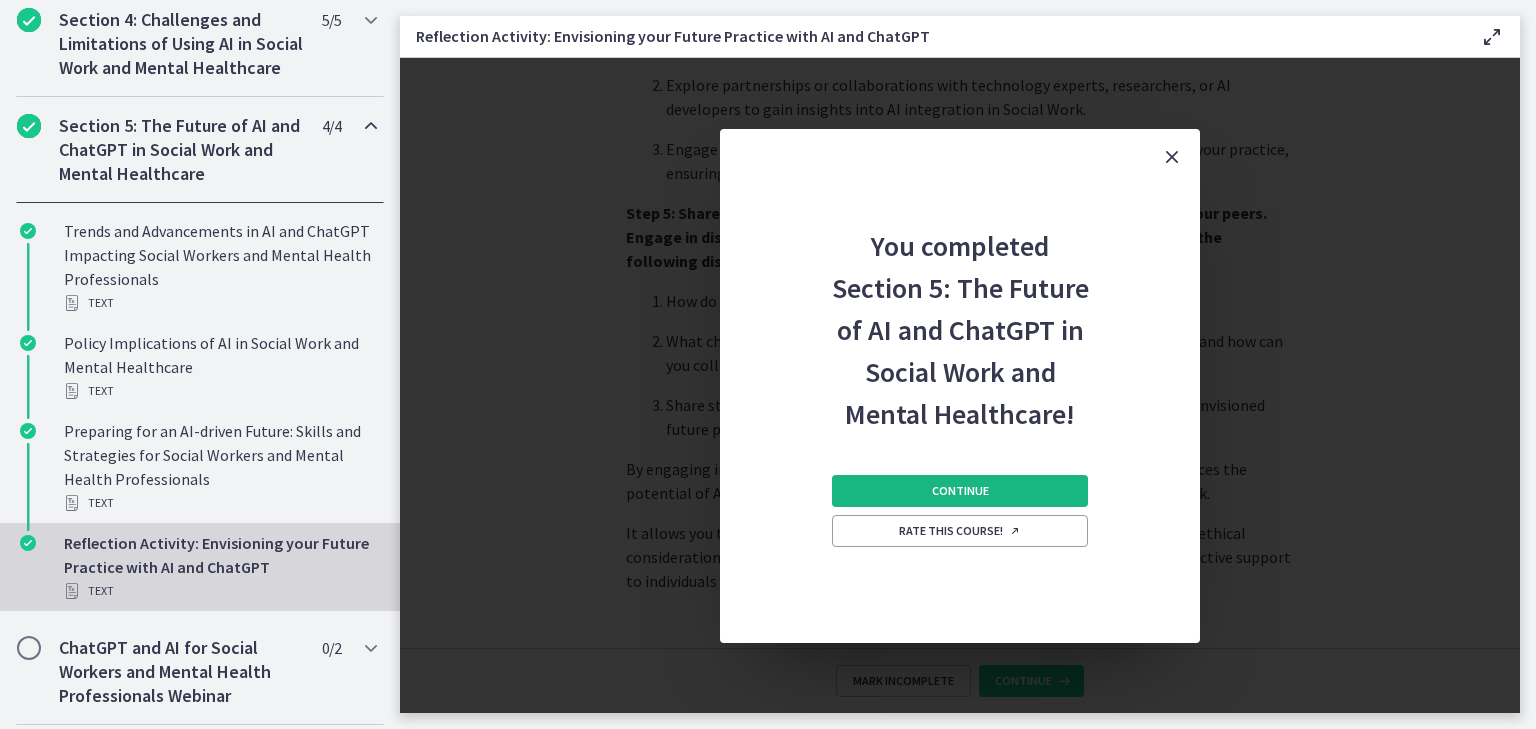 click on "Continue" at bounding box center [960, 491] 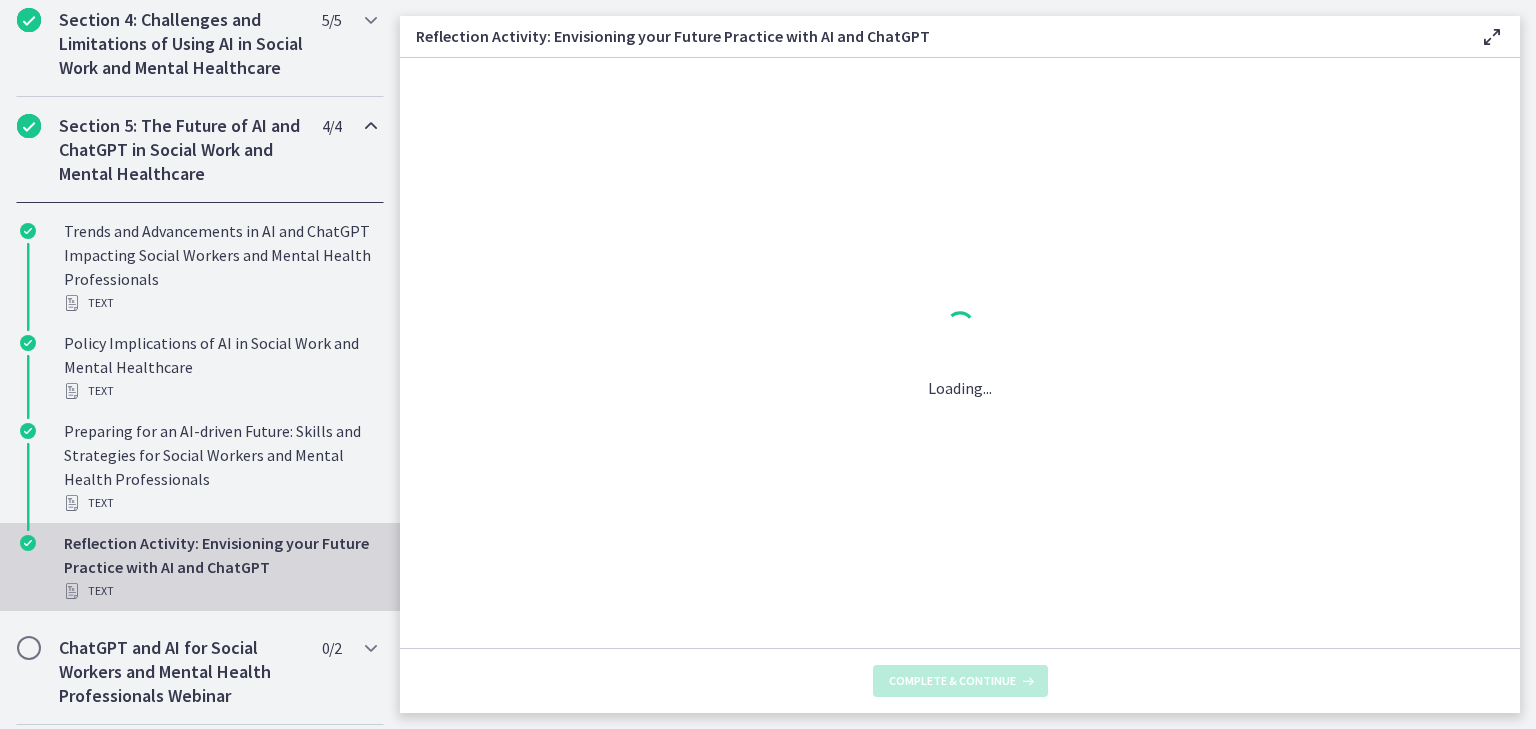 scroll, scrollTop: 0, scrollLeft: 0, axis: both 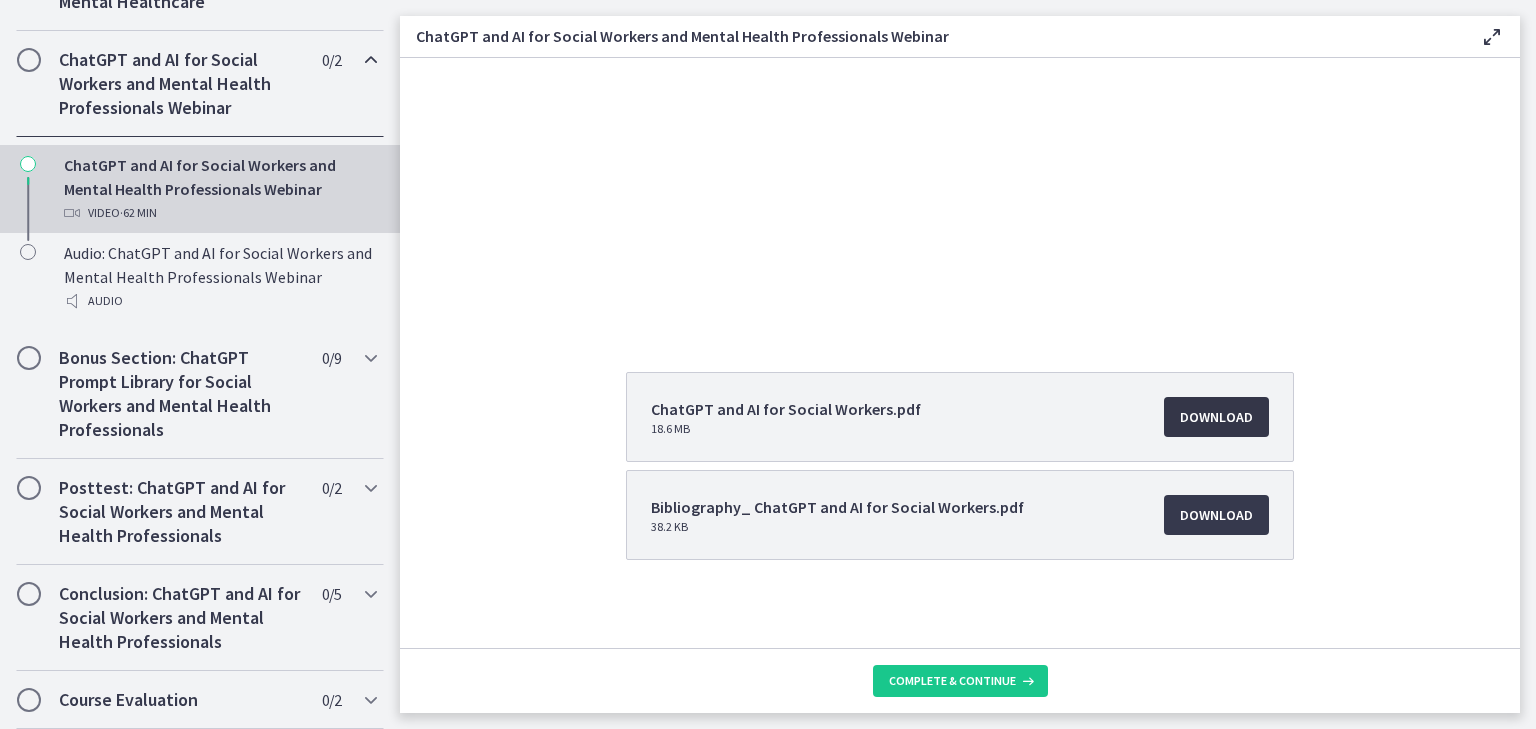 click on "Download
Opens in a new window" at bounding box center [1216, 417] 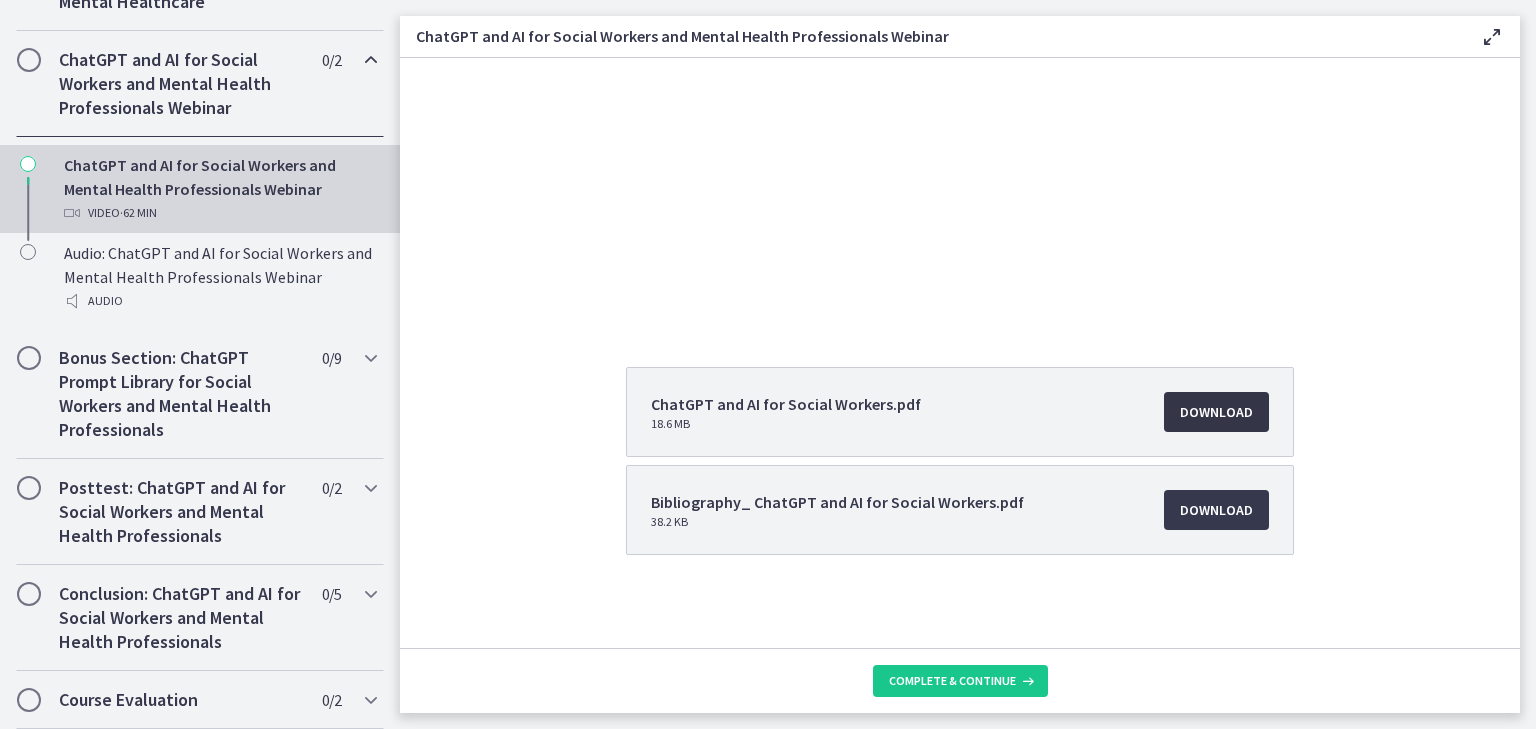 scroll, scrollTop: 207, scrollLeft: 0, axis: vertical 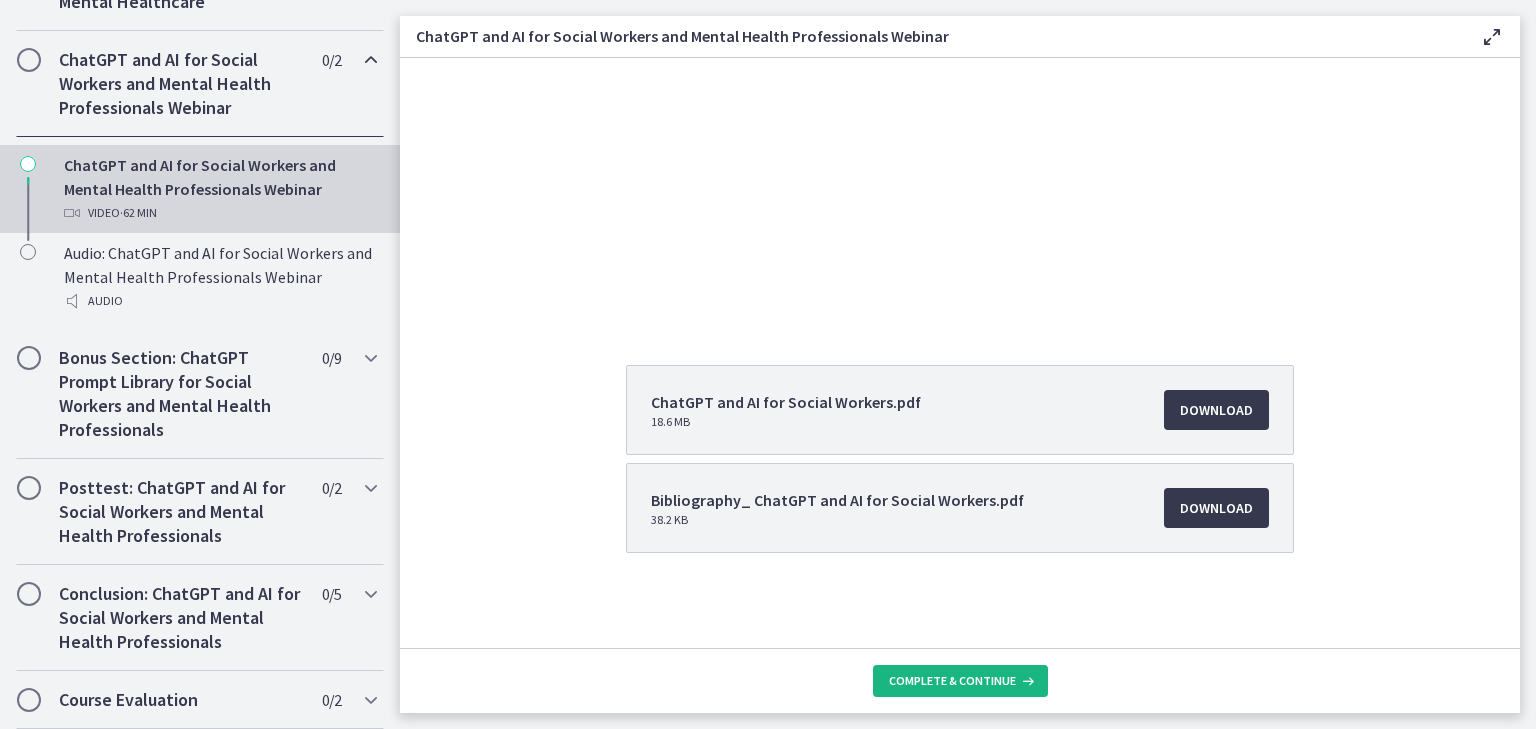 click on "Complete & continue" at bounding box center [952, 681] 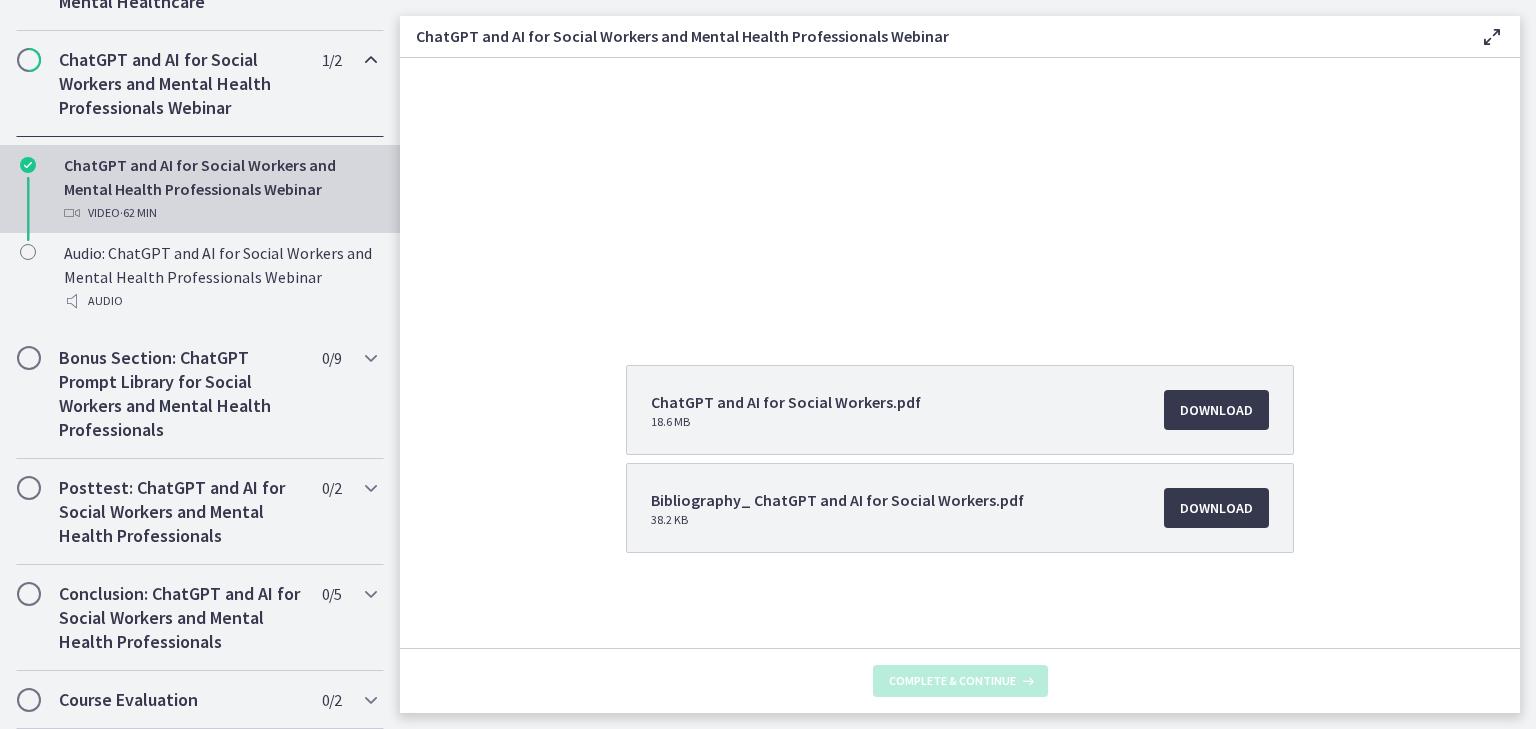 scroll, scrollTop: 0, scrollLeft: 0, axis: both 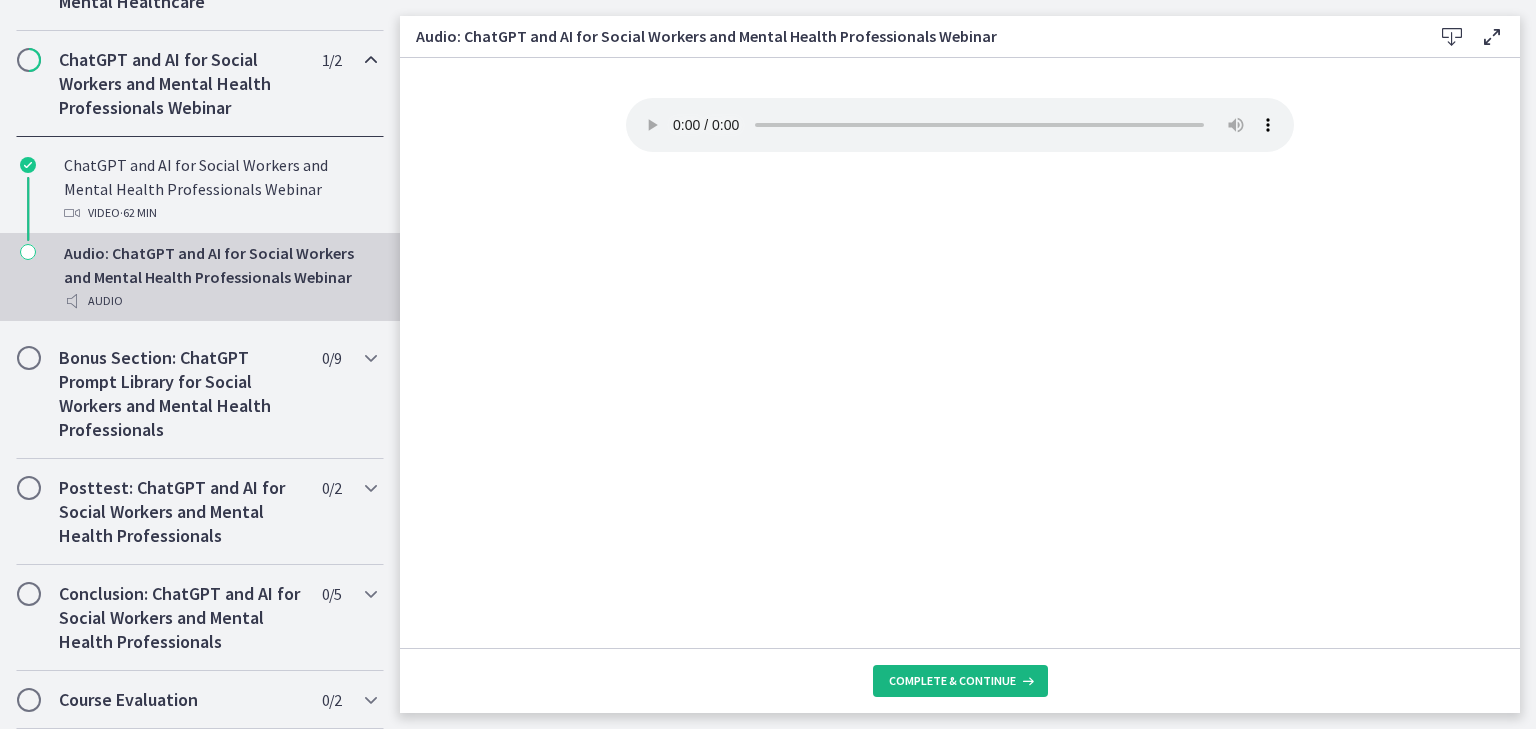 click on "Complete & continue" at bounding box center [952, 681] 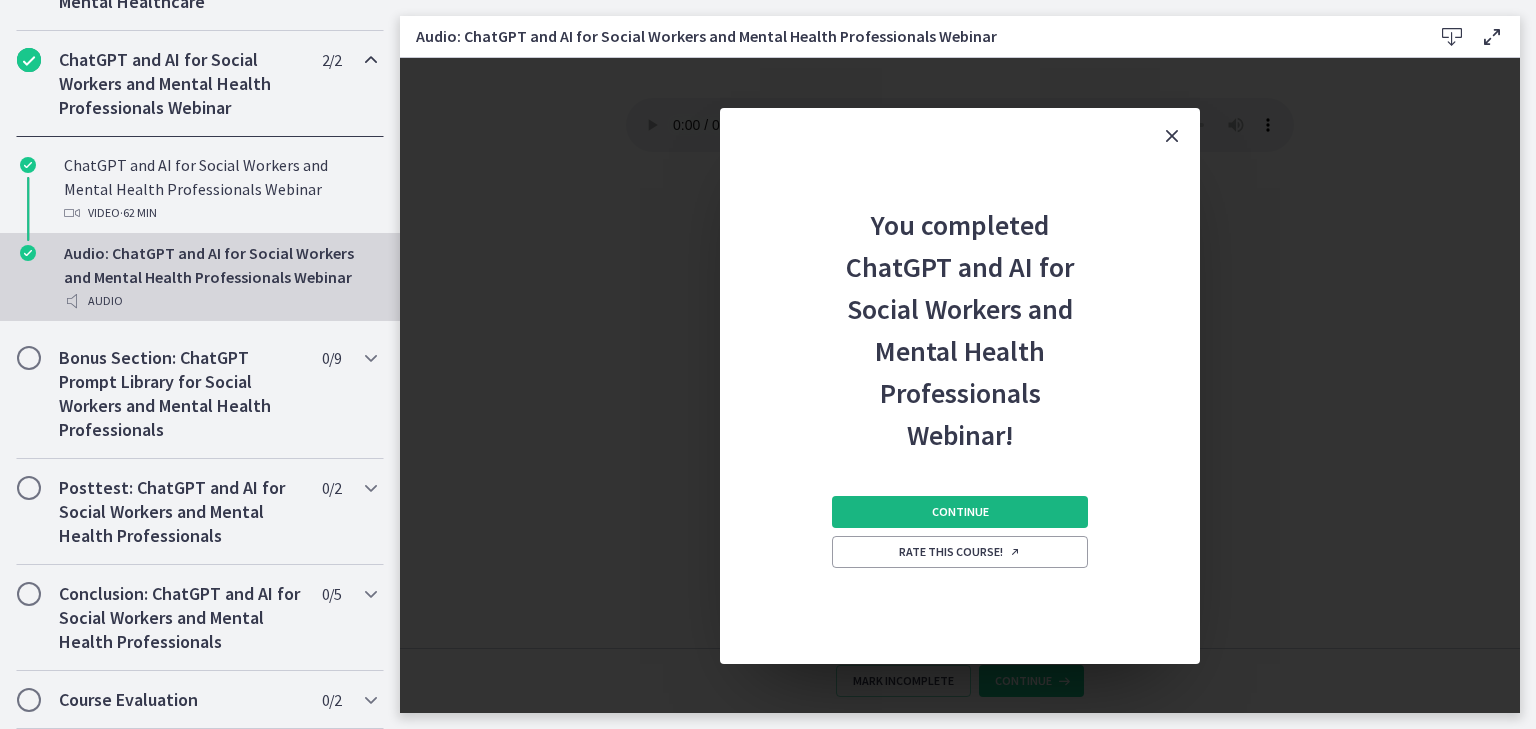 click on "Continue" at bounding box center [960, 512] 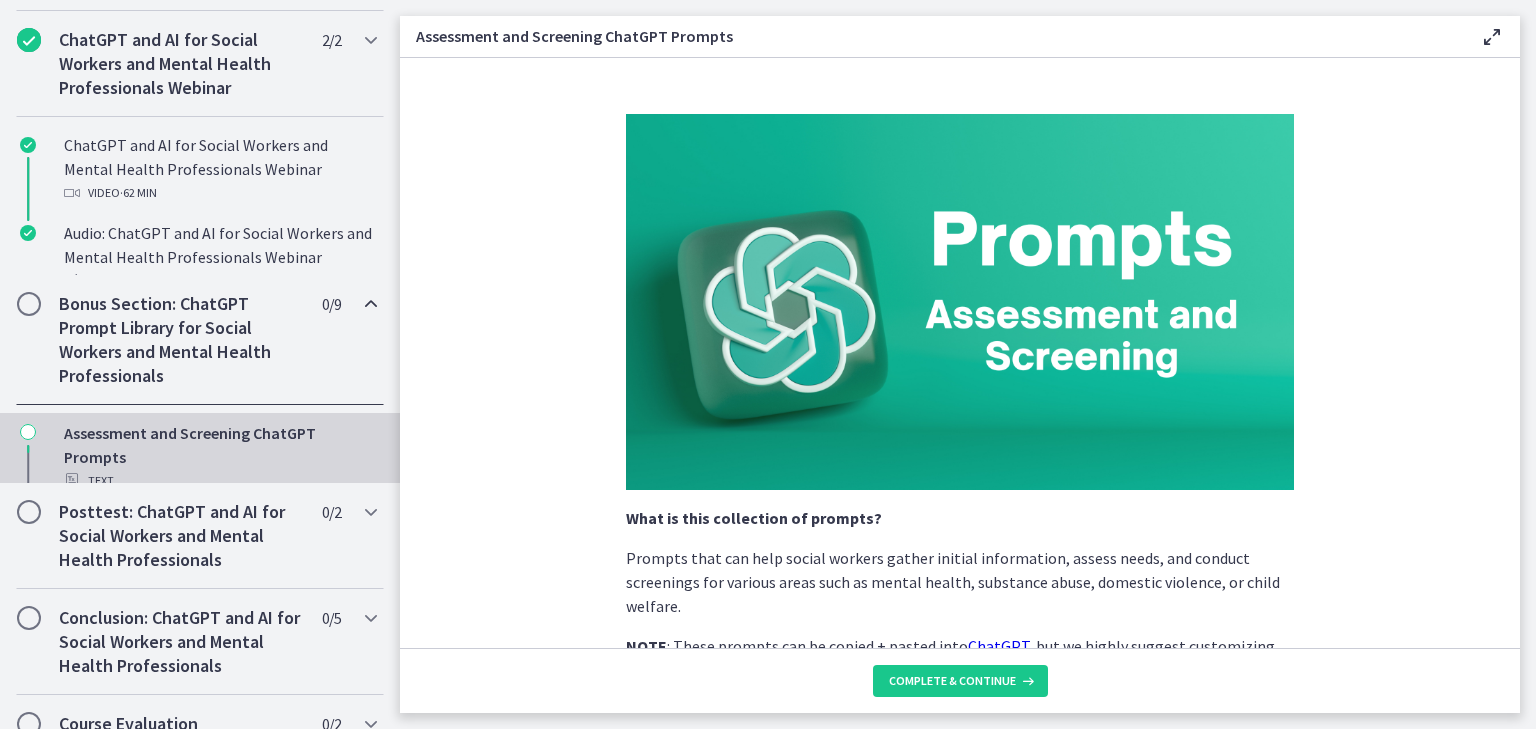 scroll, scrollTop: 999, scrollLeft: 0, axis: vertical 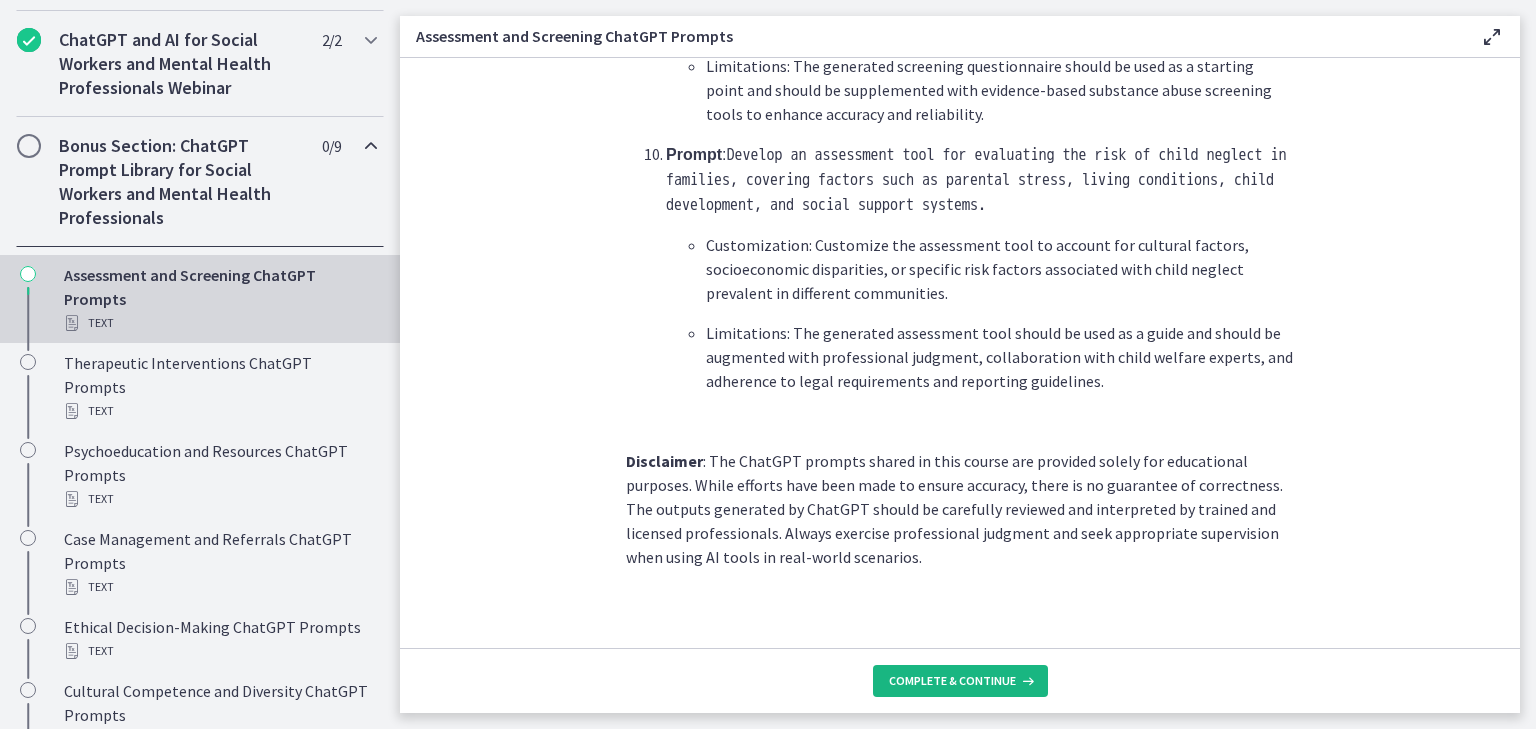 click on "Complete & continue" at bounding box center [952, 681] 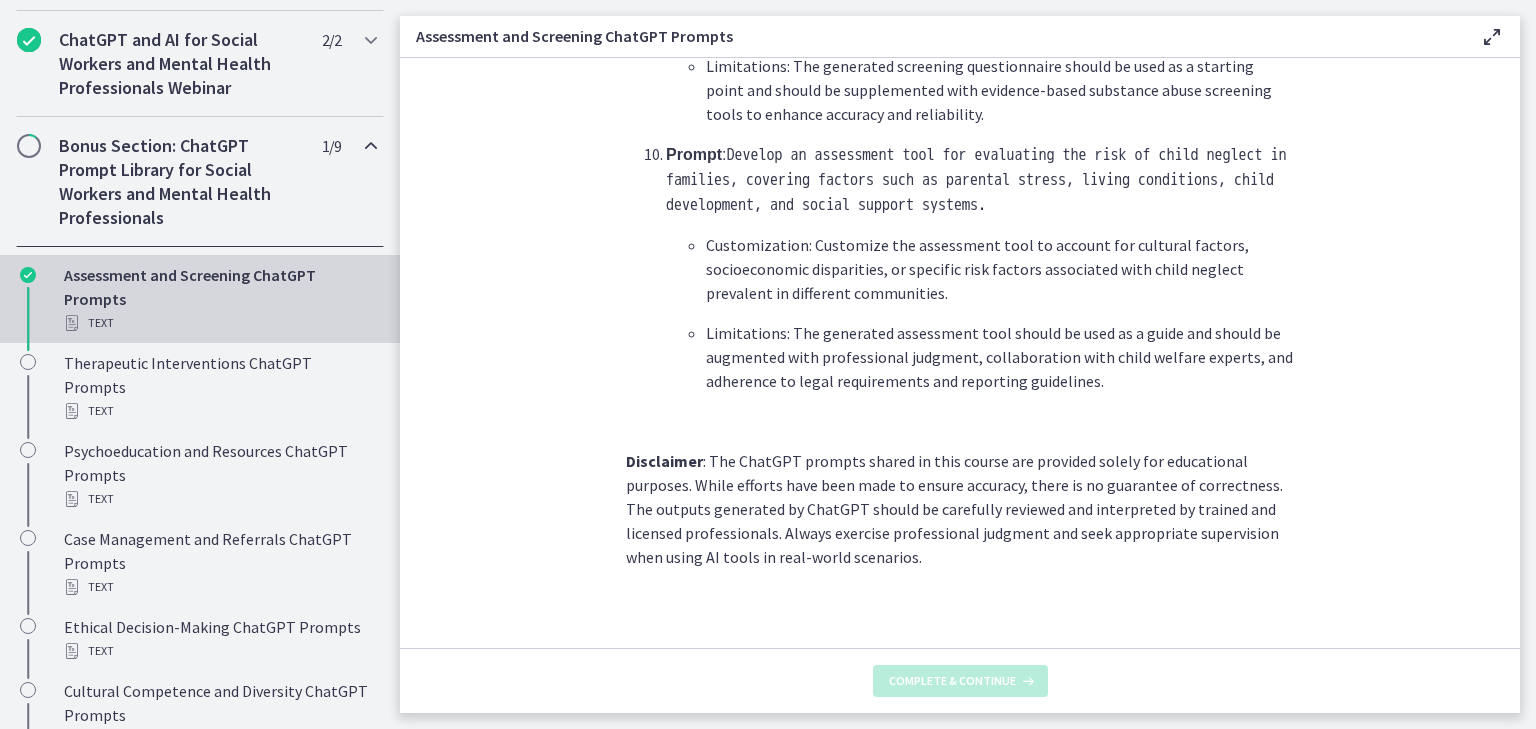 scroll, scrollTop: 0, scrollLeft: 0, axis: both 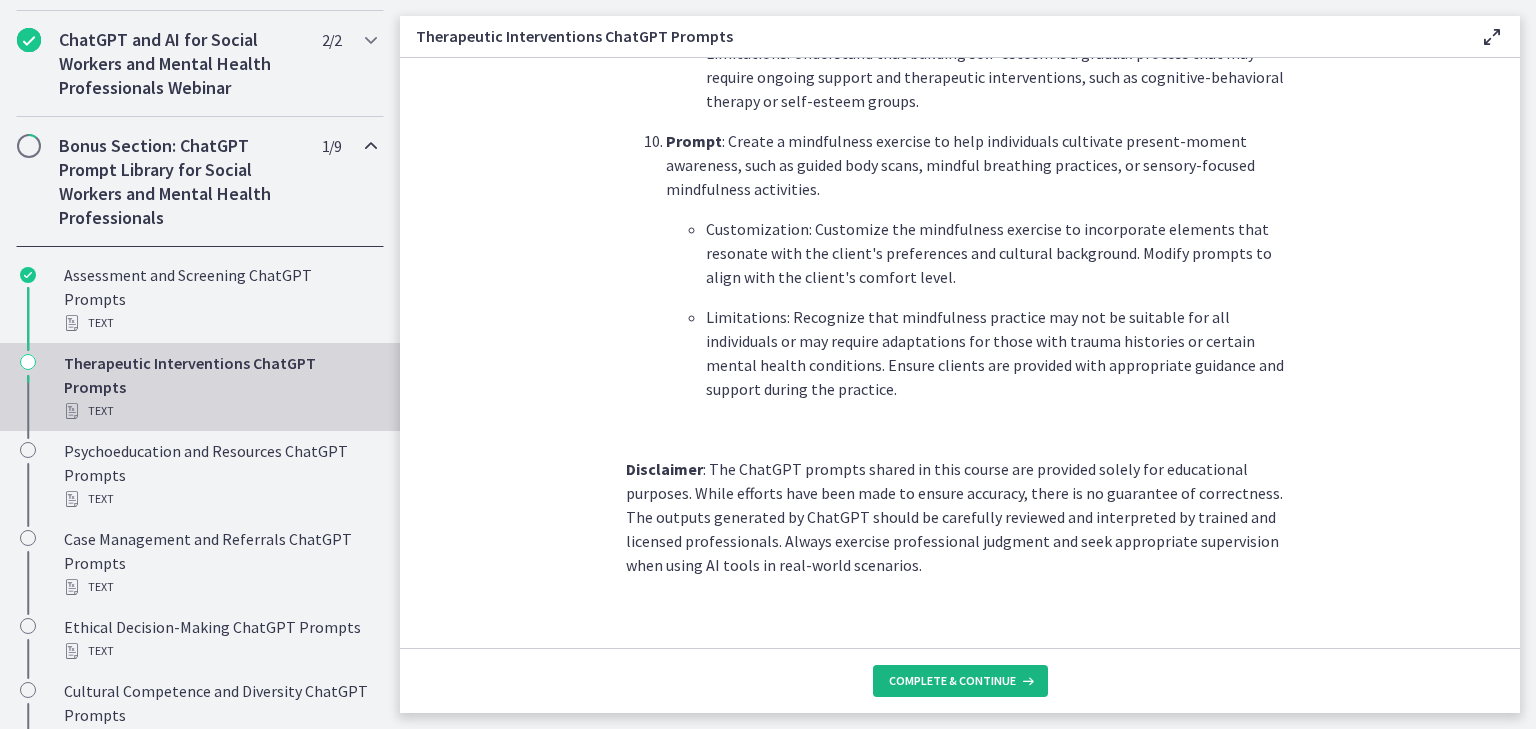 click on "Complete & continue" at bounding box center (952, 681) 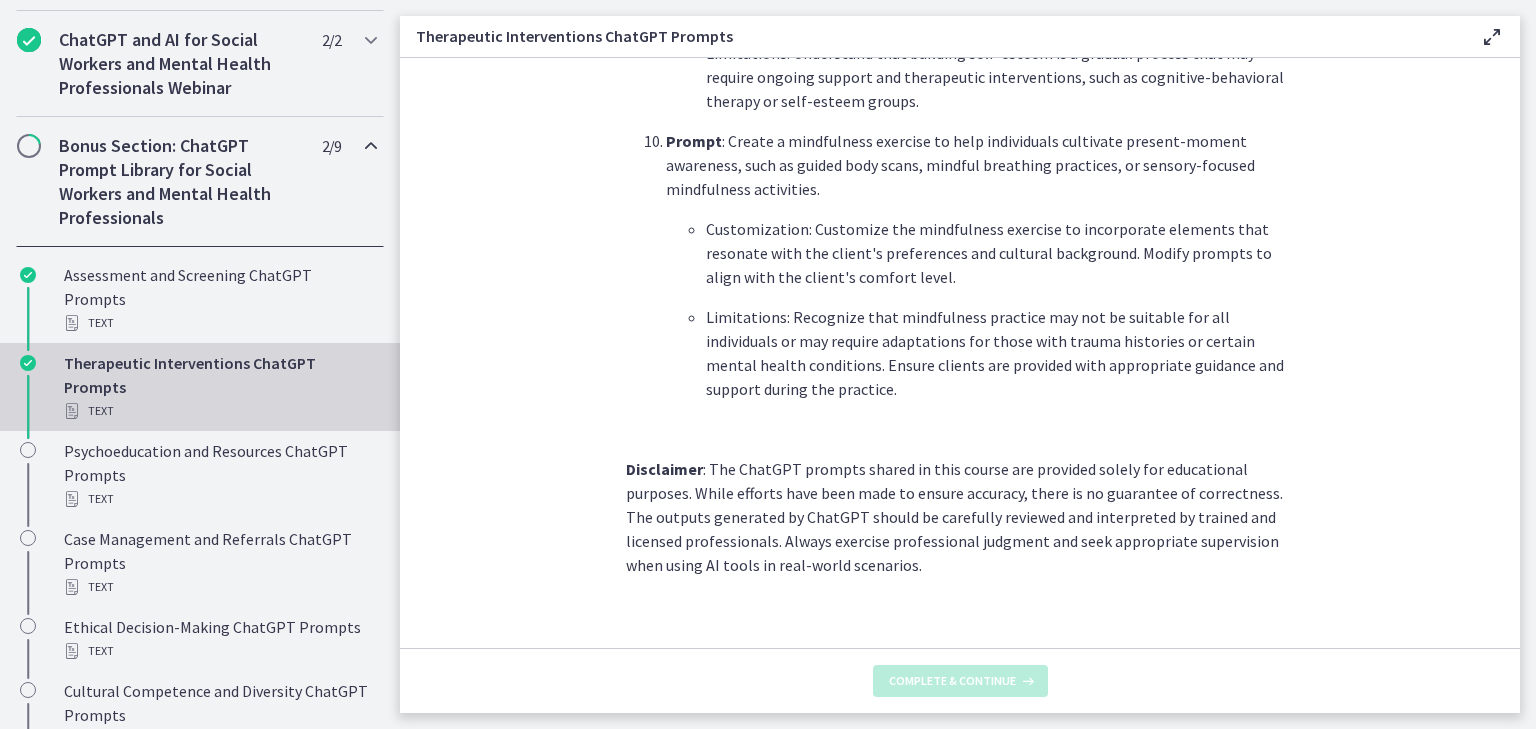 scroll, scrollTop: 0, scrollLeft: 0, axis: both 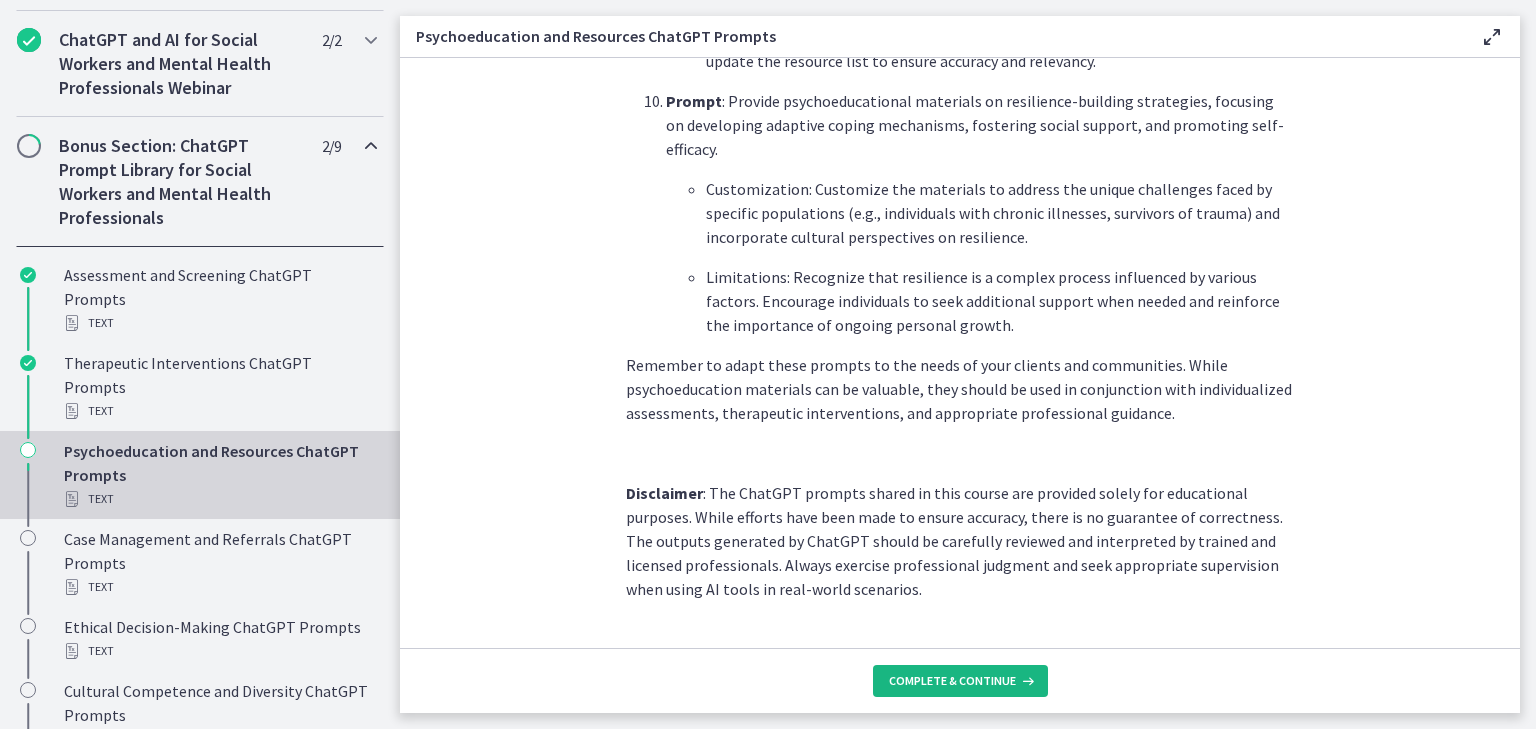 click on "Complete & continue" at bounding box center (952, 681) 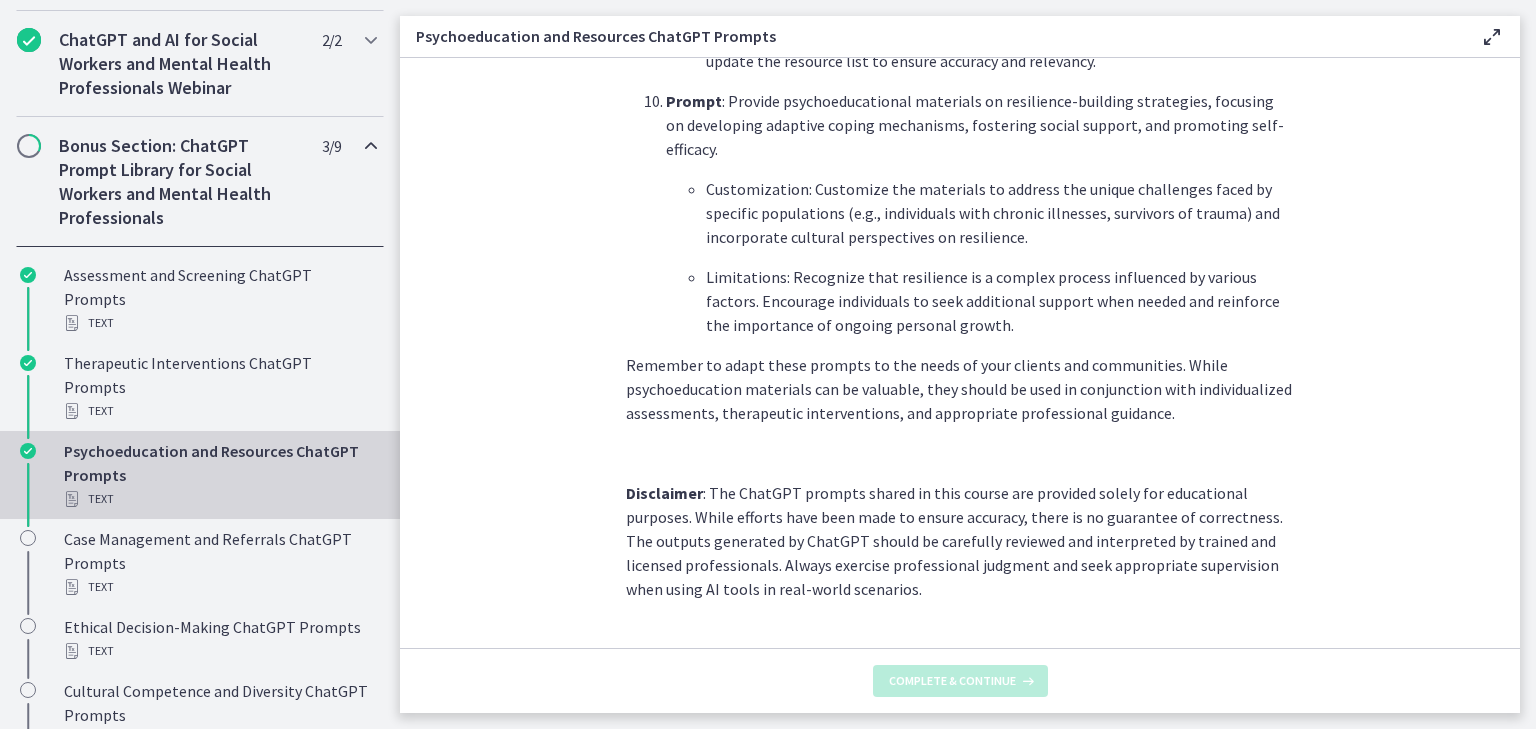 scroll, scrollTop: 0, scrollLeft: 0, axis: both 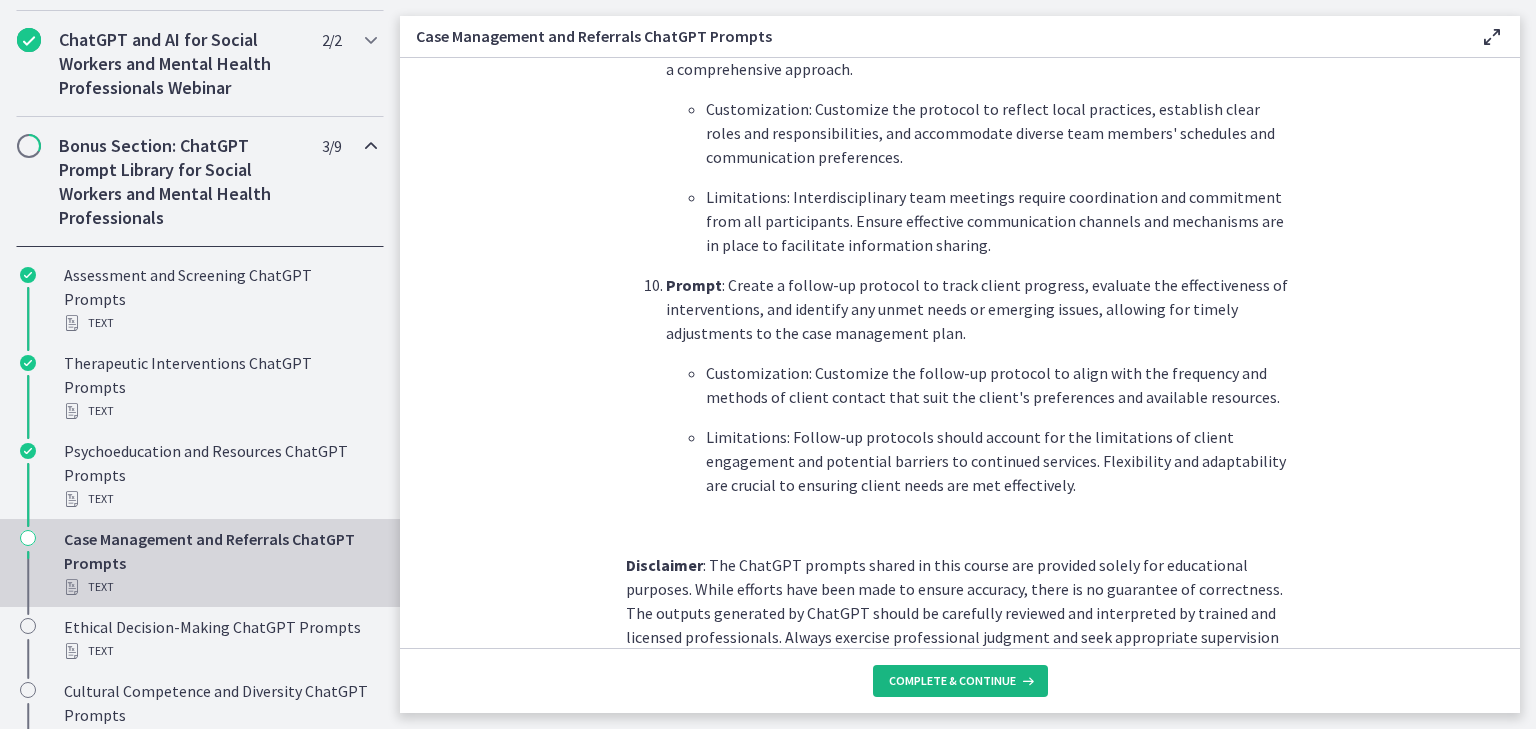 click on "Complete & continue" at bounding box center (952, 681) 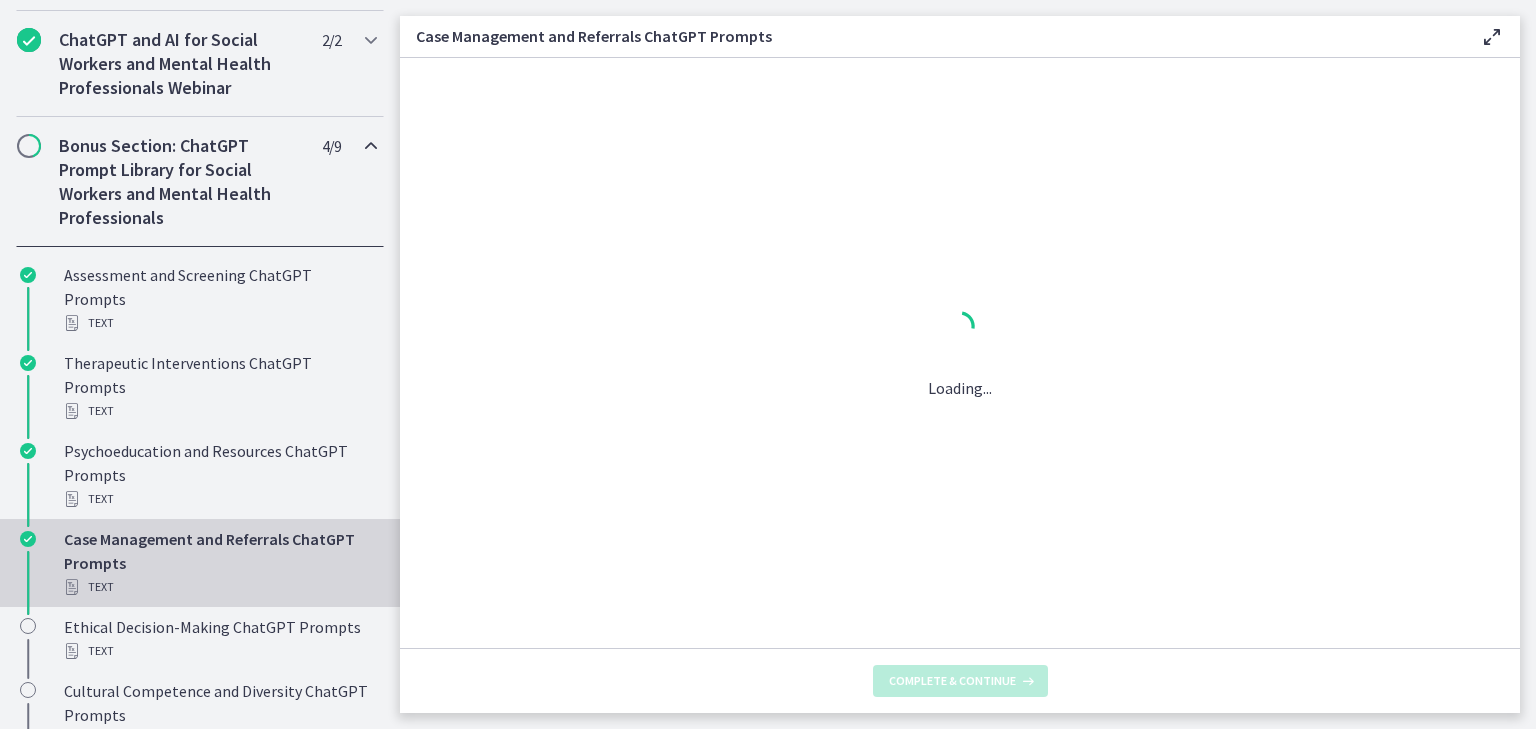 scroll, scrollTop: 0, scrollLeft: 0, axis: both 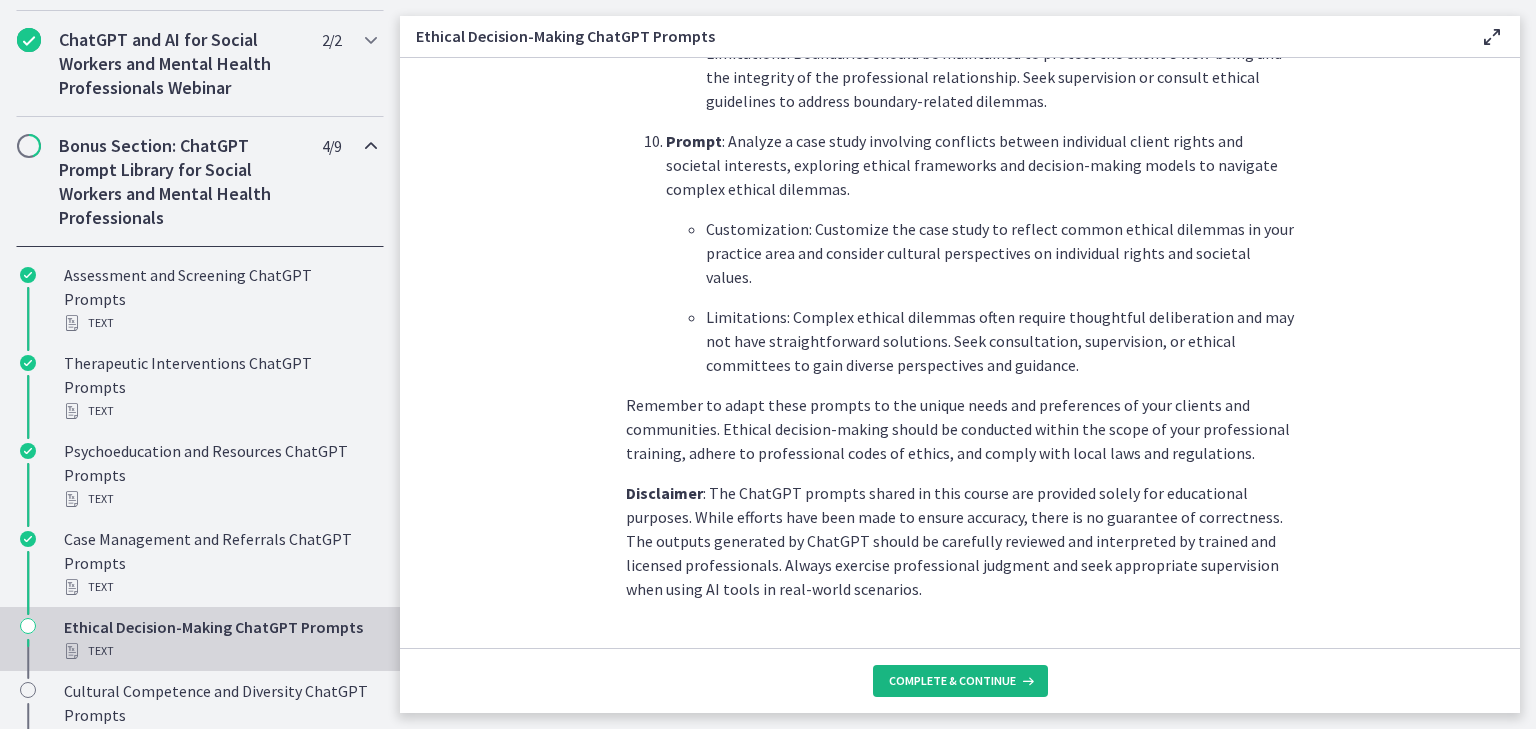 click on "Complete & continue" at bounding box center (952, 681) 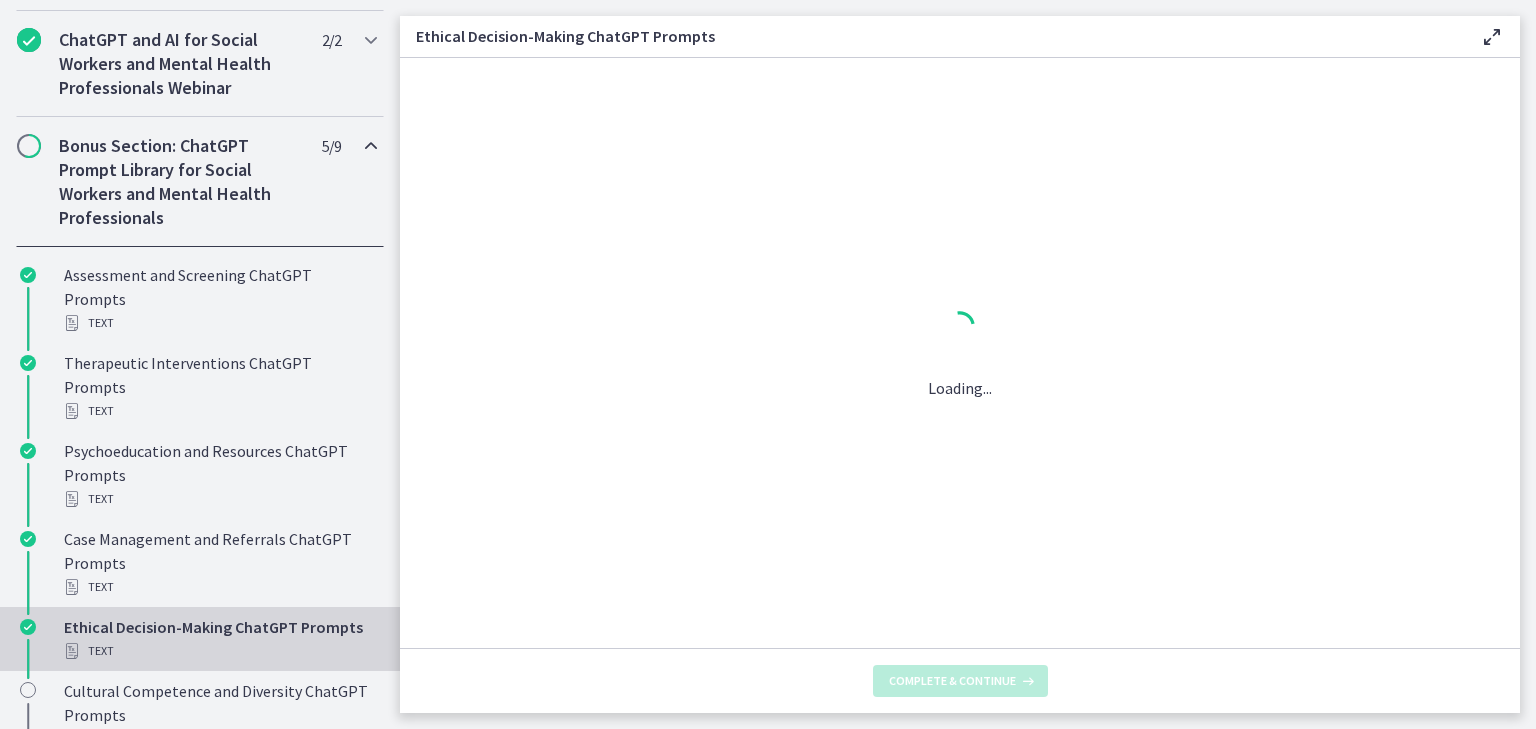 scroll, scrollTop: 0, scrollLeft: 0, axis: both 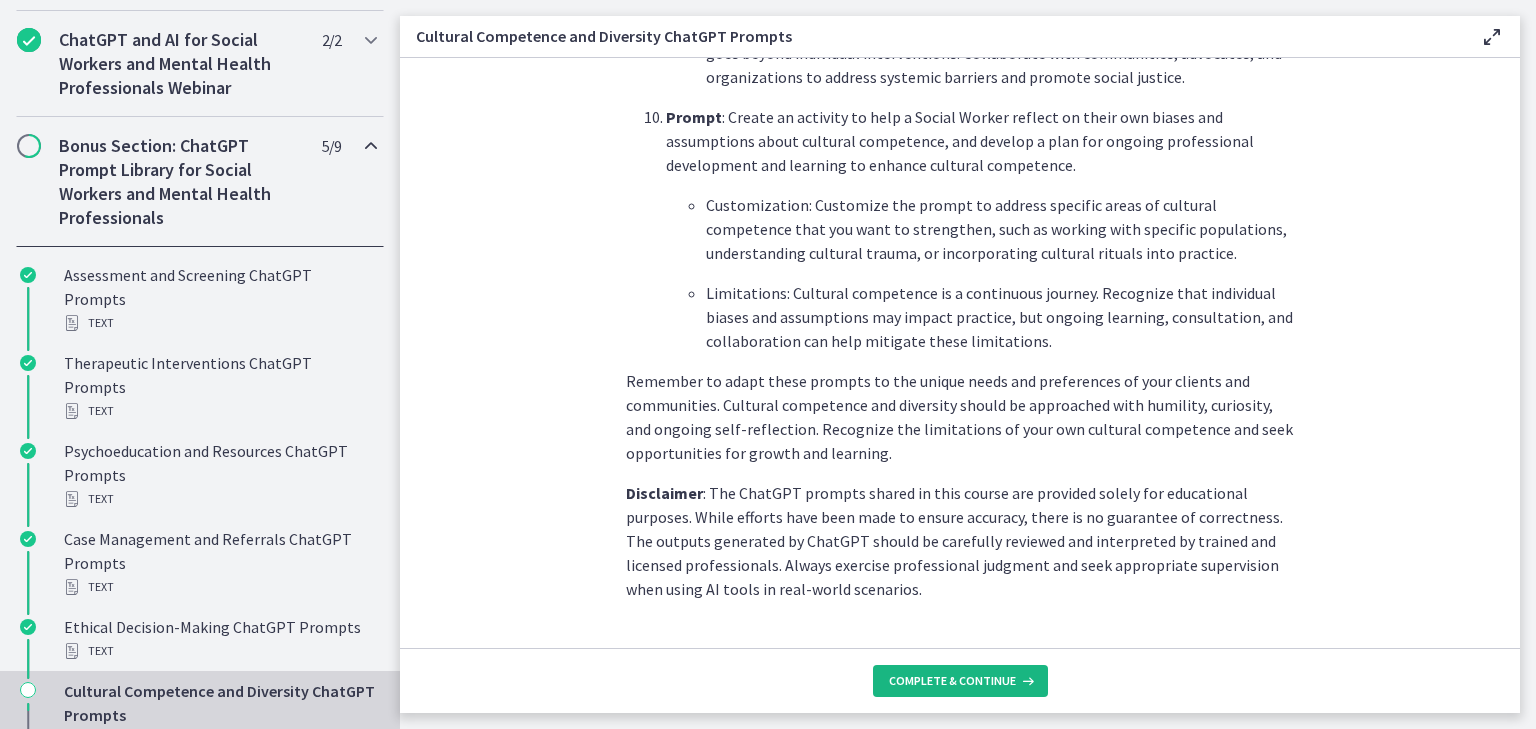 click on "Complete & continue" at bounding box center (952, 681) 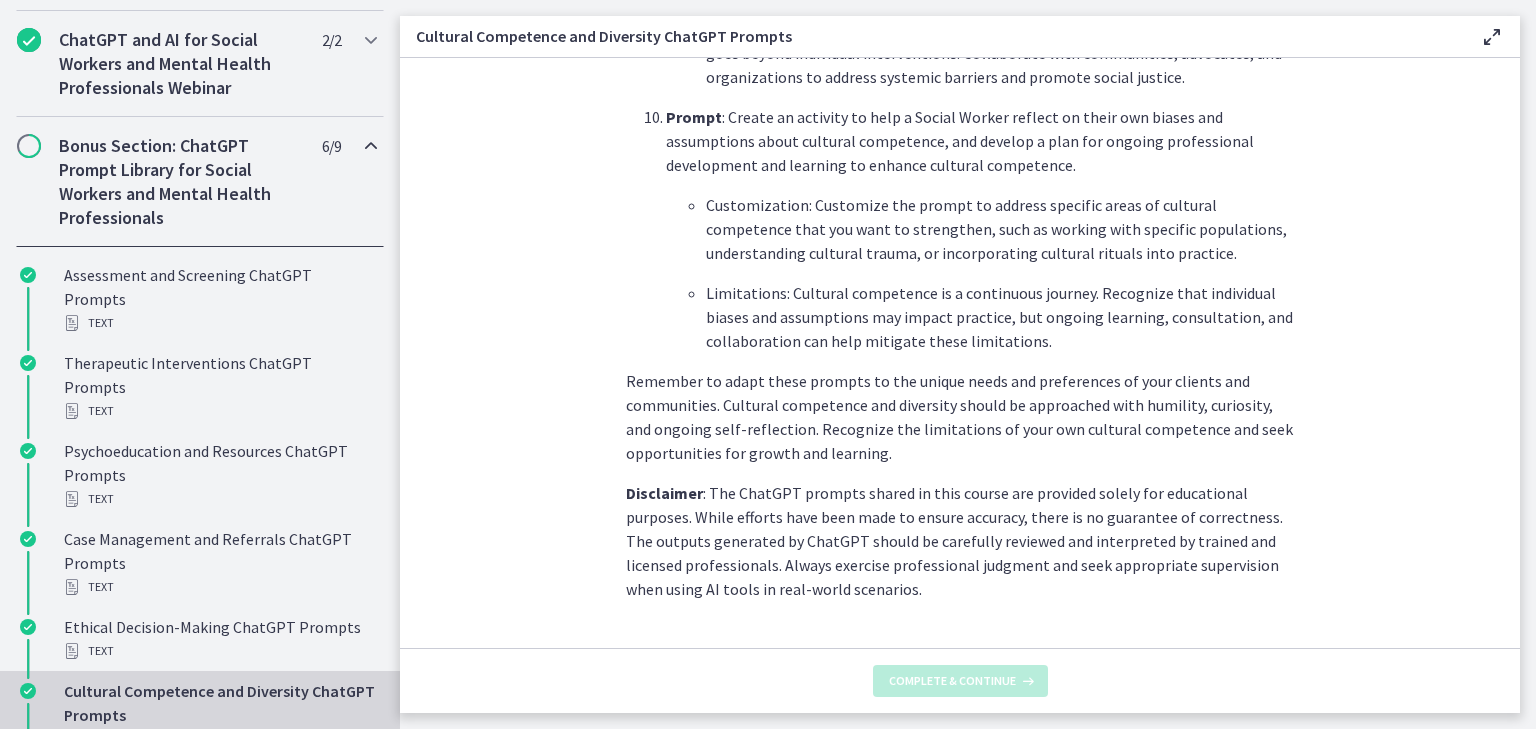 scroll, scrollTop: 0, scrollLeft: 0, axis: both 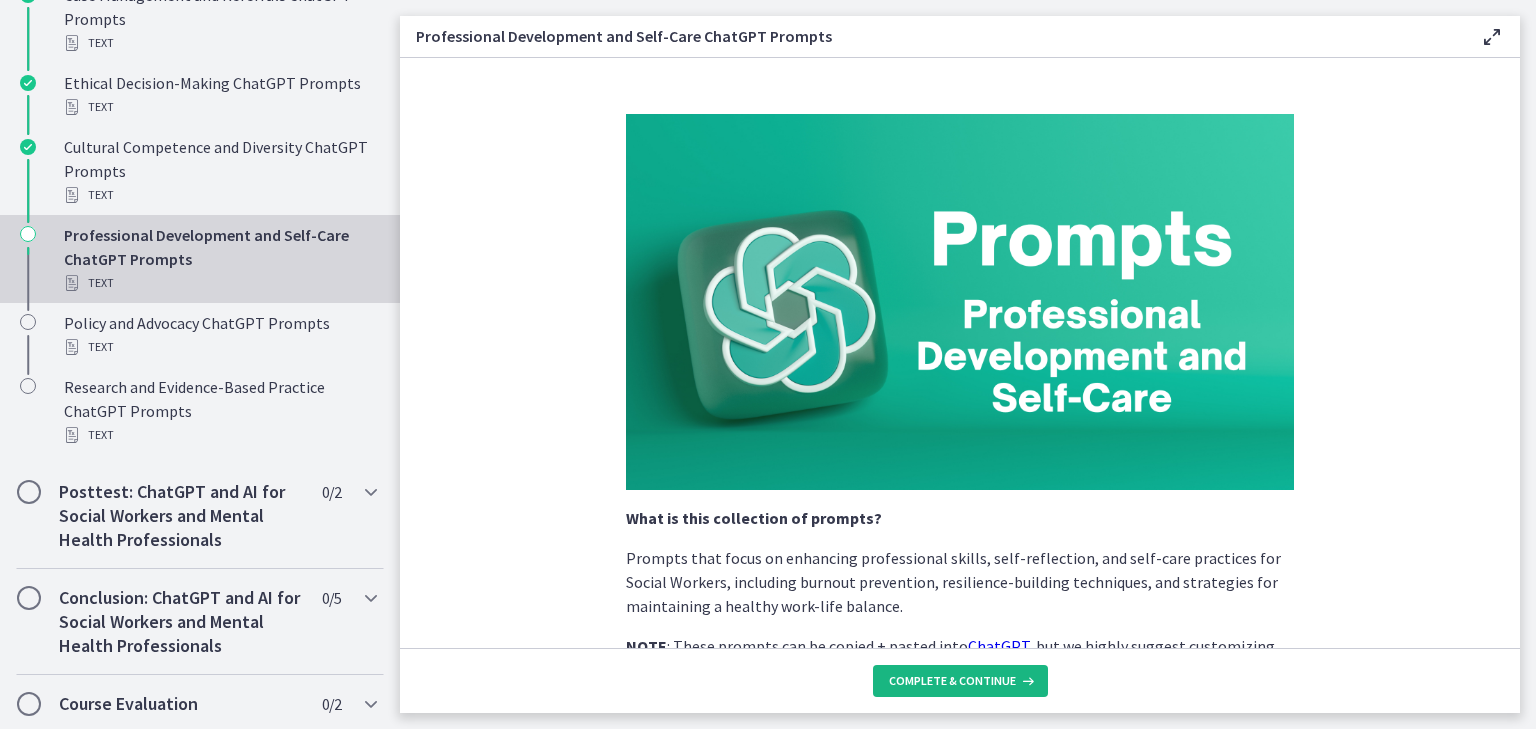 click on "Complete & continue" at bounding box center [952, 681] 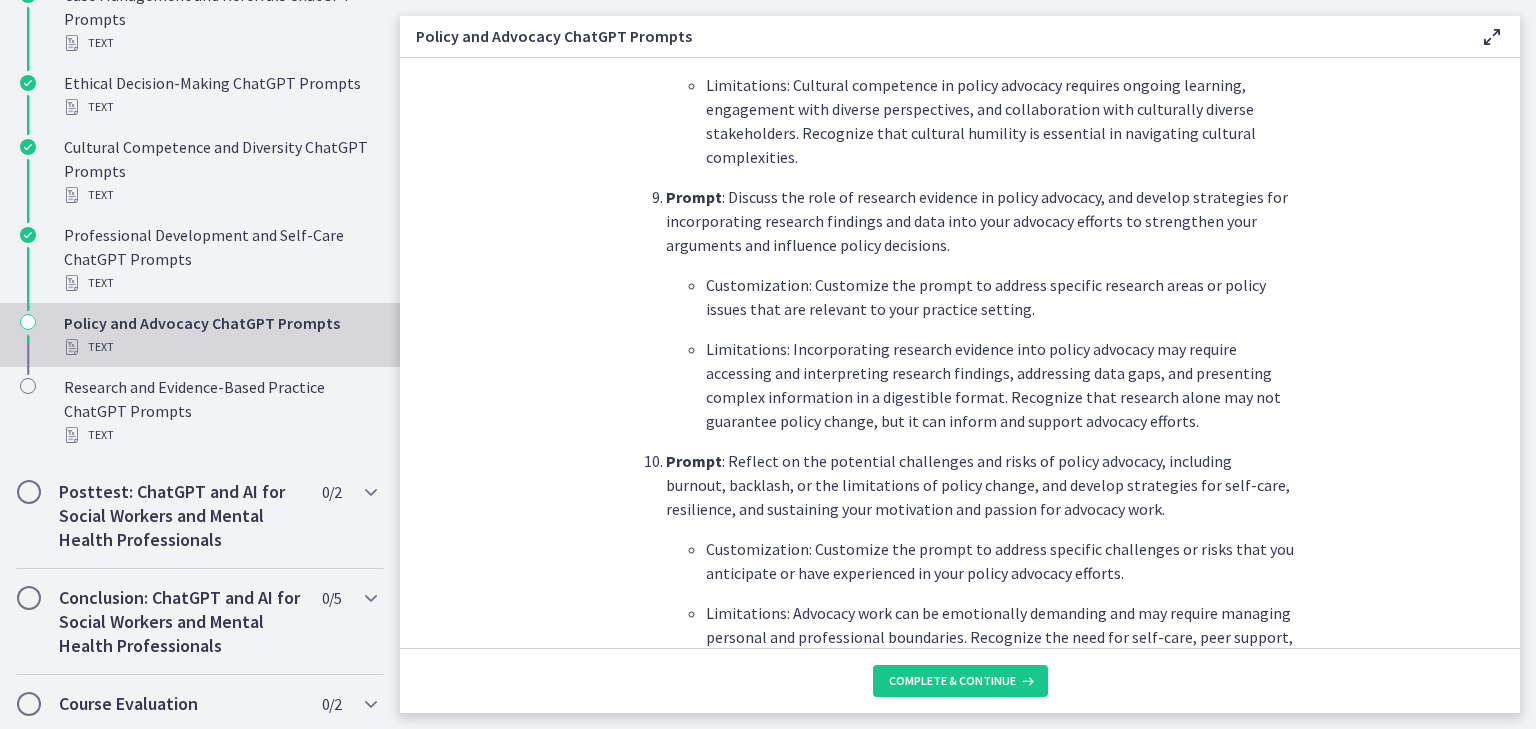 scroll, scrollTop: 2945, scrollLeft: 0, axis: vertical 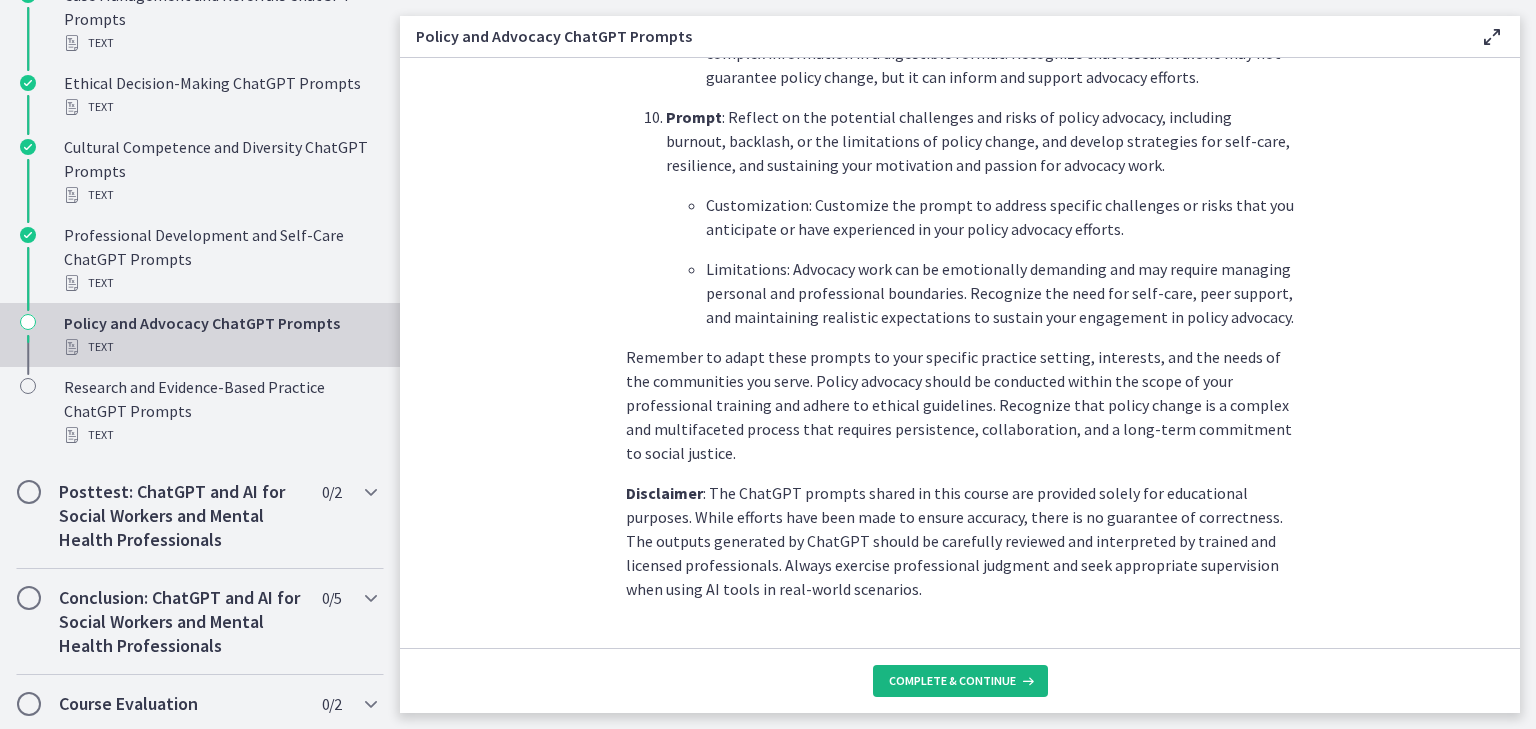 click on "Complete & continue" at bounding box center (952, 681) 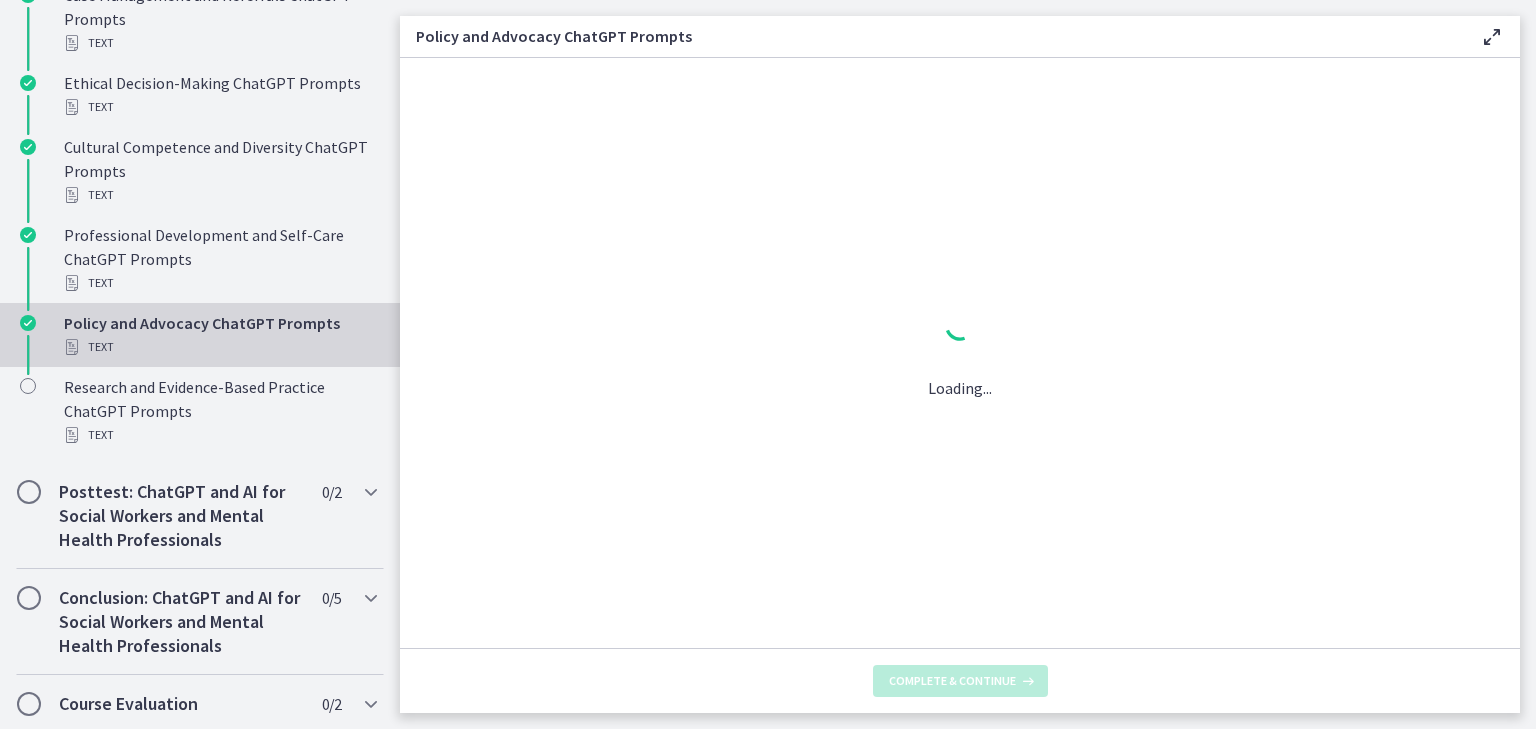 scroll, scrollTop: 0, scrollLeft: 0, axis: both 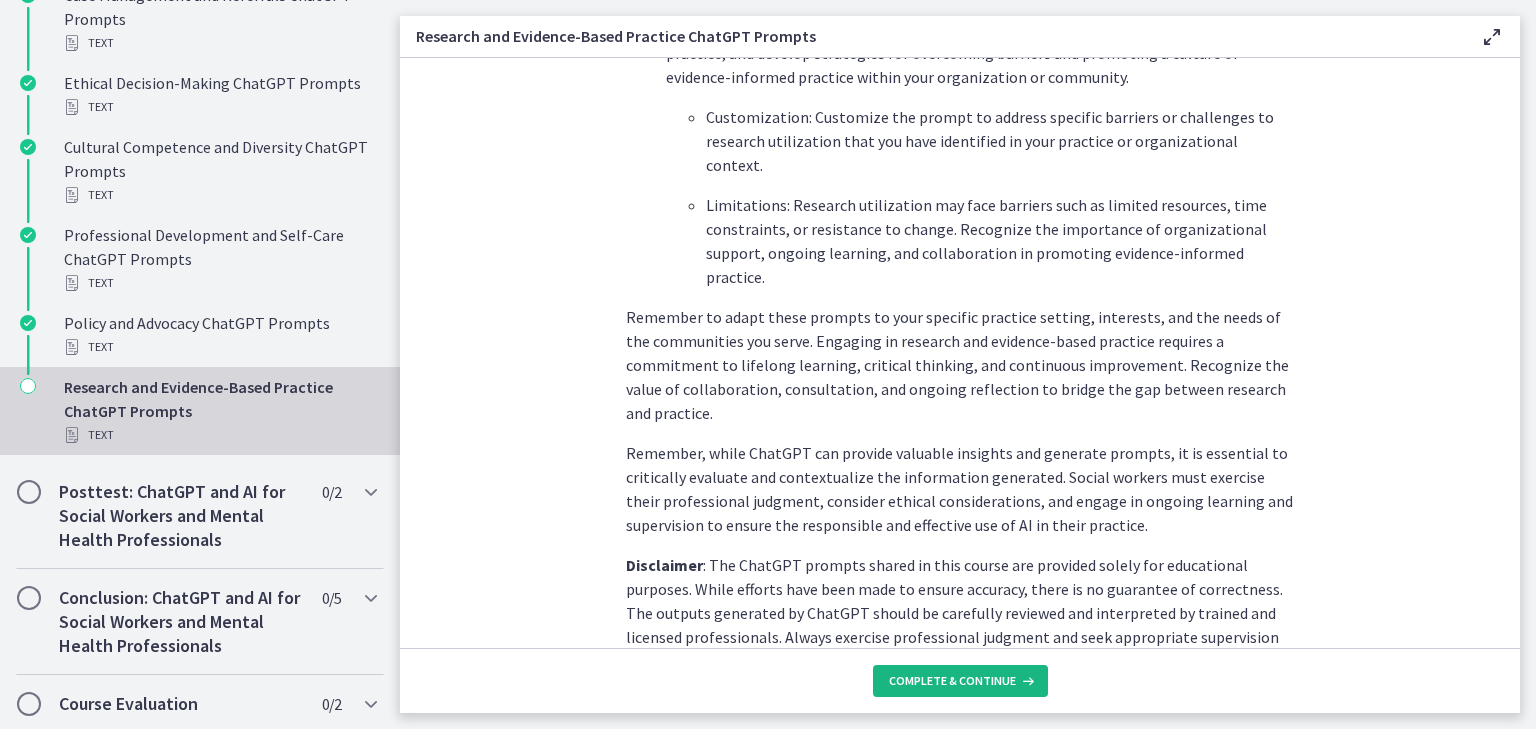 click on "Complete & continue" at bounding box center (952, 681) 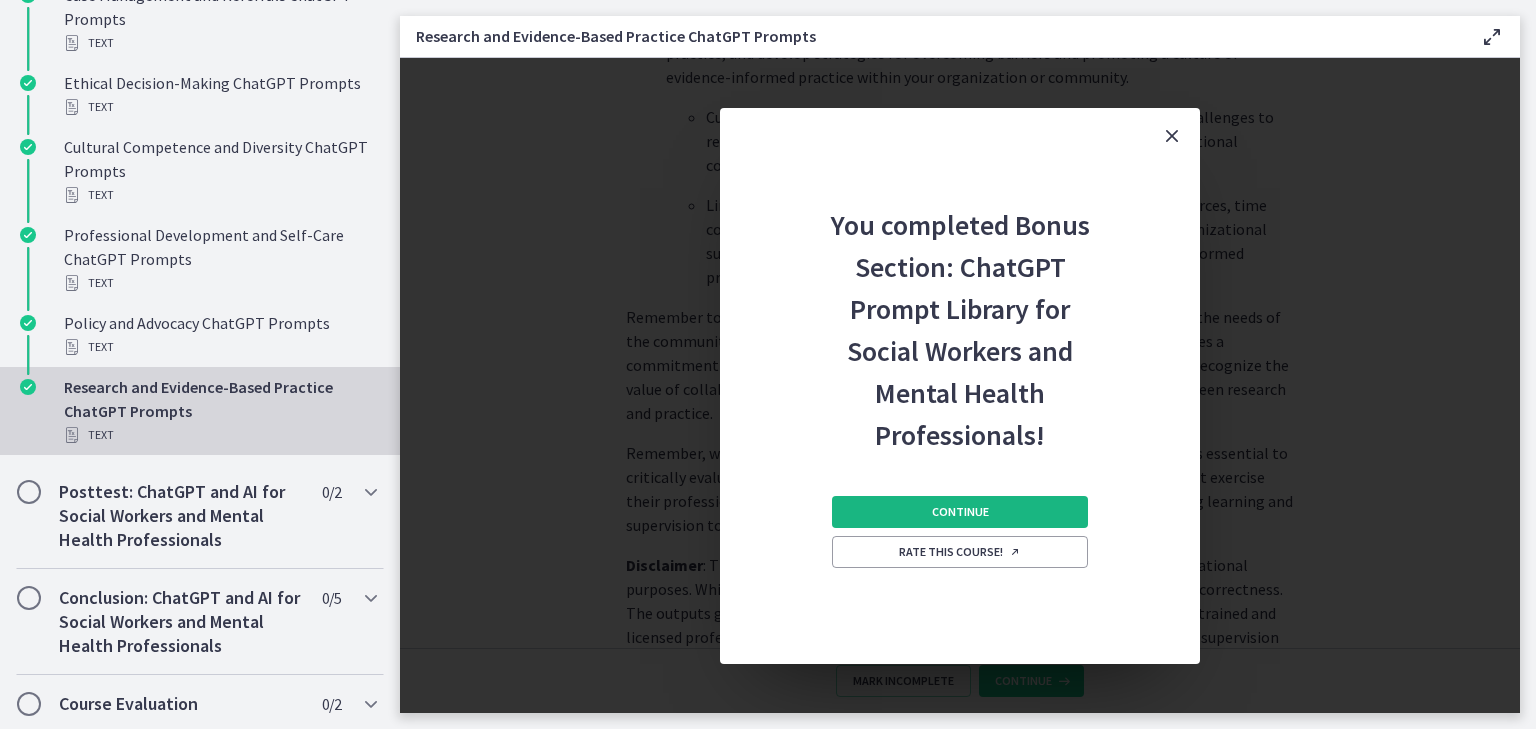 click on "Continue" at bounding box center [960, 512] 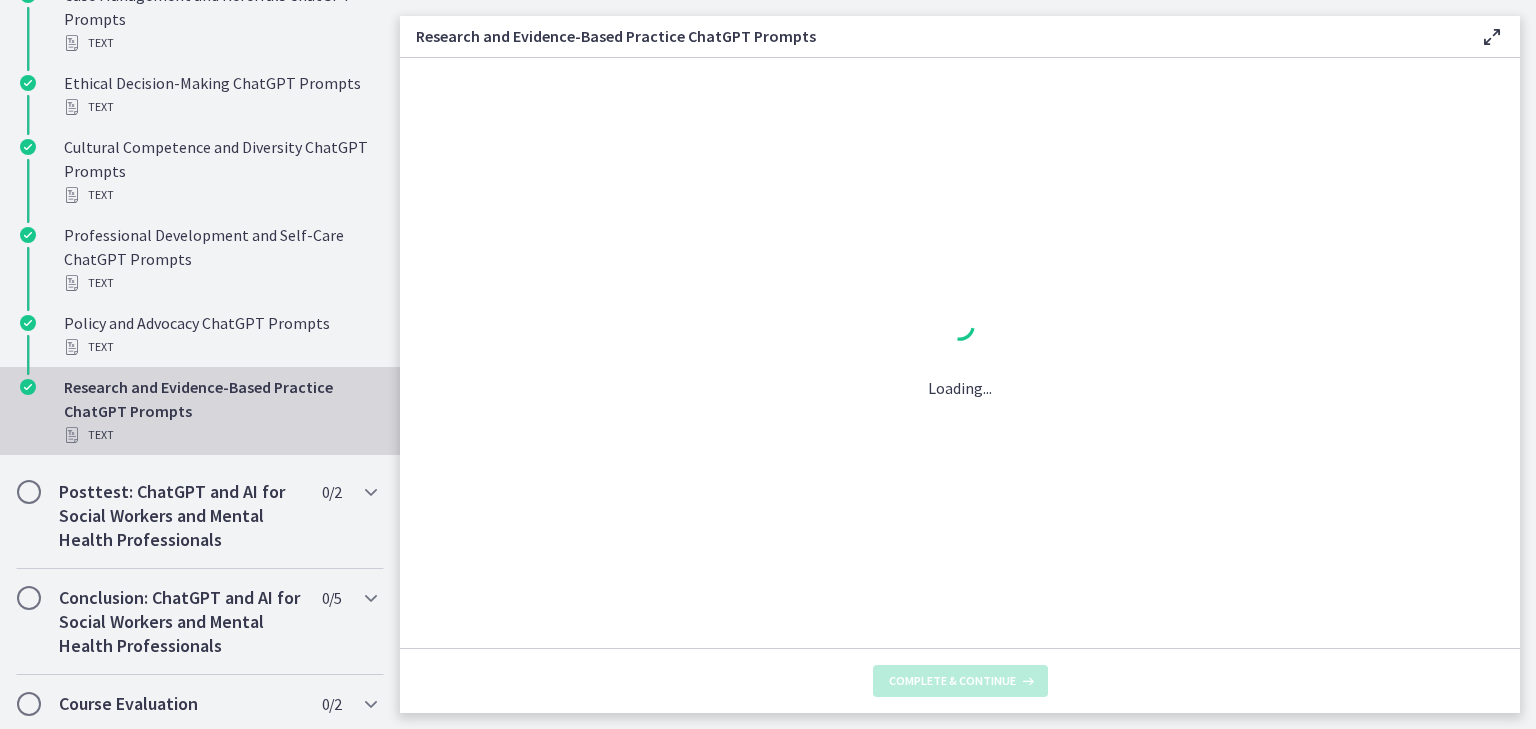 scroll, scrollTop: 0, scrollLeft: 0, axis: both 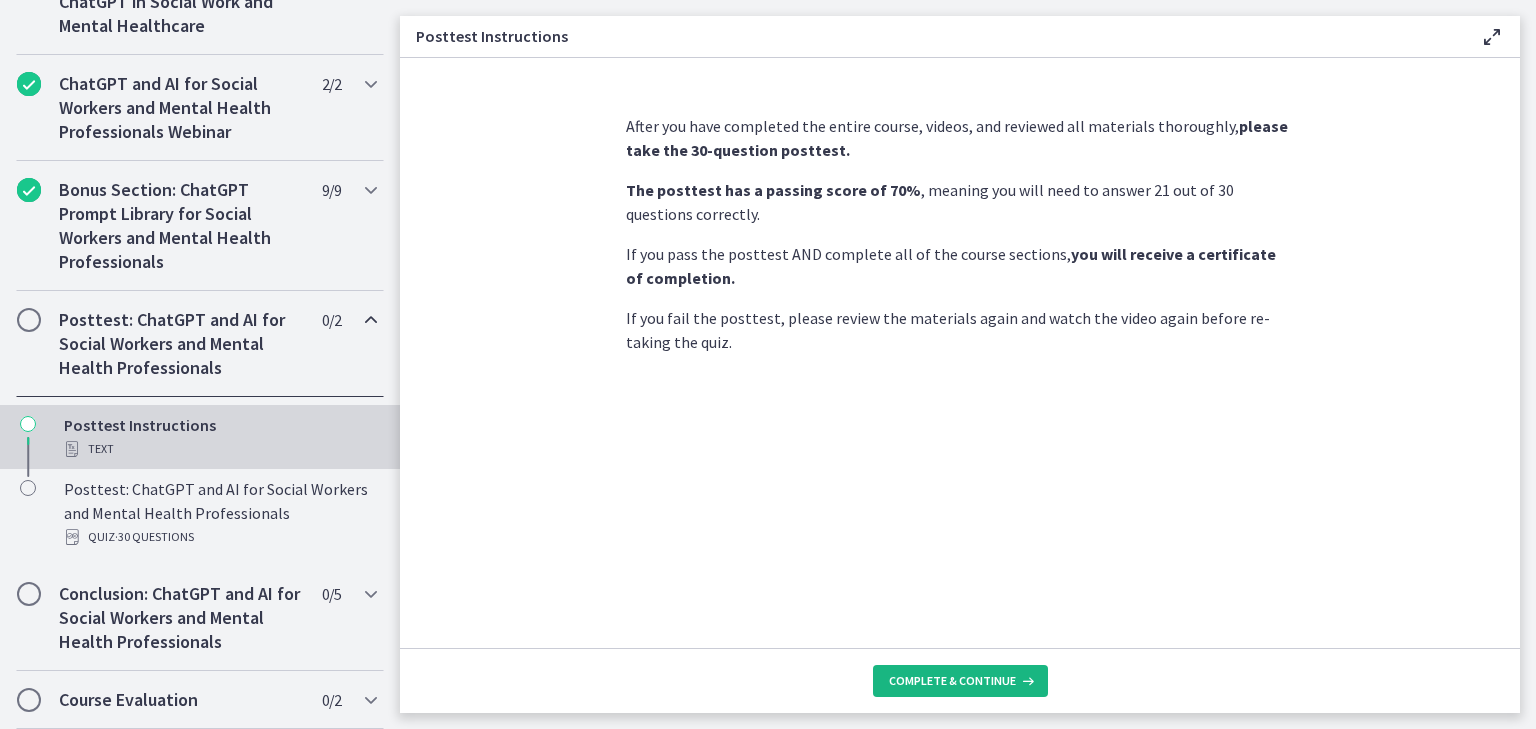 click on "Complete & continue" at bounding box center [952, 681] 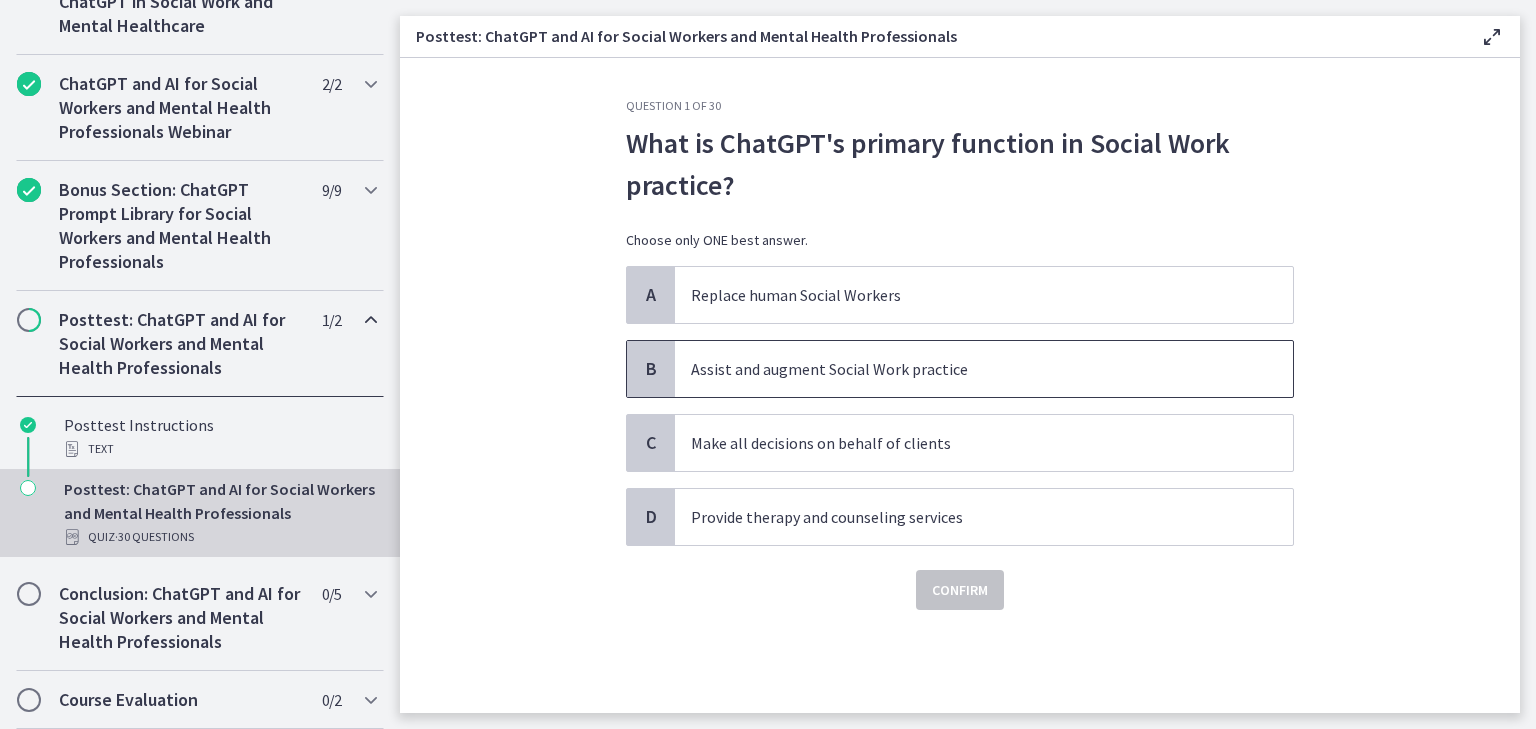click on "Assist and augment Social Work practice" at bounding box center (964, 369) 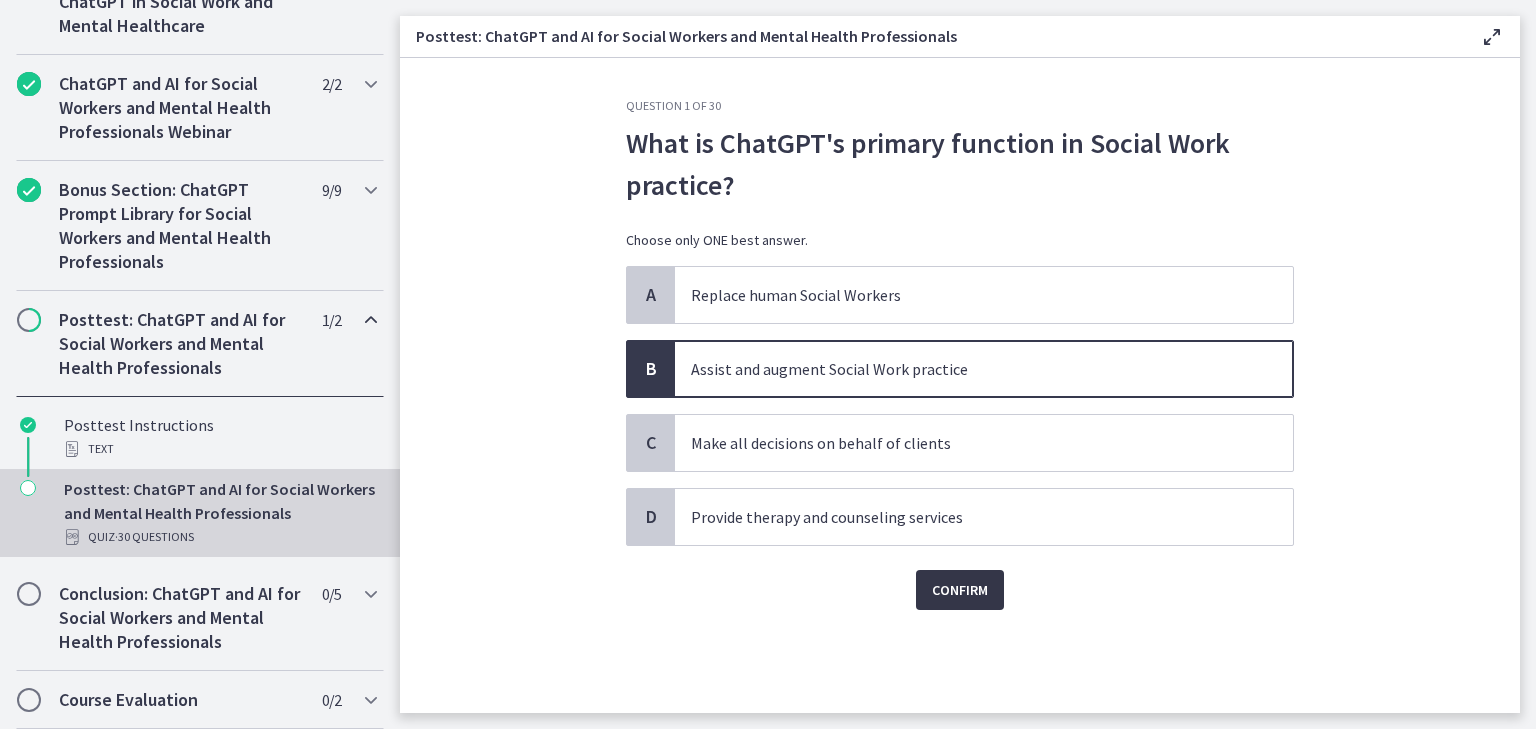 click on "Confirm" at bounding box center (960, 590) 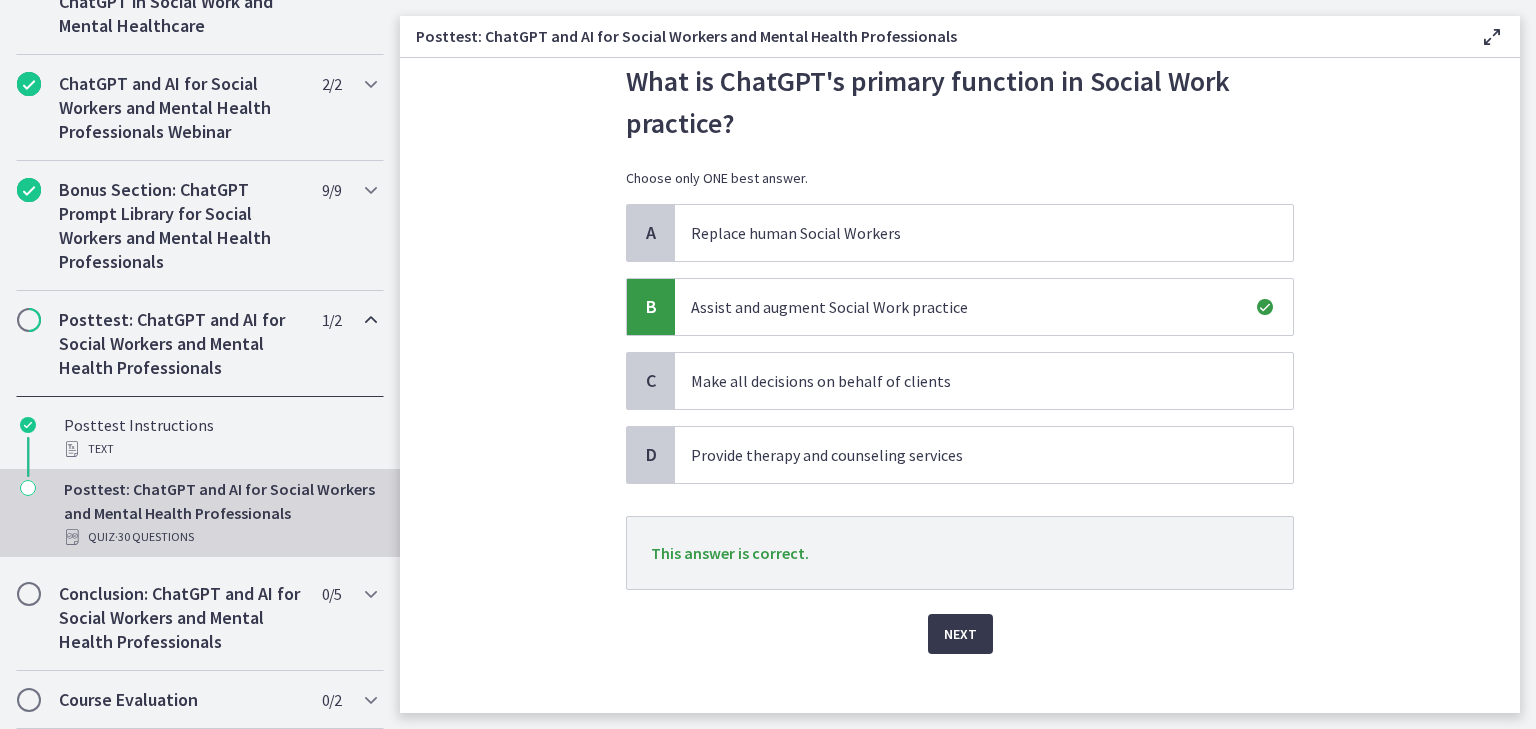 scroll, scrollTop: 80, scrollLeft: 0, axis: vertical 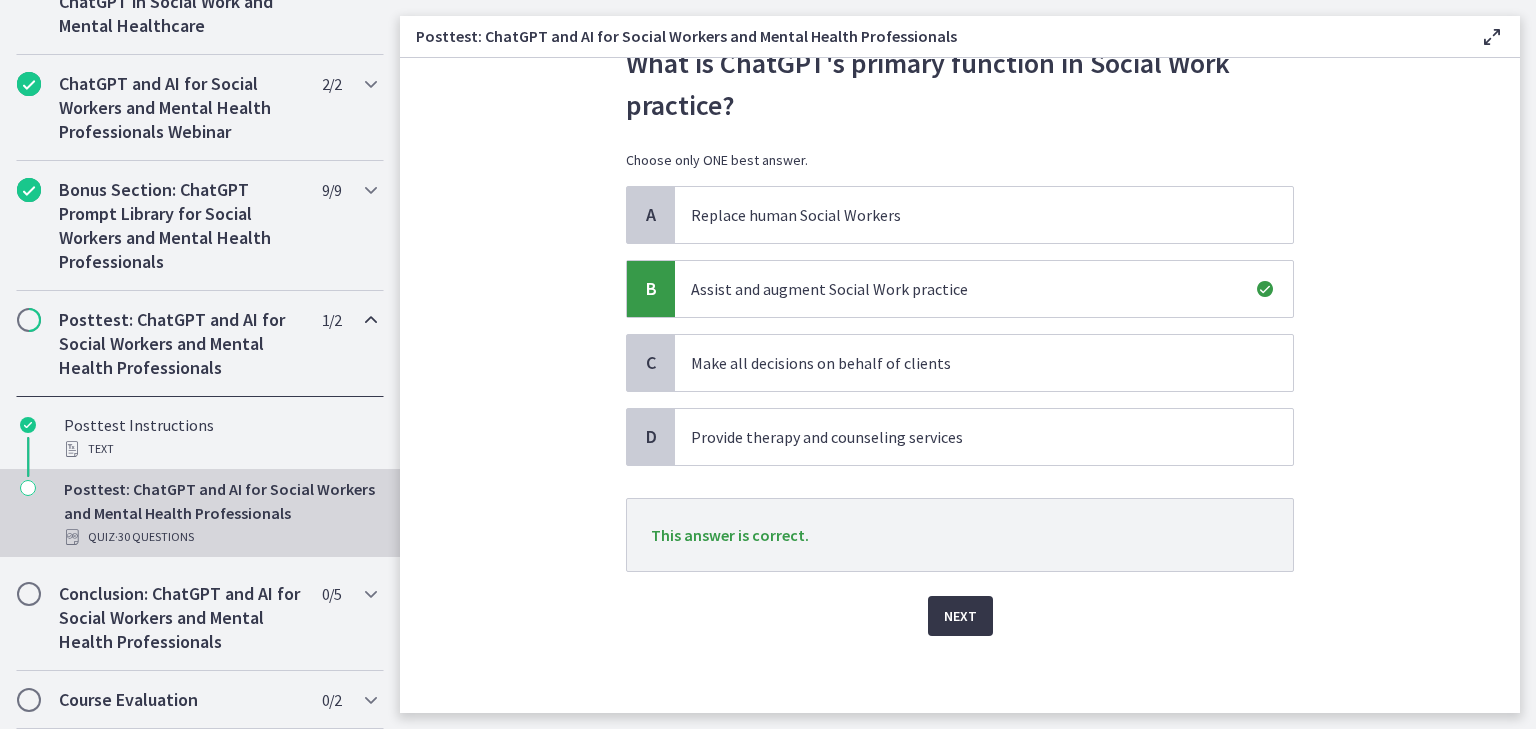 click on "Next" at bounding box center [960, 616] 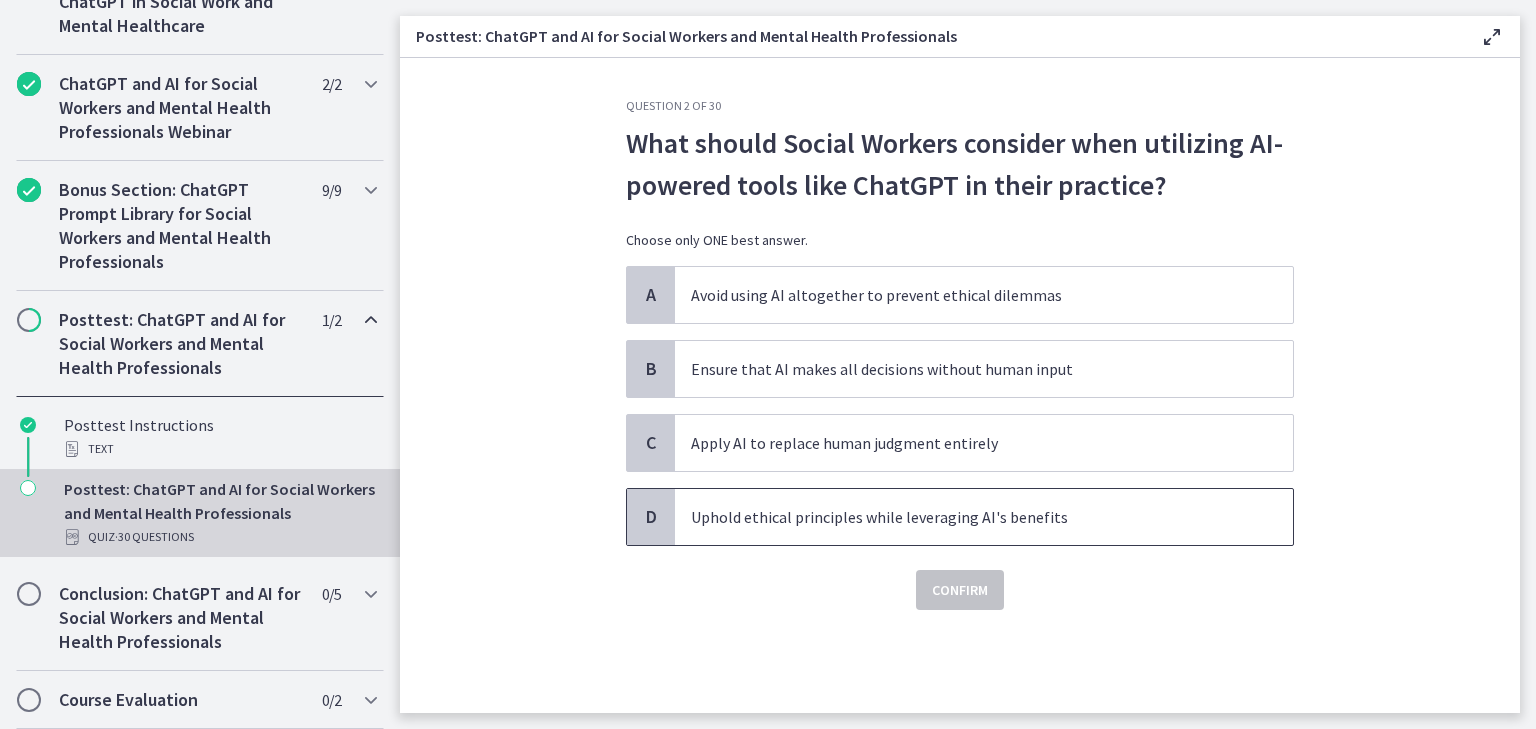 click on "Uphold ethical principles while leveraging AI's benefits" at bounding box center (964, 517) 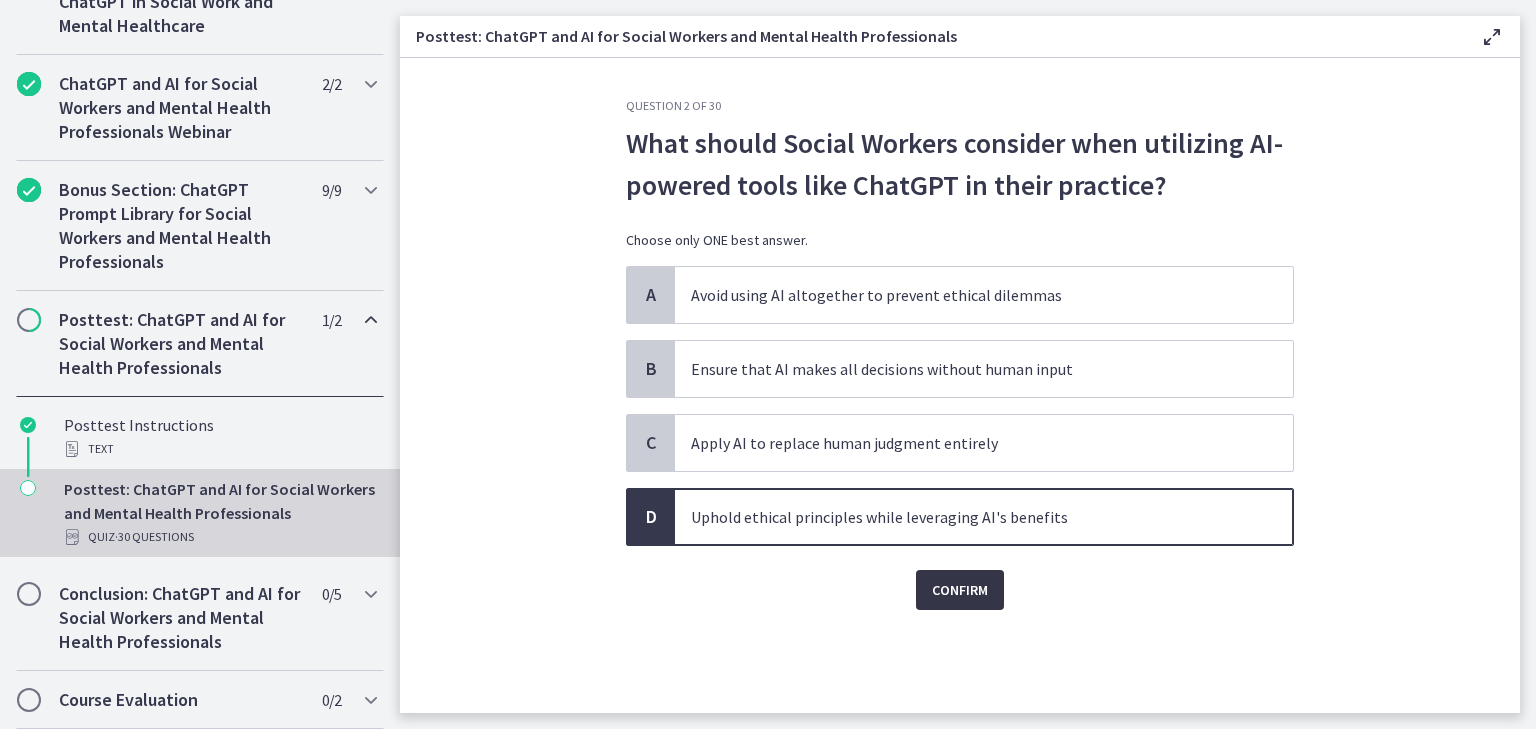 click on "Confirm" at bounding box center [960, 590] 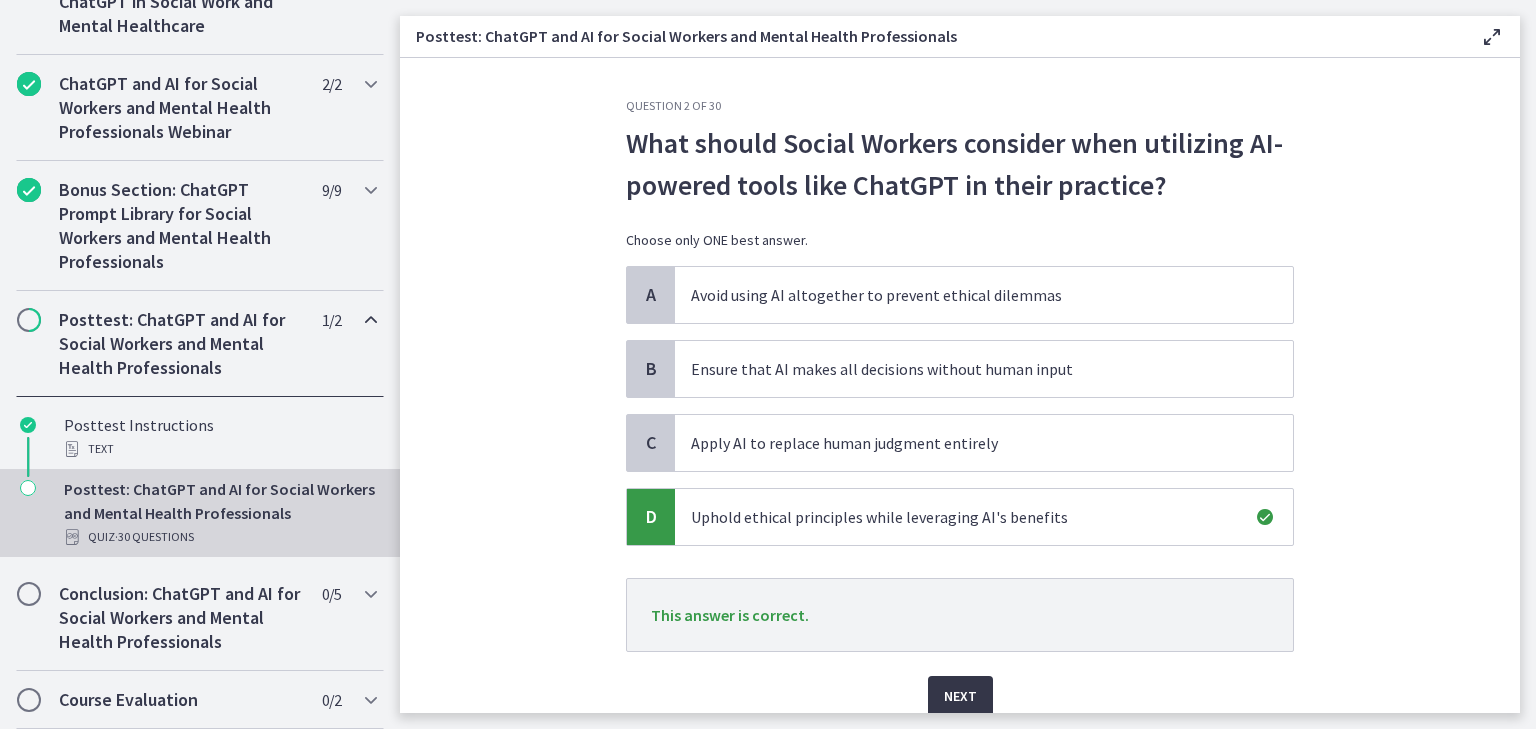 click on "Next" at bounding box center (960, 696) 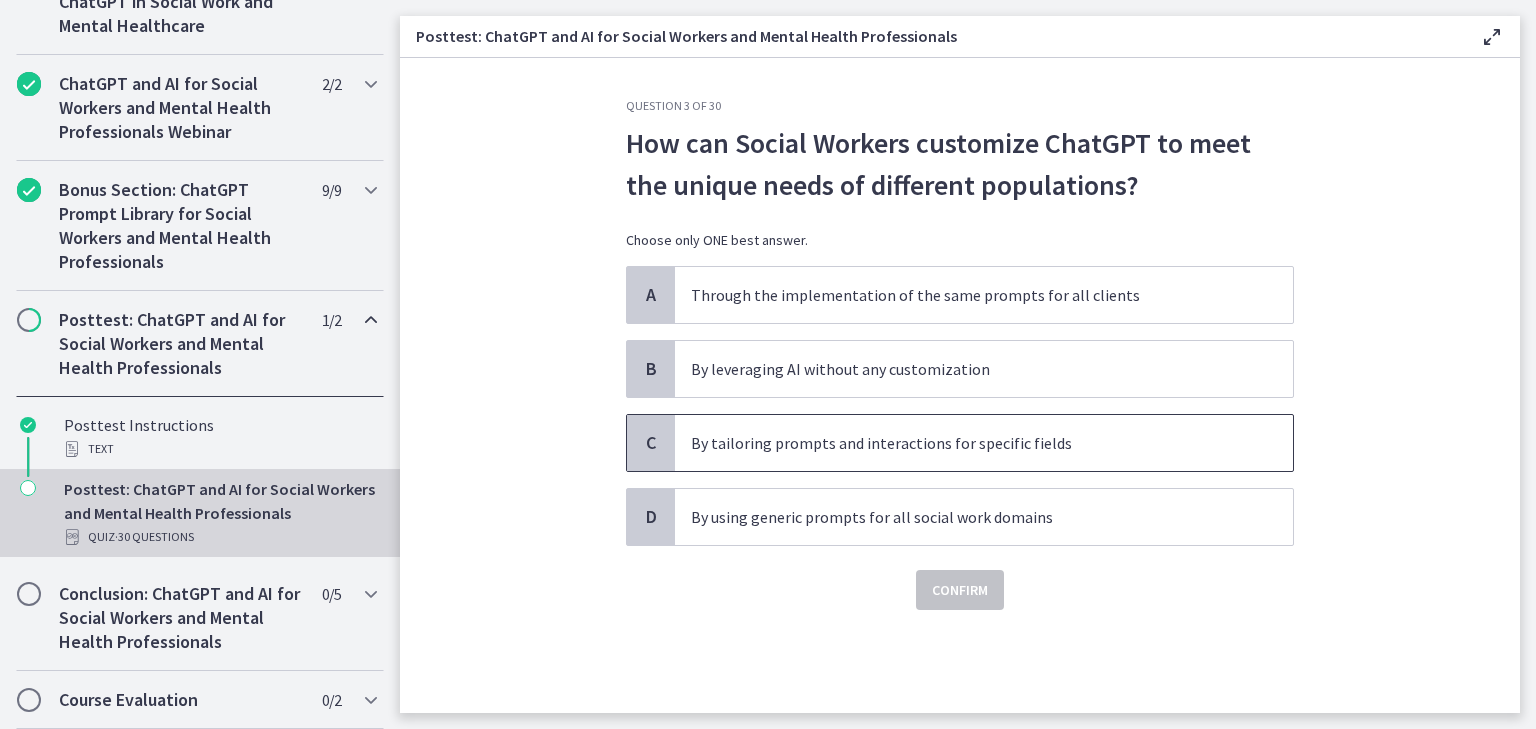 click on "By tailoring prompts and interactions for specific fields" at bounding box center [964, 443] 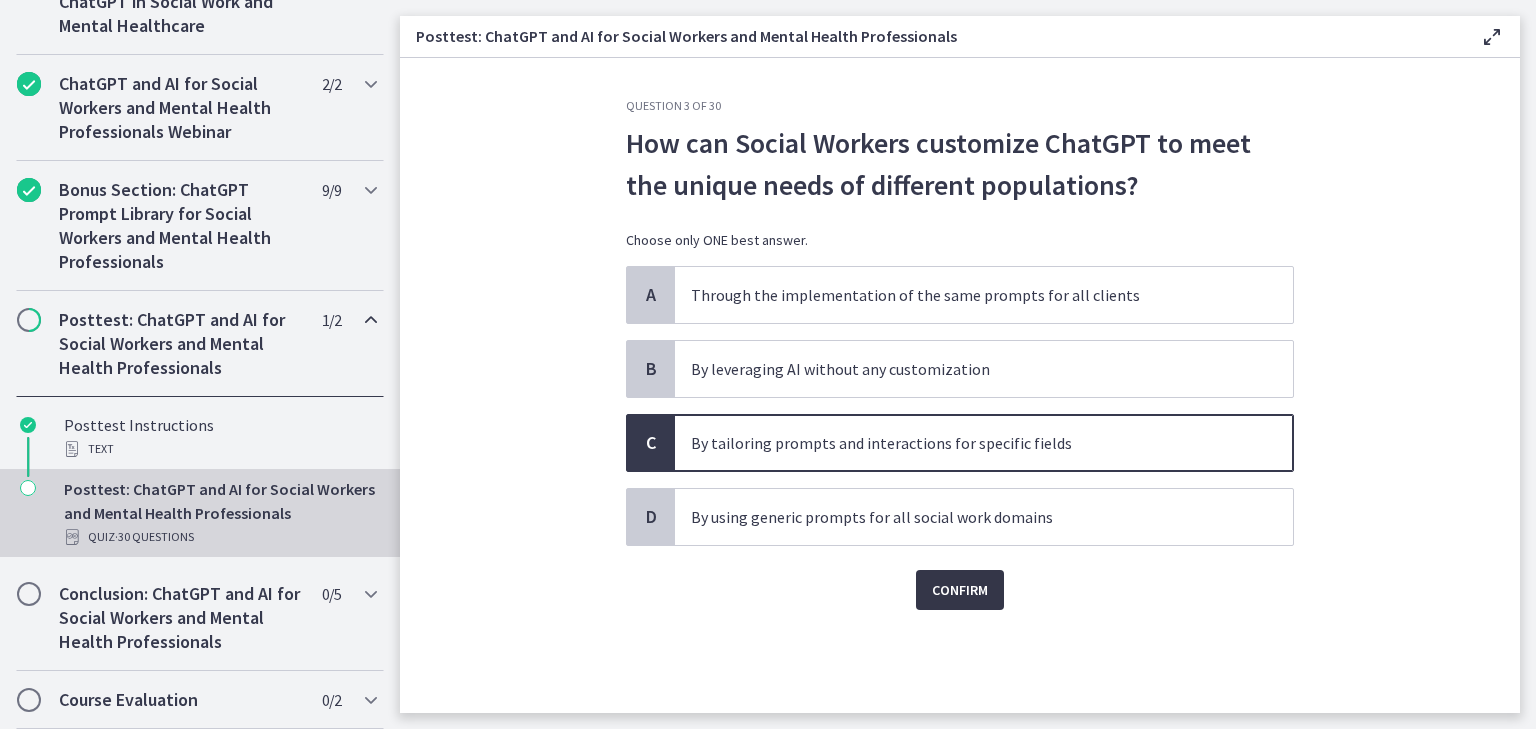 click on "Confirm" at bounding box center (960, 590) 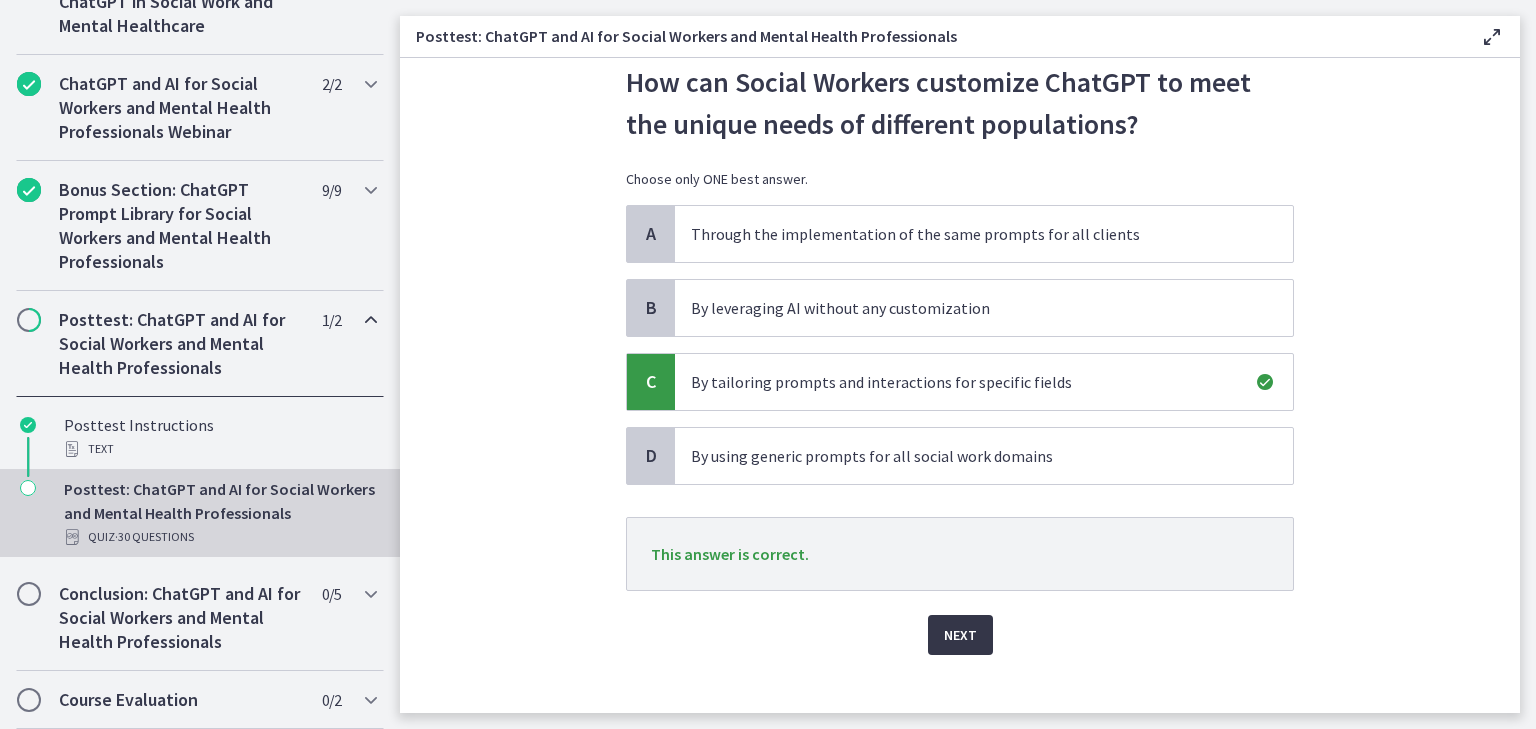 scroll, scrollTop: 80, scrollLeft: 0, axis: vertical 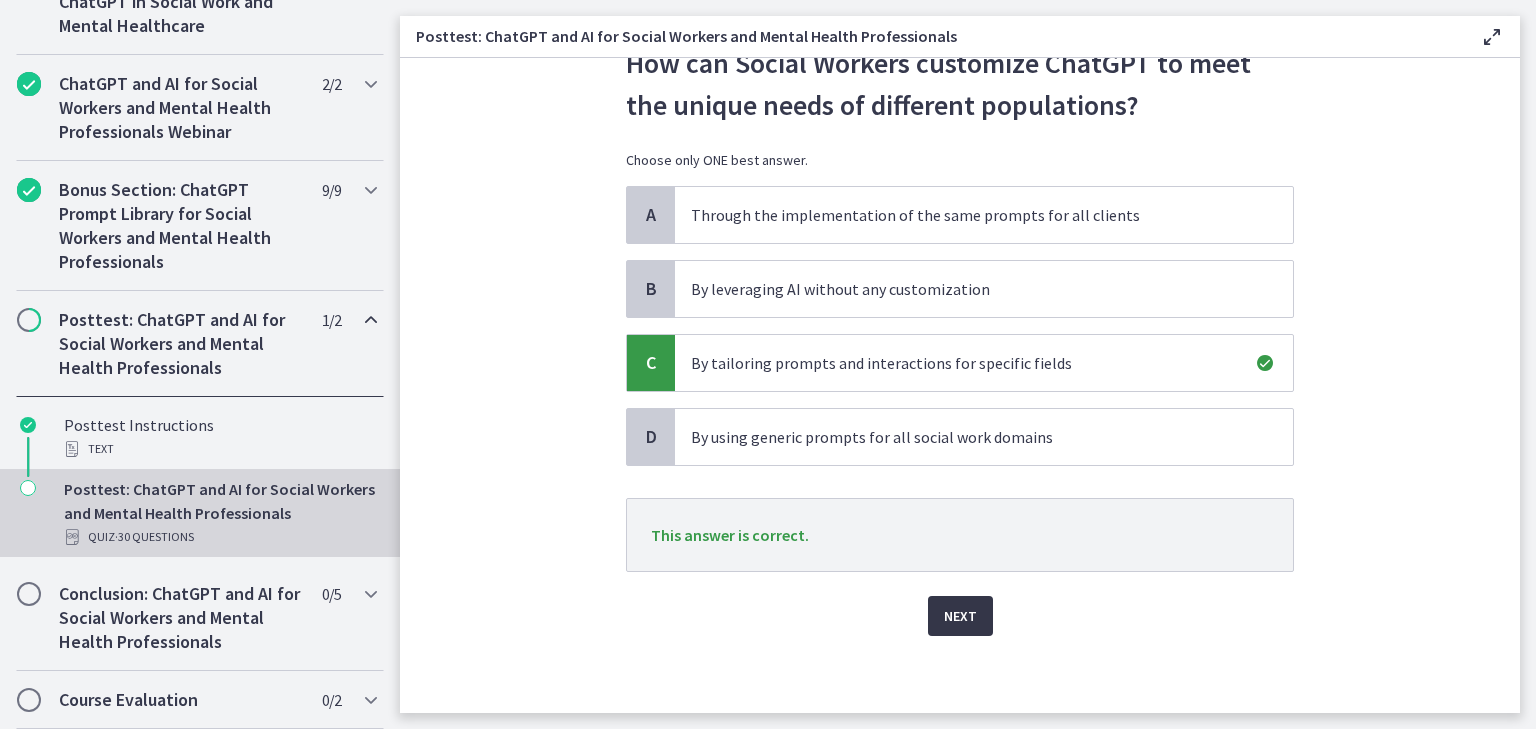 click on "Next" at bounding box center (960, 616) 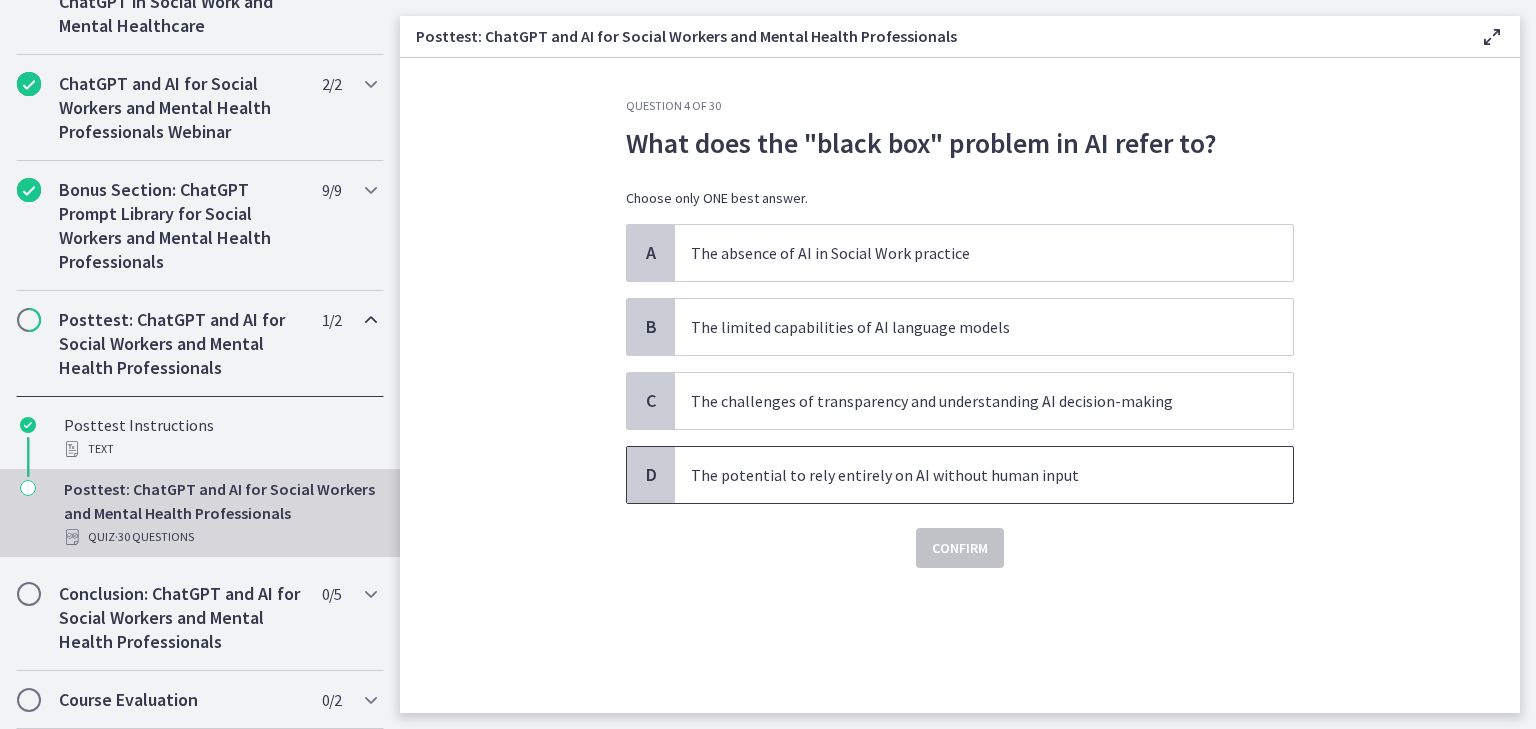click on "The potential to rely entirely on AI without human input" at bounding box center [964, 475] 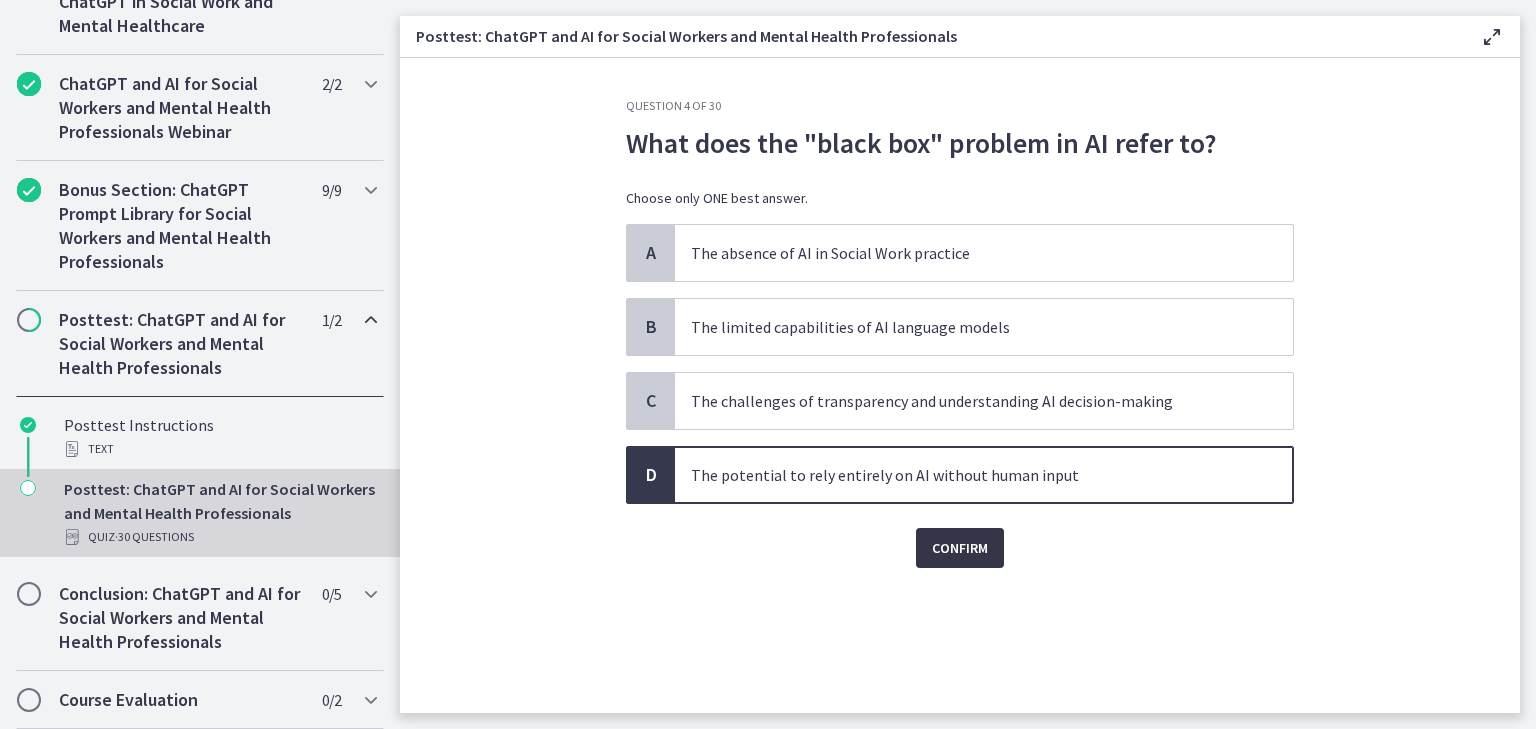click on "Confirm" at bounding box center [960, 548] 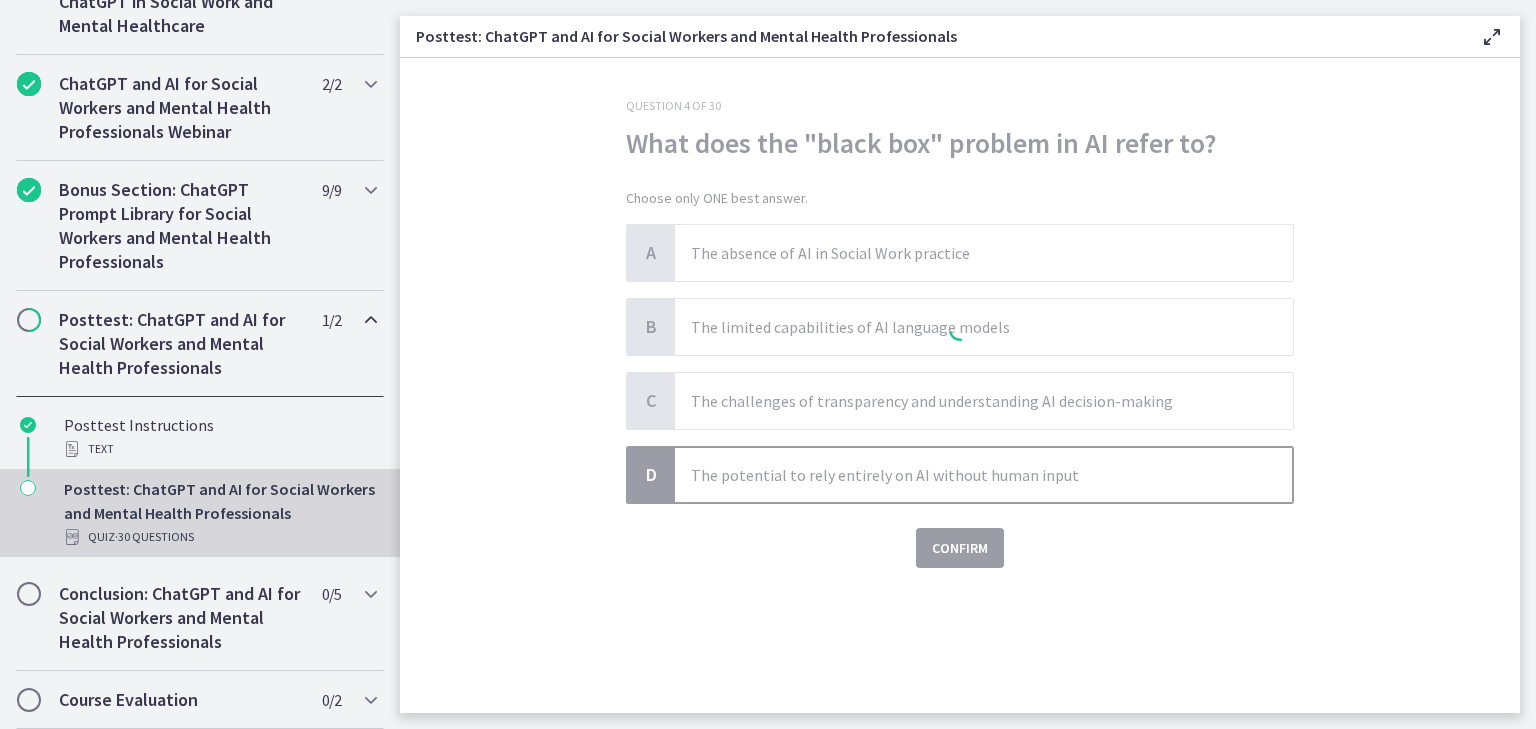 click at bounding box center [960, 333] 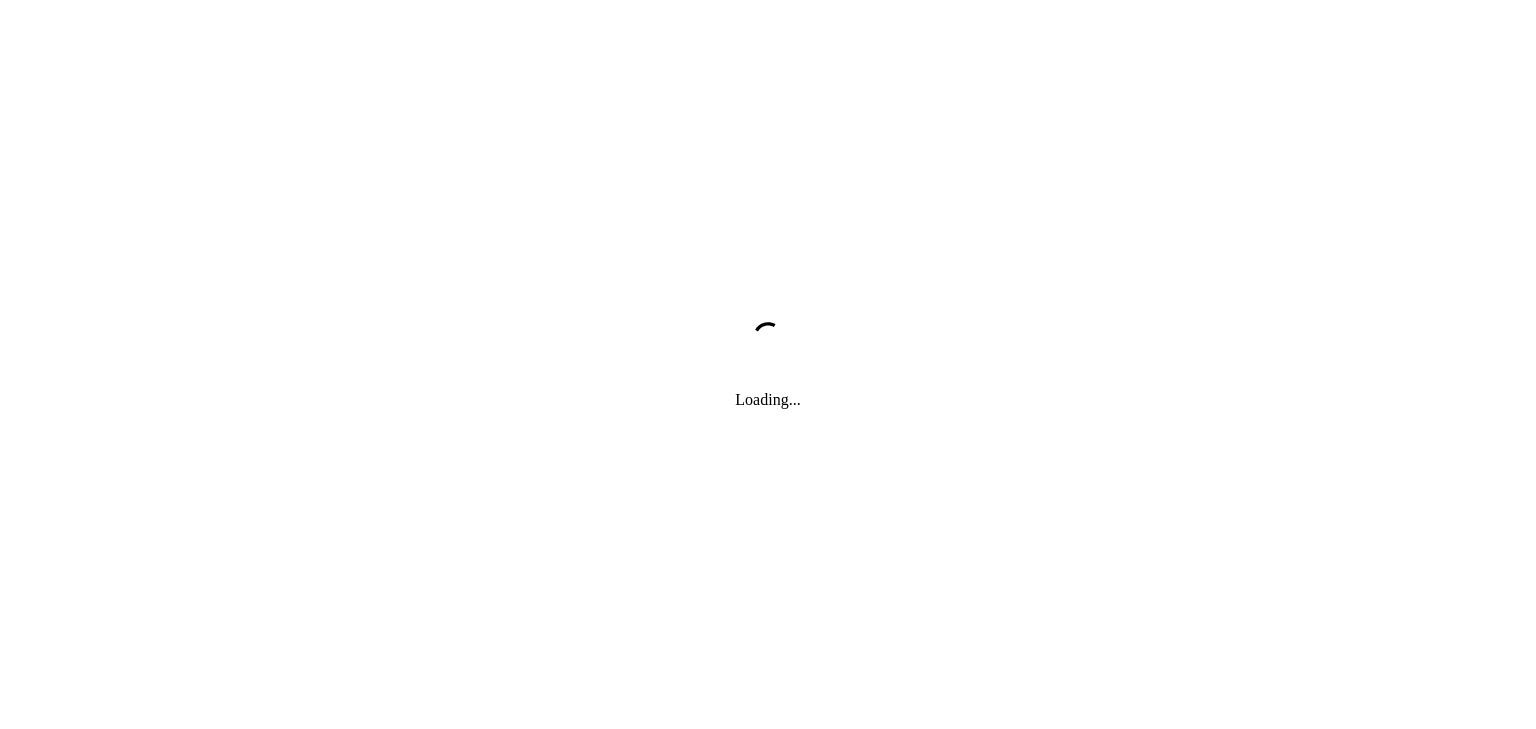 scroll, scrollTop: 0, scrollLeft: 0, axis: both 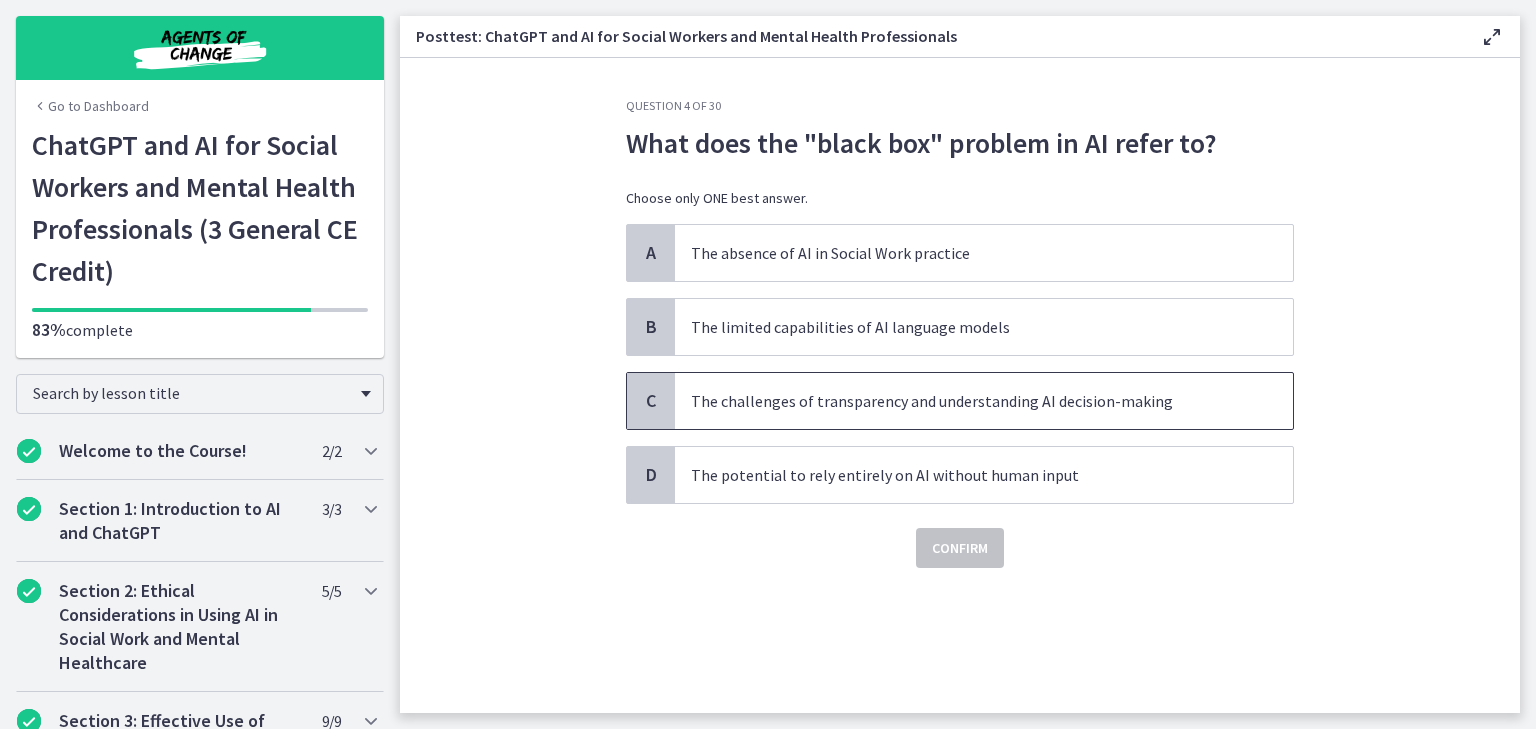 click on "The challenges of transparency and understanding AI decision-making" at bounding box center [964, 401] 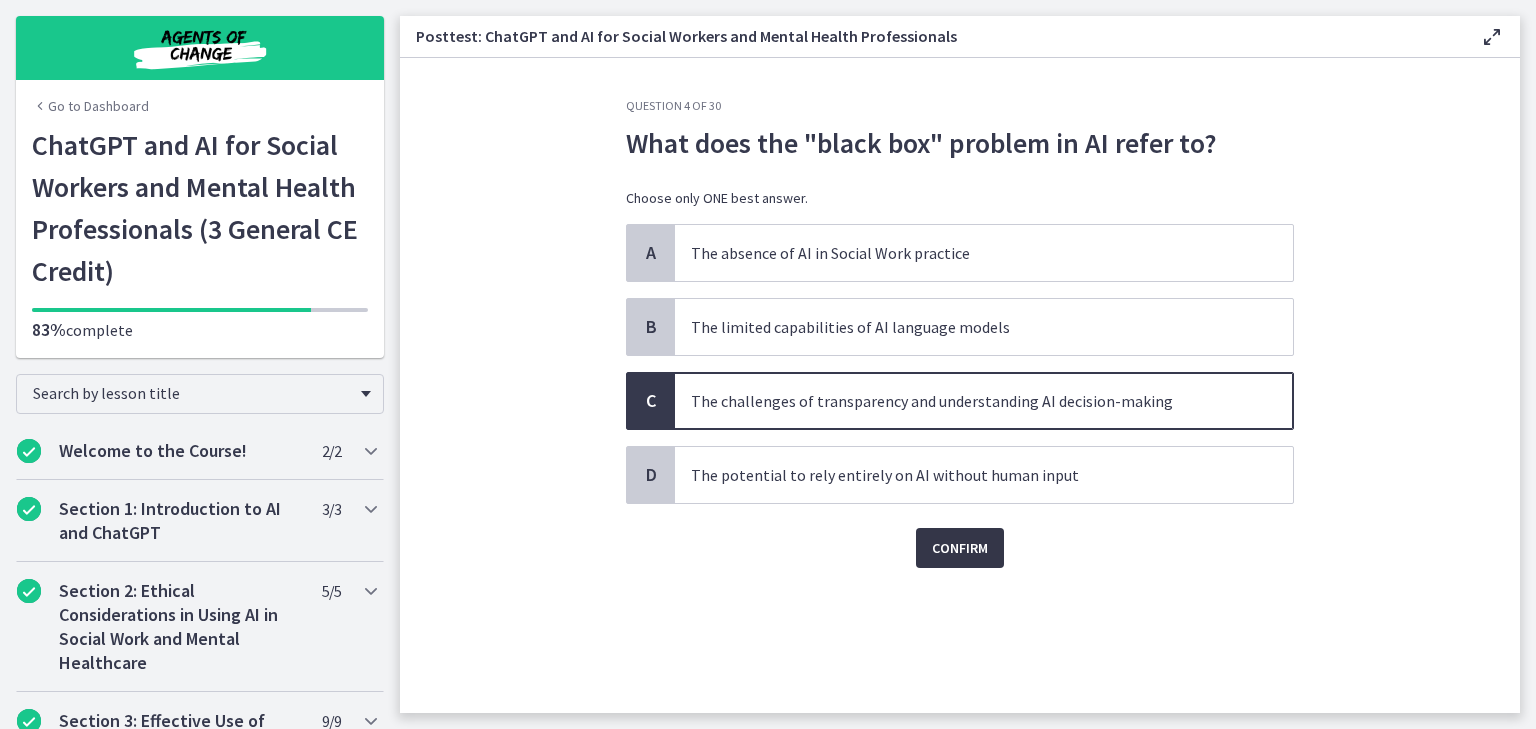 click on "Confirm" at bounding box center (960, 548) 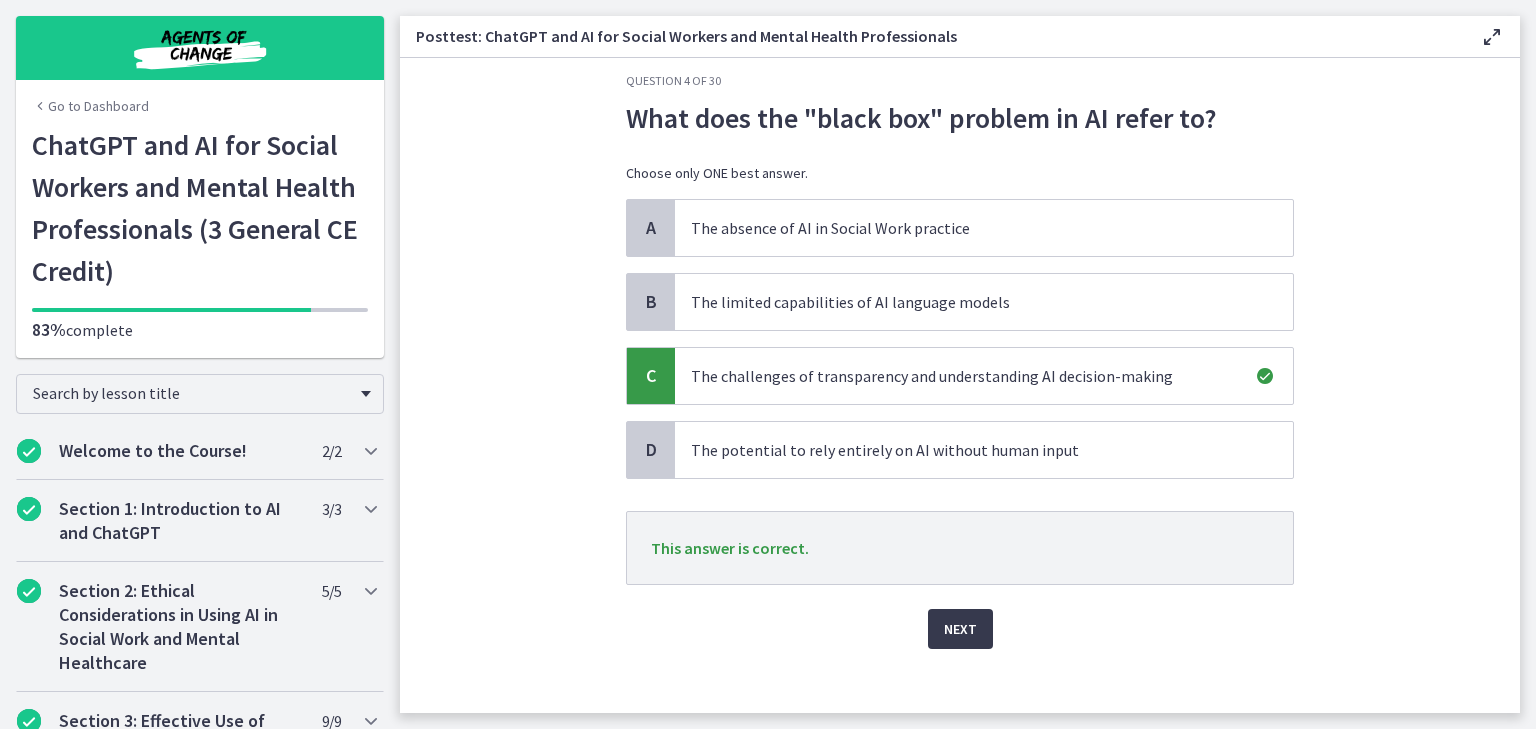 scroll, scrollTop: 38, scrollLeft: 0, axis: vertical 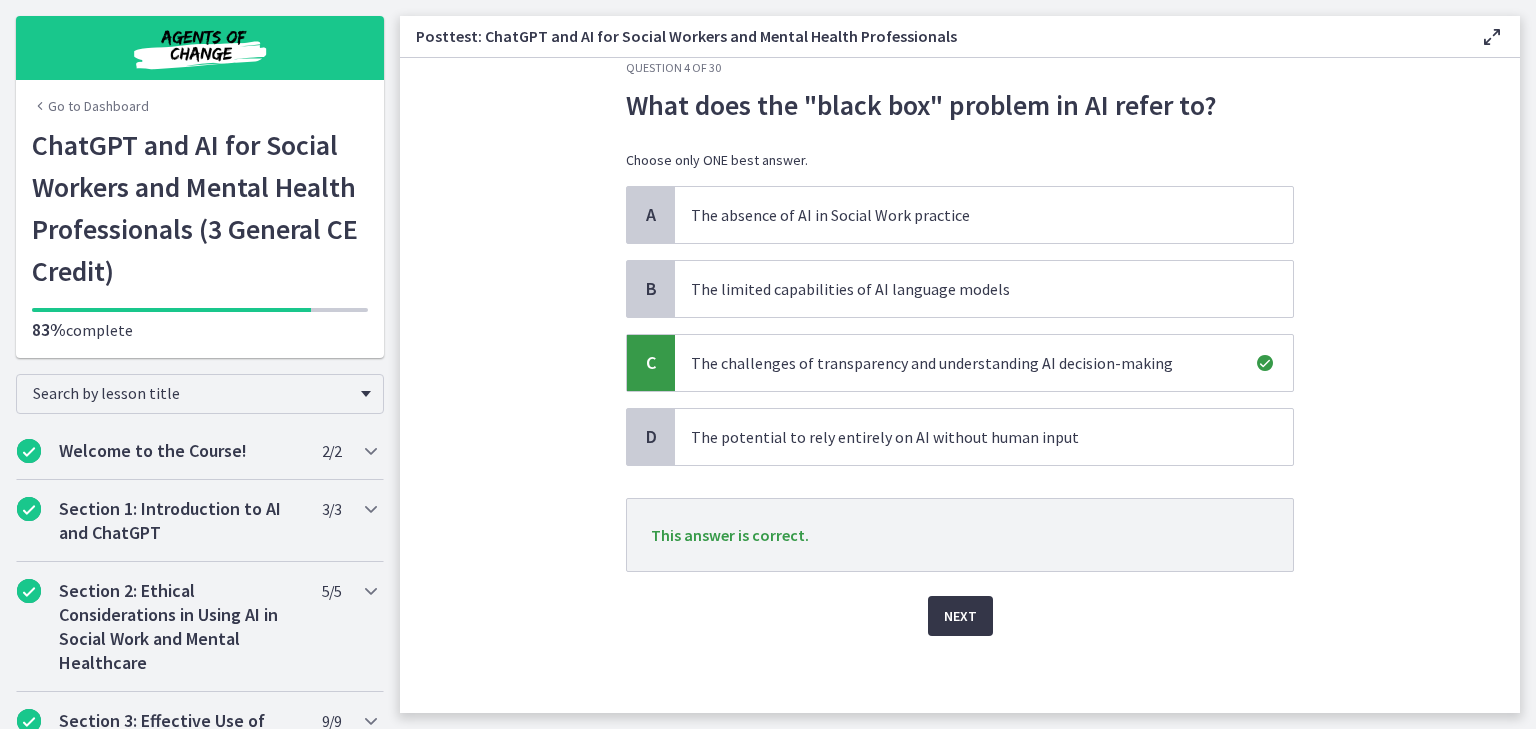 click on "Next" at bounding box center (960, 616) 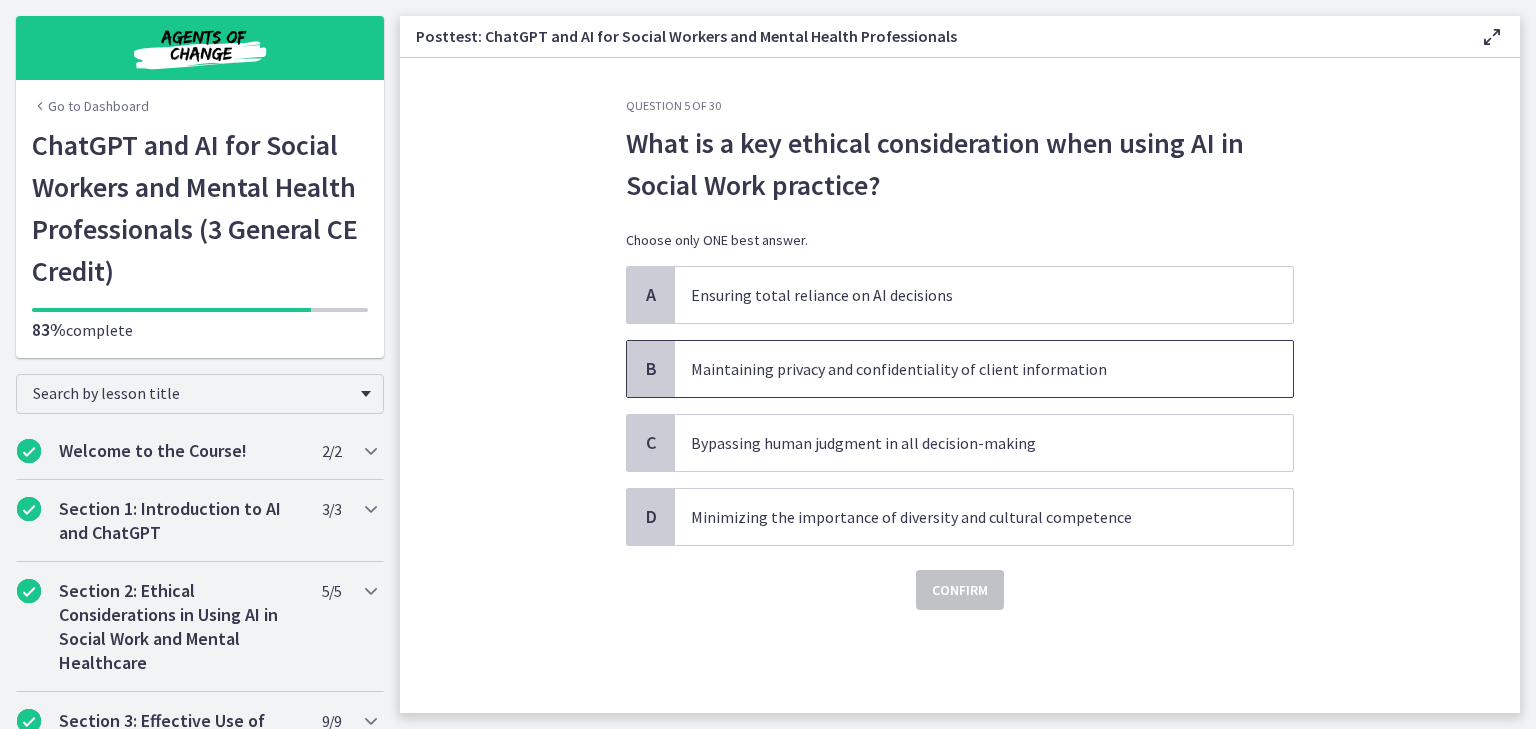 click on "Maintaining privacy and confidentiality of client information" at bounding box center [964, 369] 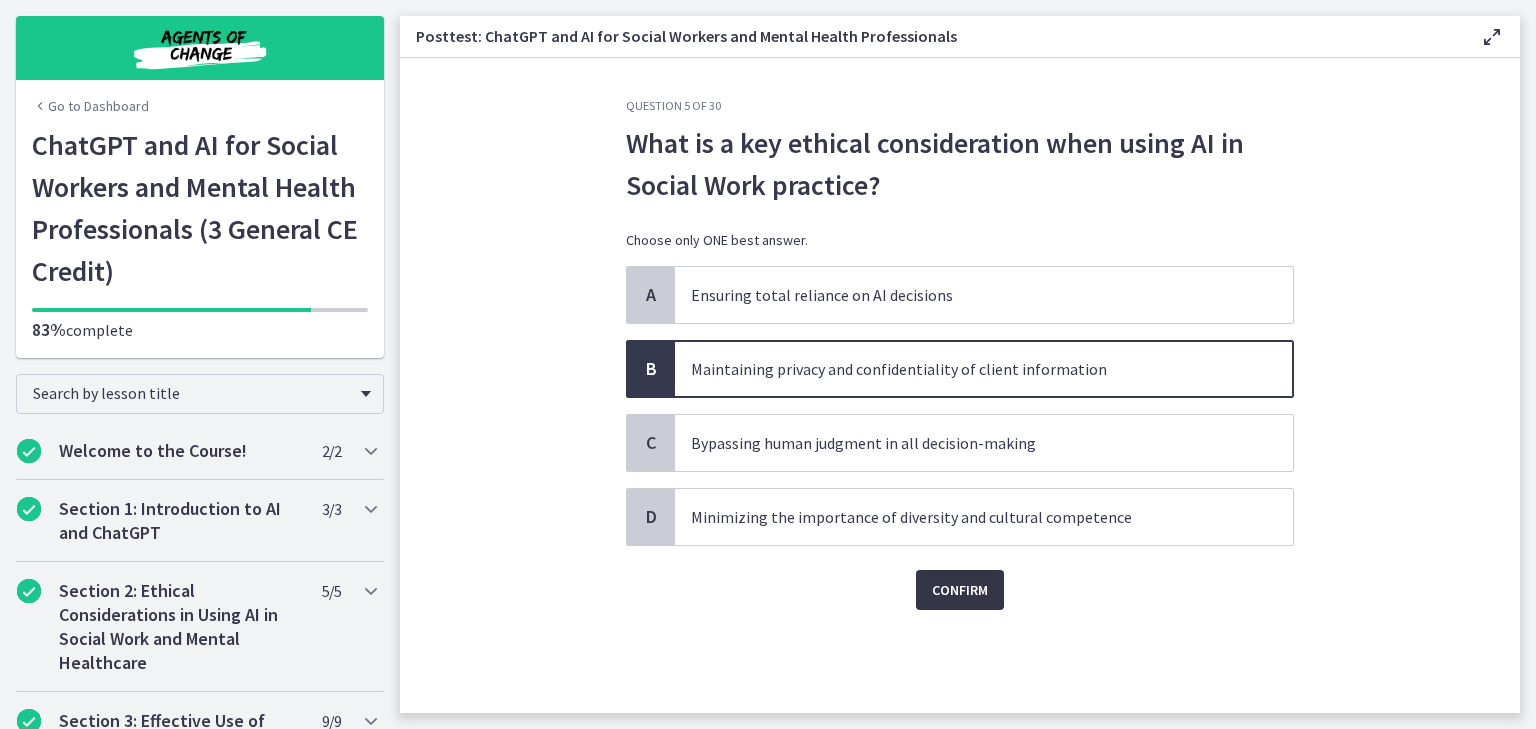 click on "Confirm" at bounding box center [960, 590] 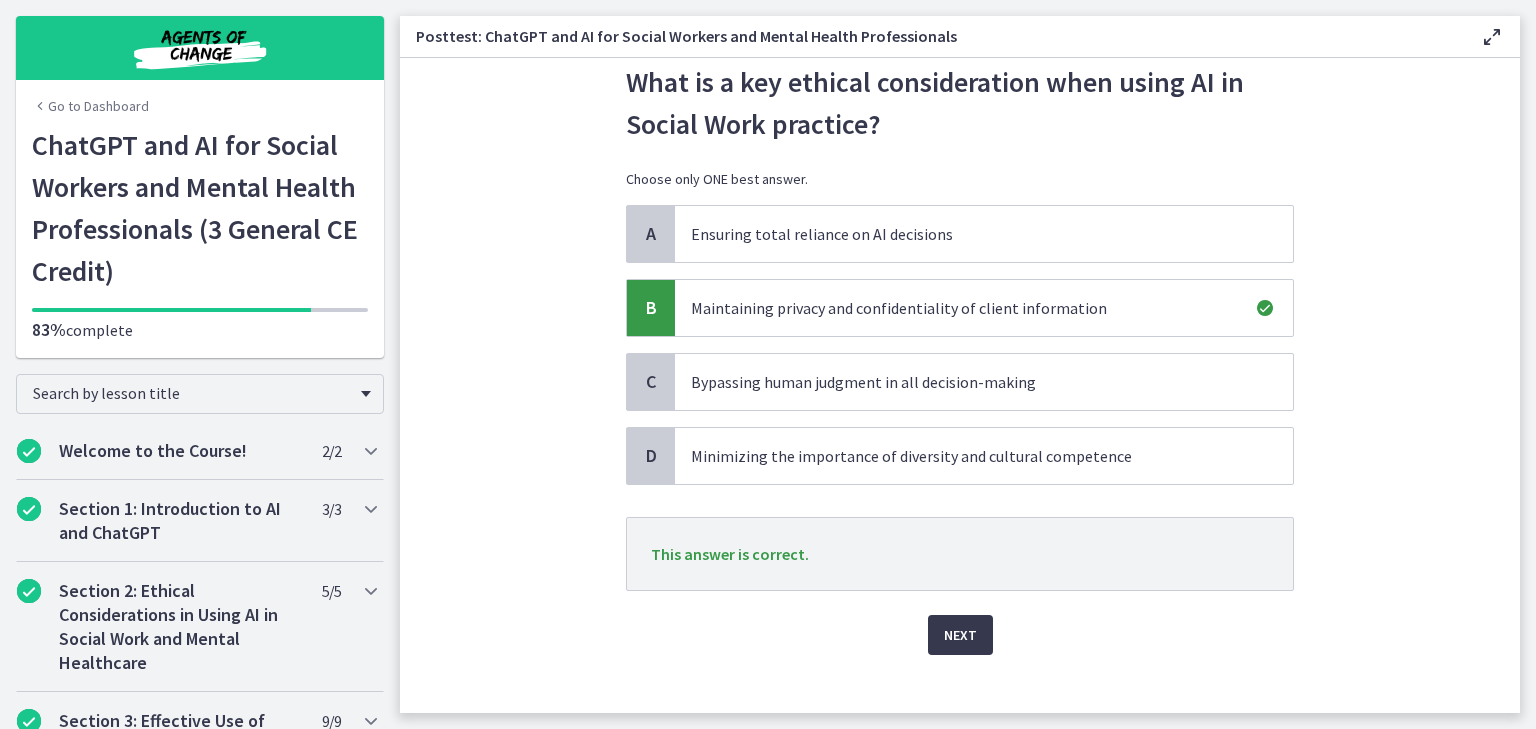 scroll, scrollTop: 80, scrollLeft: 0, axis: vertical 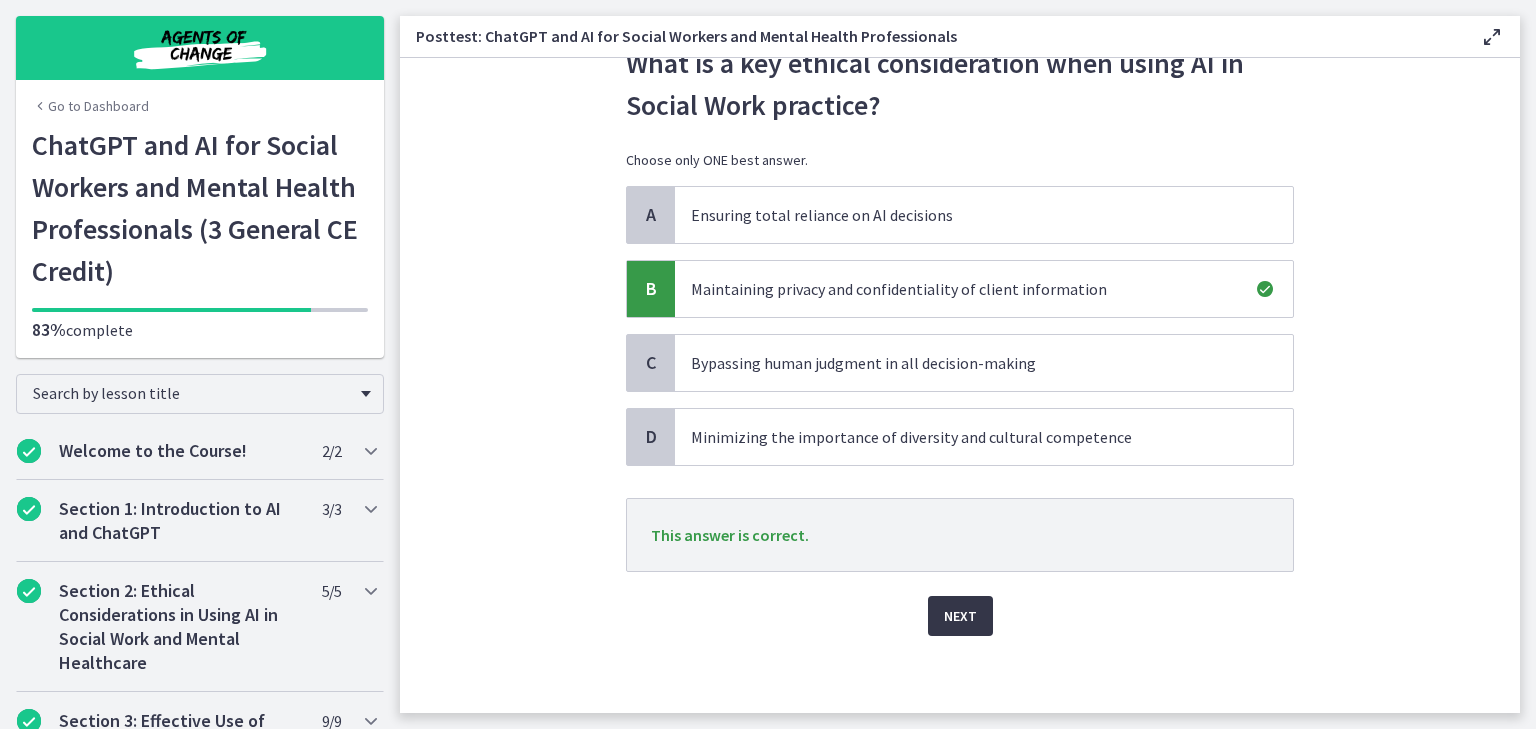 click on "Next" at bounding box center [960, 616] 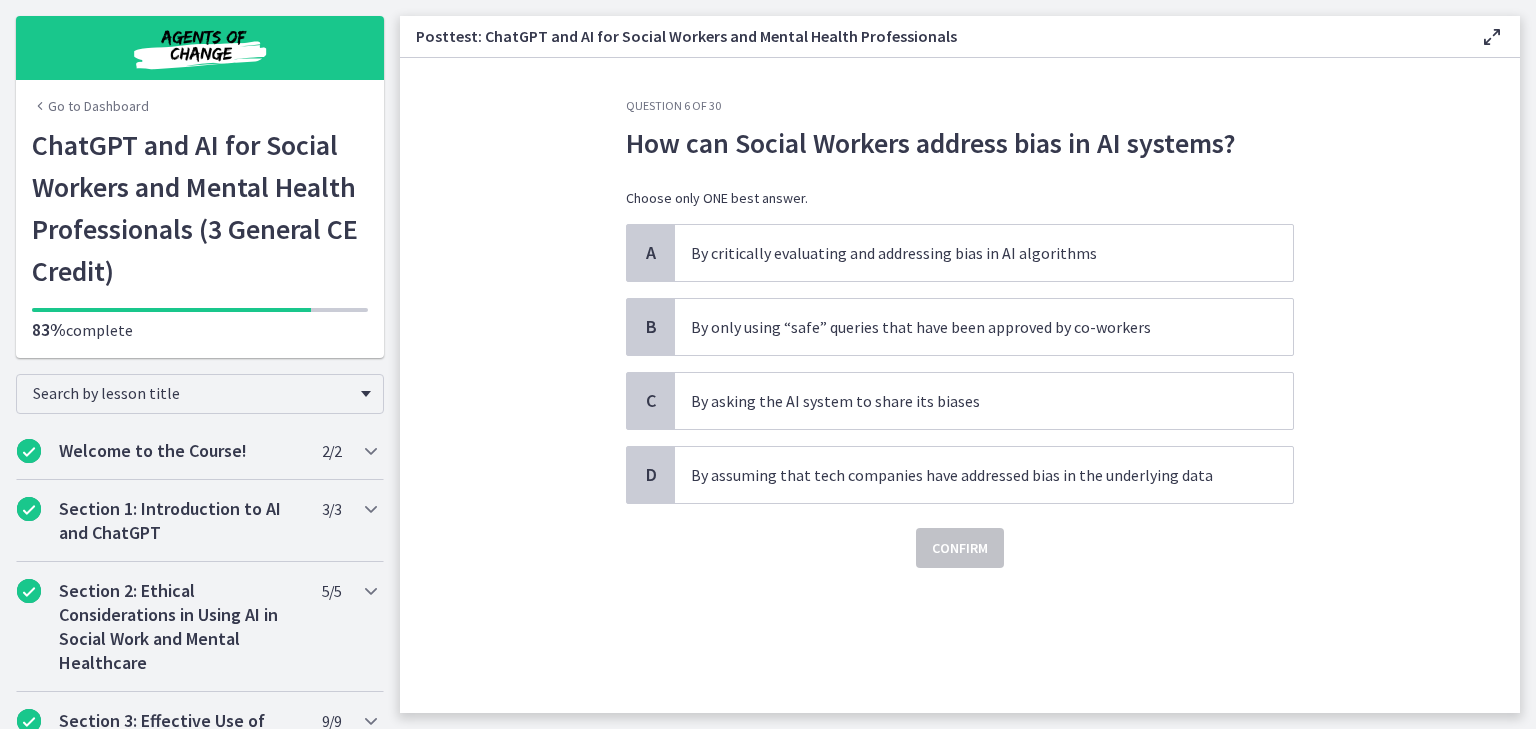 scroll, scrollTop: 0, scrollLeft: 0, axis: both 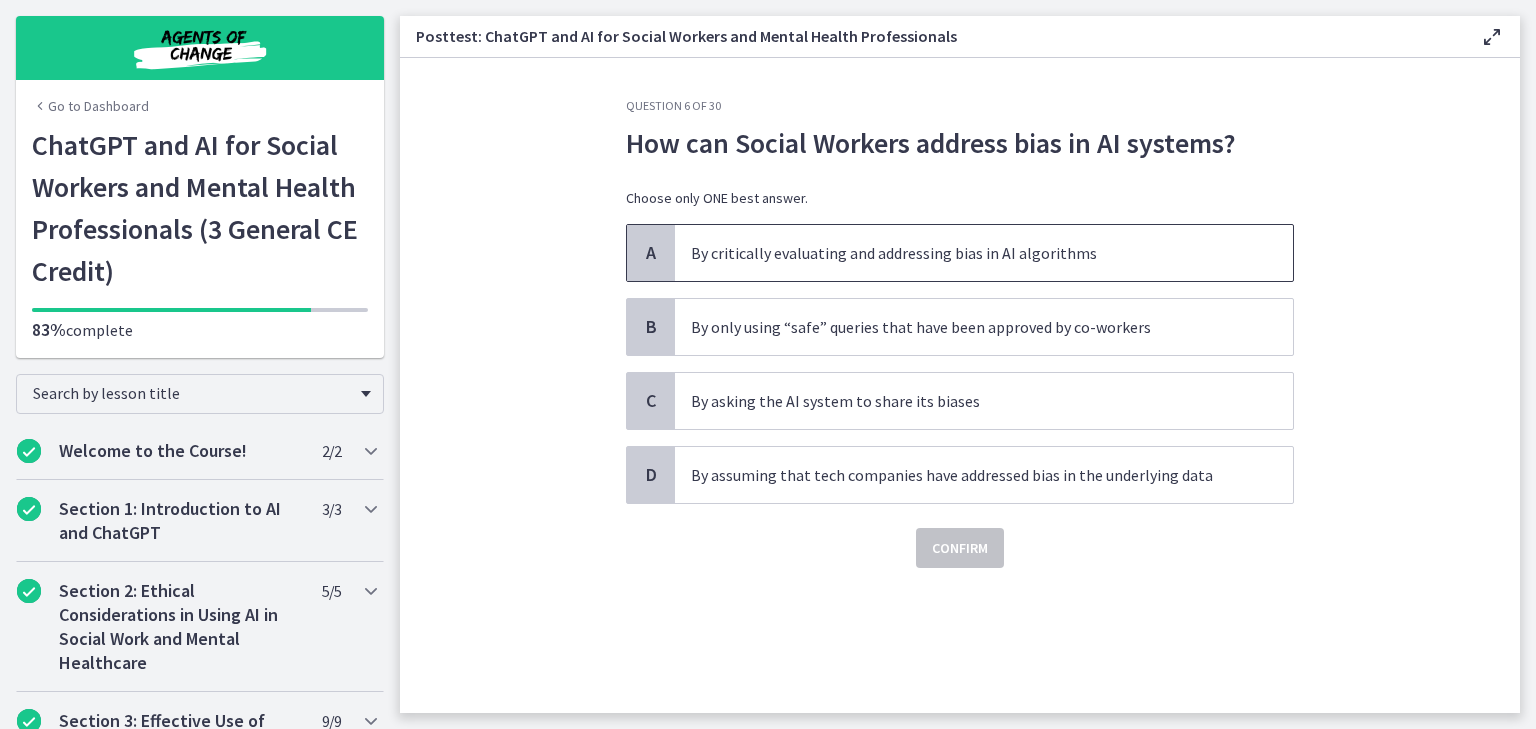 click on "By critically evaluating and addressing bias in AI algorithms" at bounding box center (964, 253) 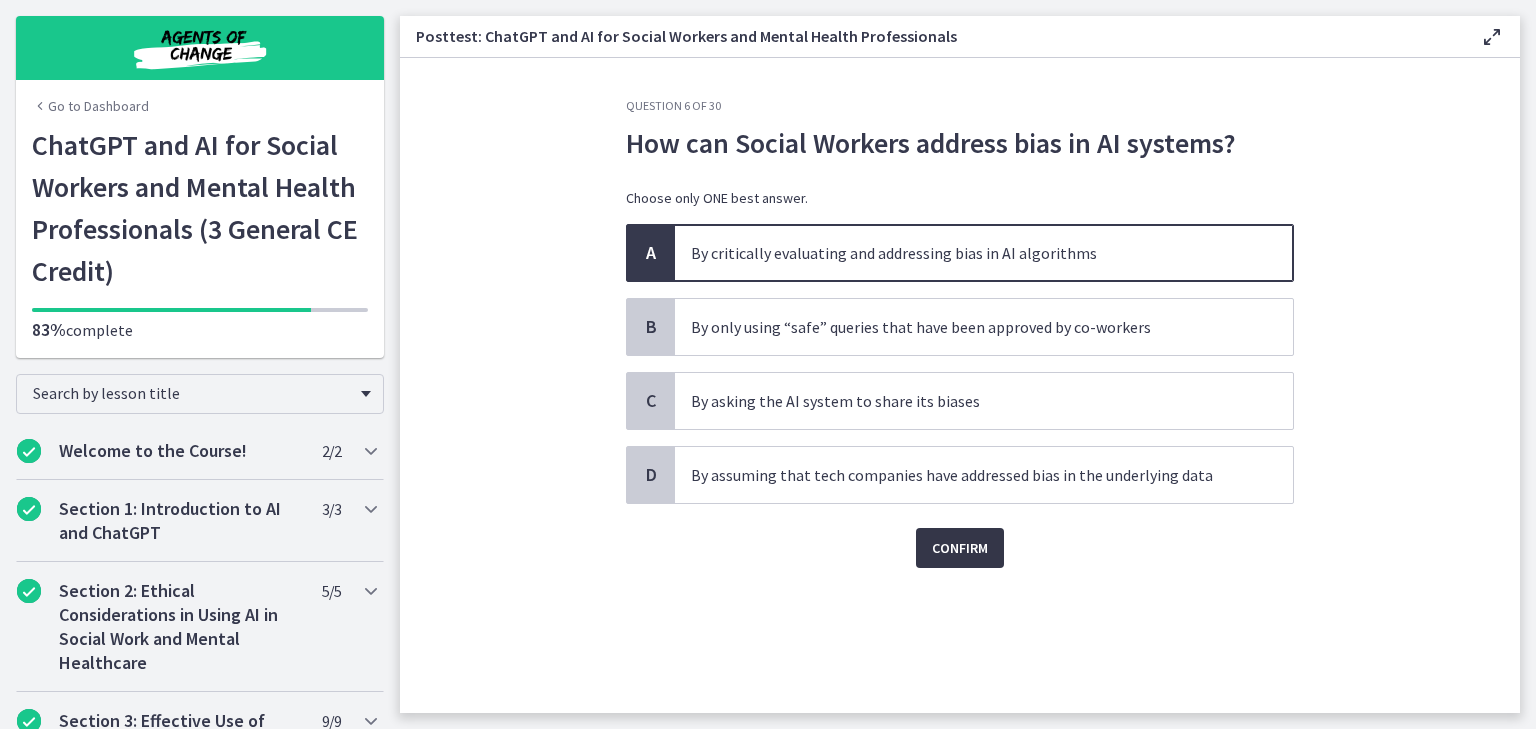click on "Confirm" at bounding box center [960, 548] 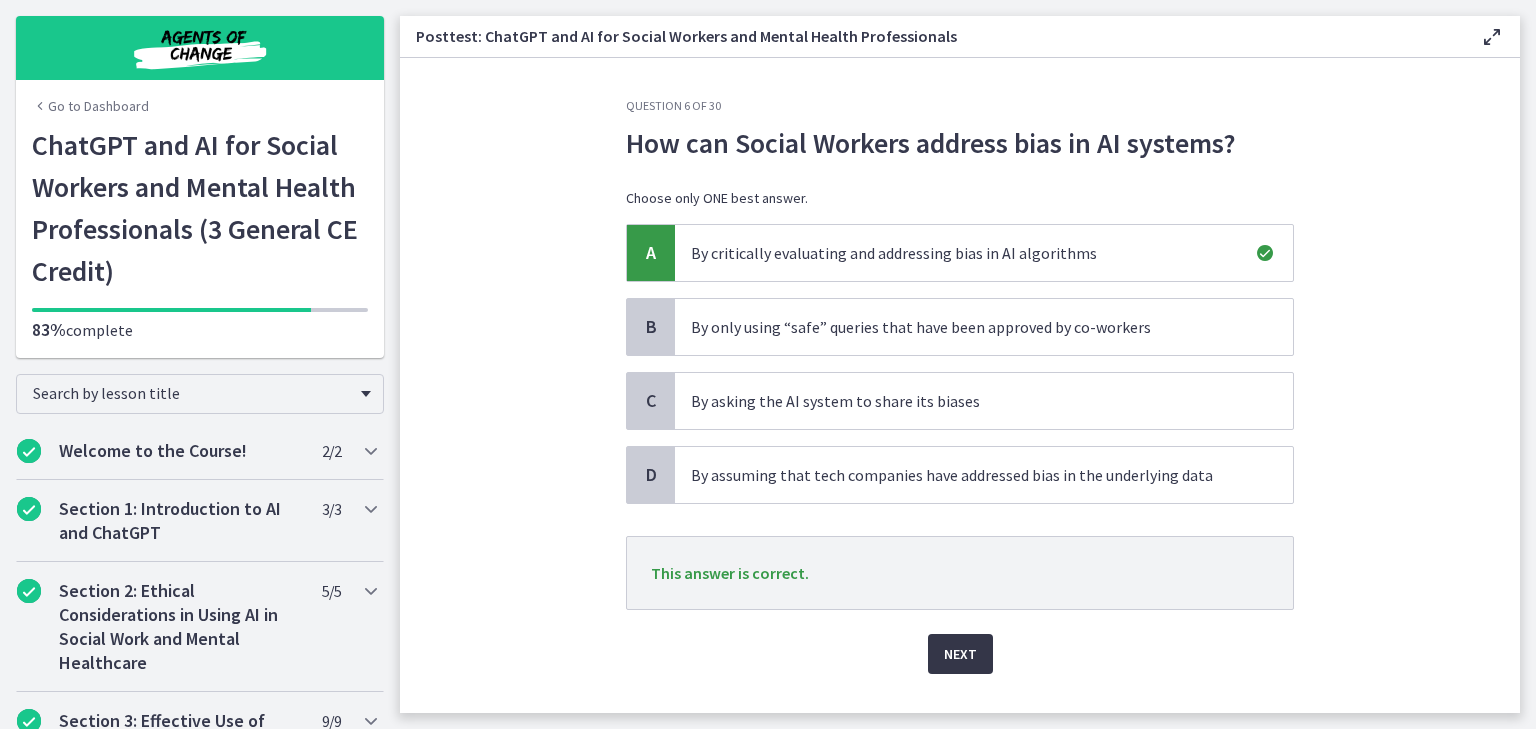 click on "Next" at bounding box center [960, 654] 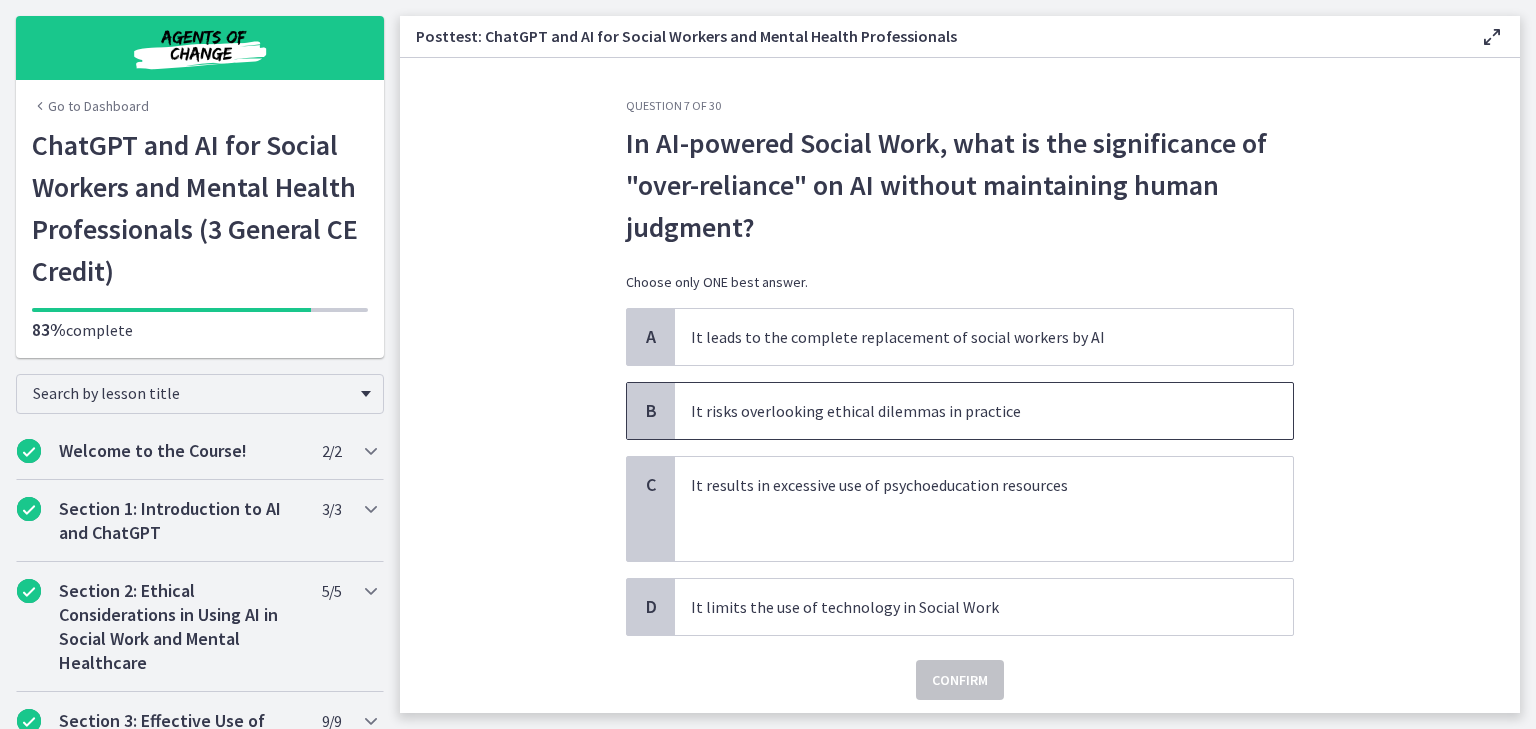 click on "It risks overlooking ethical dilemmas in practice" at bounding box center (984, 411) 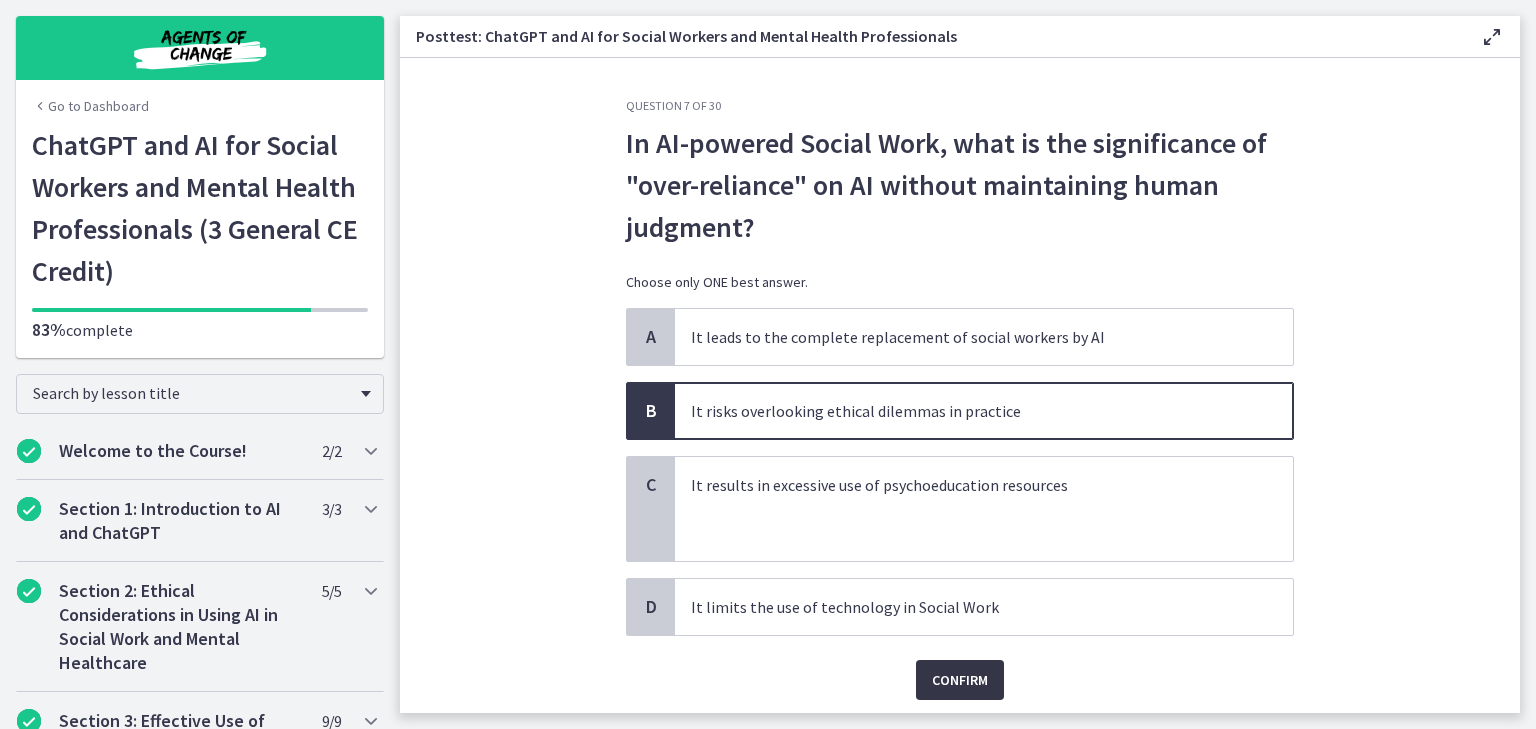 click on "Confirm" at bounding box center [960, 680] 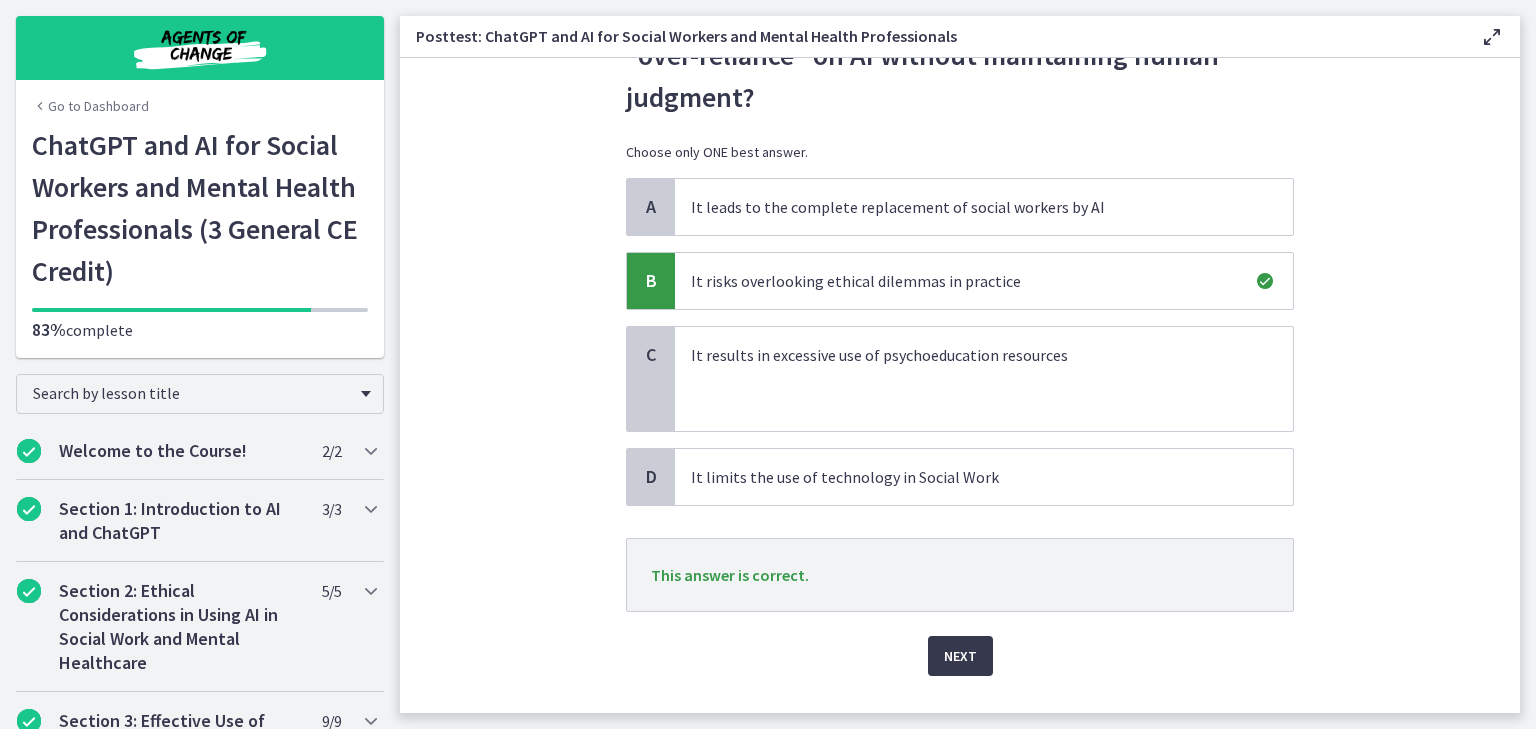 scroll, scrollTop: 170, scrollLeft: 0, axis: vertical 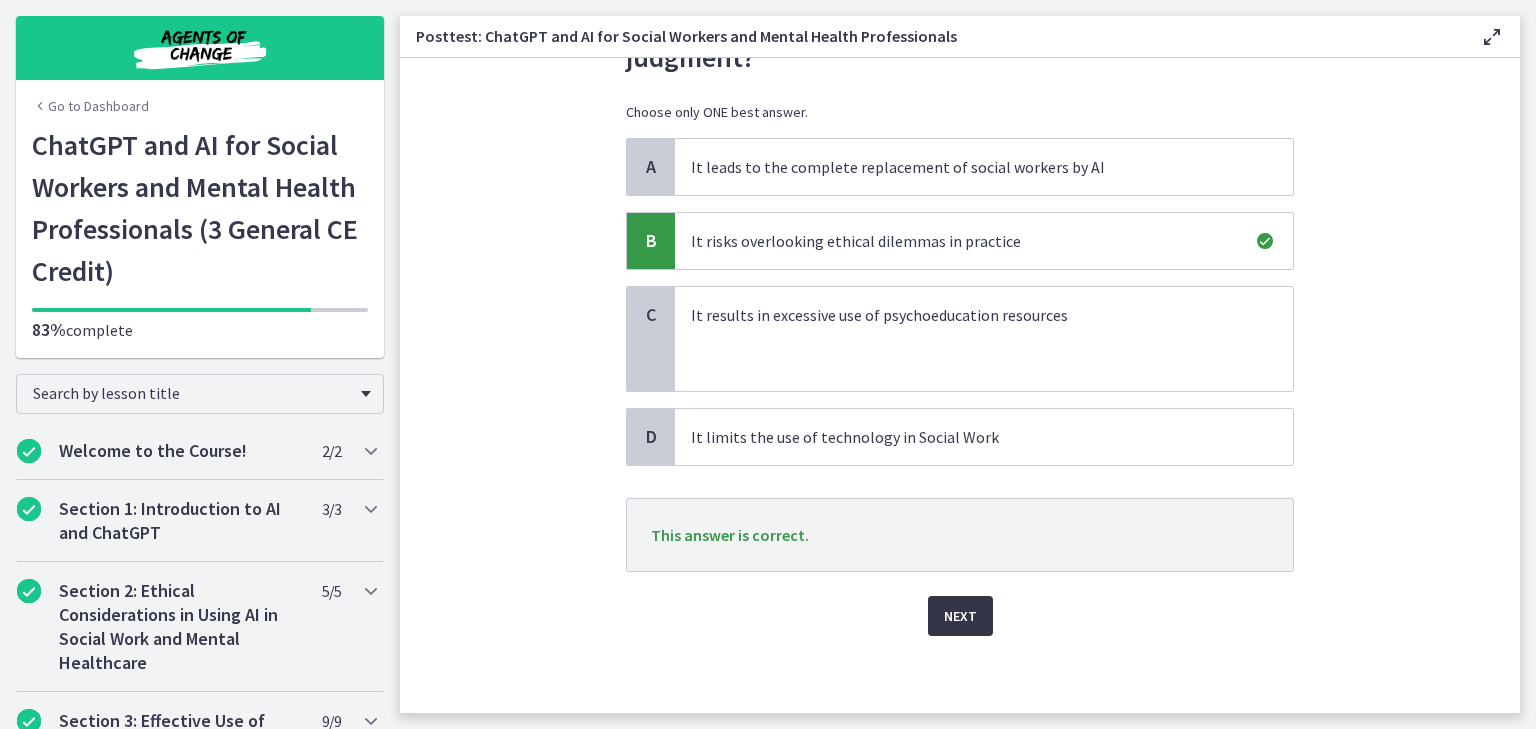 click on "Next" at bounding box center (960, 616) 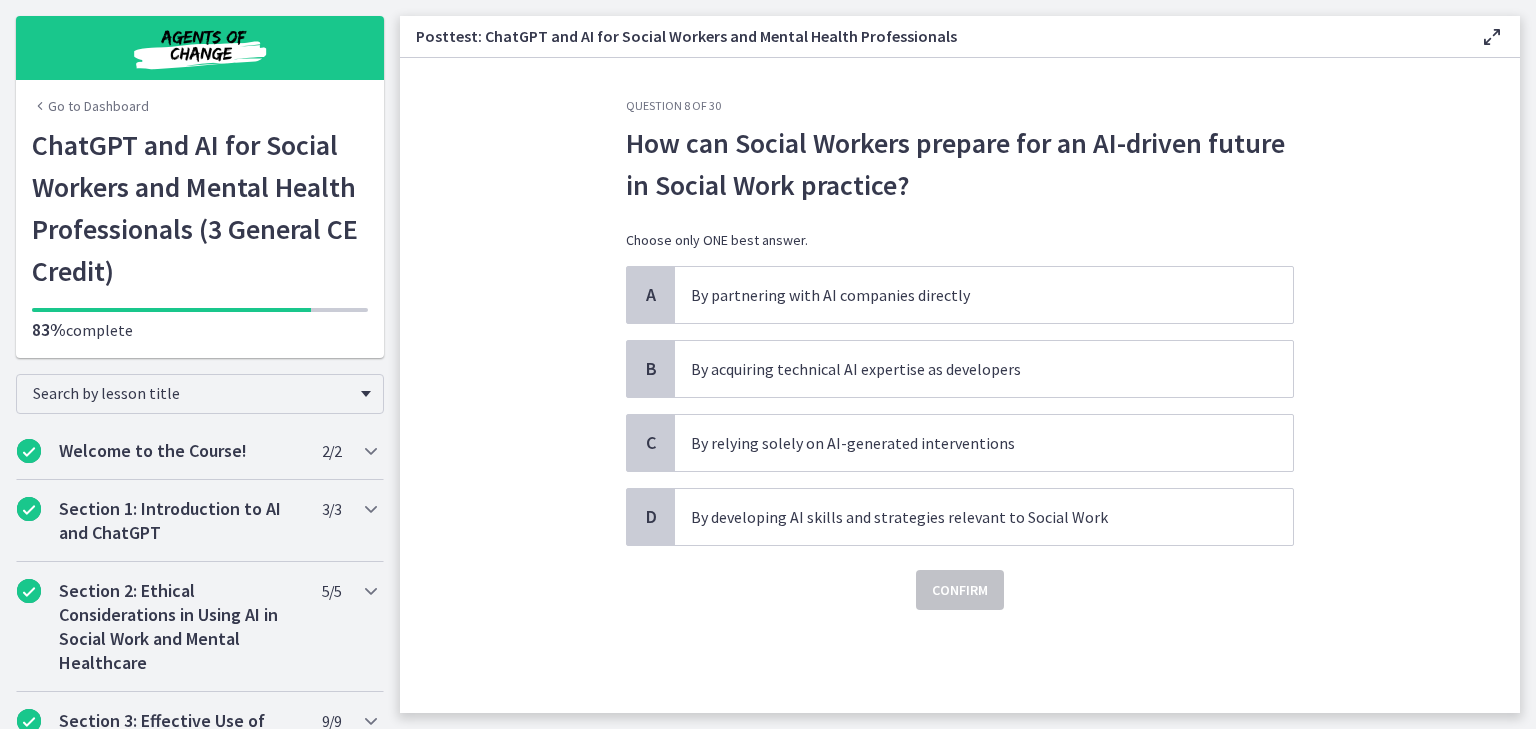 scroll, scrollTop: 0, scrollLeft: 0, axis: both 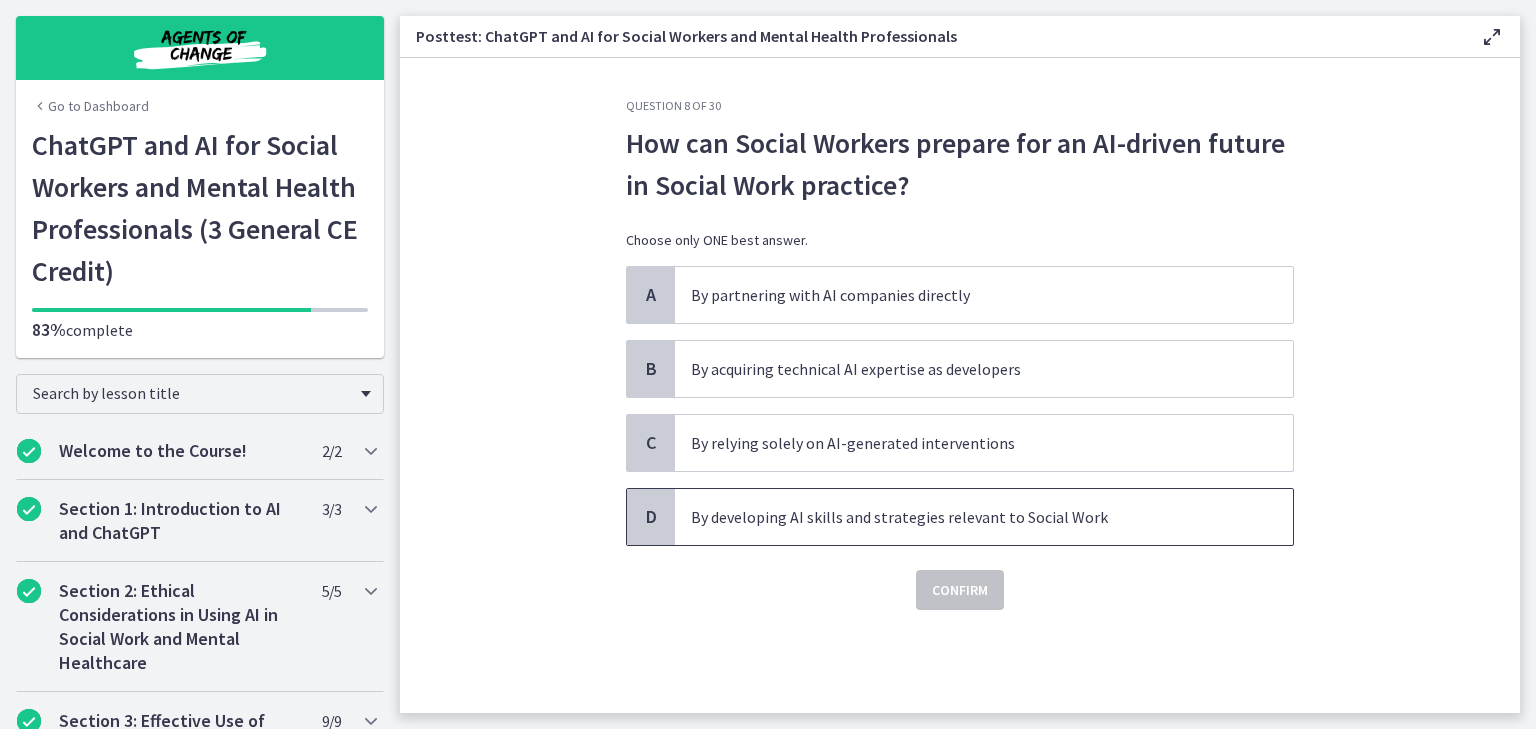 click on "By developing AI skills and strategies relevant to Social Work" at bounding box center (964, 517) 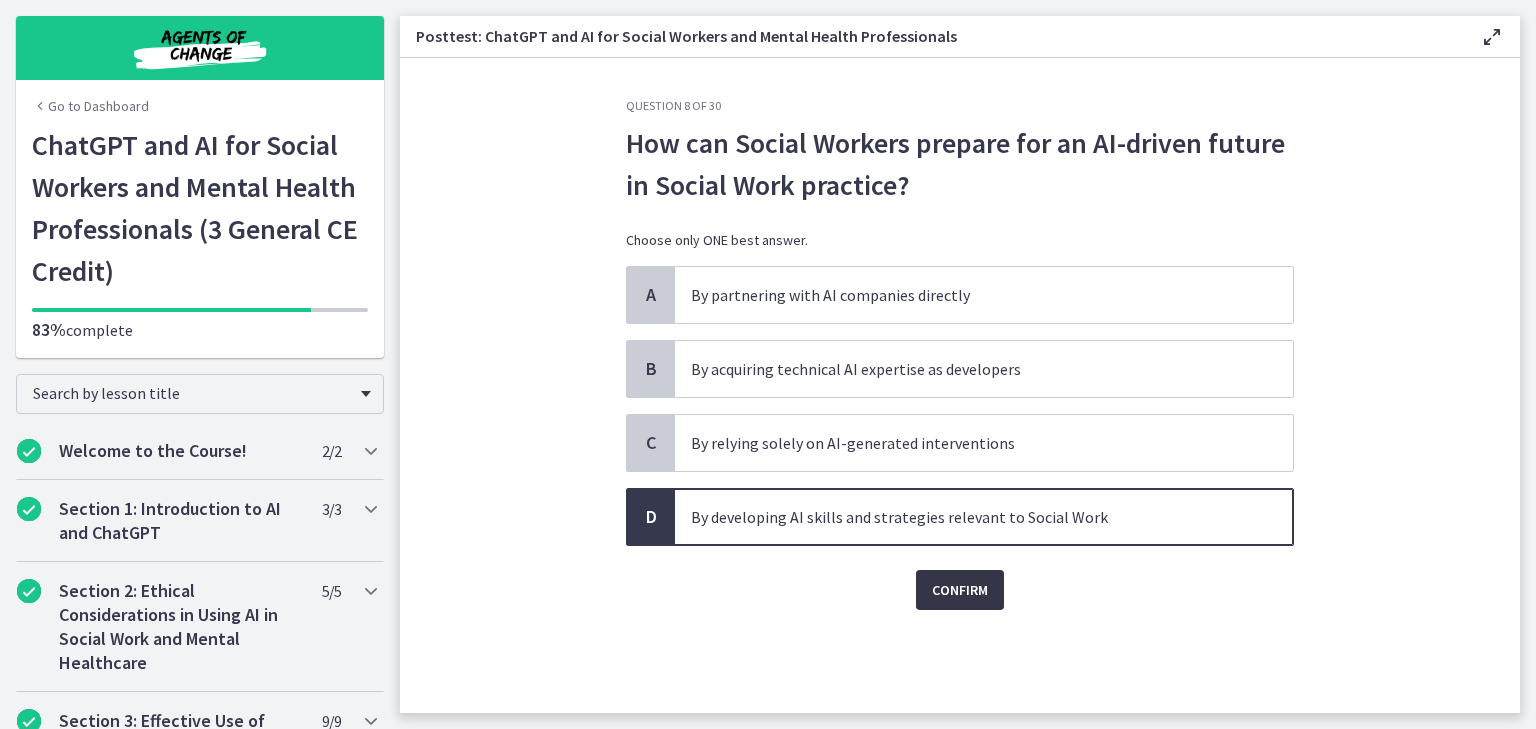click on "Confirm" at bounding box center (960, 590) 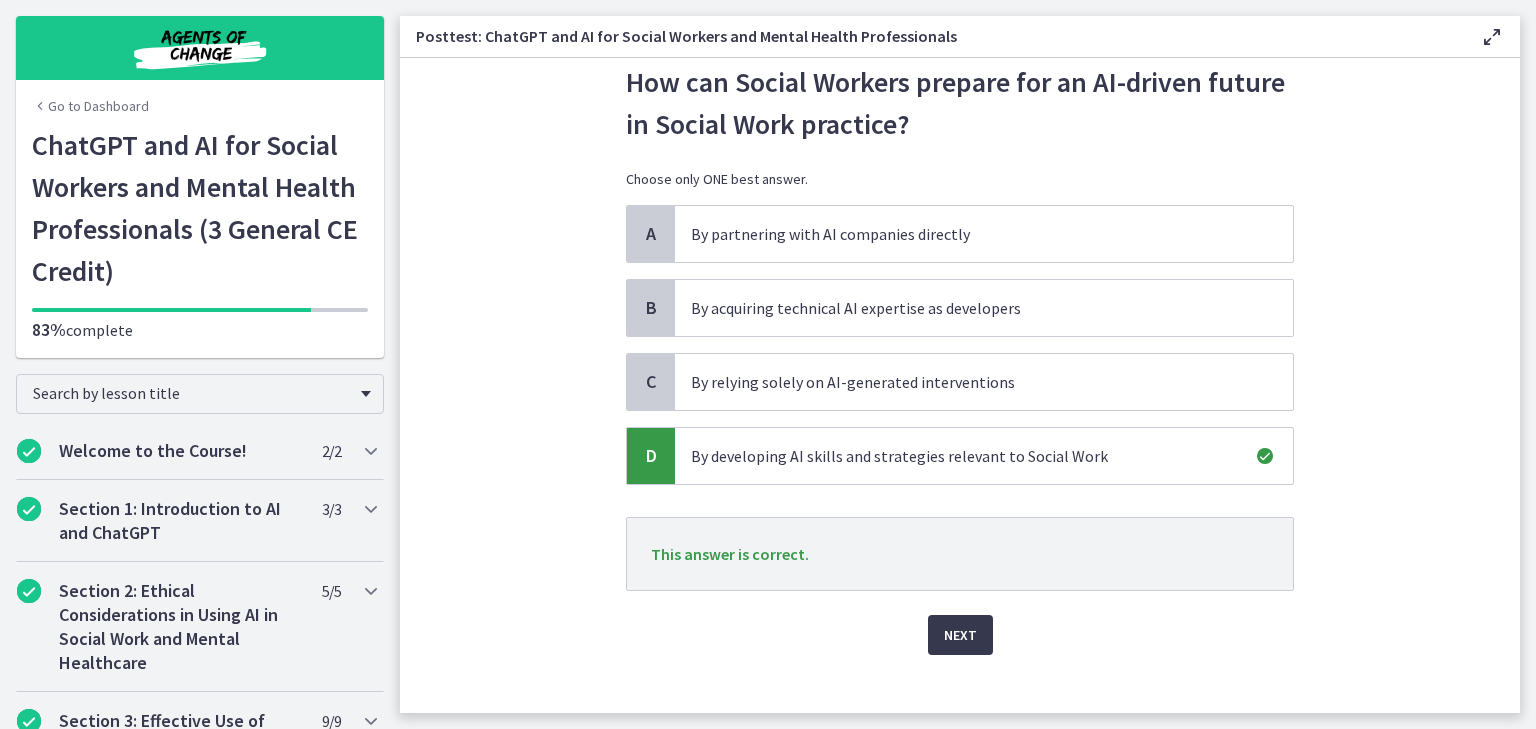 scroll, scrollTop: 80, scrollLeft: 0, axis: vertical 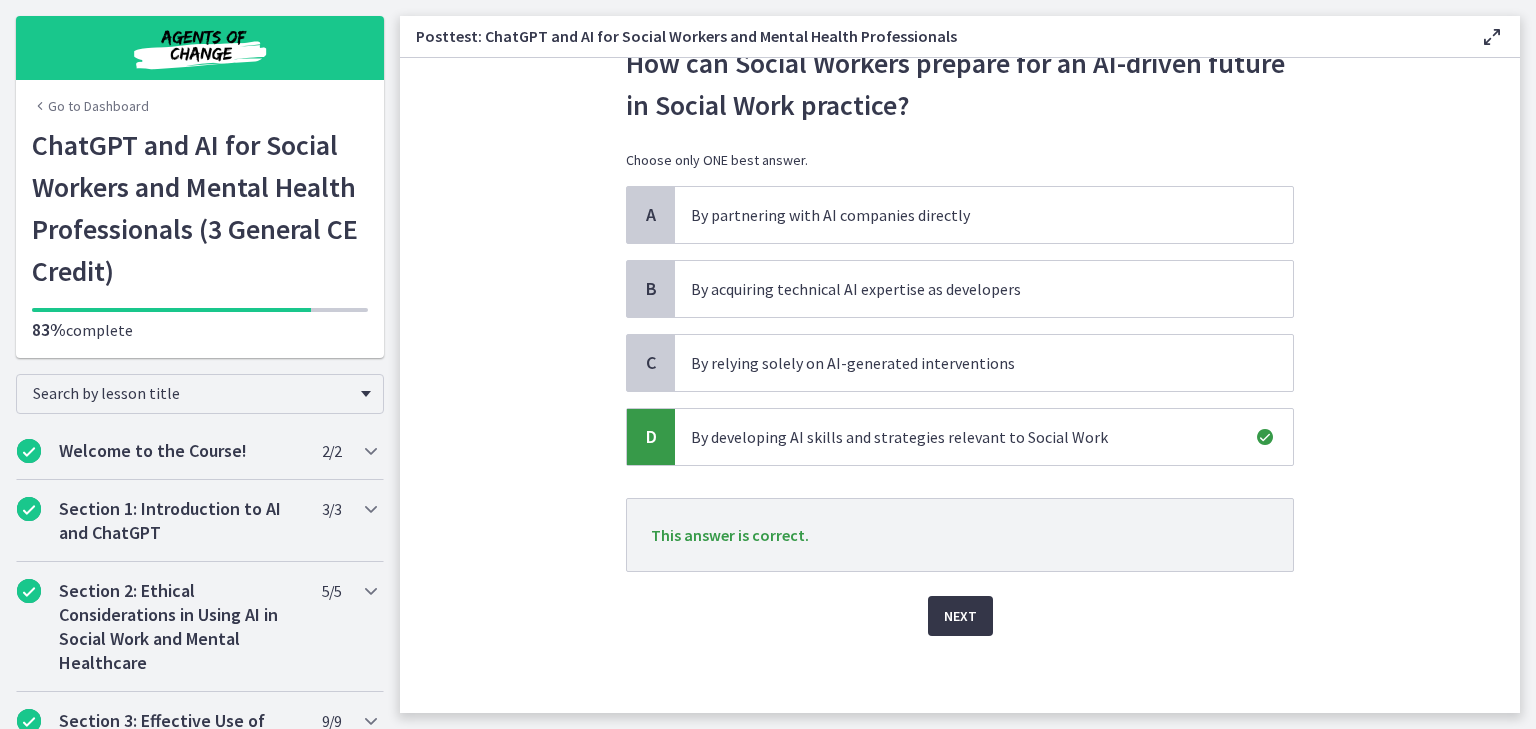 click on "Next" at bounding box center [960, 616] 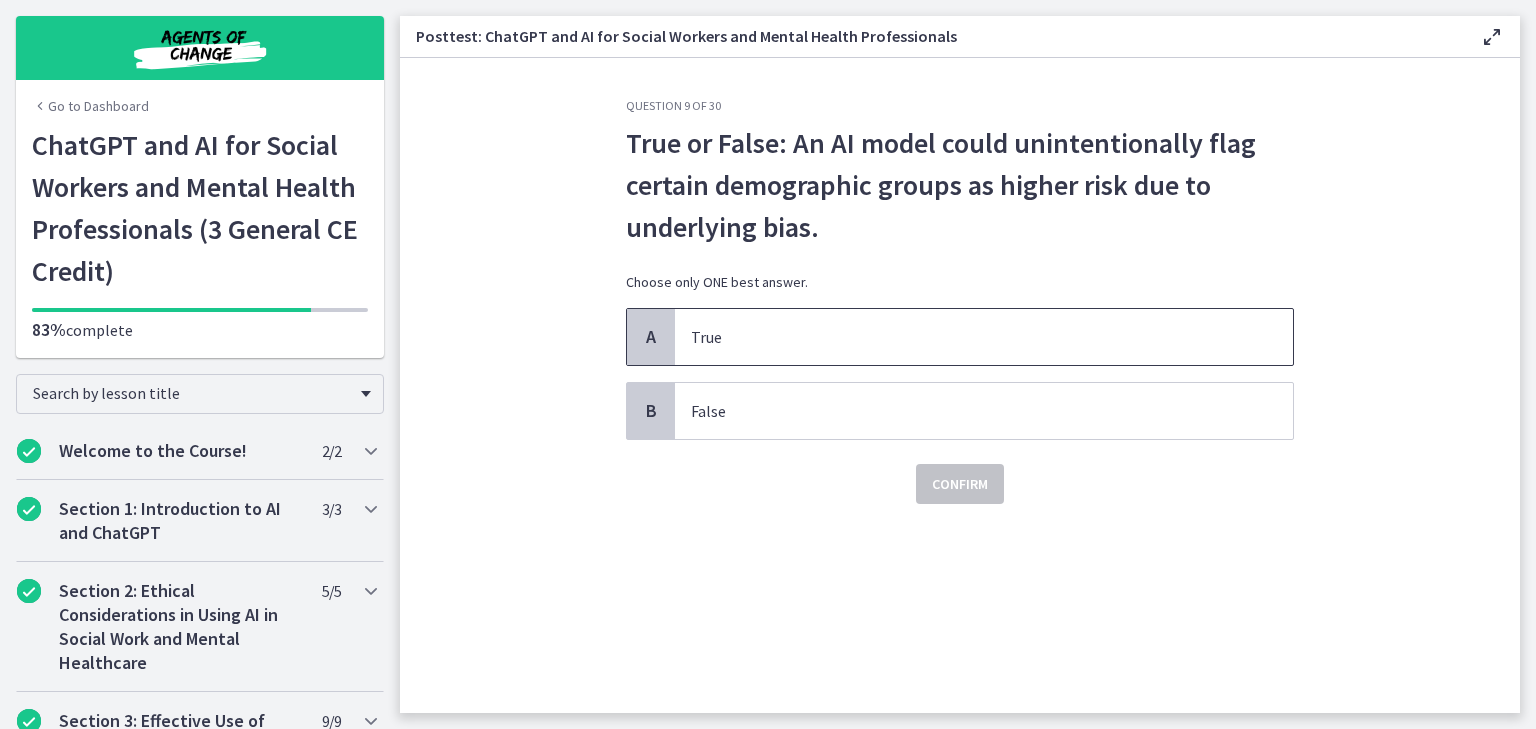 click on "True" at bounding box center (964, 337) 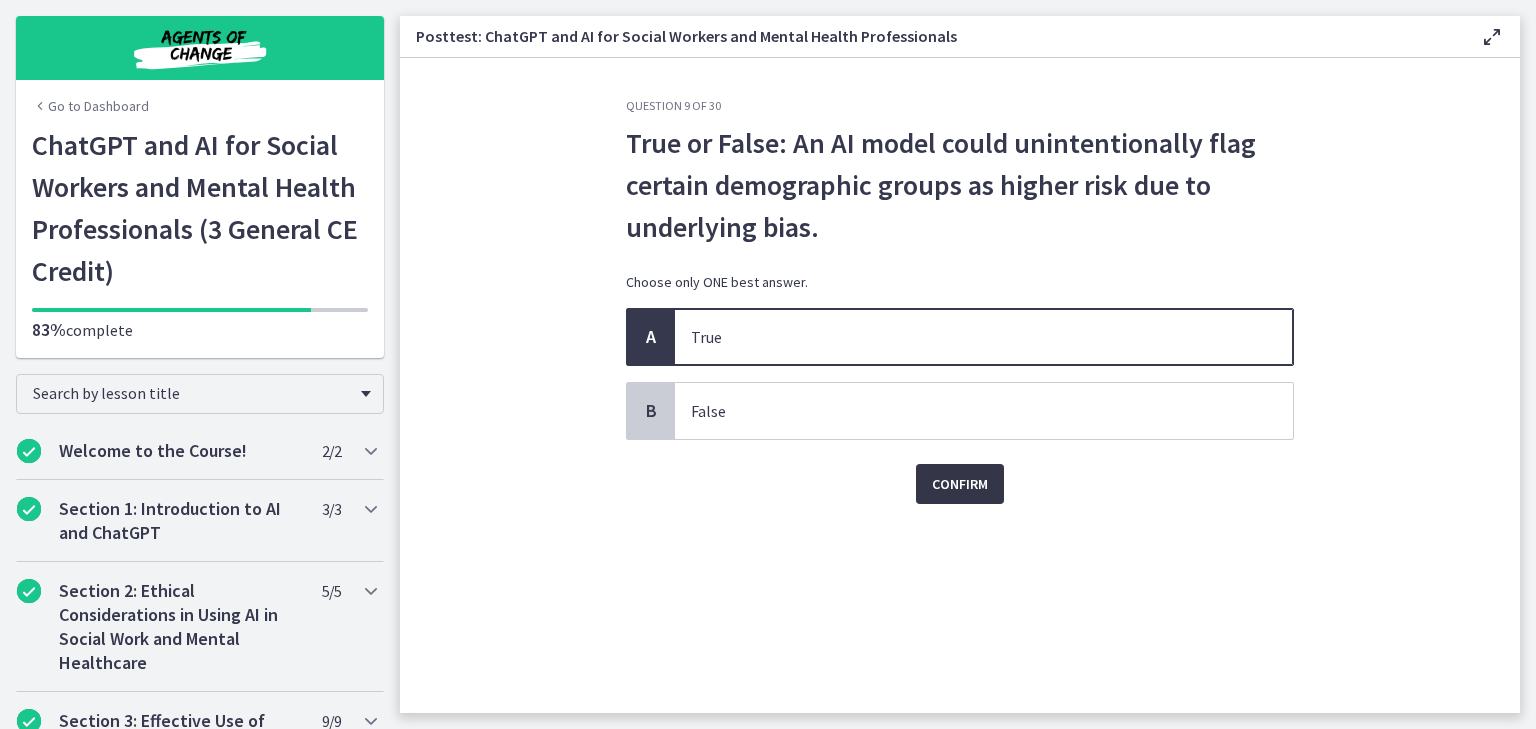 click on "Confirm" at bounding box center (960, 484) 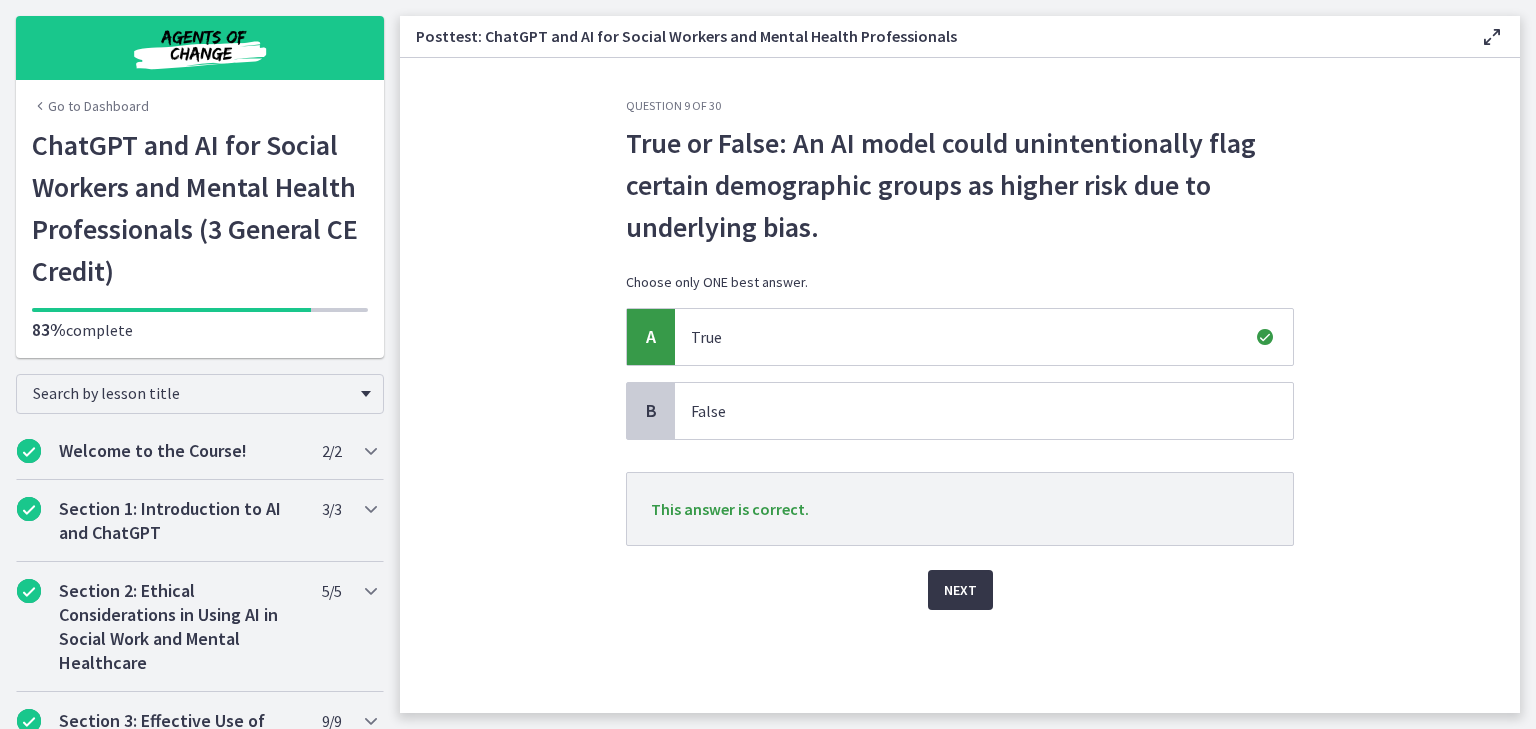 click on "Next" at bounding box center [960, 590] 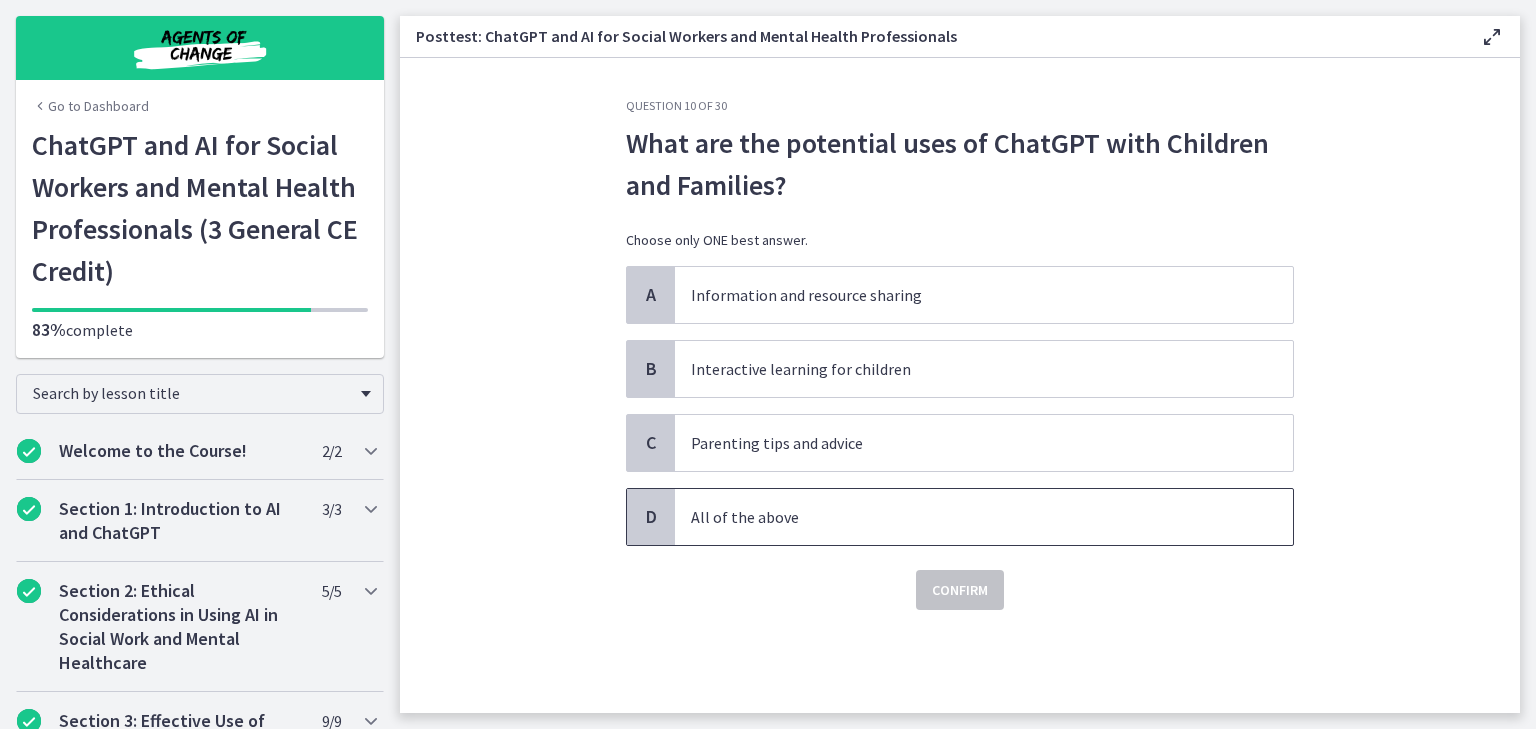 click on "All of the above" at bounding box center (984, 517) 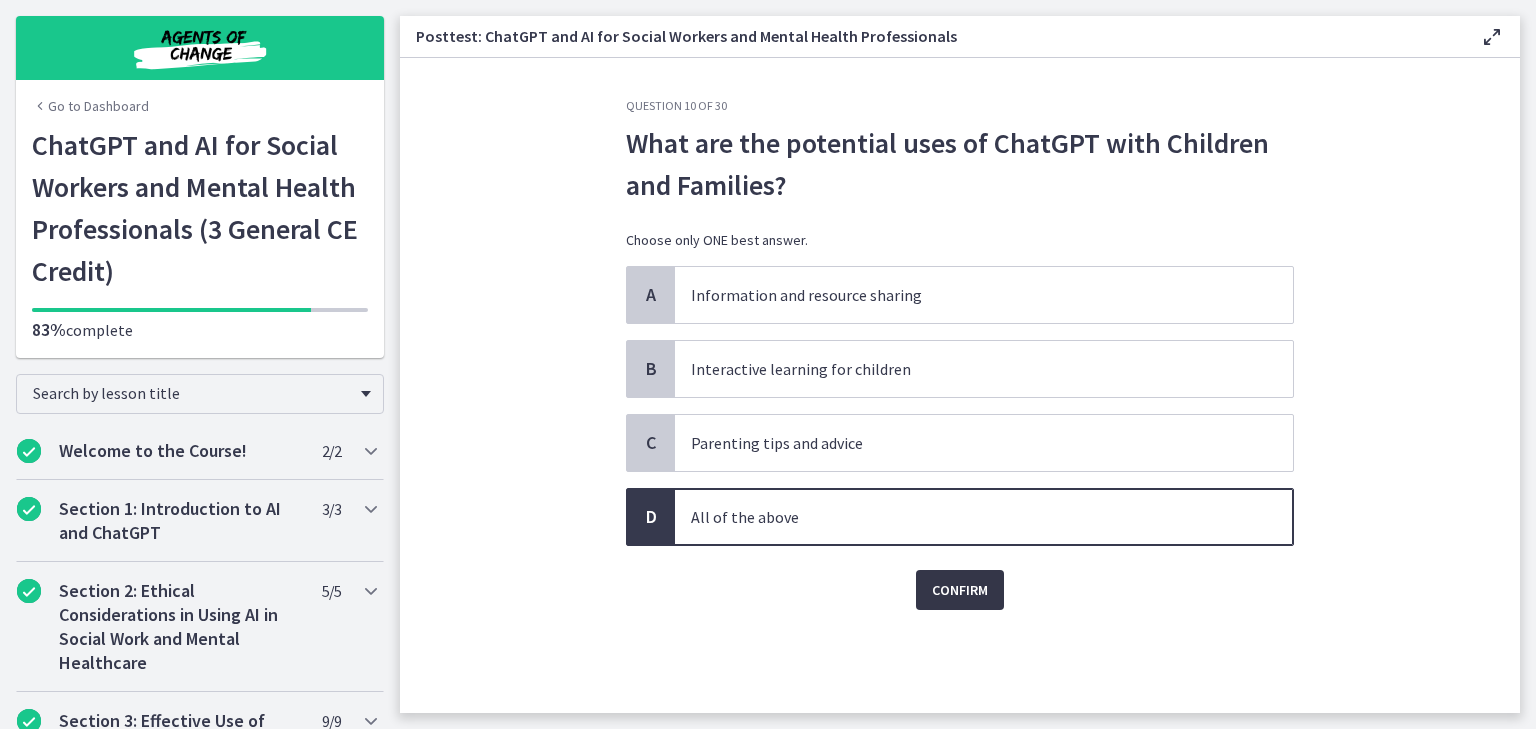 click on "Confirm" at bounding box center [960, 590] 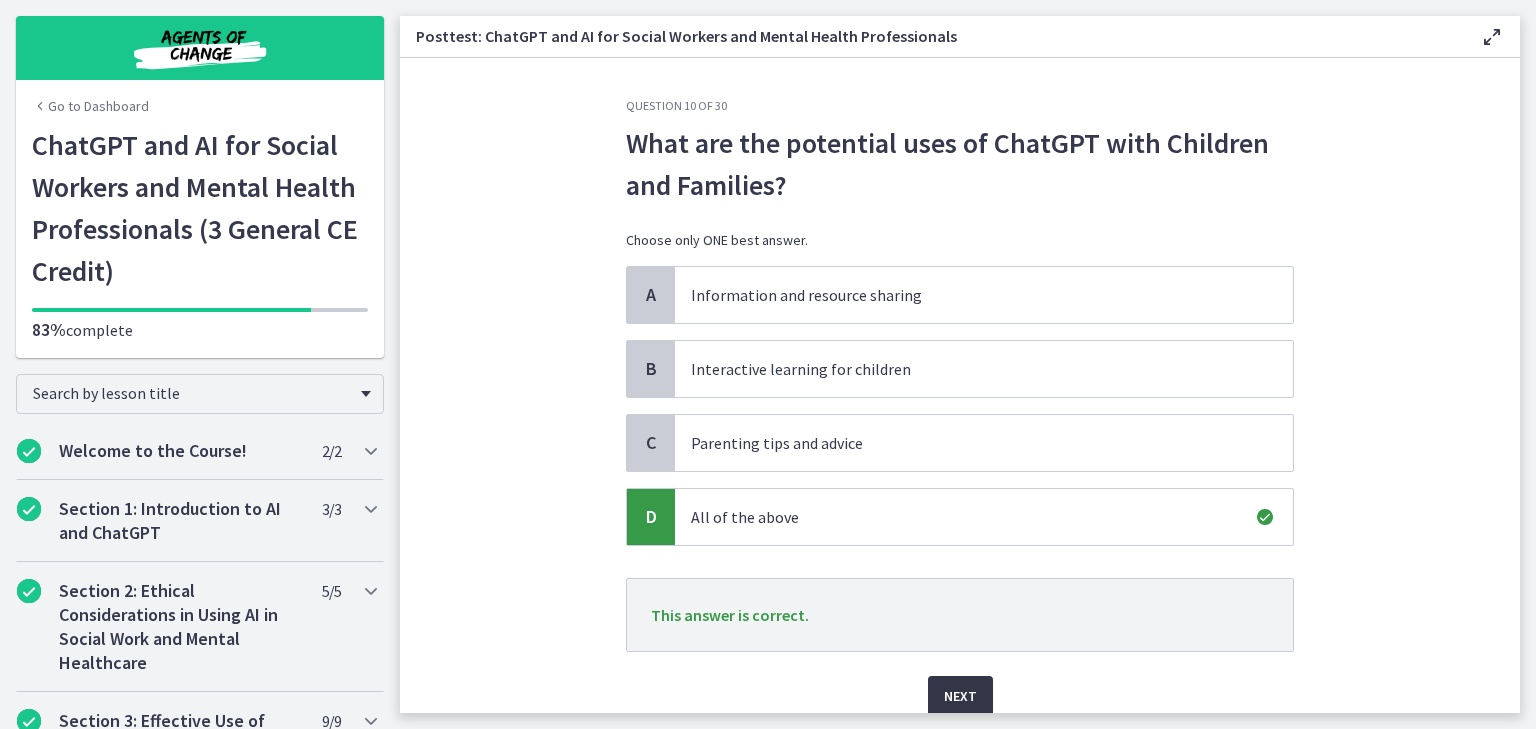 click on "Next" at bounding box center [960, 696] 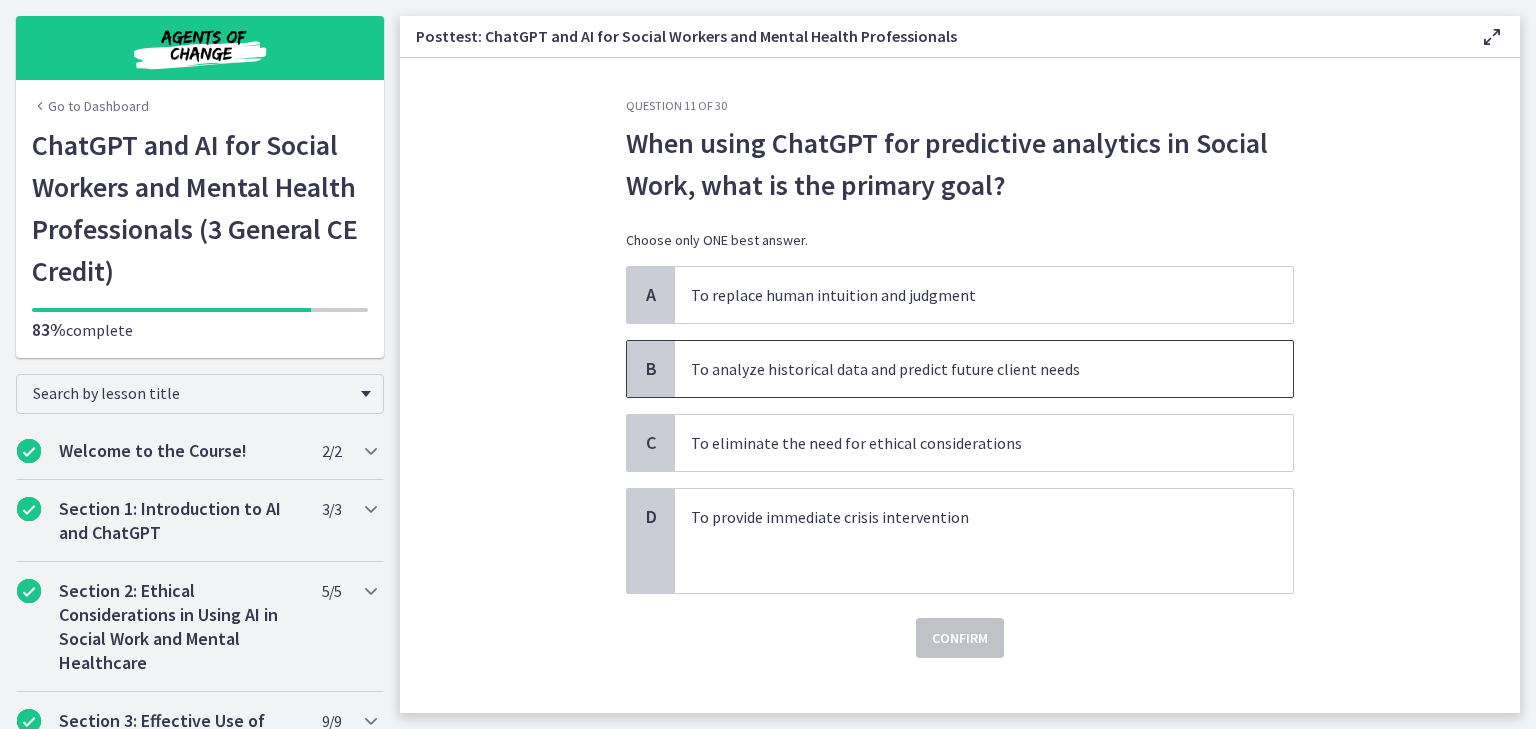 click on "To analyze historical data and predict future client needs" at bounding box center (964, 369) 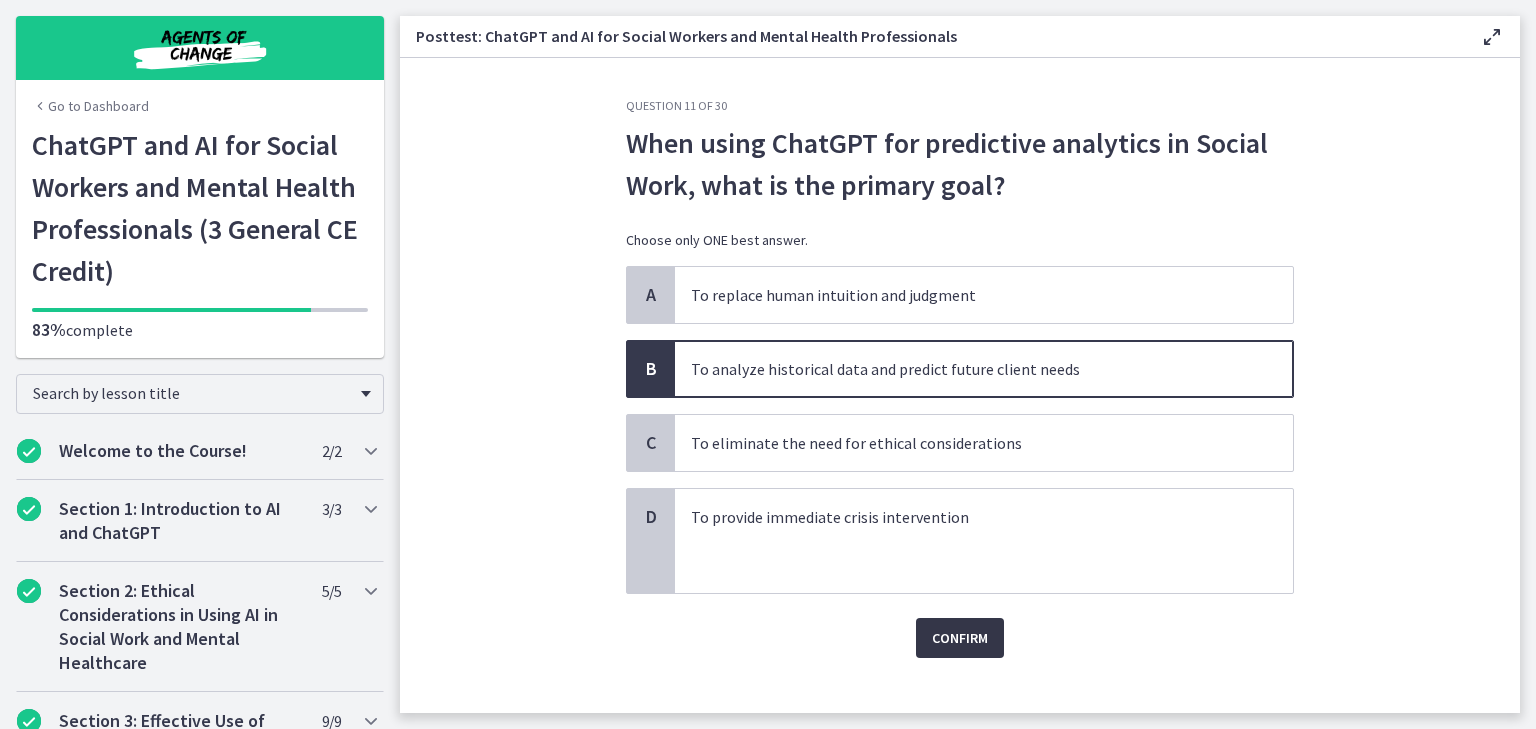 click on "Confirm" at bounding box center [960, 638] 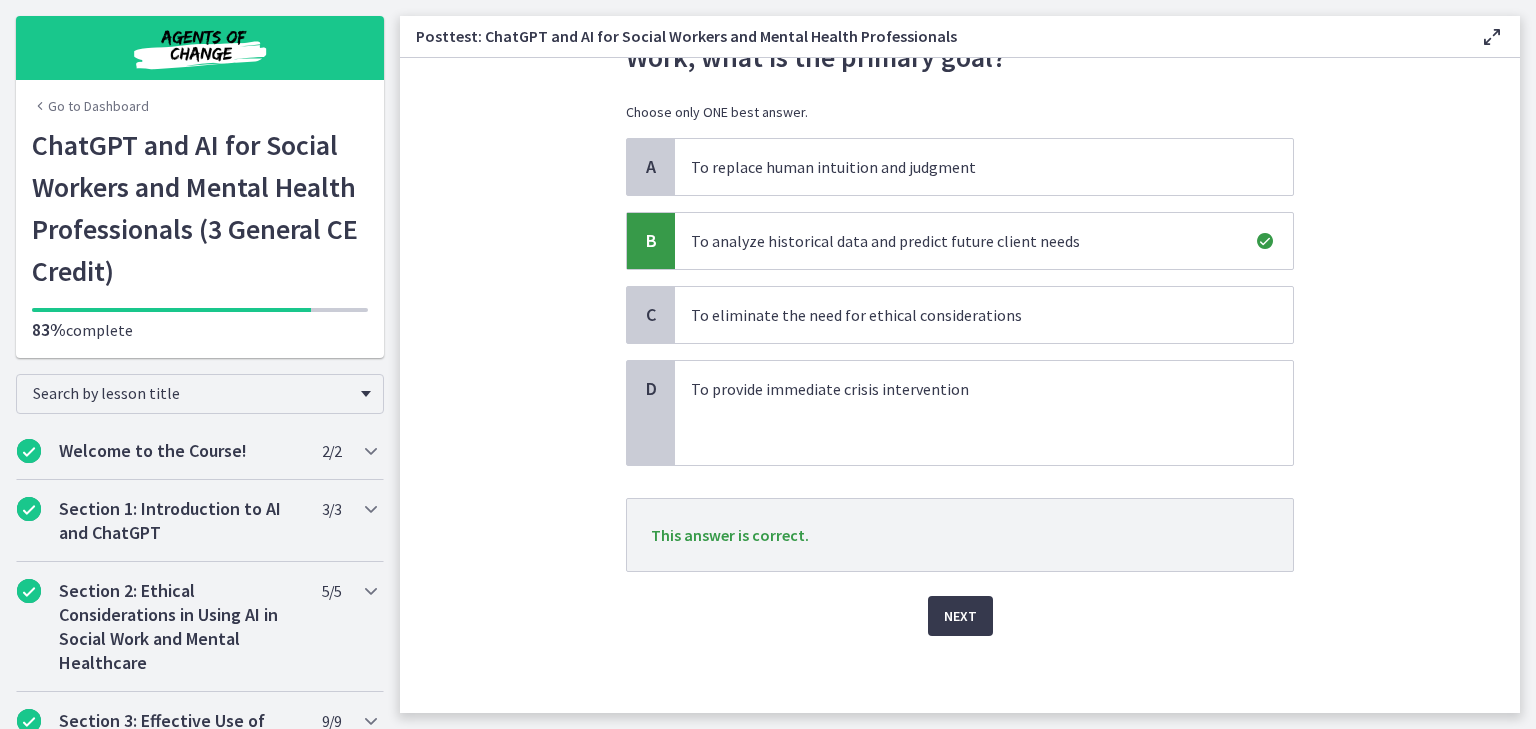 scroll, scrollTop: 128, scrollLeft: 0, axis: vertical 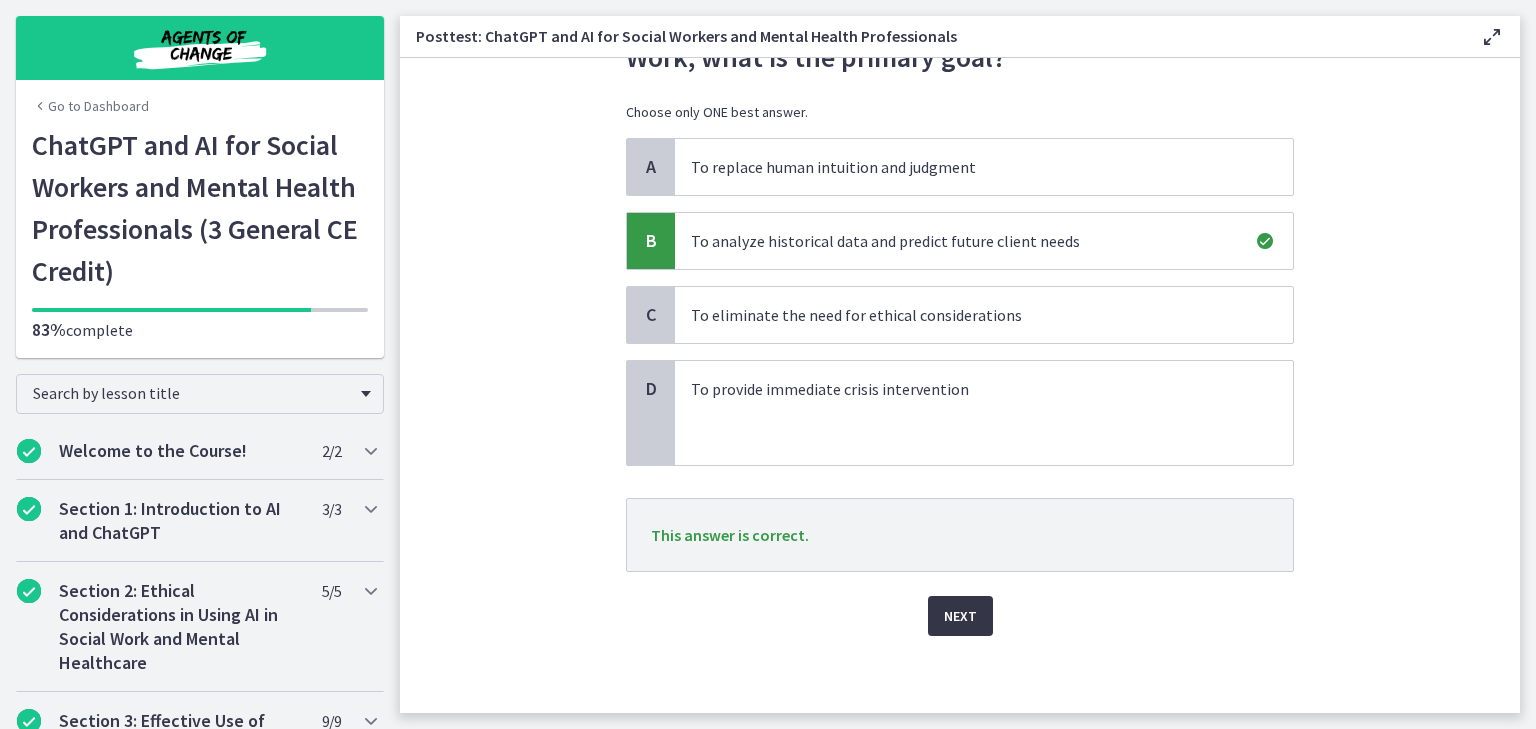 click on "Next" at bounding box center [960, 616] 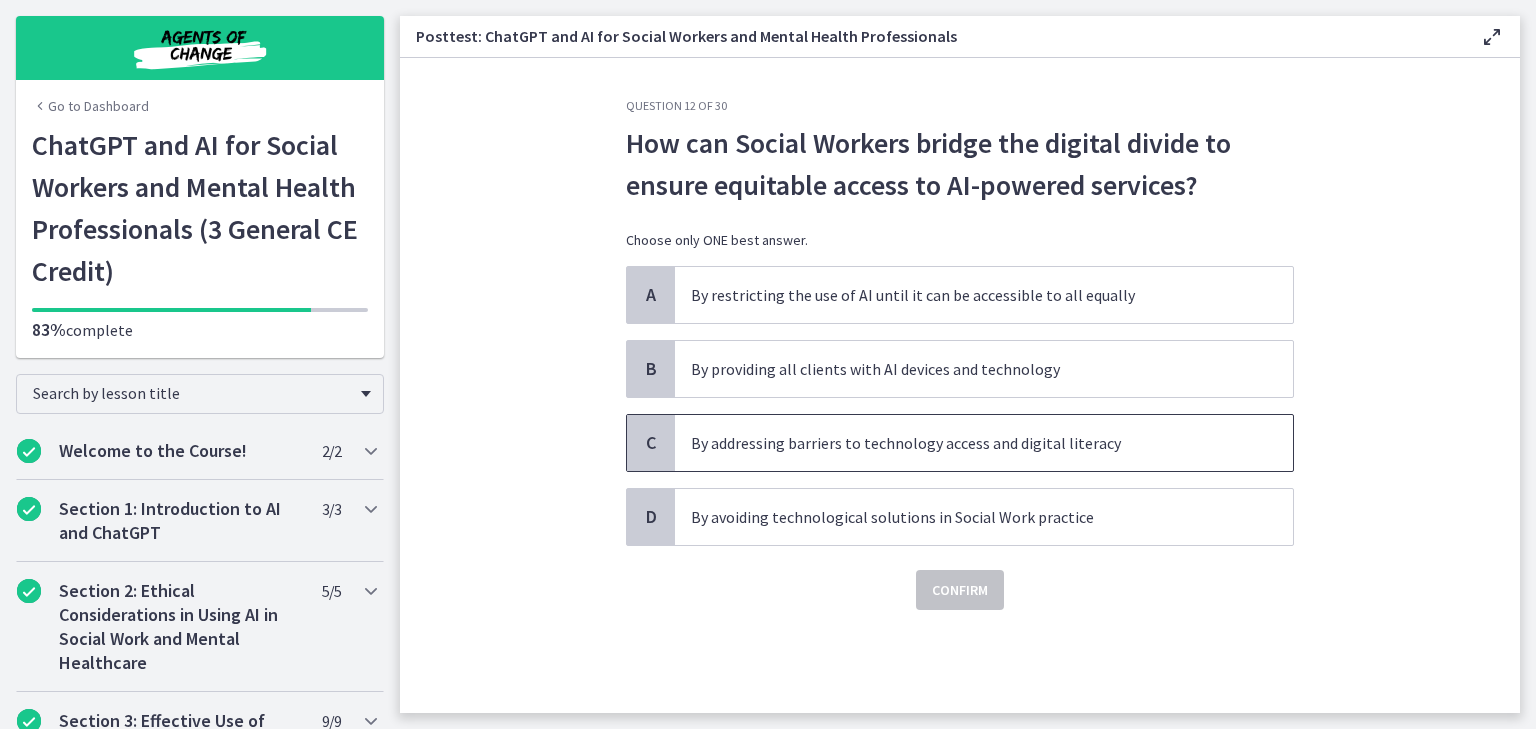click on "By addressing barriers to technology access and digital literacy" at bounding box center (984, 443) 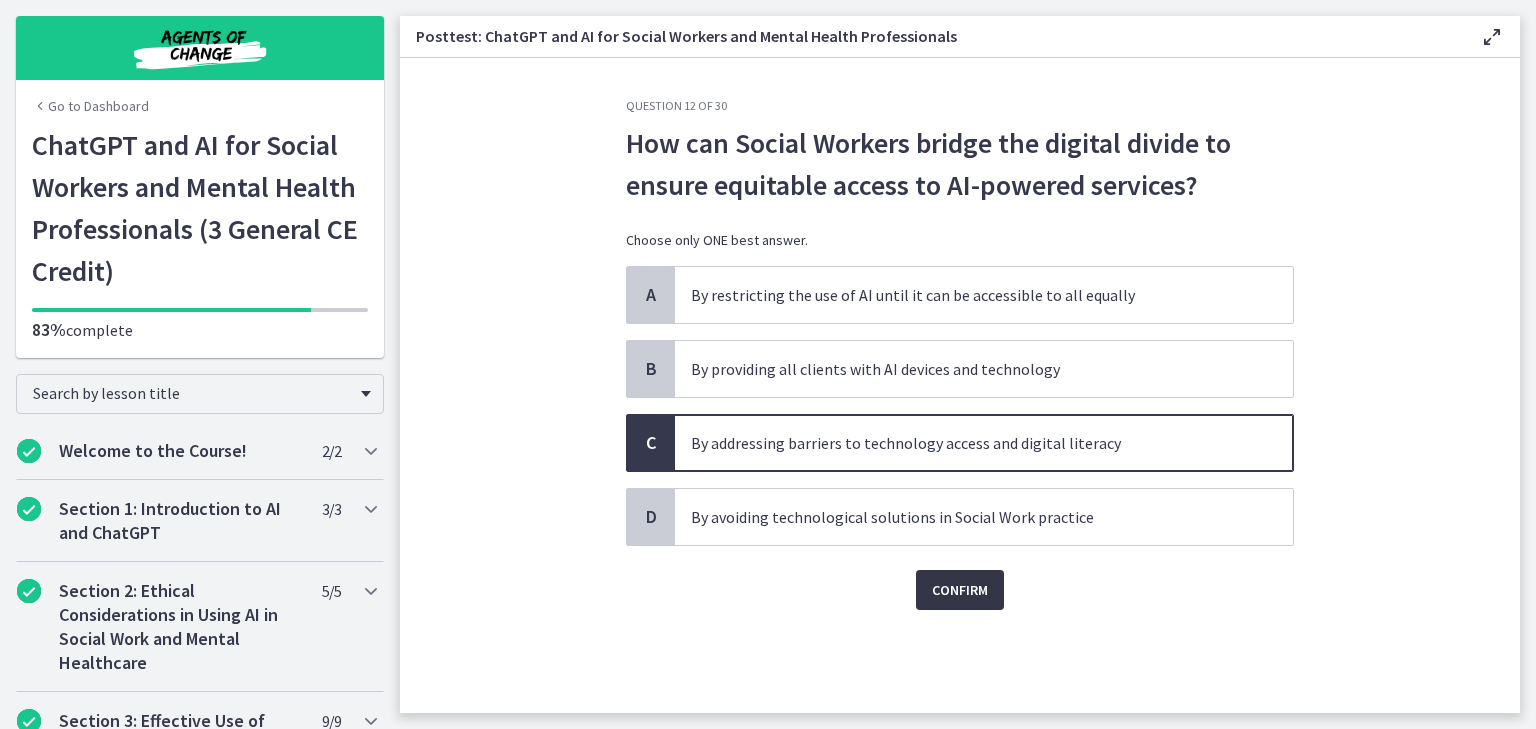 click on "Confirm" at bounding box center [960, 590] 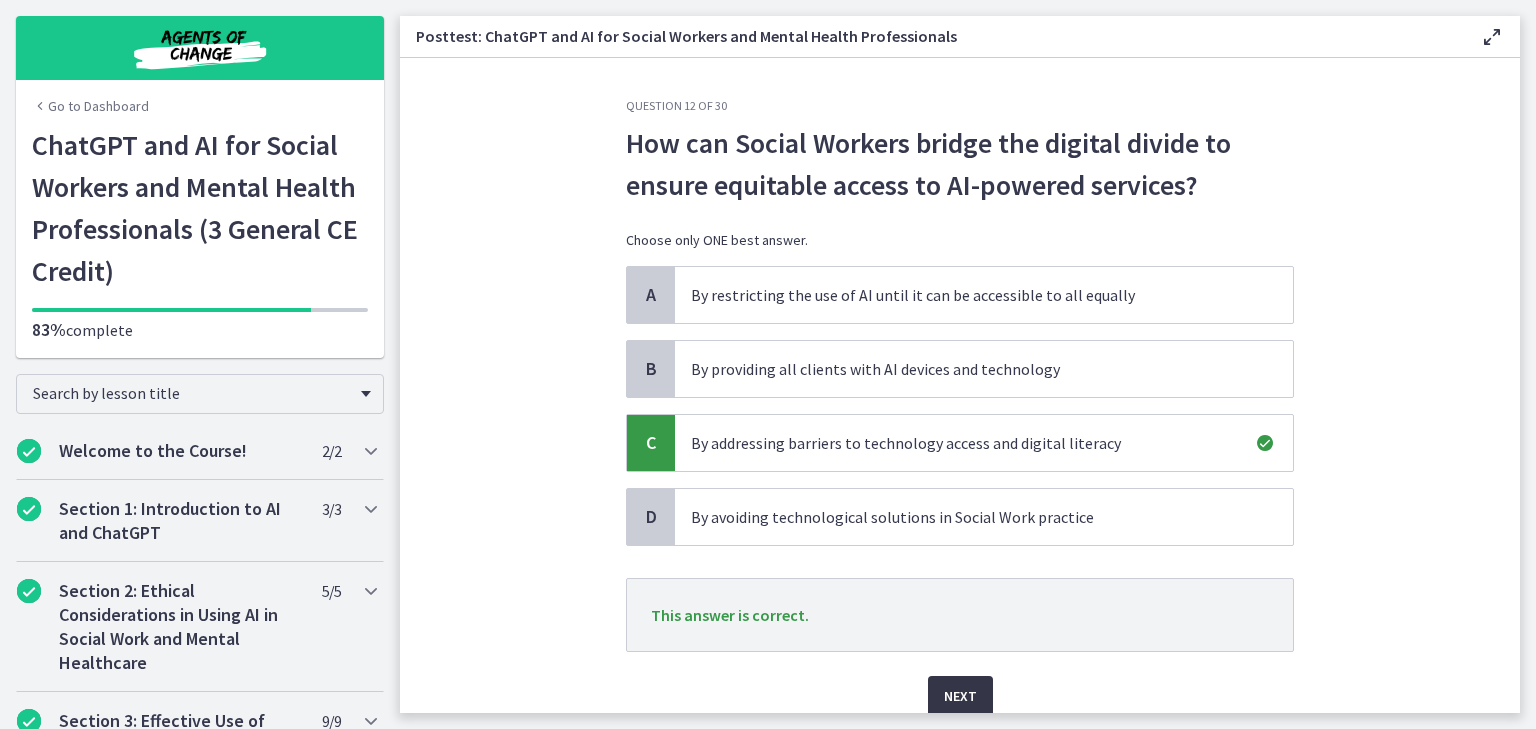 scroll, scrollTop: 80, scrollLeft: 0, axis: vertical 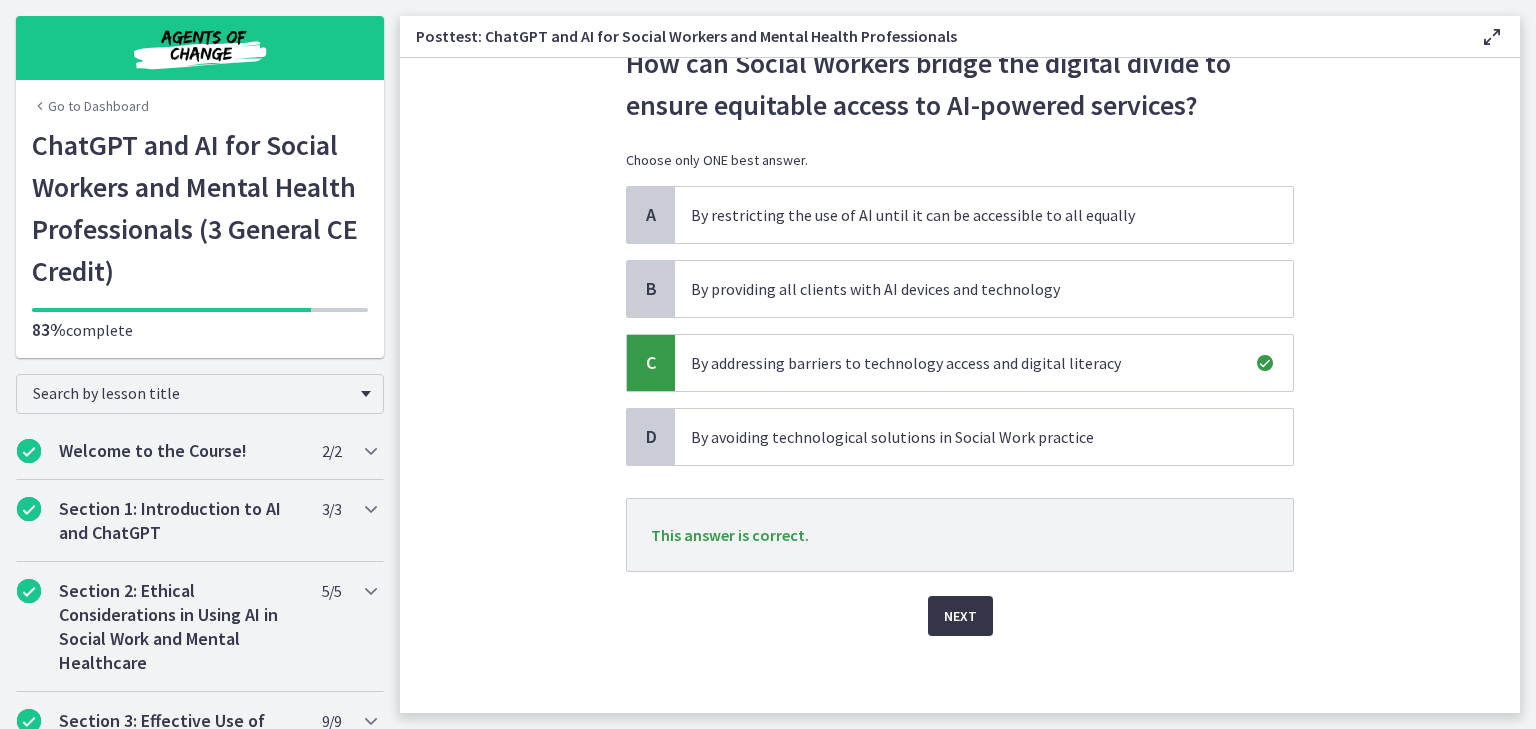 click on "Next" at bounding box center (960, 616) 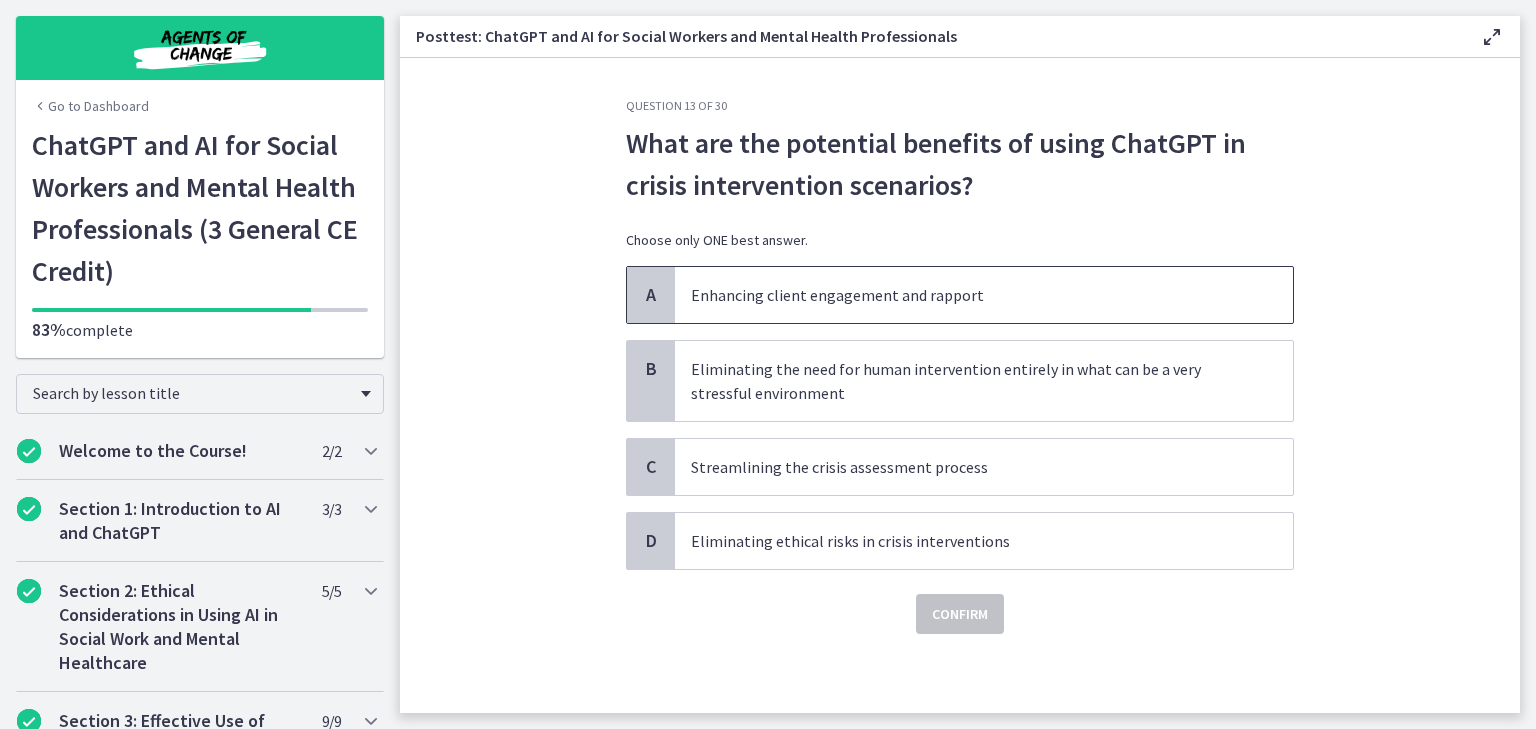 click on "Enhancing client engagement and rapport" at bounding box center [964, 295] 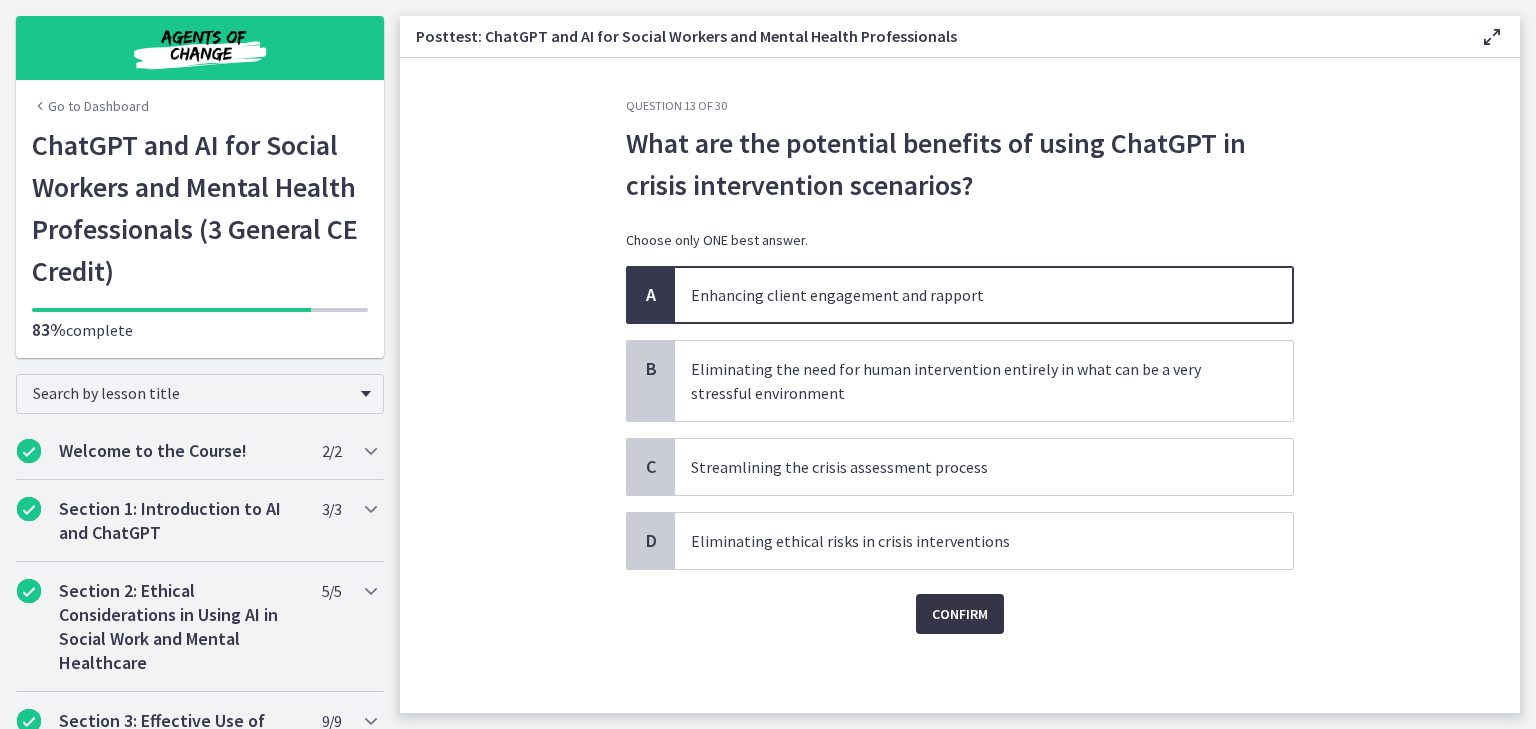 click on "Confirm" at bounding box center (960, 614) 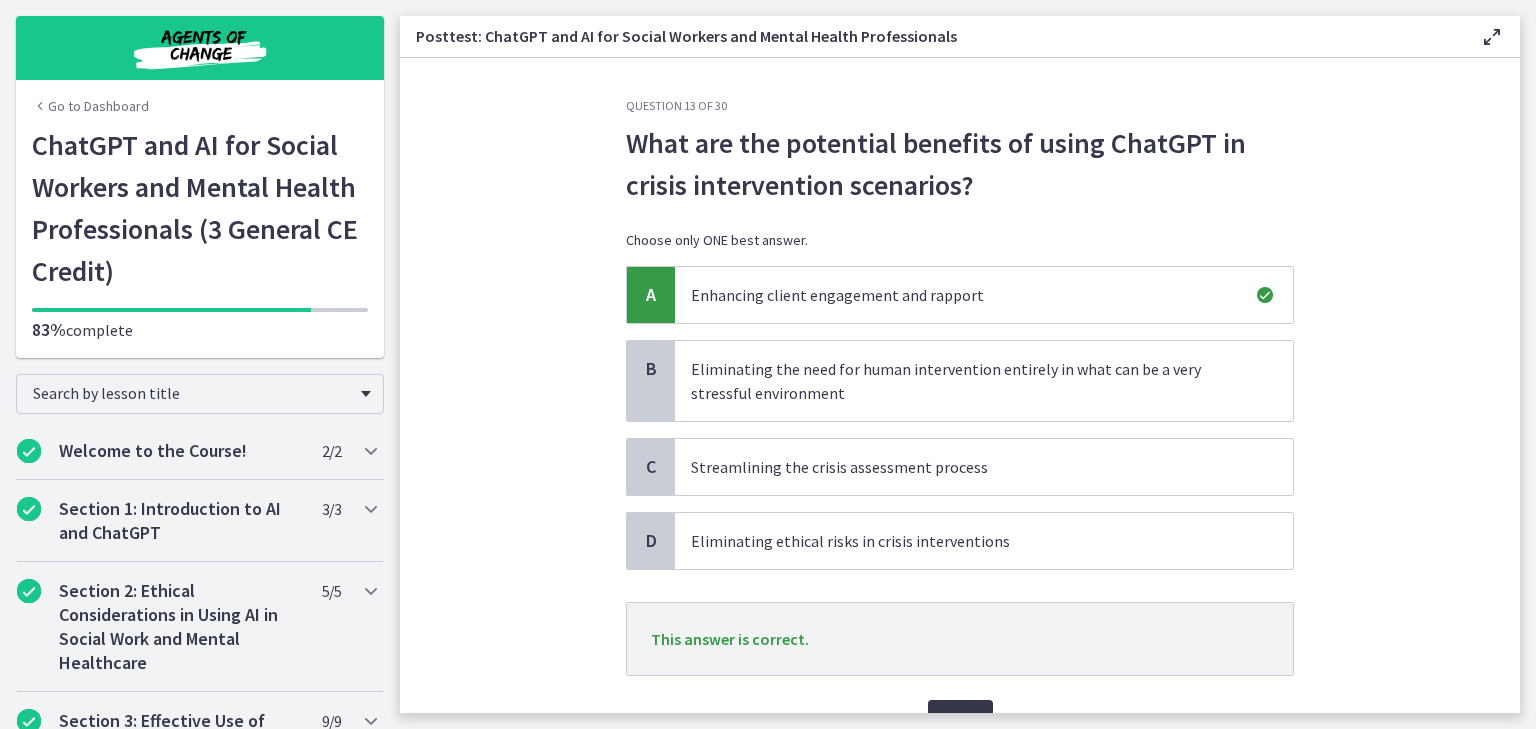 scroll, scrollTop: 104, scrollLeft: 0, axis: vertical 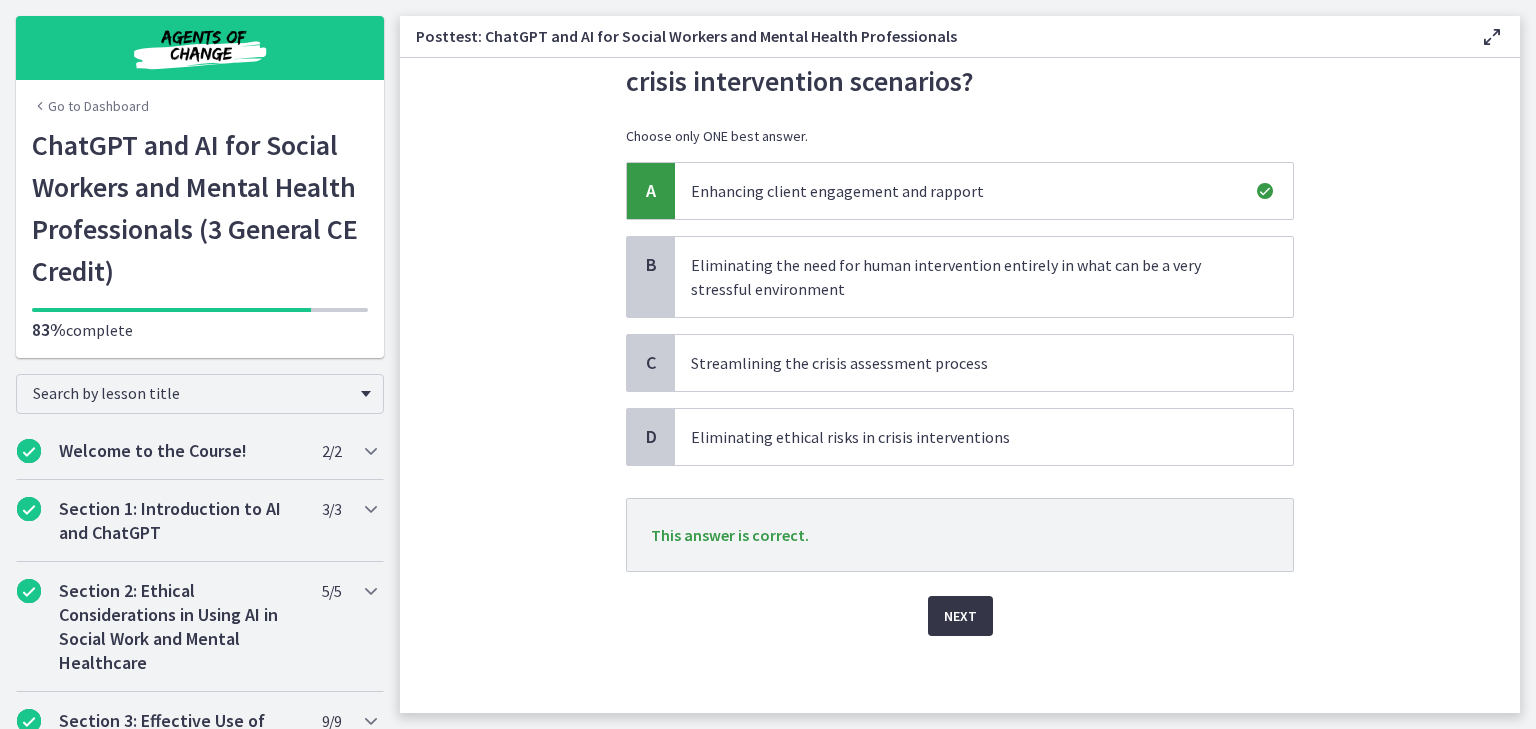 click on "Next" at bounding box center (960, 616) 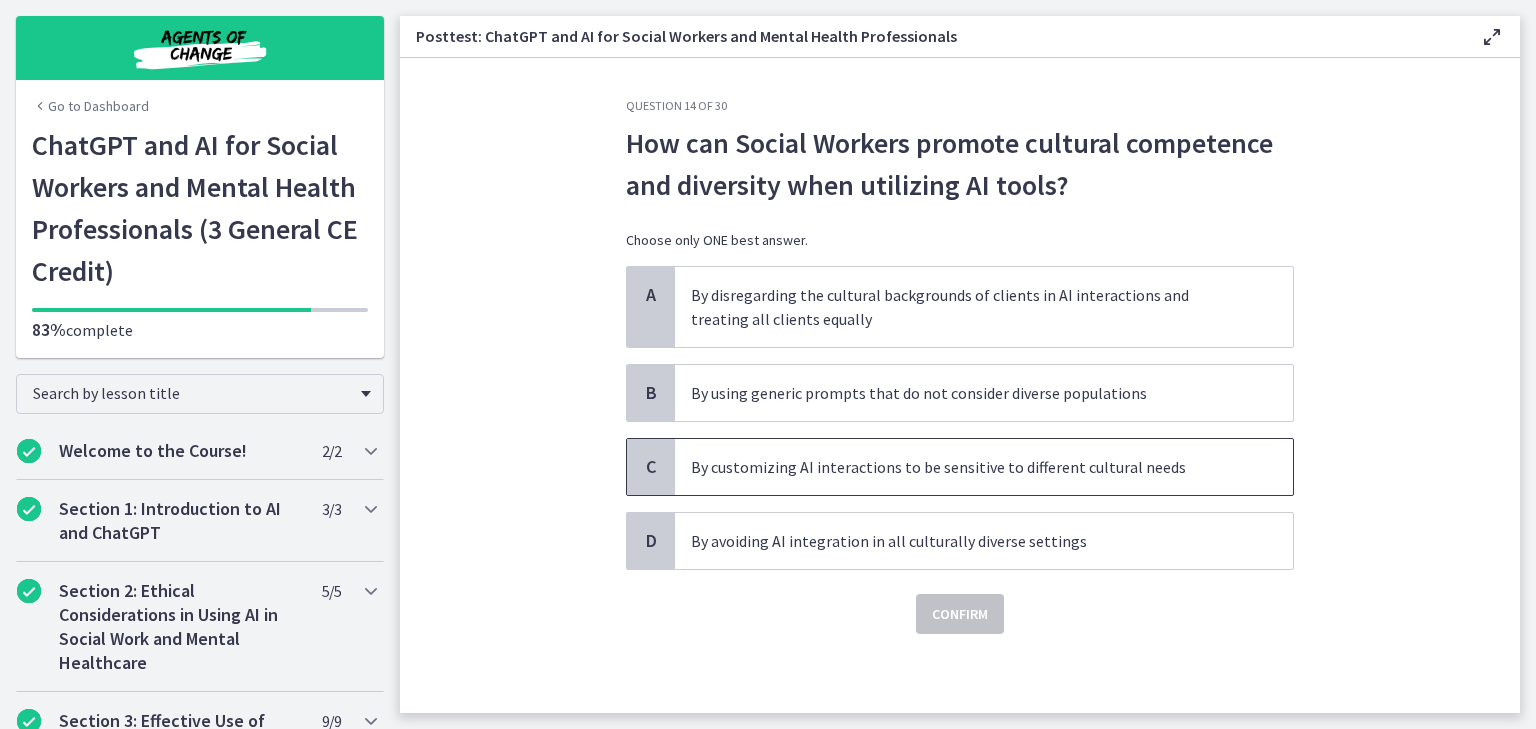 click on "By customizing AI interactions to be sensitive to different cultural needs" at bounding box center [964, 467] 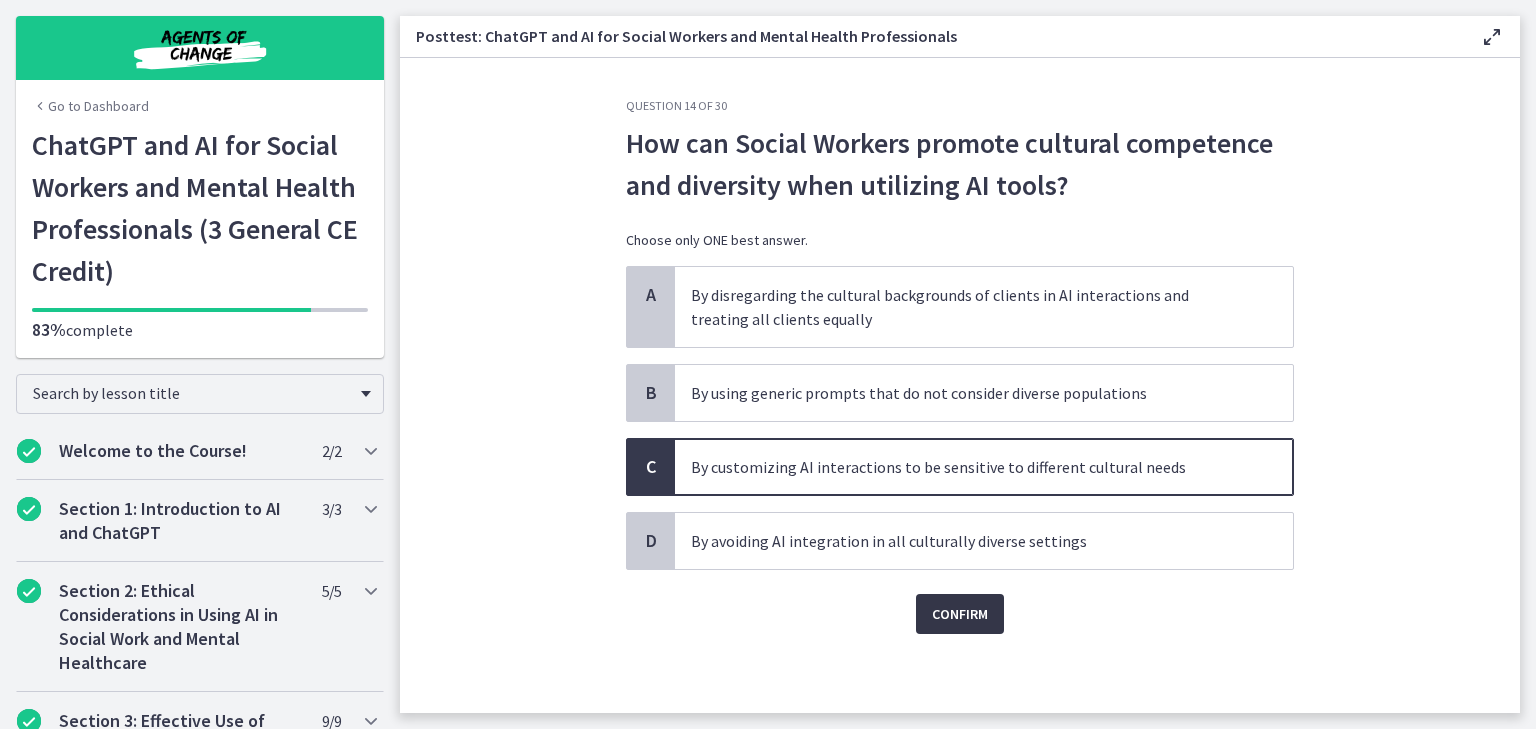 click on "Confirm" at bounding box center (960, 614) 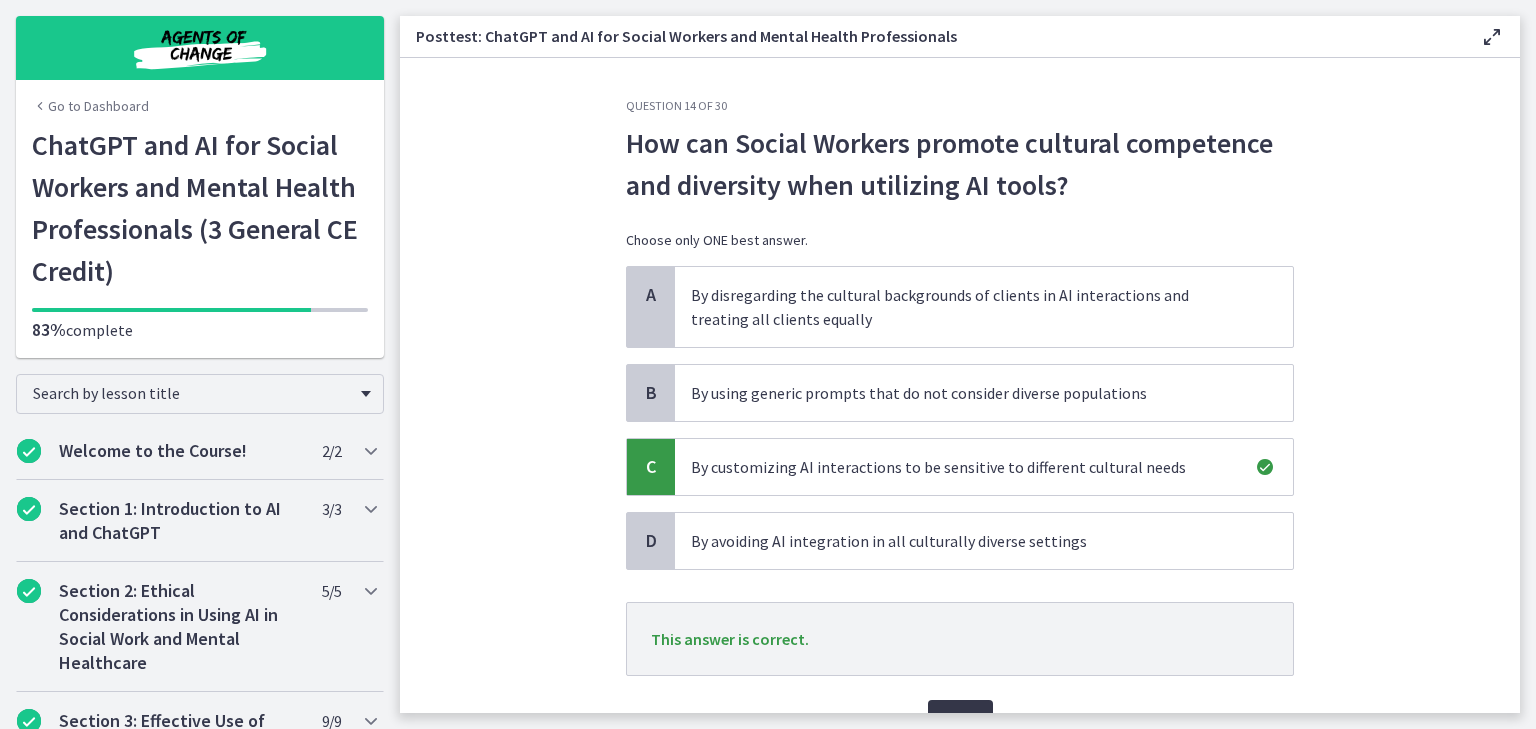 scroll, scrollTop: 104, scrollLeft: 0, axis: vertical 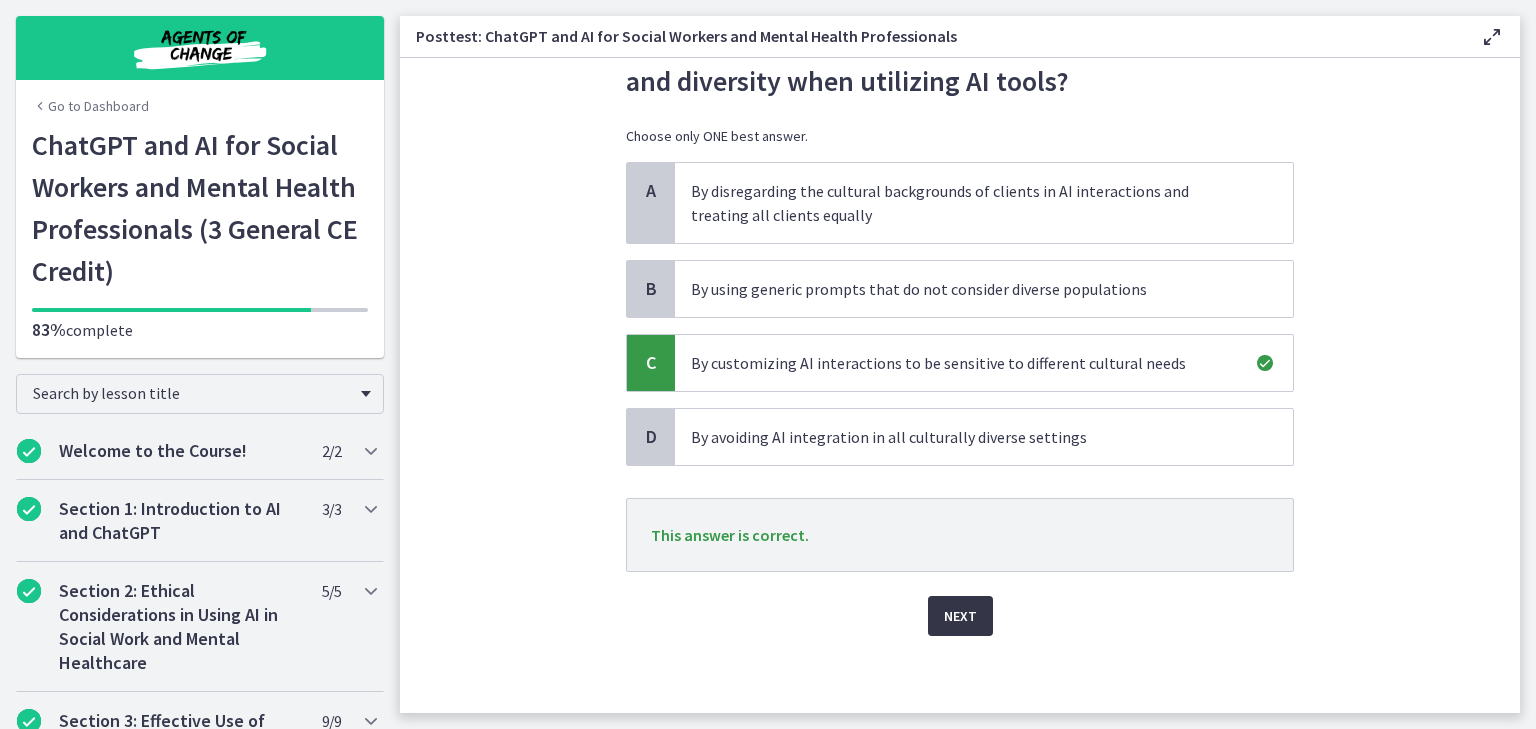 click on "Next" at bounding box center [960, 616] 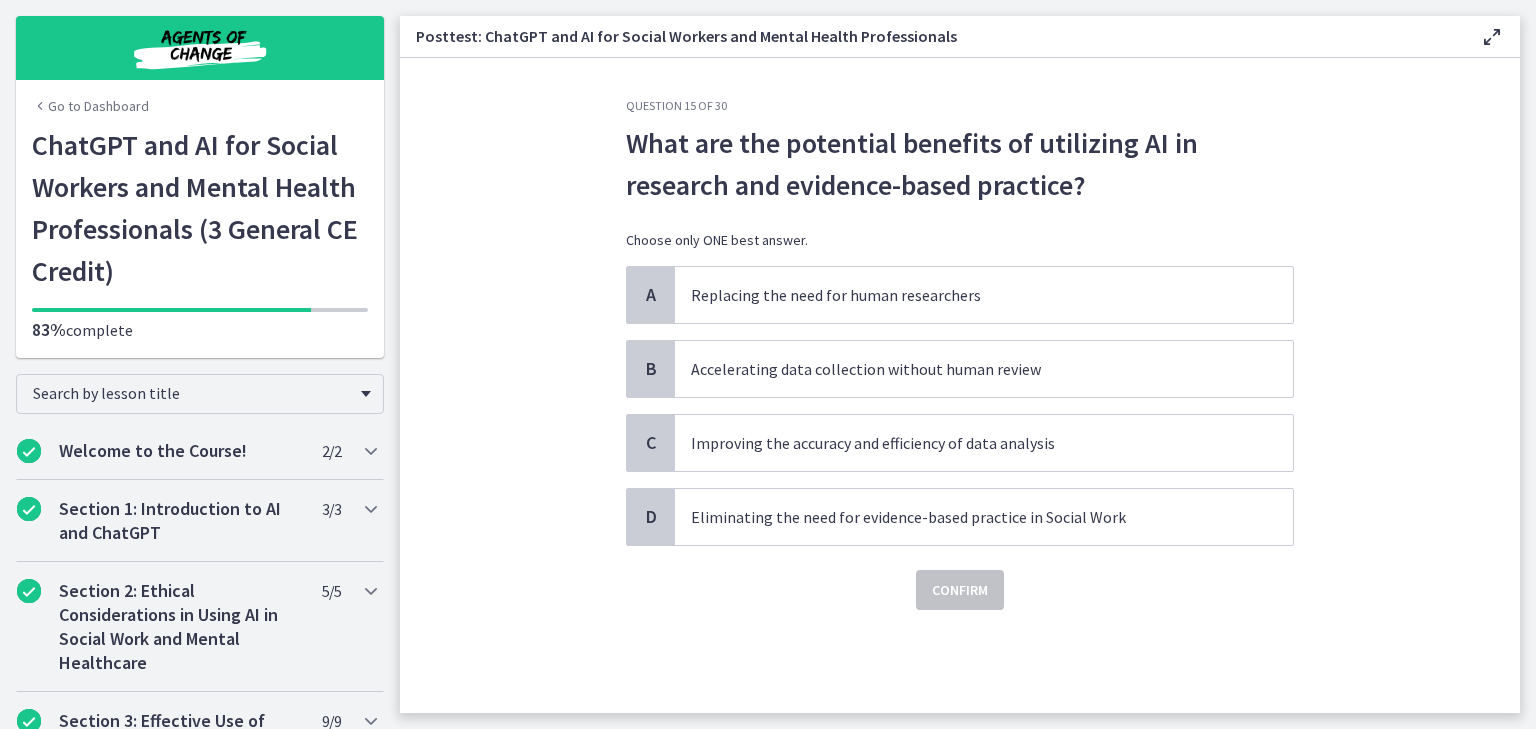 scroll, scrollTop: 0, scrollLeft: 0, axis: both 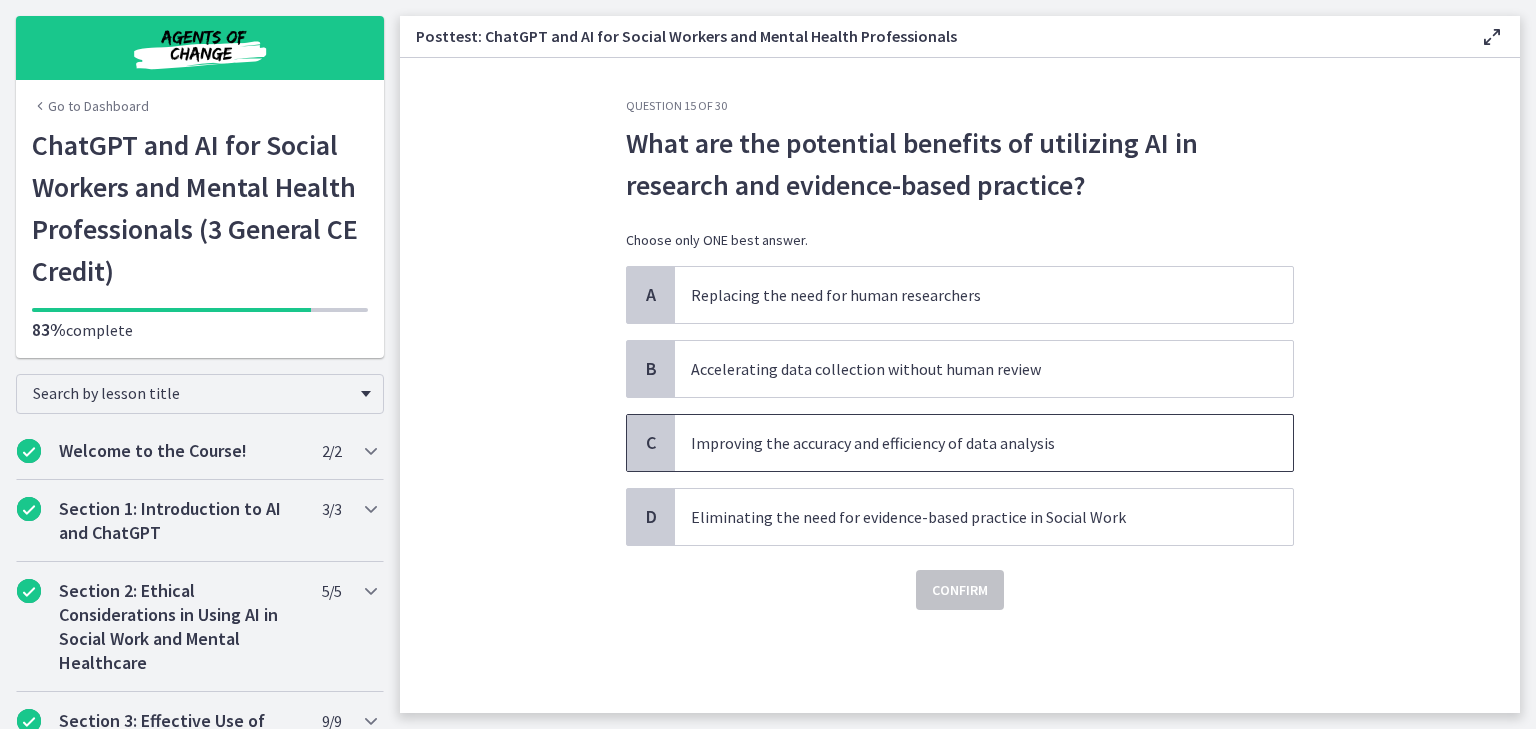 click on "Improving the accuracy and efficiency of data analysis" at bounding box center (964, 443) 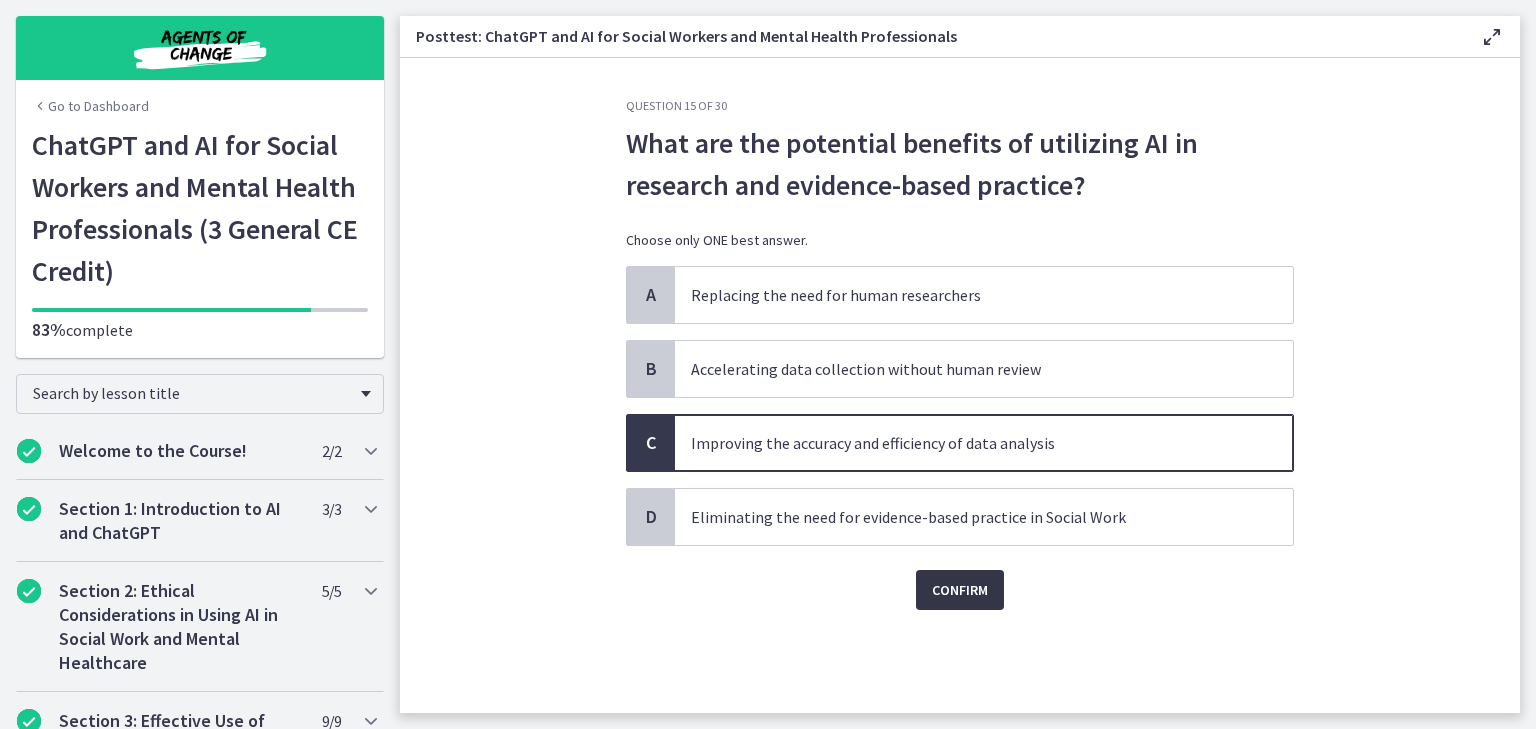click on "Confirm" at bounding box center [960, 590] 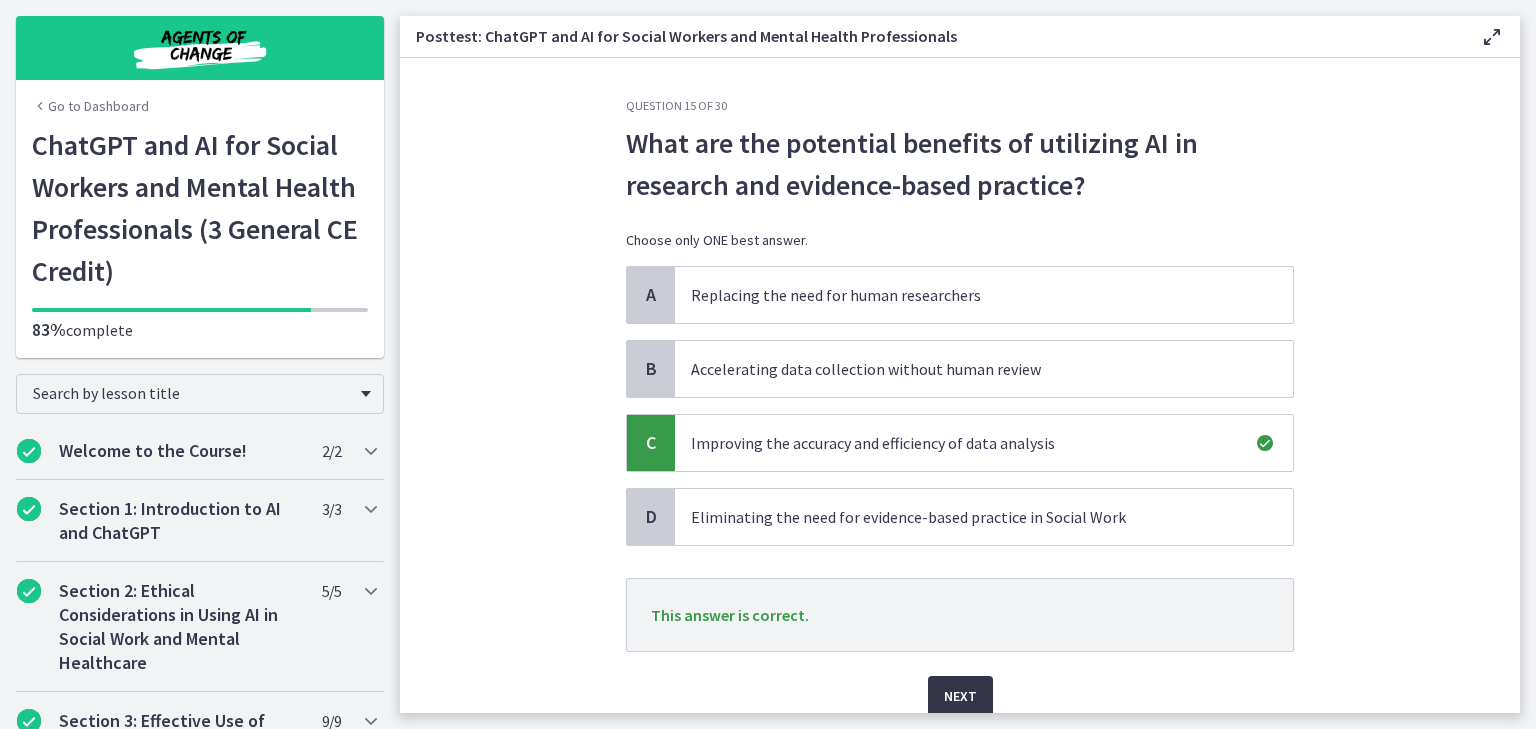 scroll, scrollTop: 80, scrollLeft: 0, axis: vertical 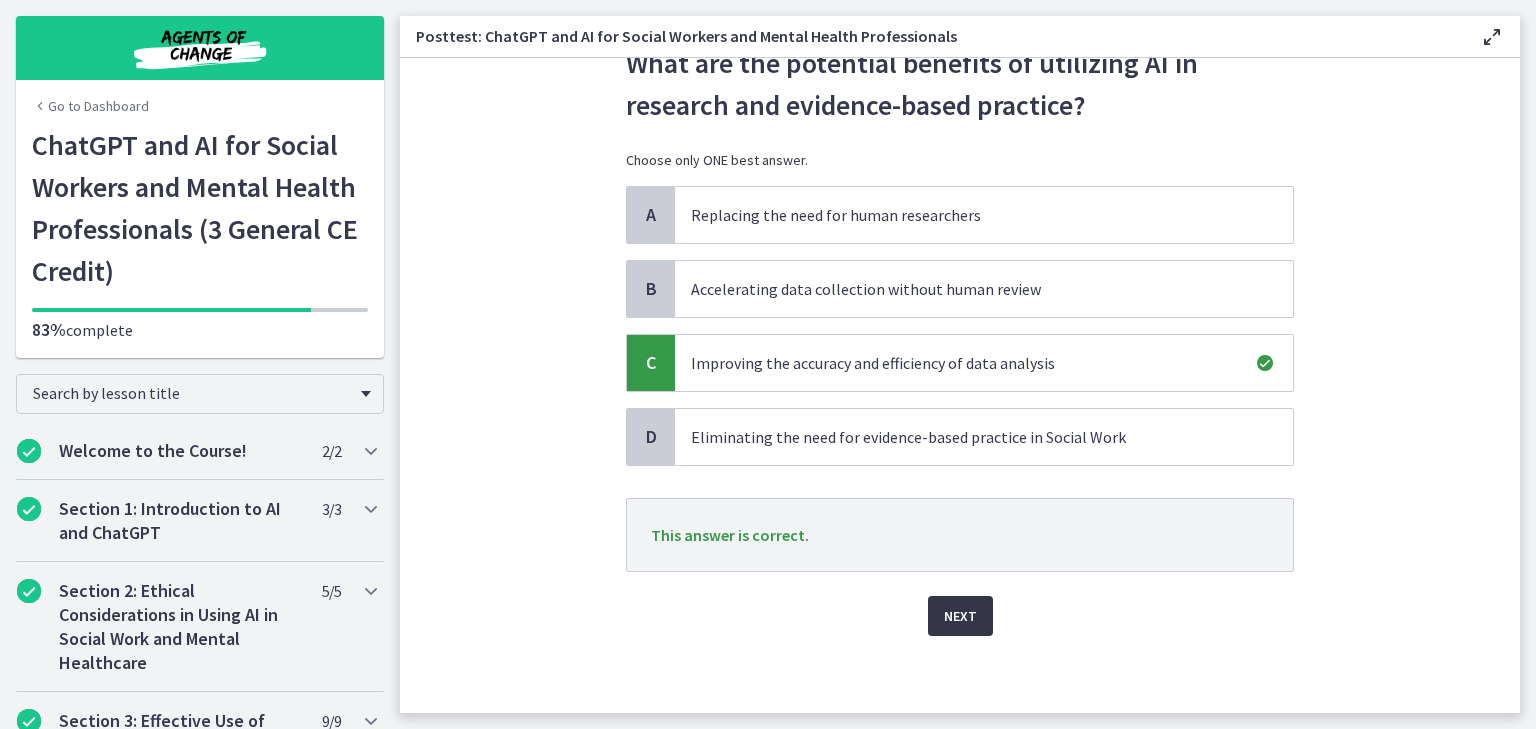 click on "Next" at bounding box center [960, 616] 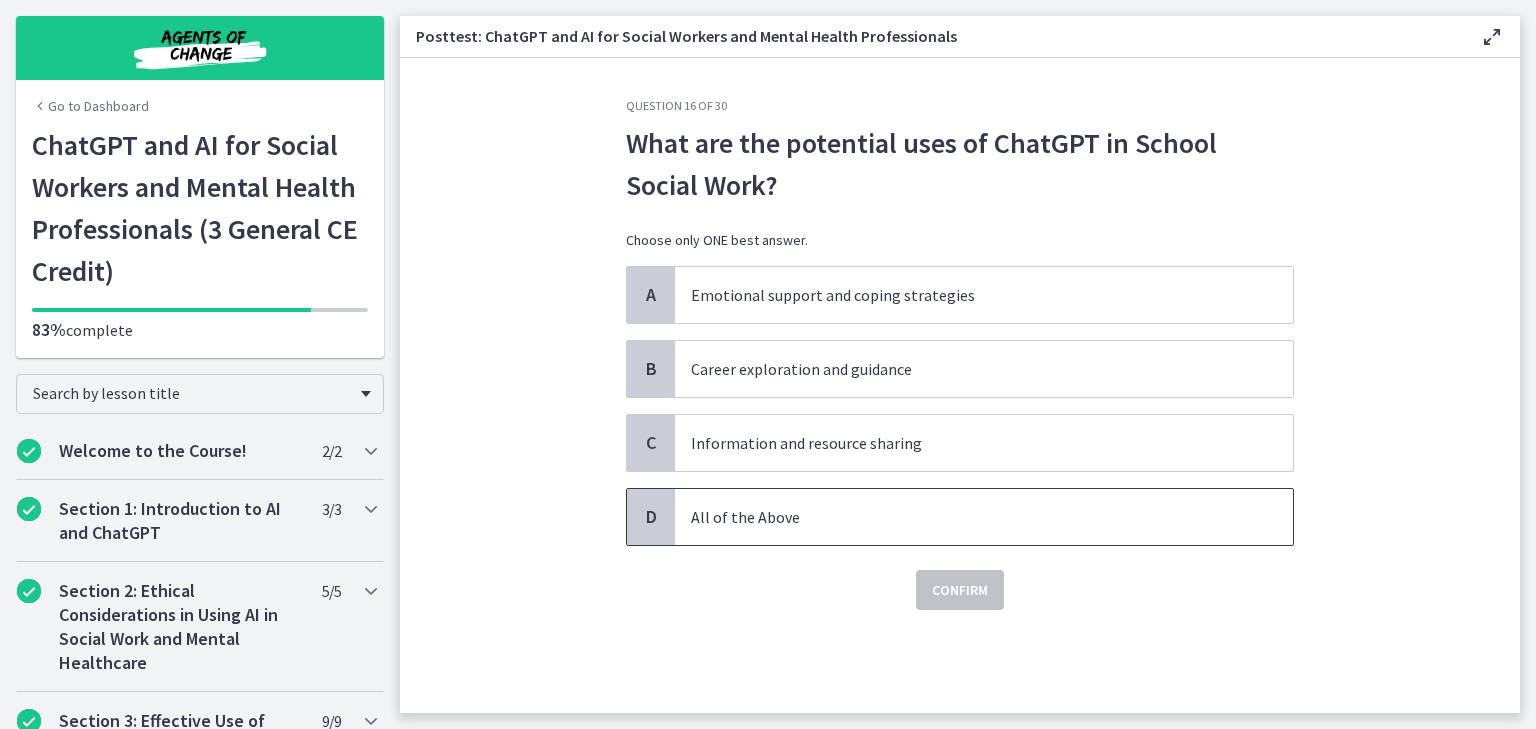 click on "All of the Above" at bounding box center (984, 517) 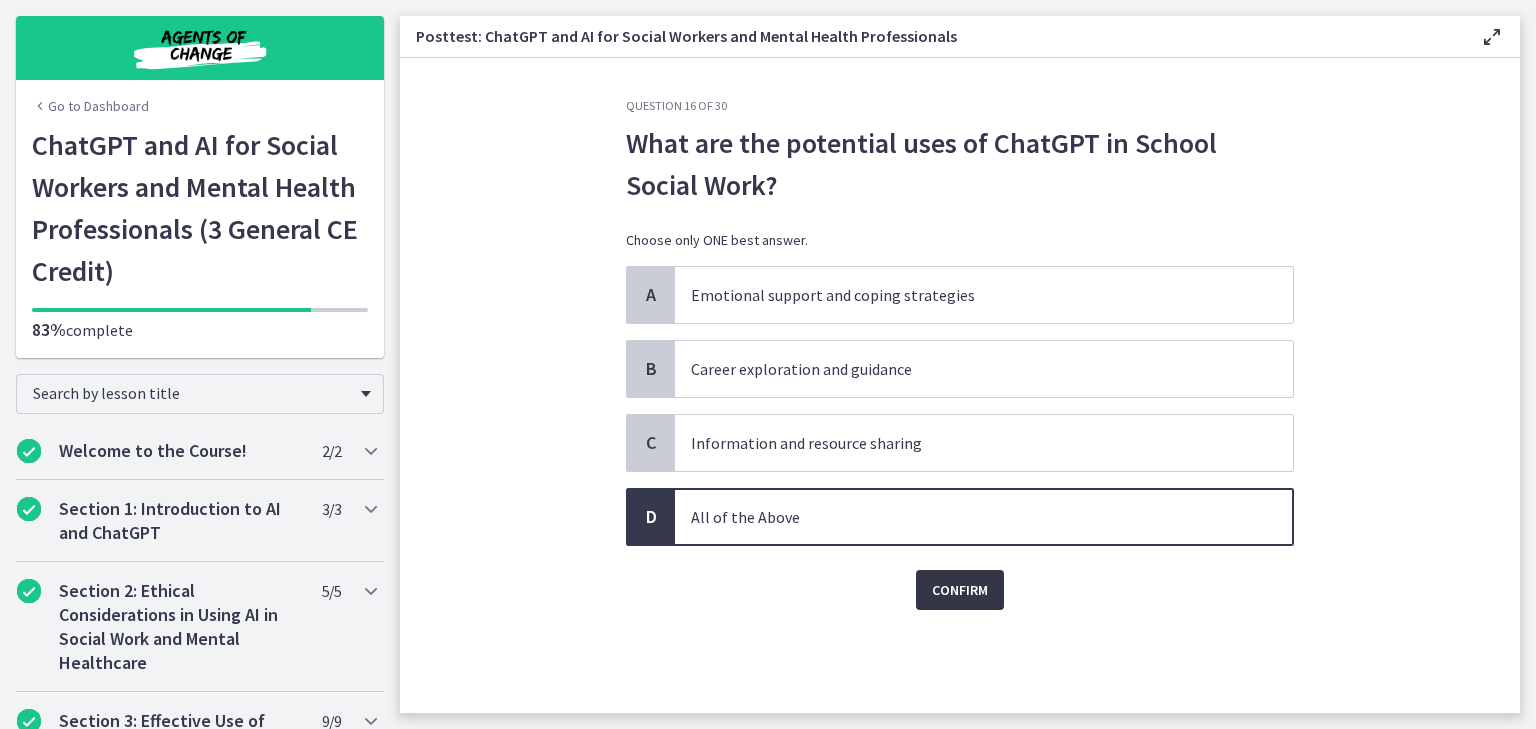 click on "Confirm" at bounding box center (960, 590) 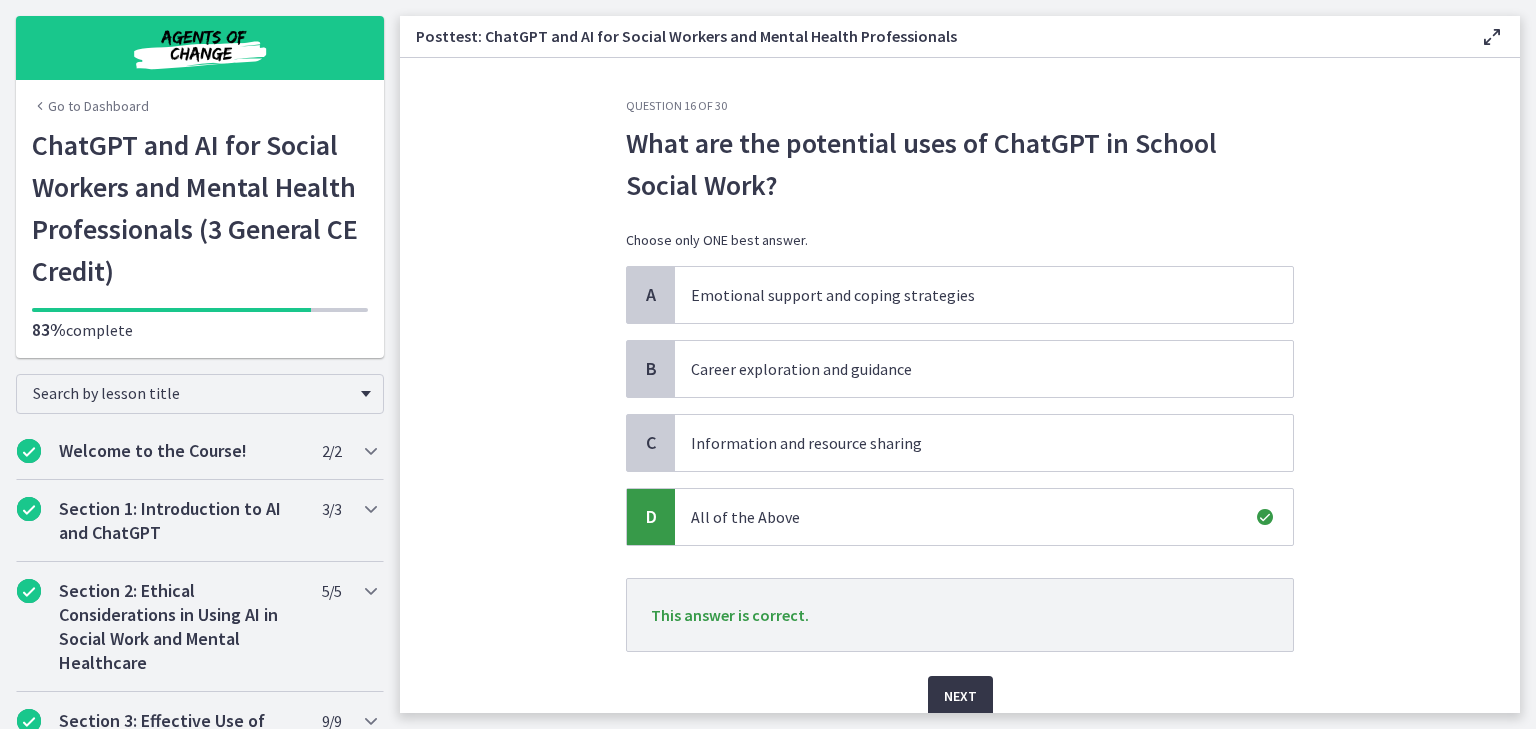 scroll, scrollTop: 80, scrollLeft: 0, axis: vertical 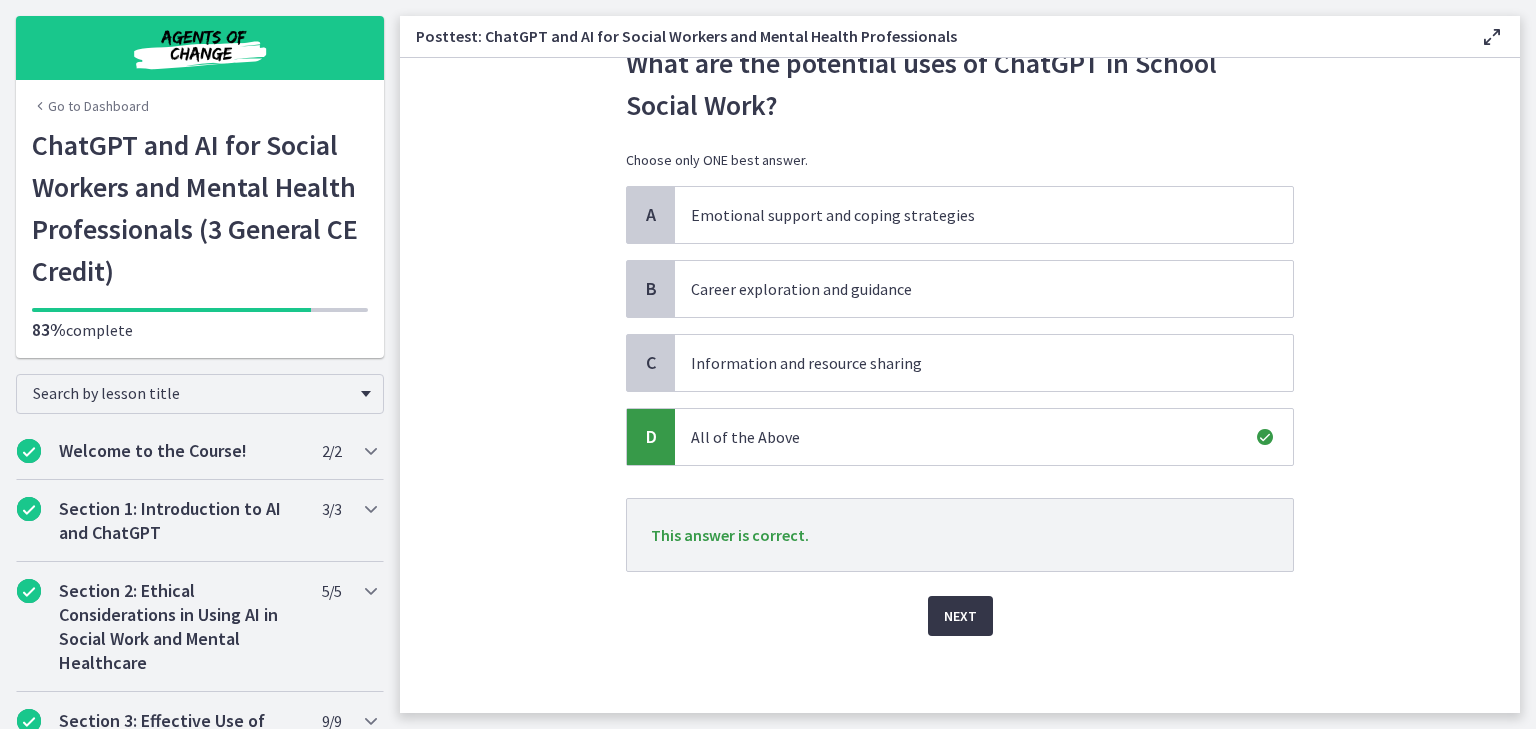 click on "Next" at bounding box center (960, 616) 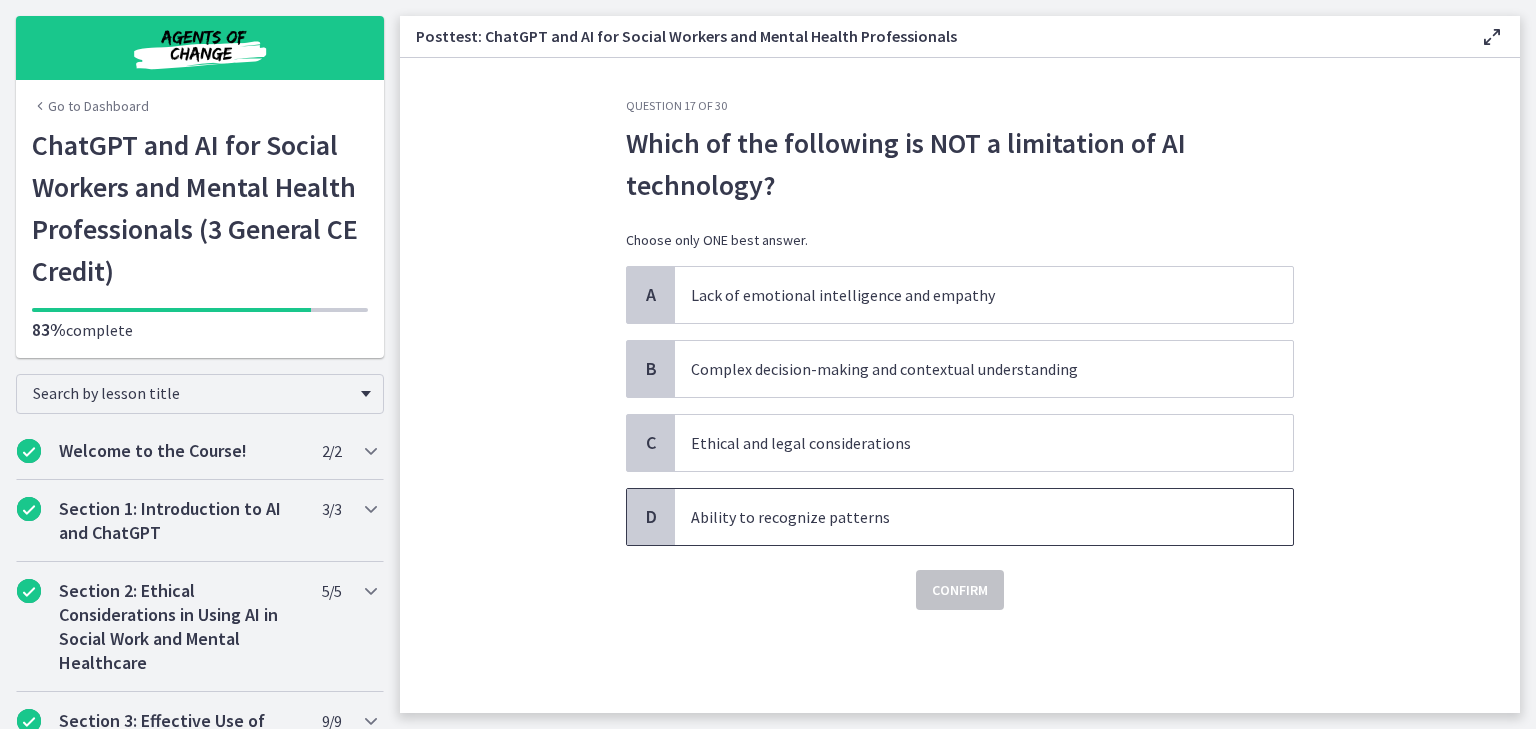 click on "Ability to recognize patterns" at bounding box center [964, 517] 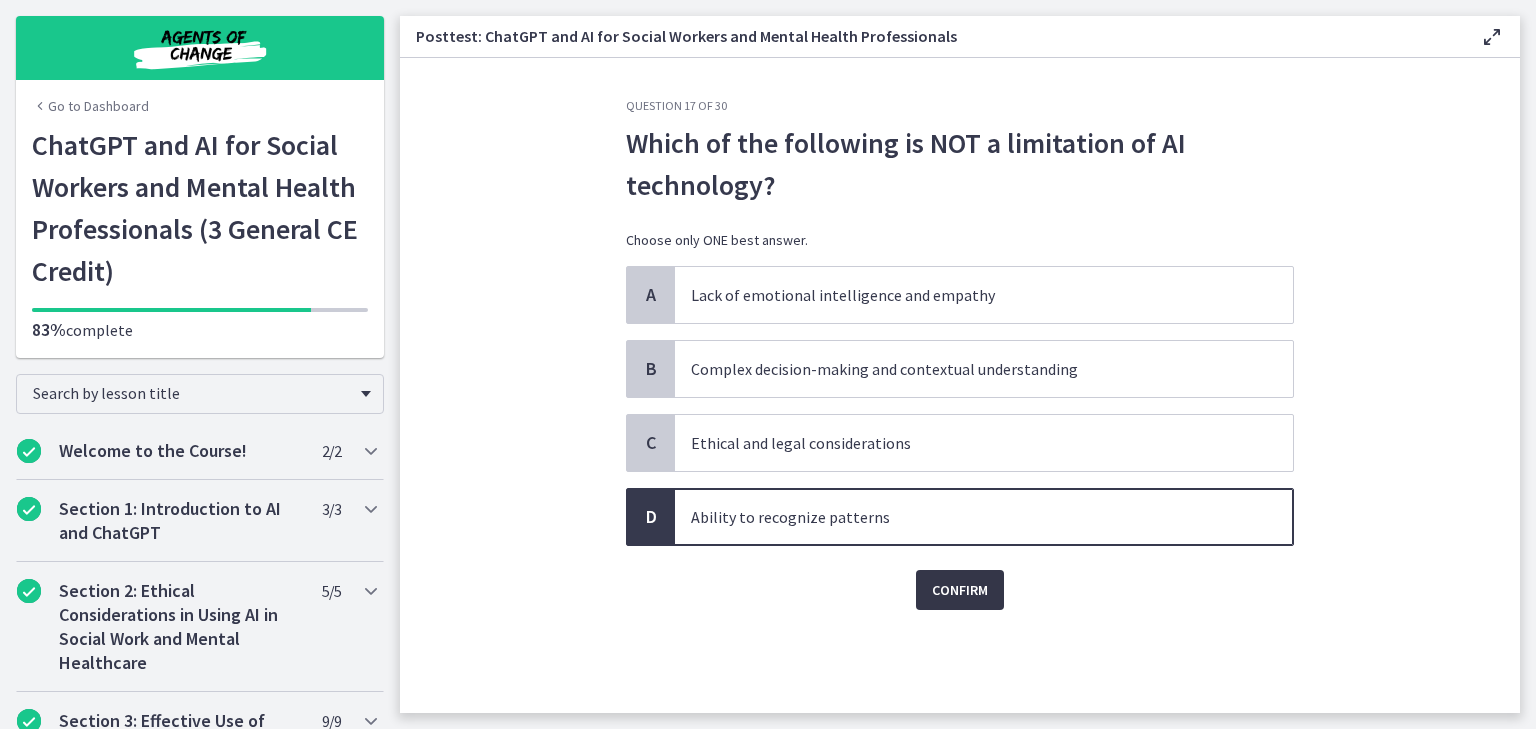 click on "Confirm" at bounding box center (960, 590) 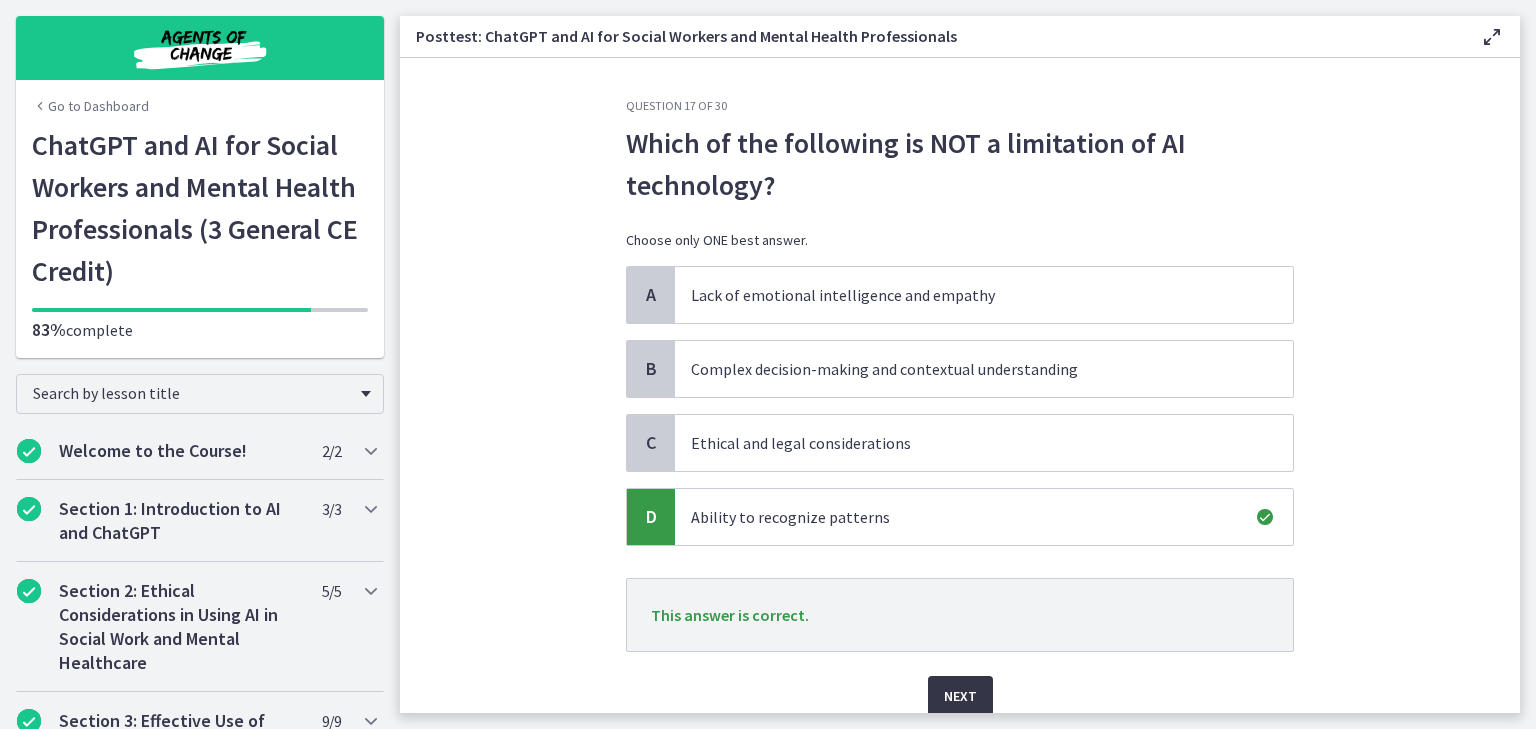 click on "Next" at bounding box center [960, 696] 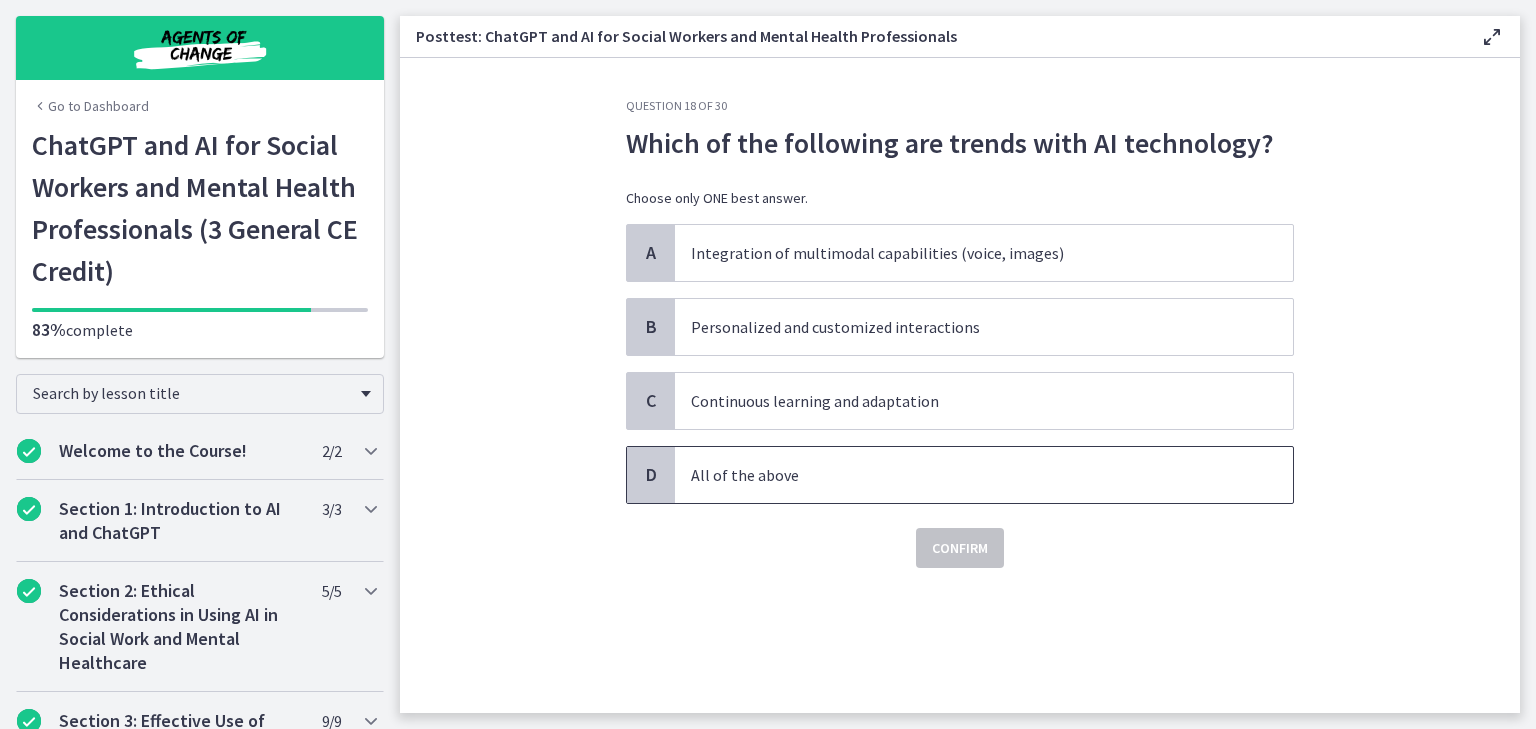 click on "All of the above" at bounding box center [964, 475] 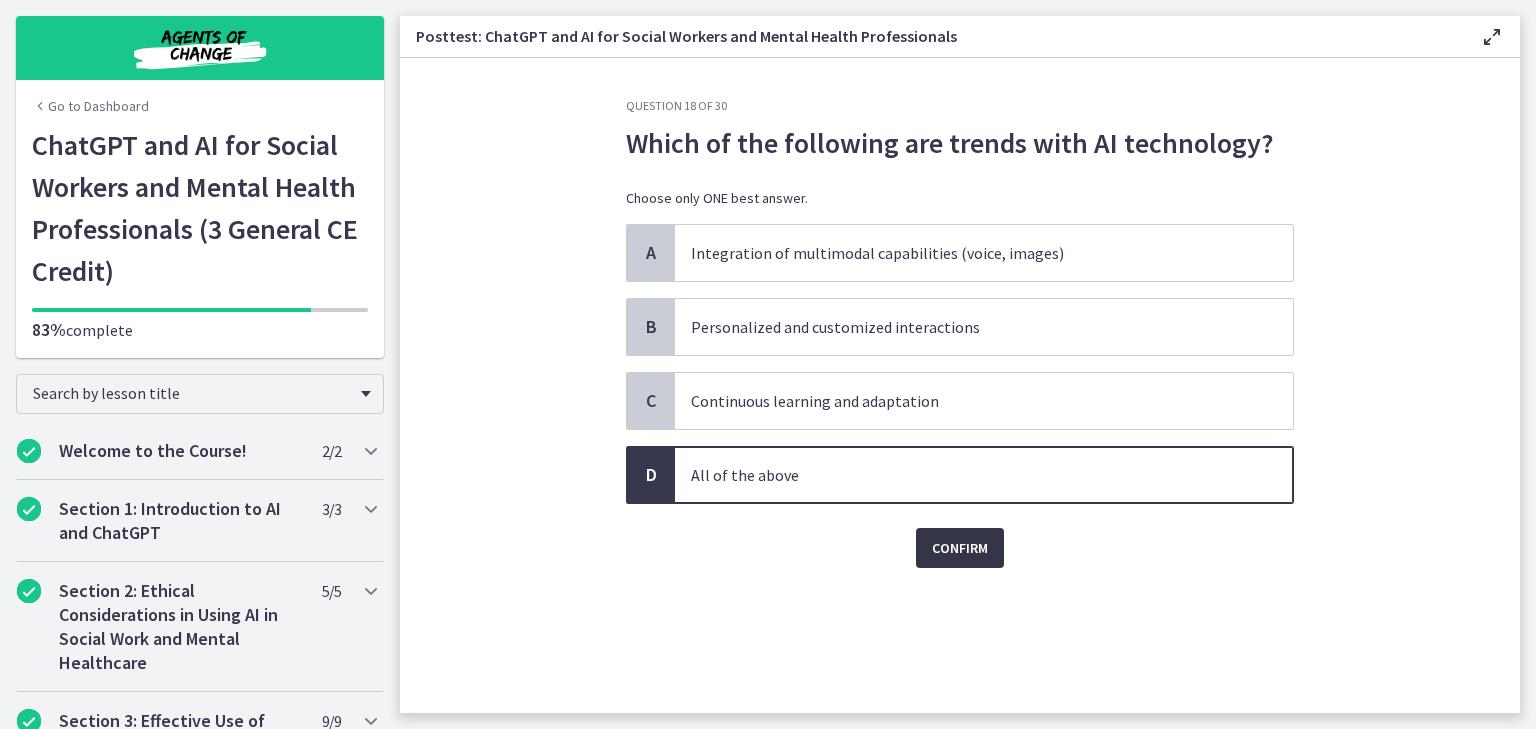 click on "Confirm" at bounding box center [960, 548] 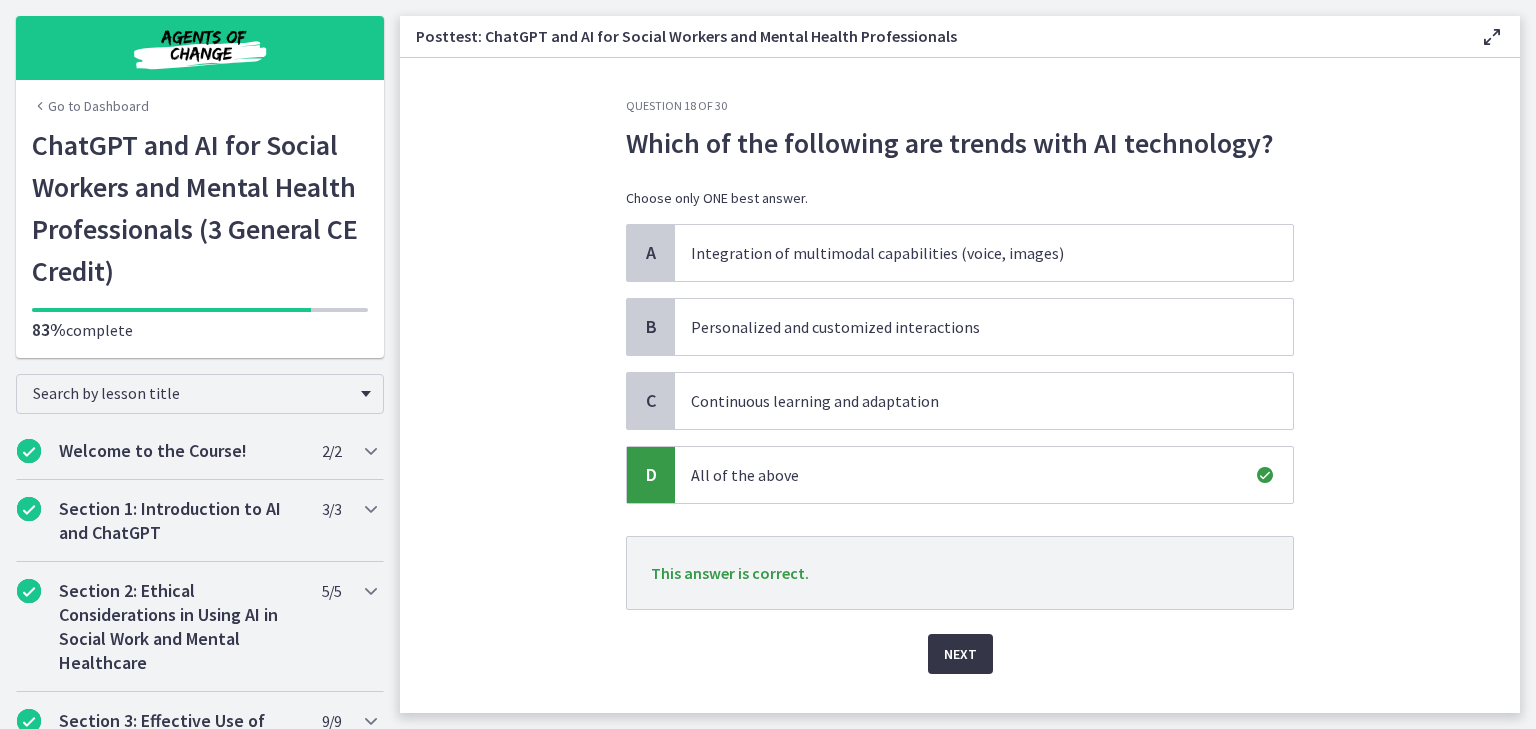click on "Next" at bounding box center (960, 654) 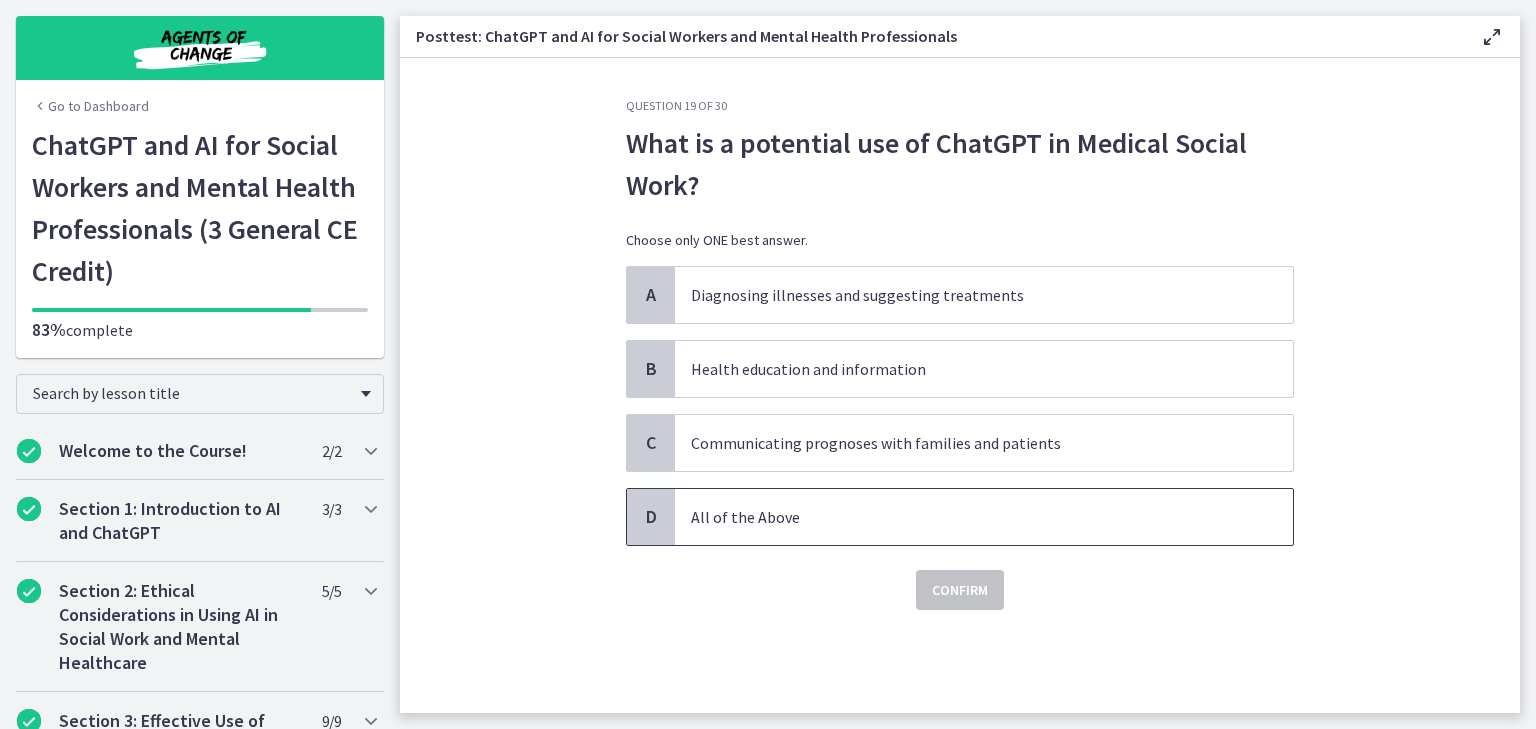 click on "All of the Above" at bounding box center [964, 517] 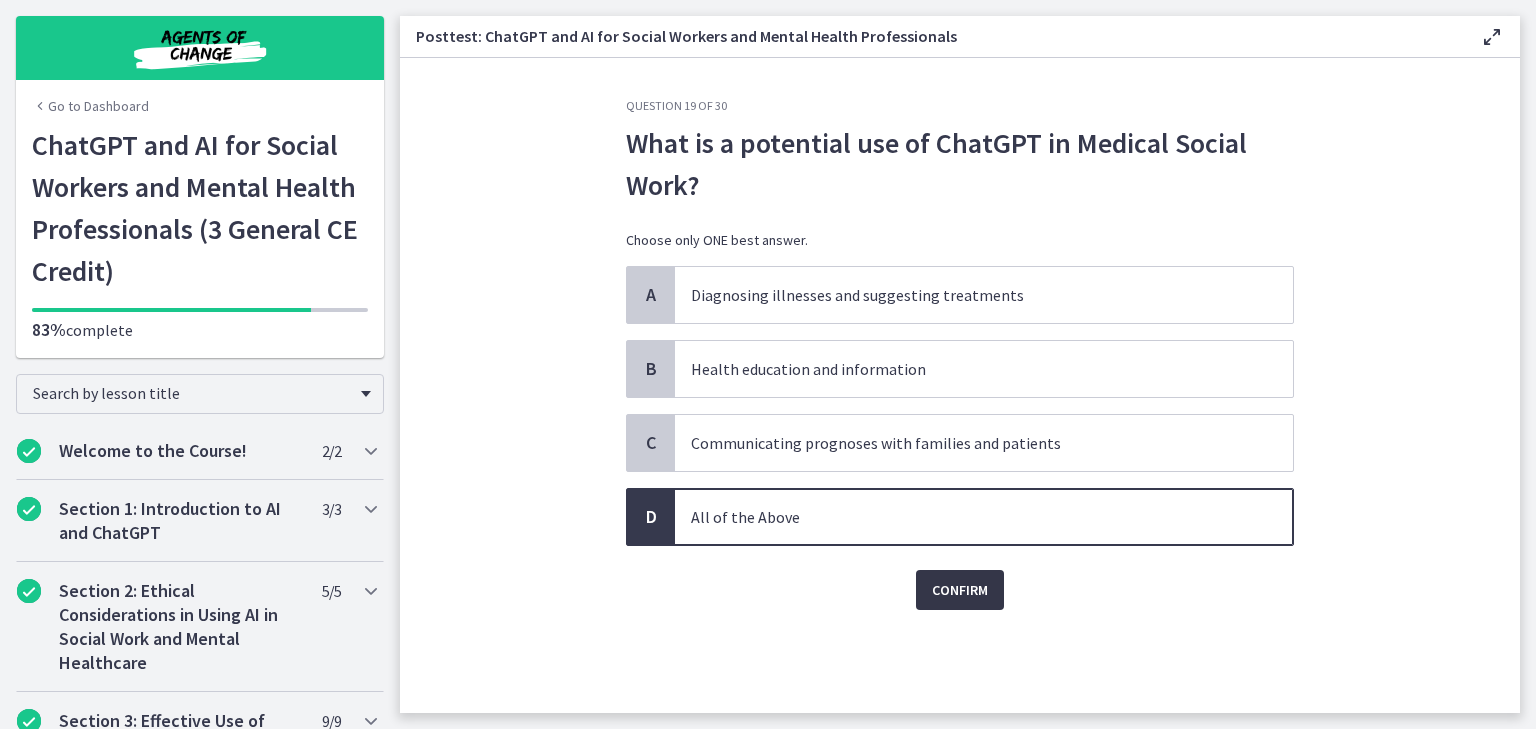 click on "Confirm" at bounding box center (960, 590) 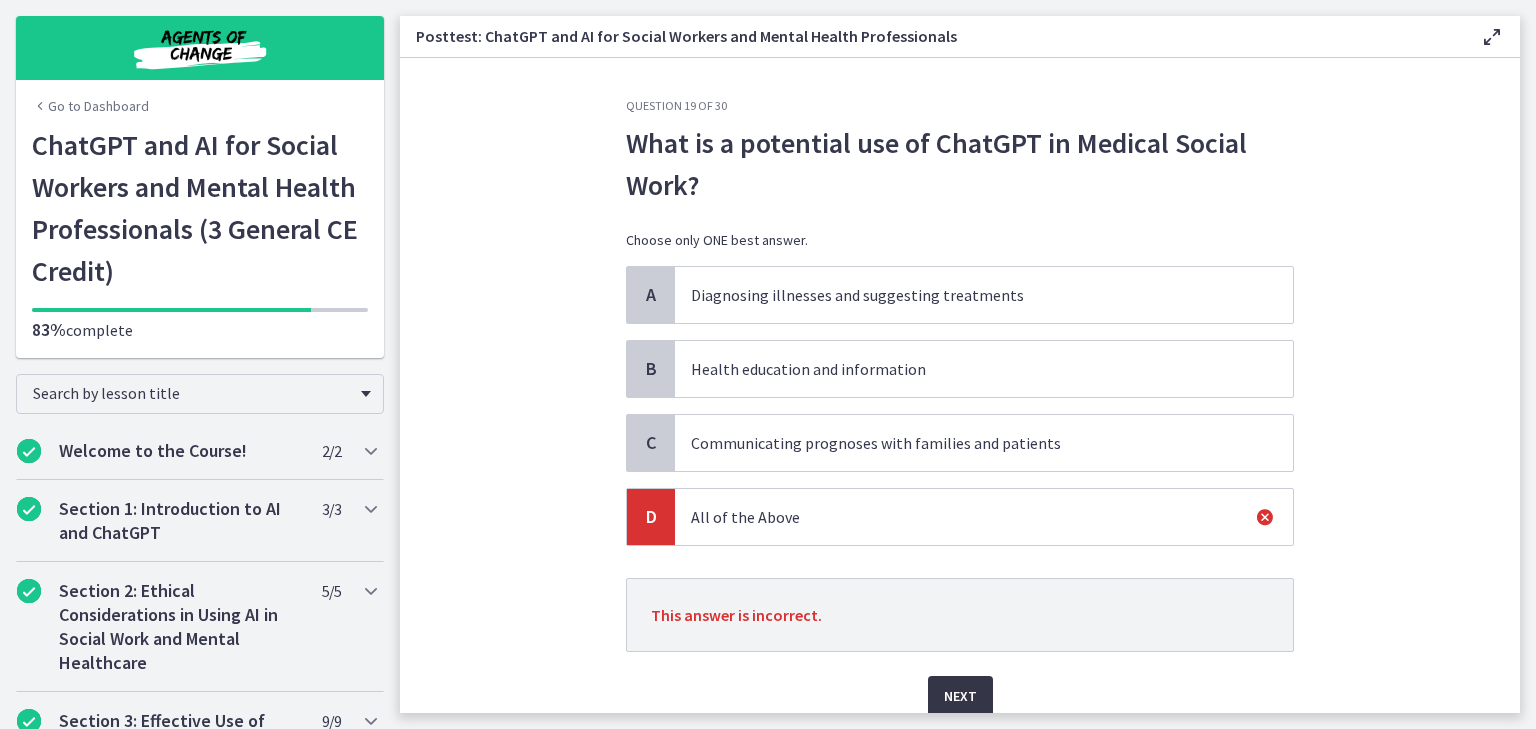 click on "Next" at bounding box center [960, 696] 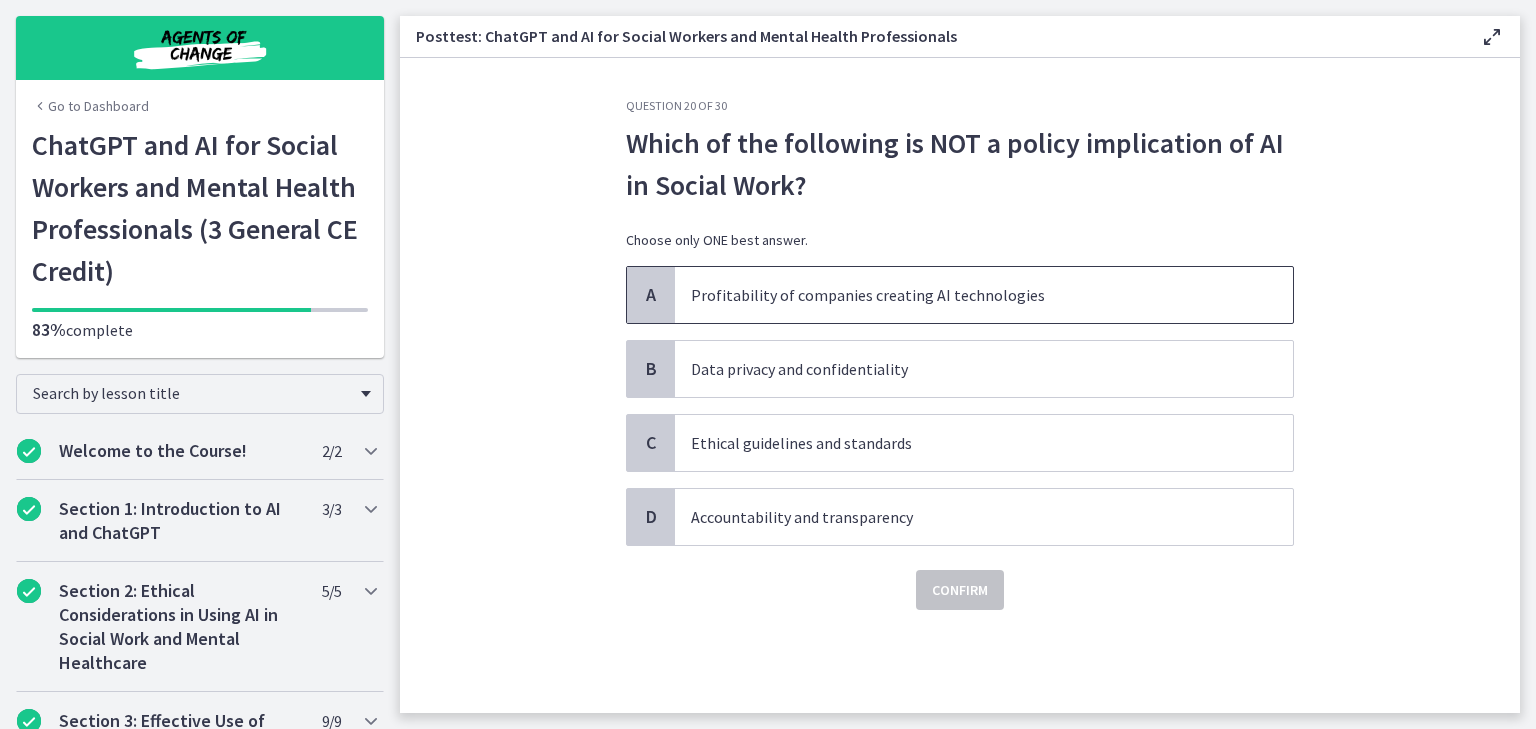 click on "Profitability of companies creating AI technologies" at bounding box center [964, 295] 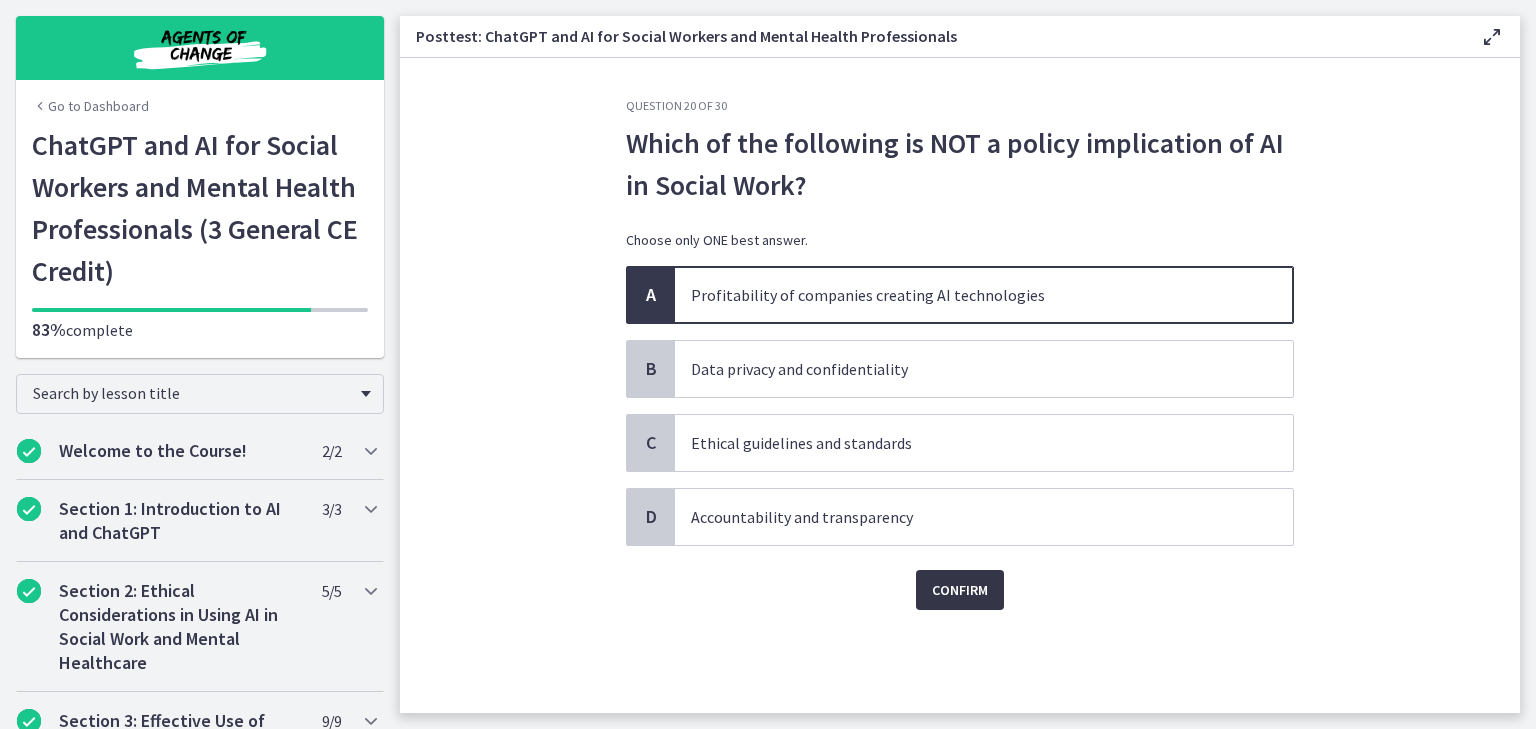 click on "Confirm" at bounding box center [960, 590] 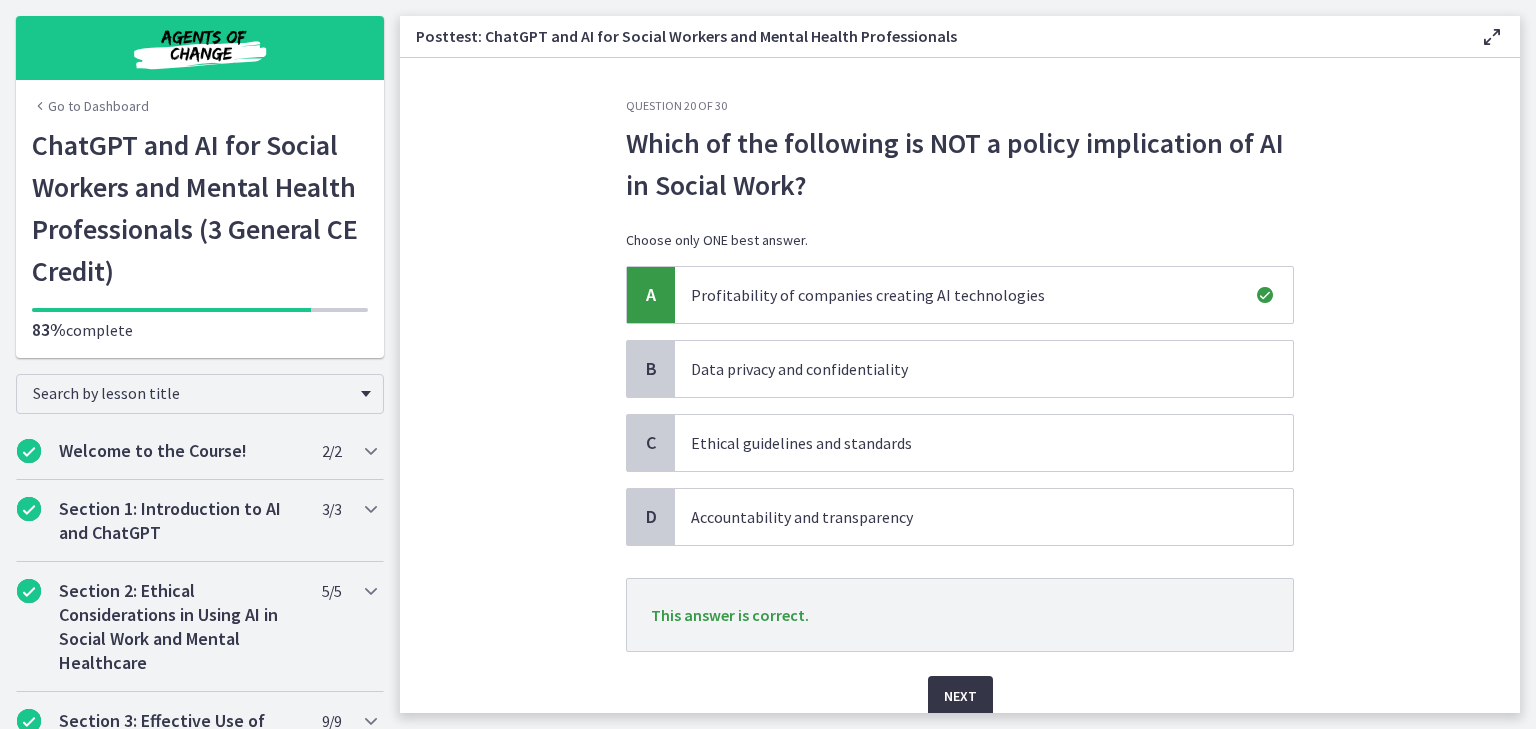 click on "Next" at bounding box center (960, 696) 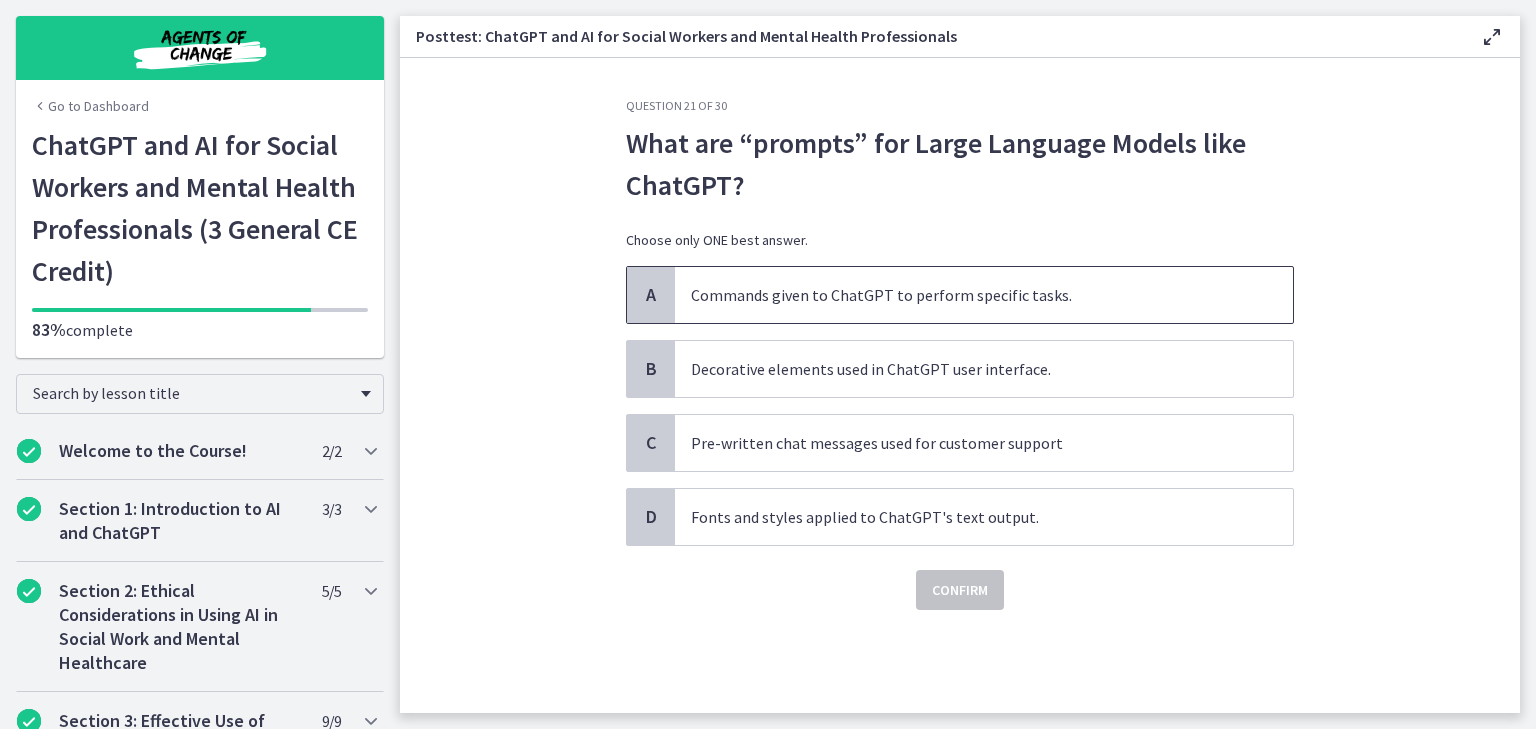 click on "Commands given to ChatGPT to perform specific tasks." at bounding box center [964, 295] 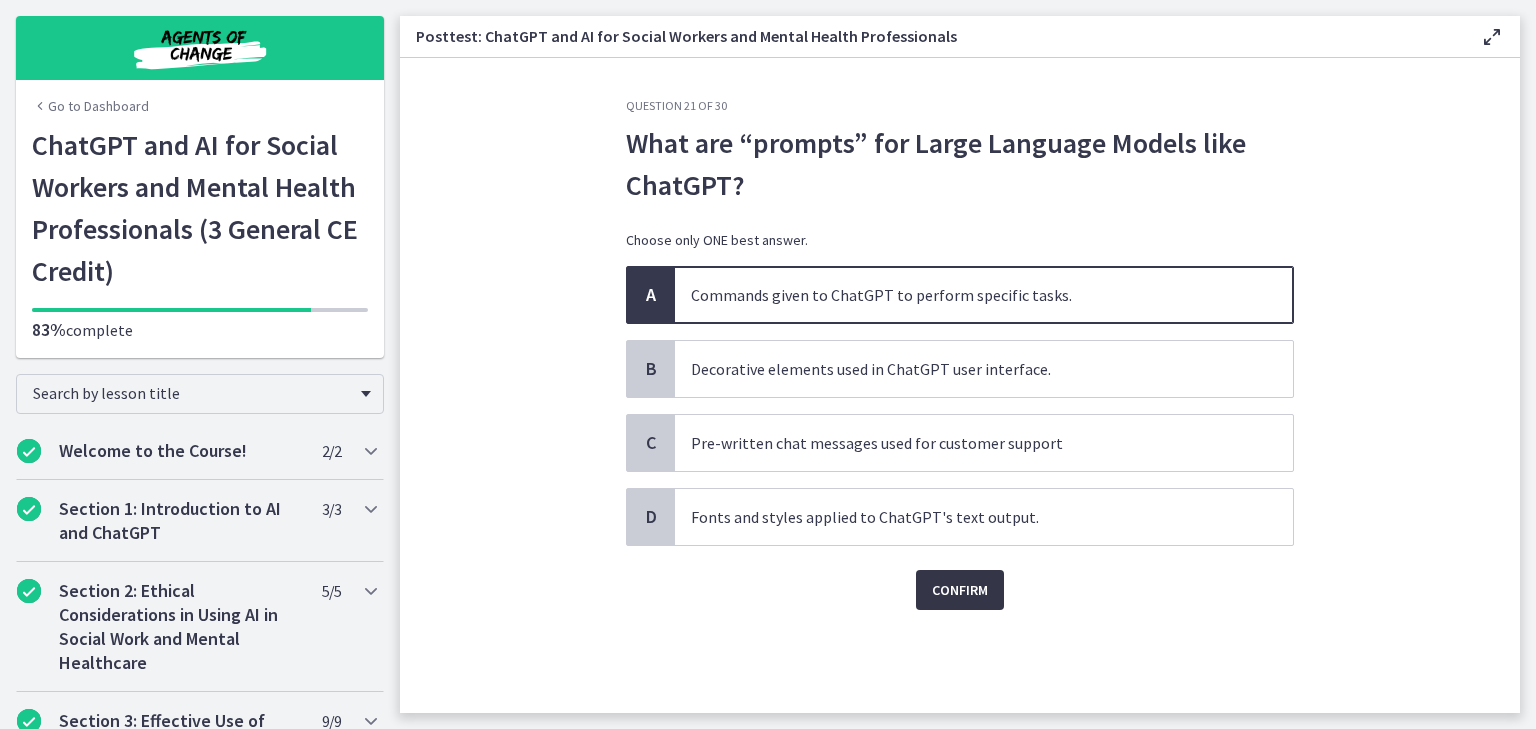 click on "Confirm" at bounding box center (960, 590) 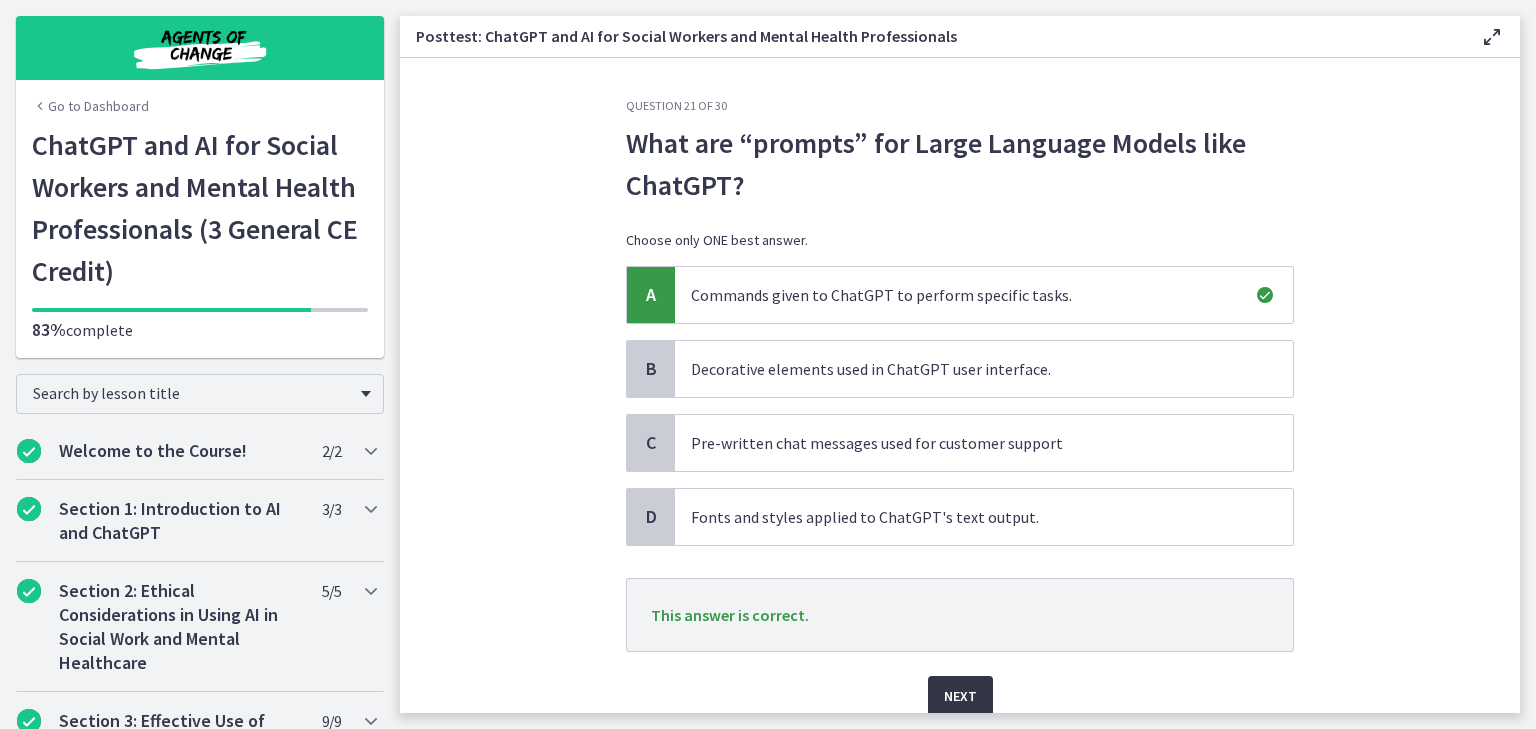 scroll, scrollTop: 80, scrollLeft: 0, axis: vertical 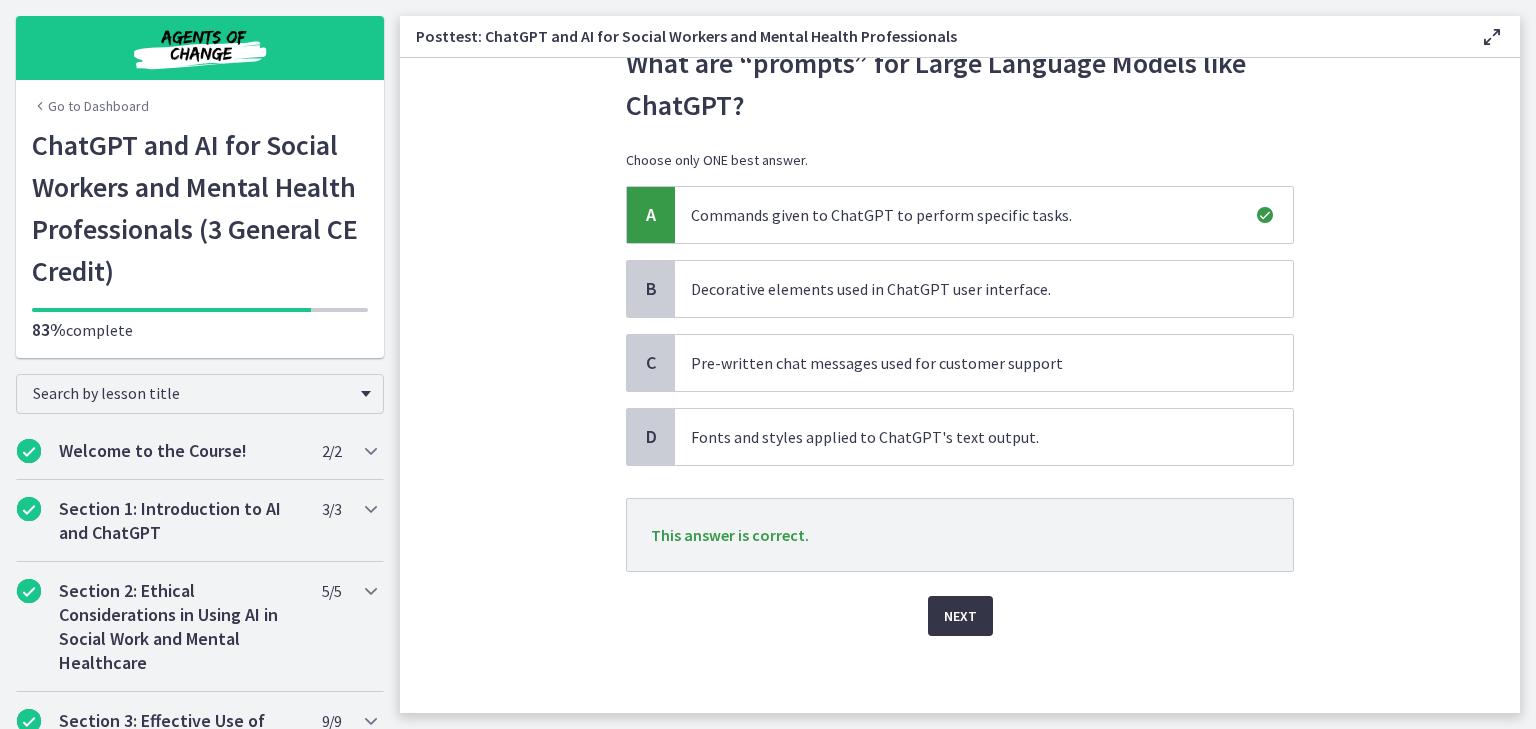 click on "Next" at bounding box center [960, 616] 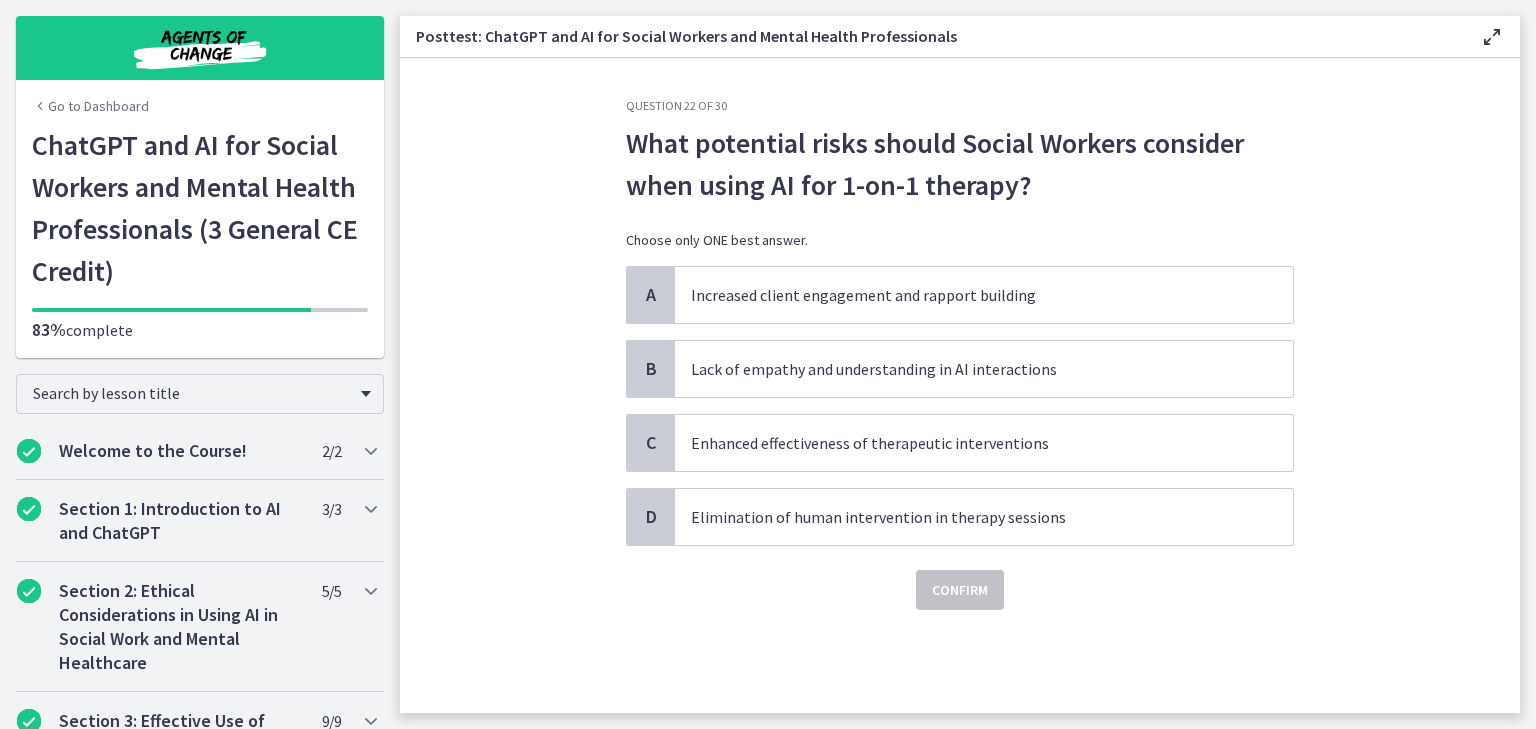 scroll, scrollTop: 0, scrollLeft: 0, axis: both 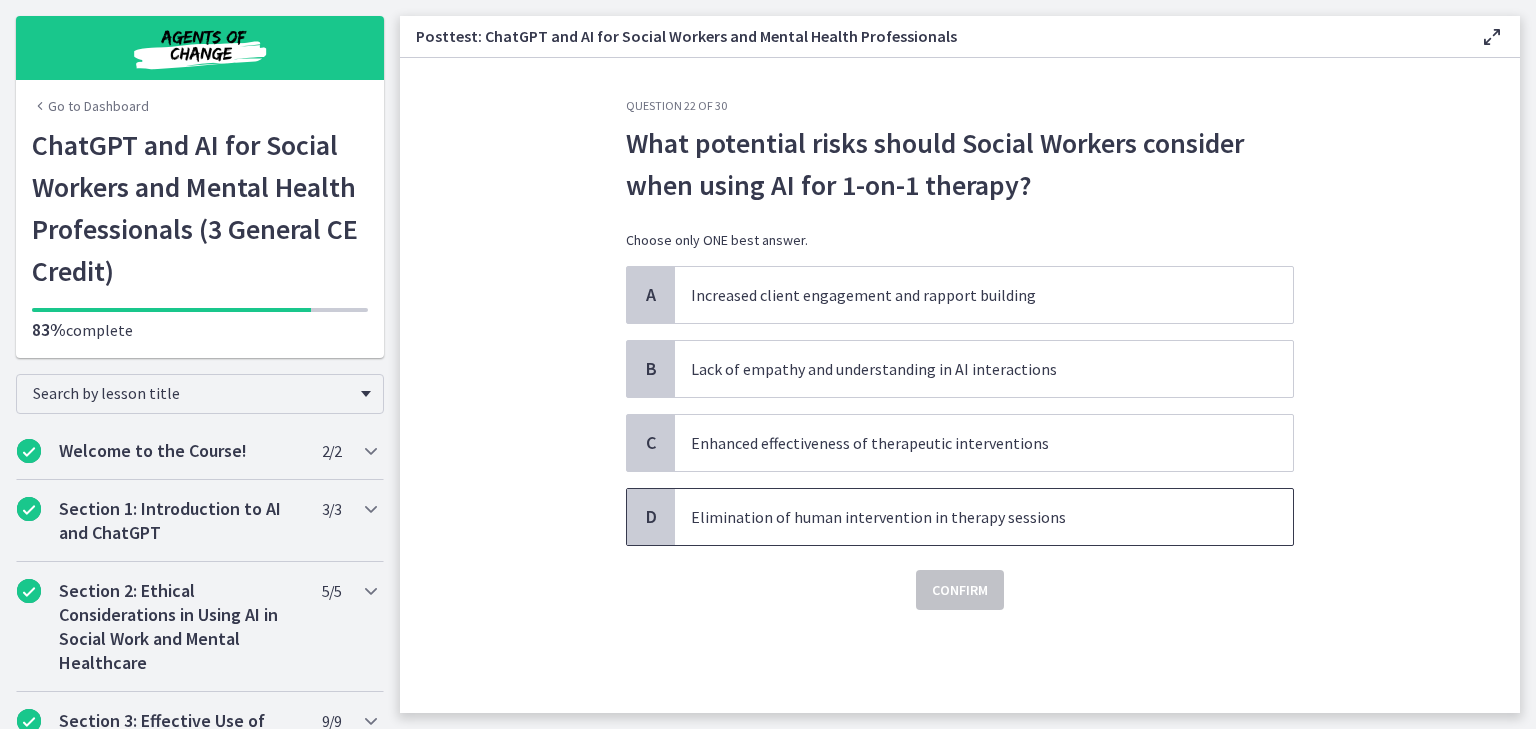 click on "Elimination of human intervention in therapy sessions" at bounding box center [964, 517] 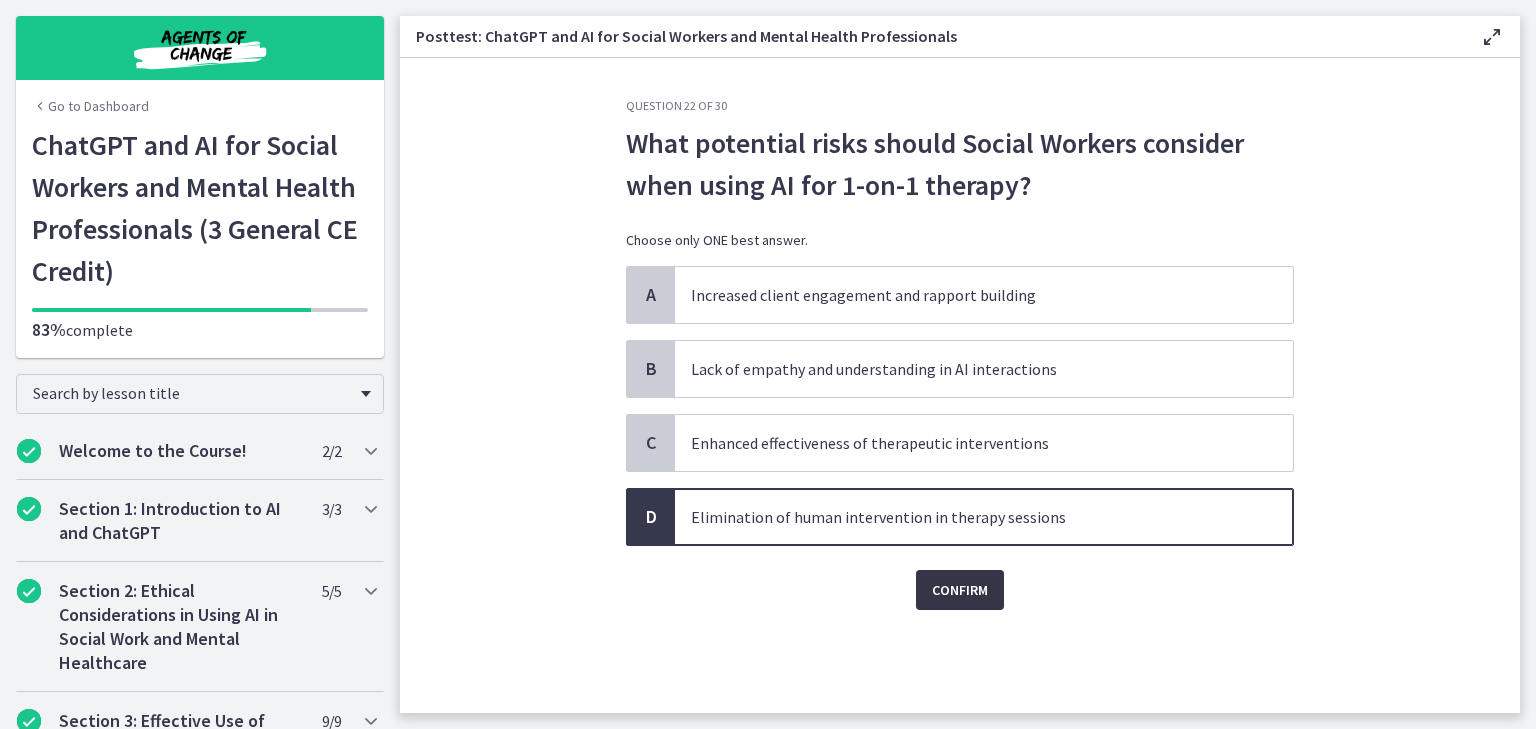 click on "Confirm" at bounding box center (960, 590) 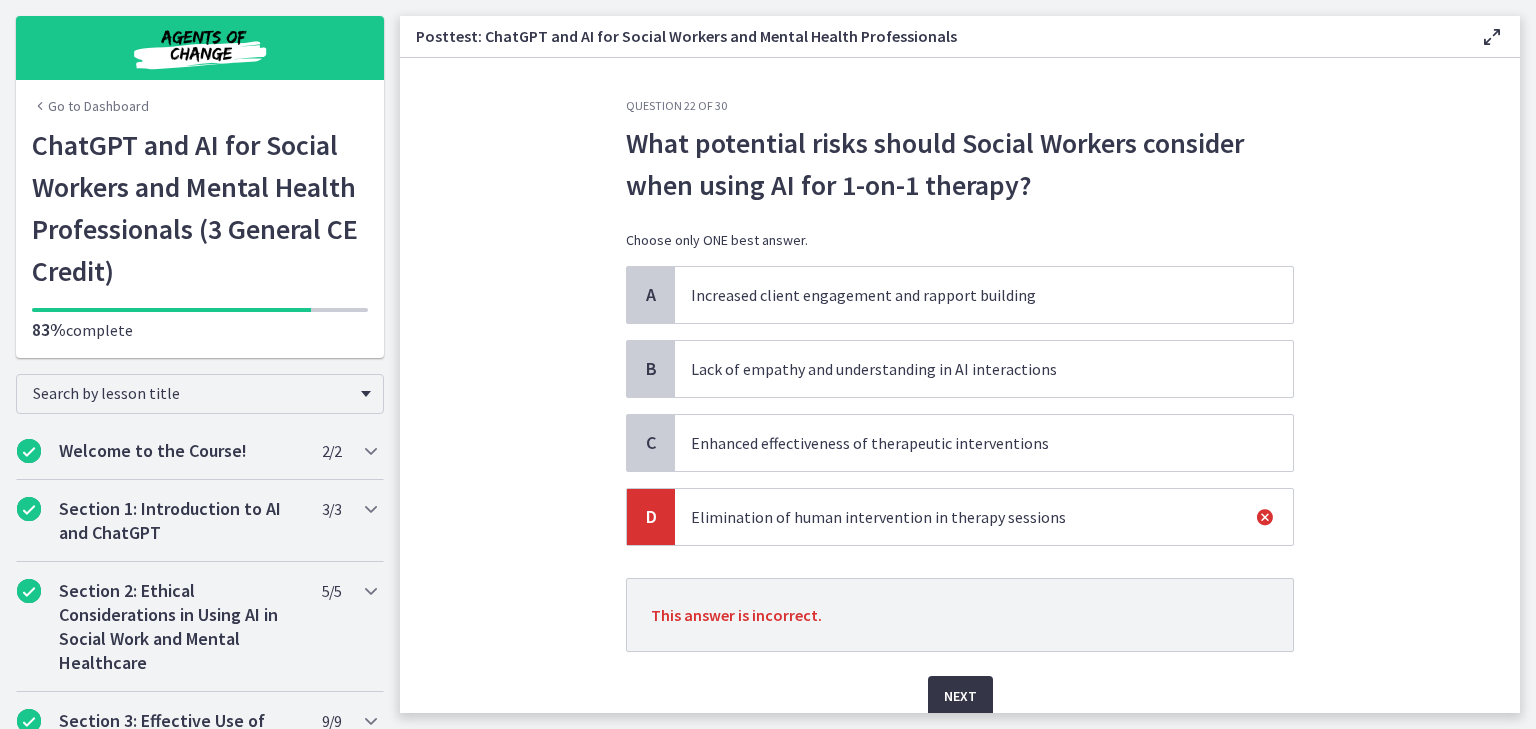 click on "Next" at bounding box center (960, 696) 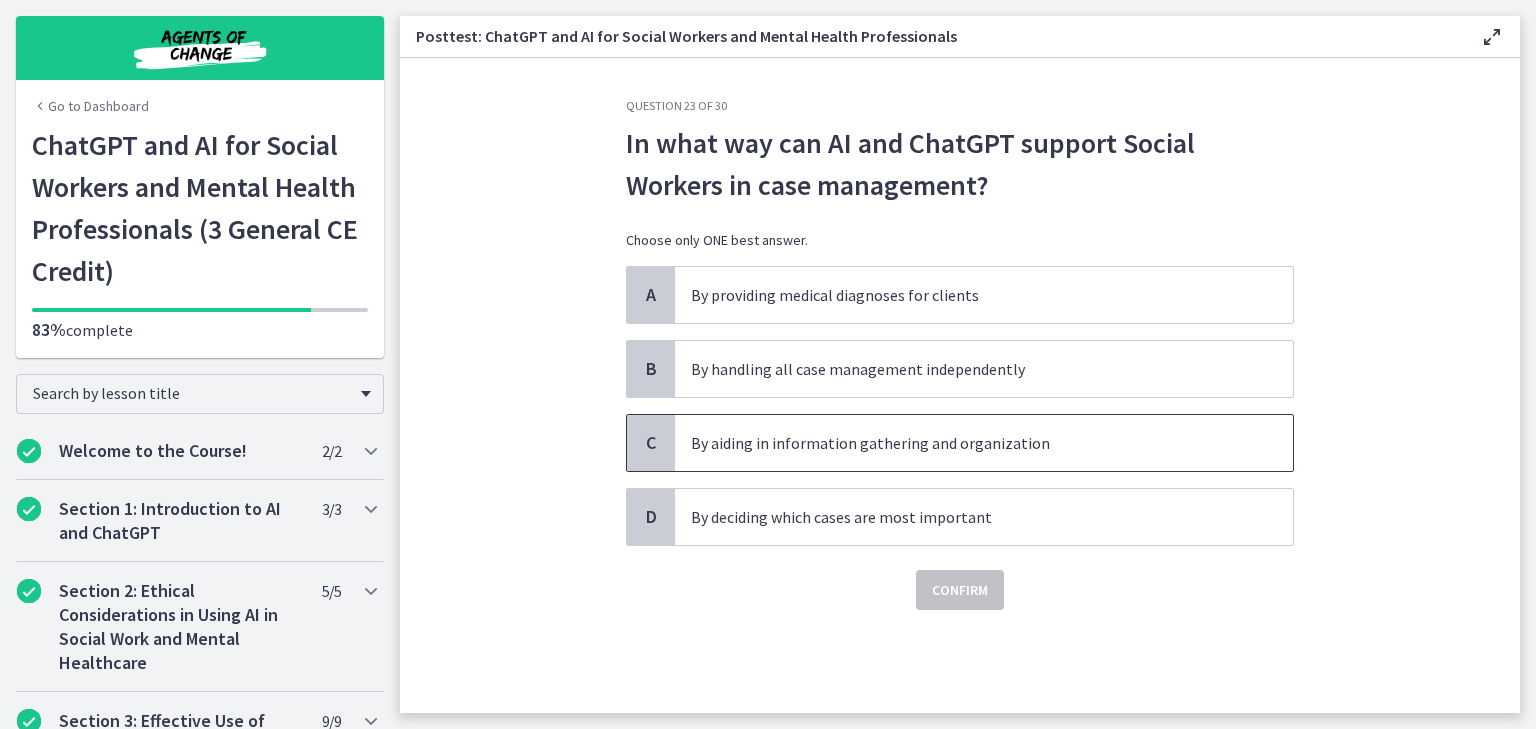 click on "By aiding in information gathering and organization" at bounding box center (964, 443) 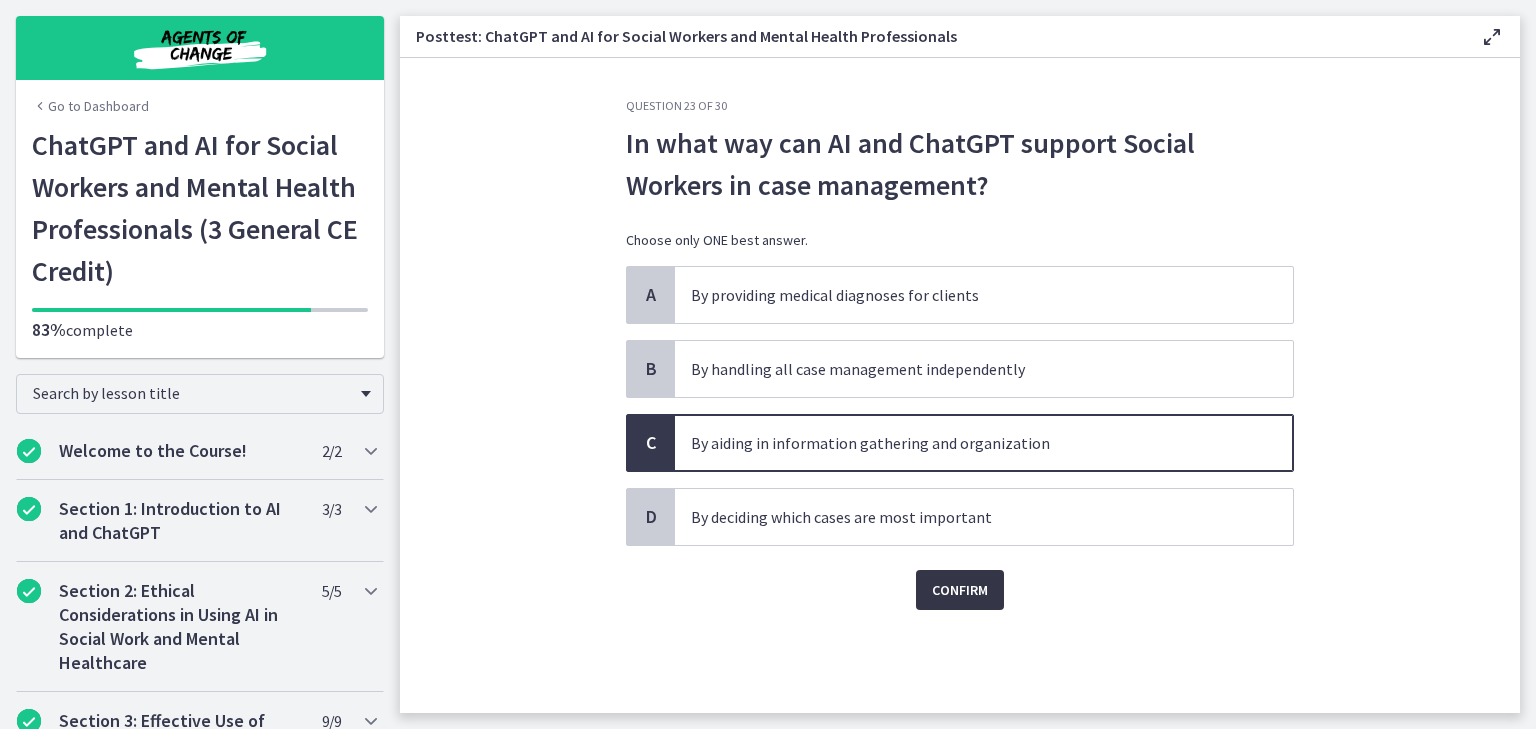 click on "Confirm" at bounding box center [960, 590] 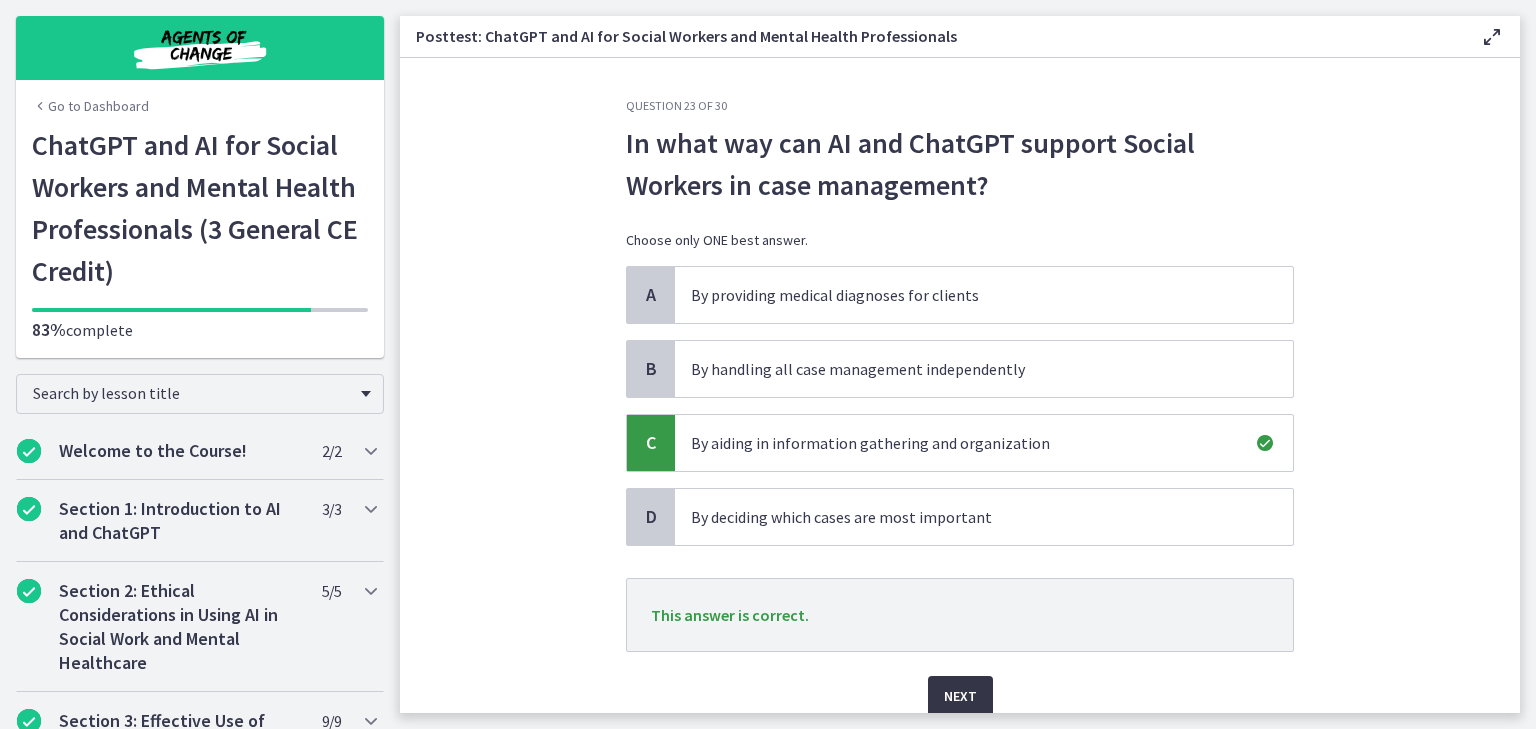 click on "Next" at bounding box center (960, 696) 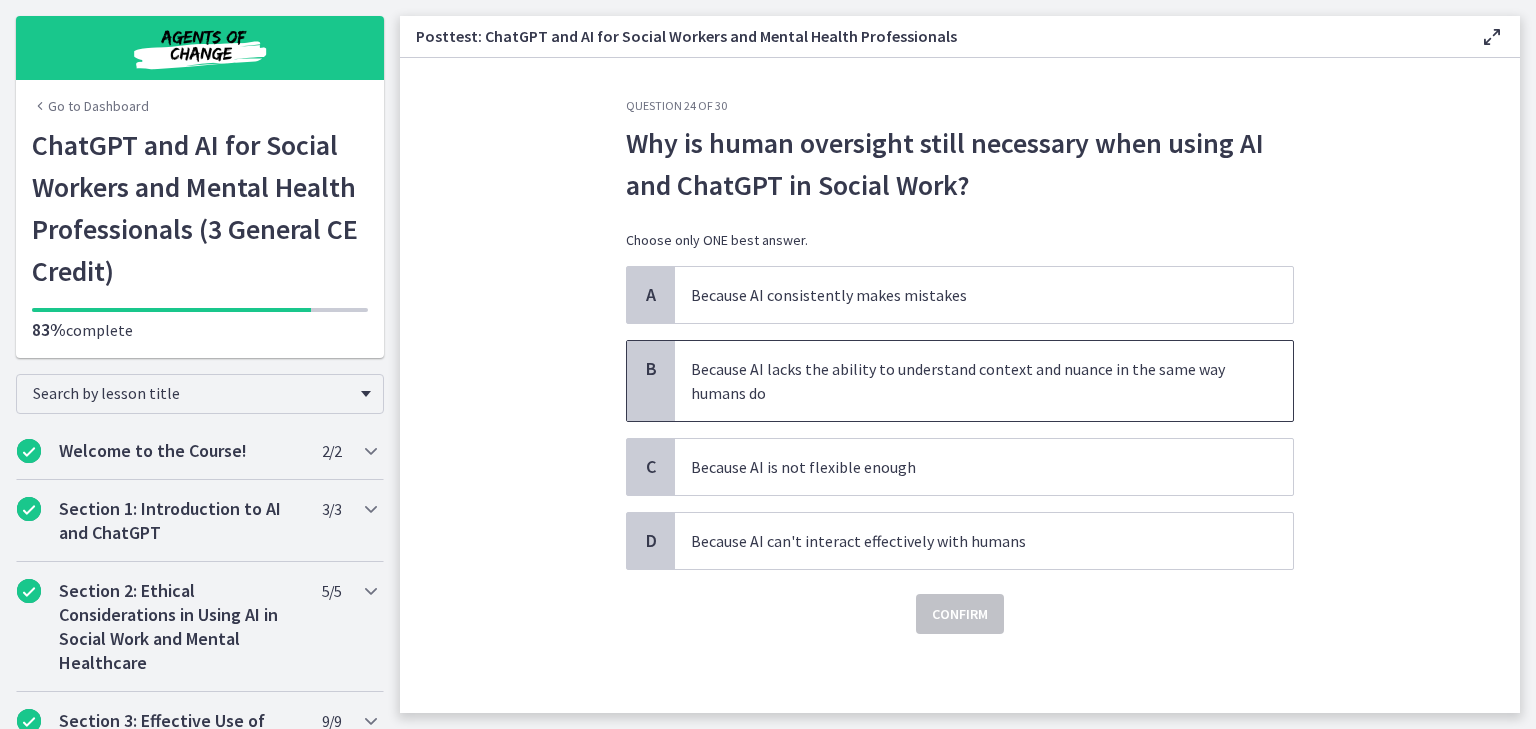 click on "Because AI lacks the ability to understand context and nuance in the same way humans do" at bounding box center (964, 381) 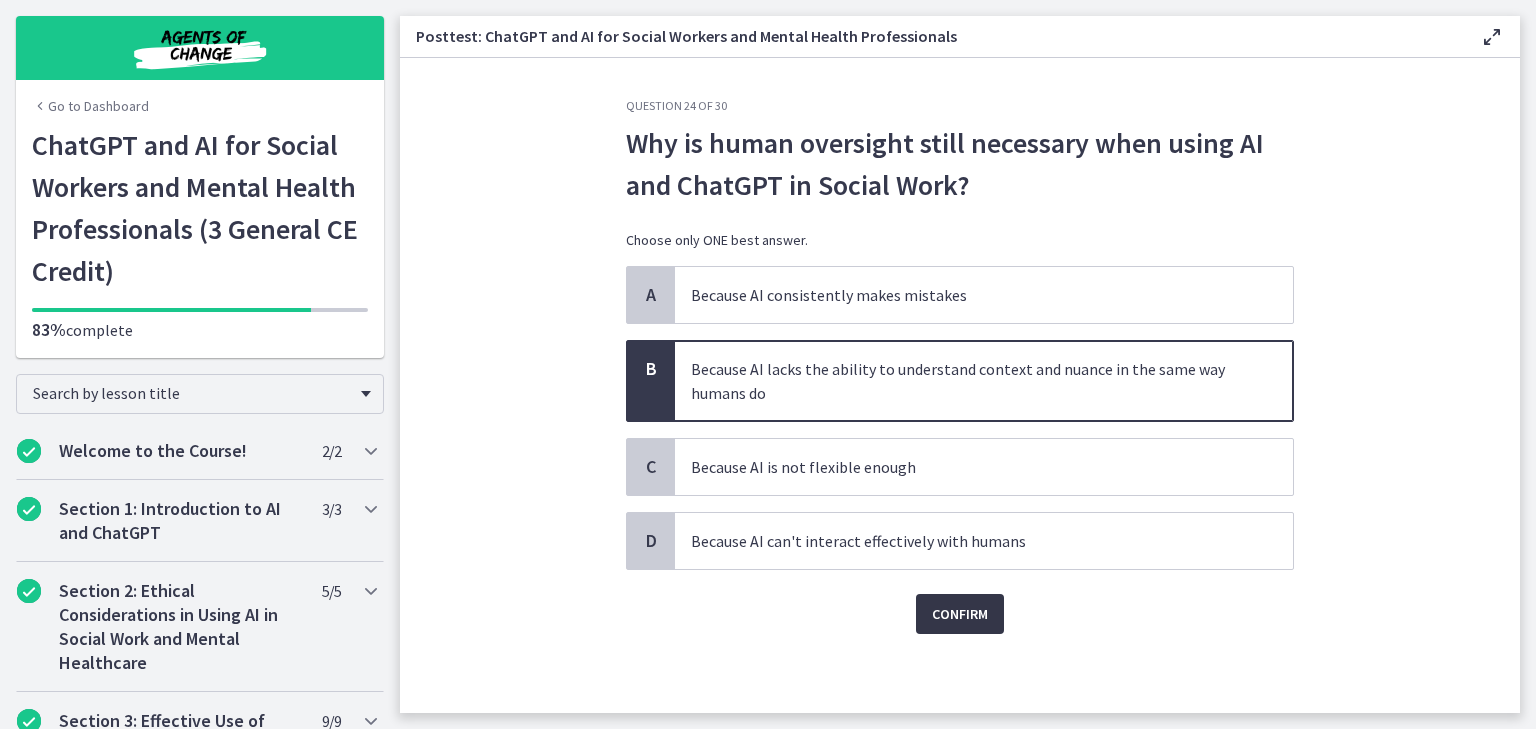 click on "Confirm" at bounding box center [960, 614] 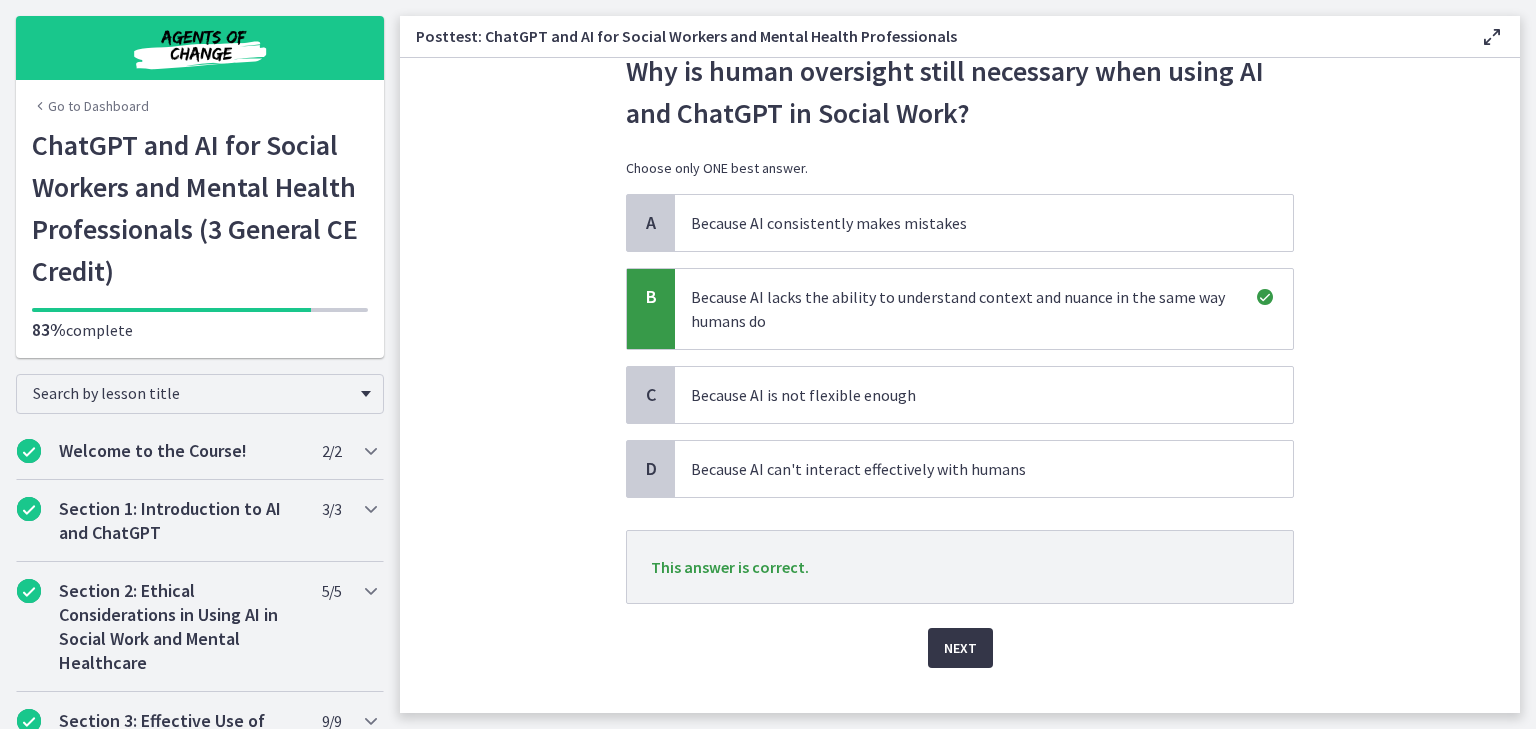 scroll, scrollTop: 104, scrollLeft: 0, axis: vertical 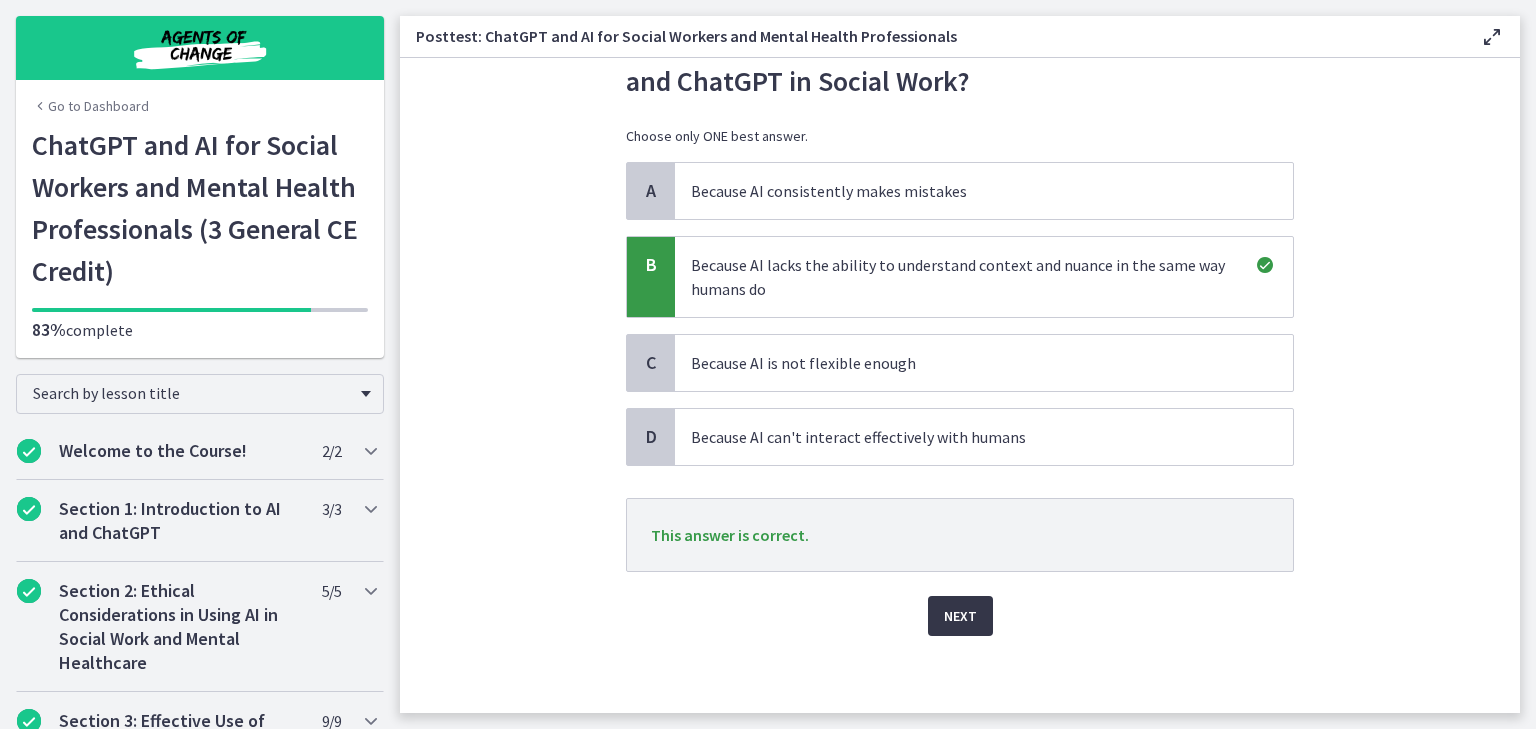 click on "Next" at bounding box center (960, 616) 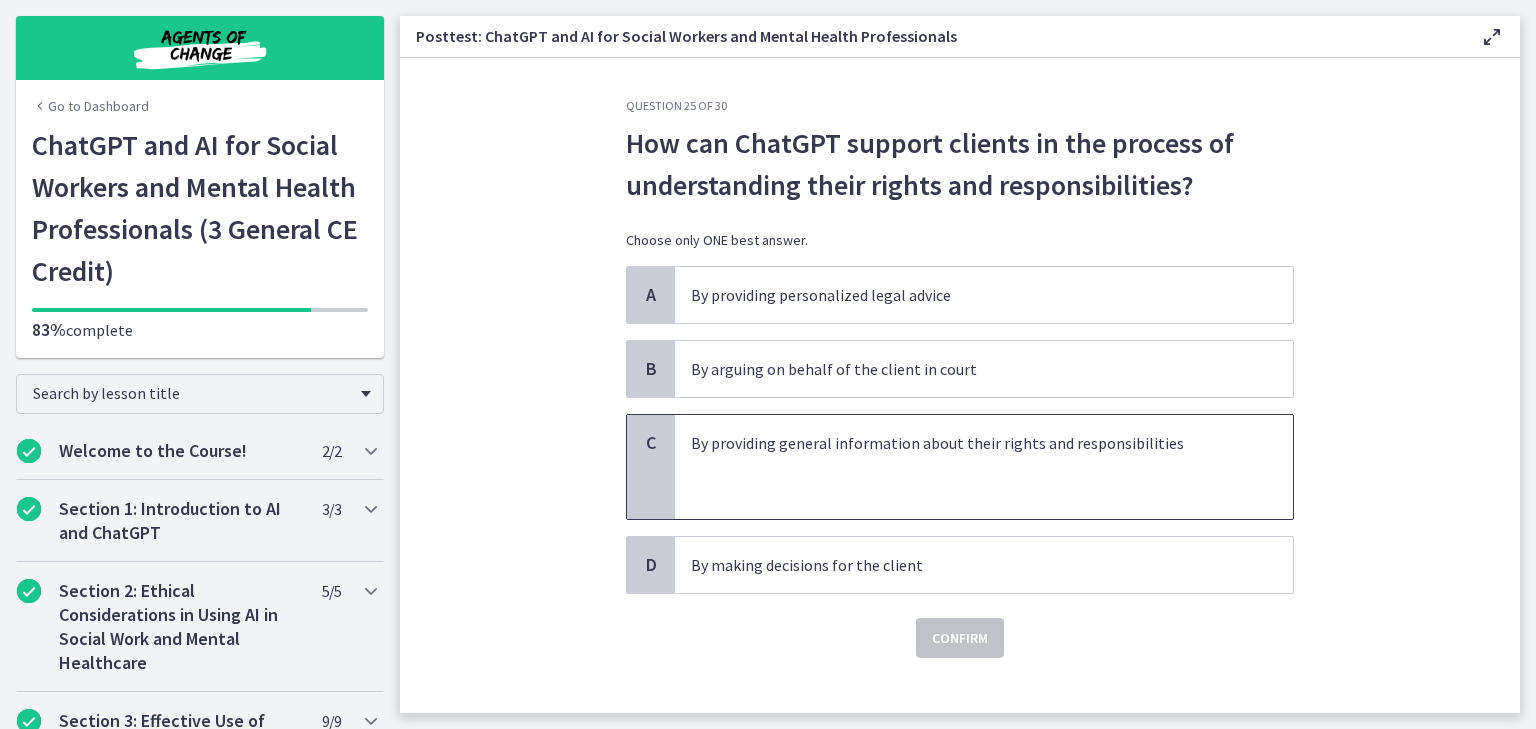 click at bounding box center [964, 491] 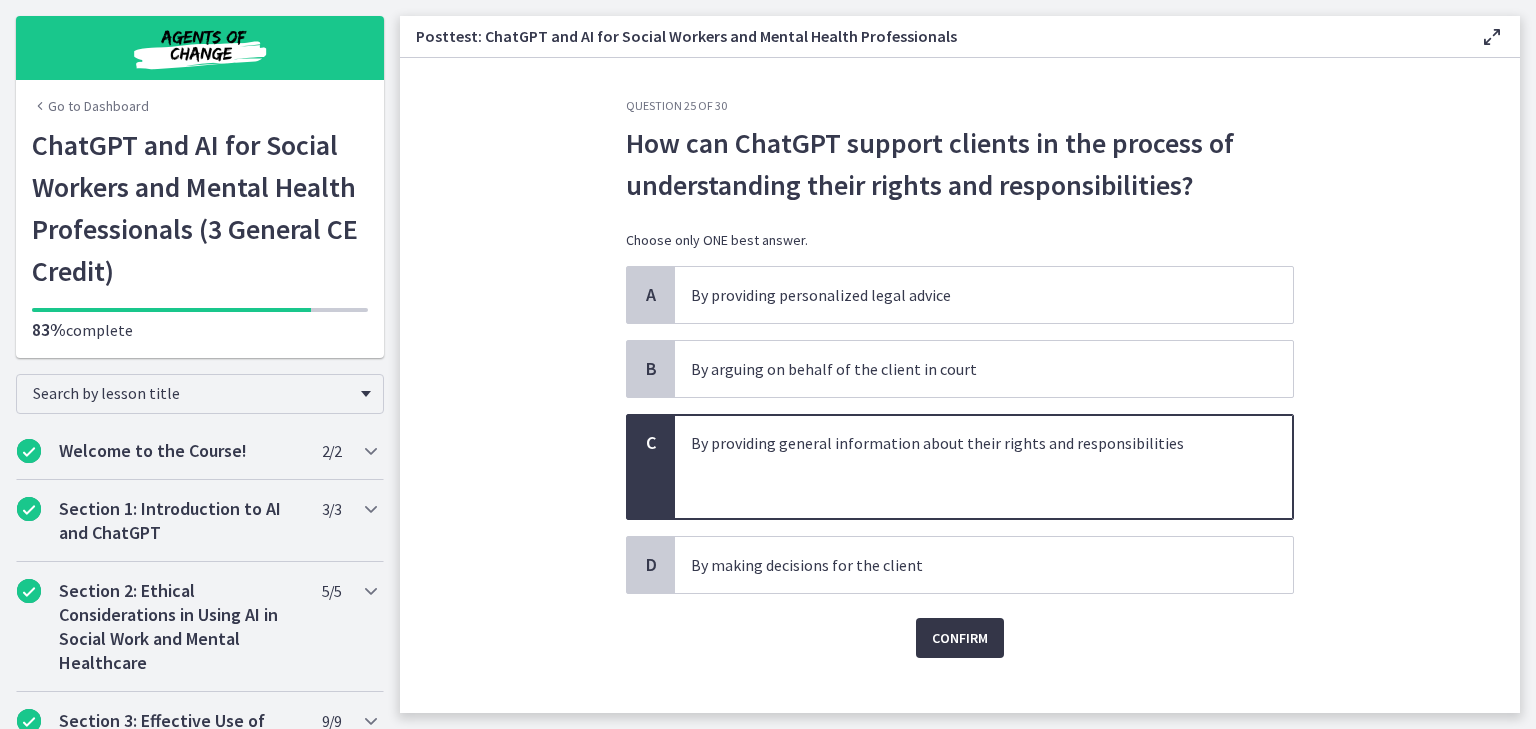 click on "Confirm" at bounding box center [960, 638] 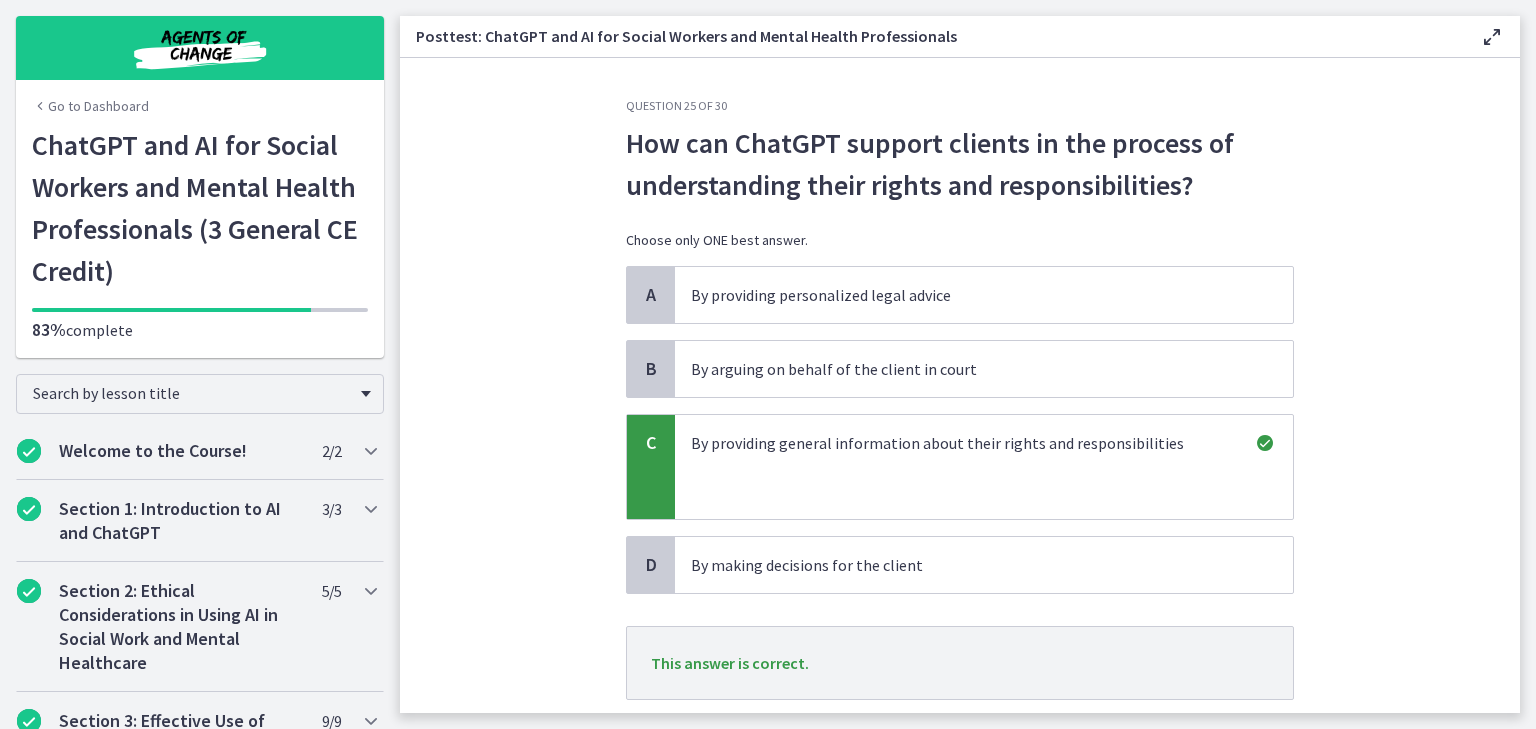 scroll, scrollTop: 128, scrollLeft: 0, axis: vertical 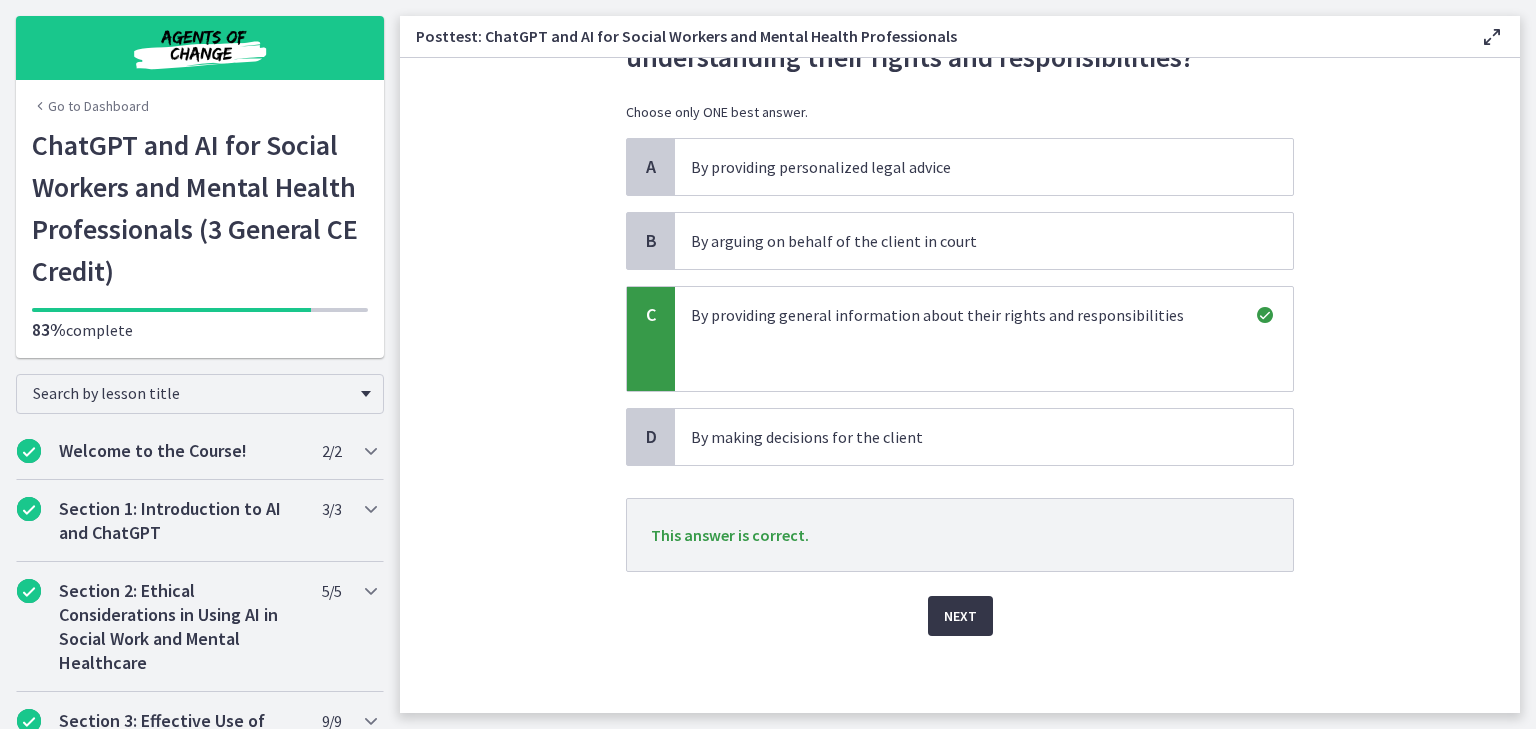 click on "Next" at bounding box center (960, 616) 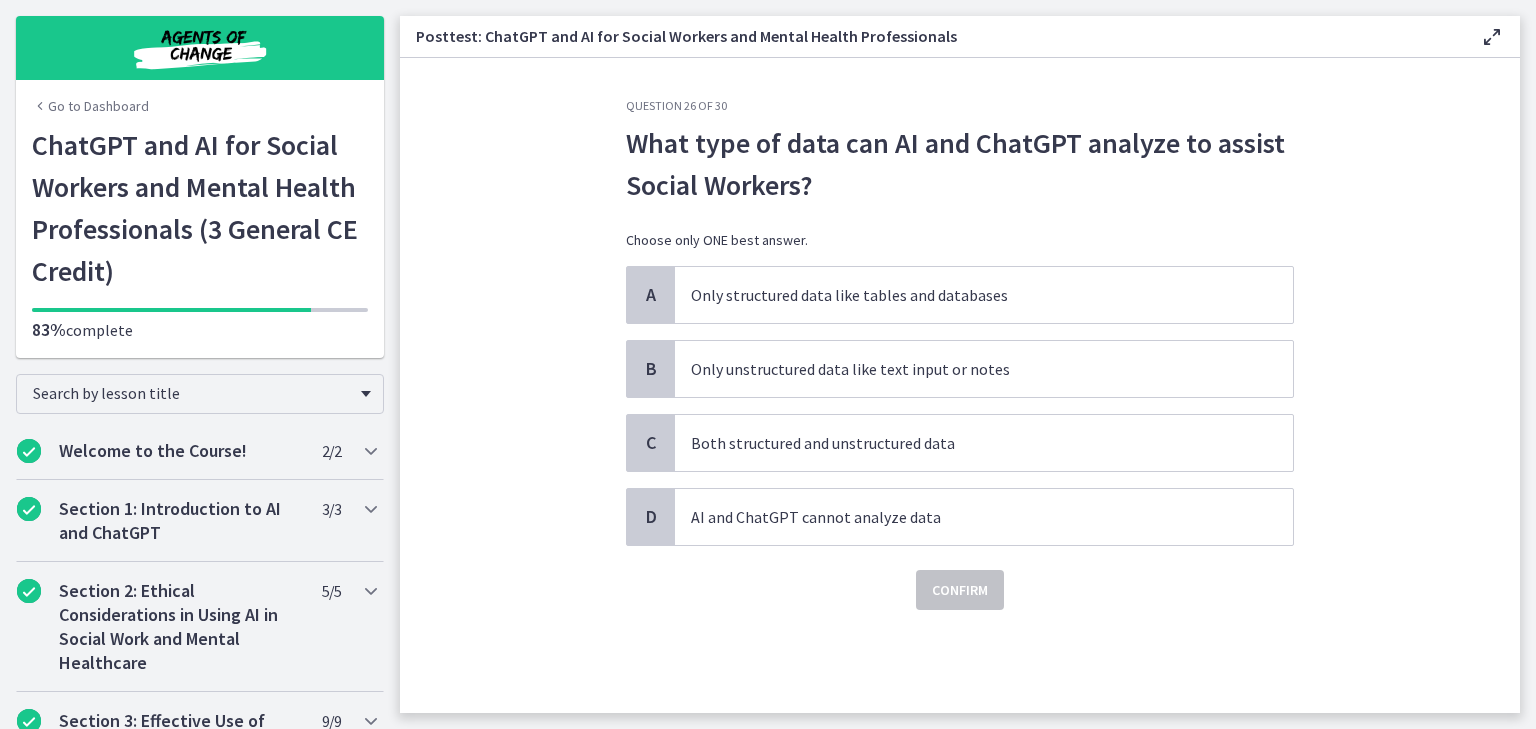 scroll, scrollTop: 0, scrollLeft: 0, axis: both 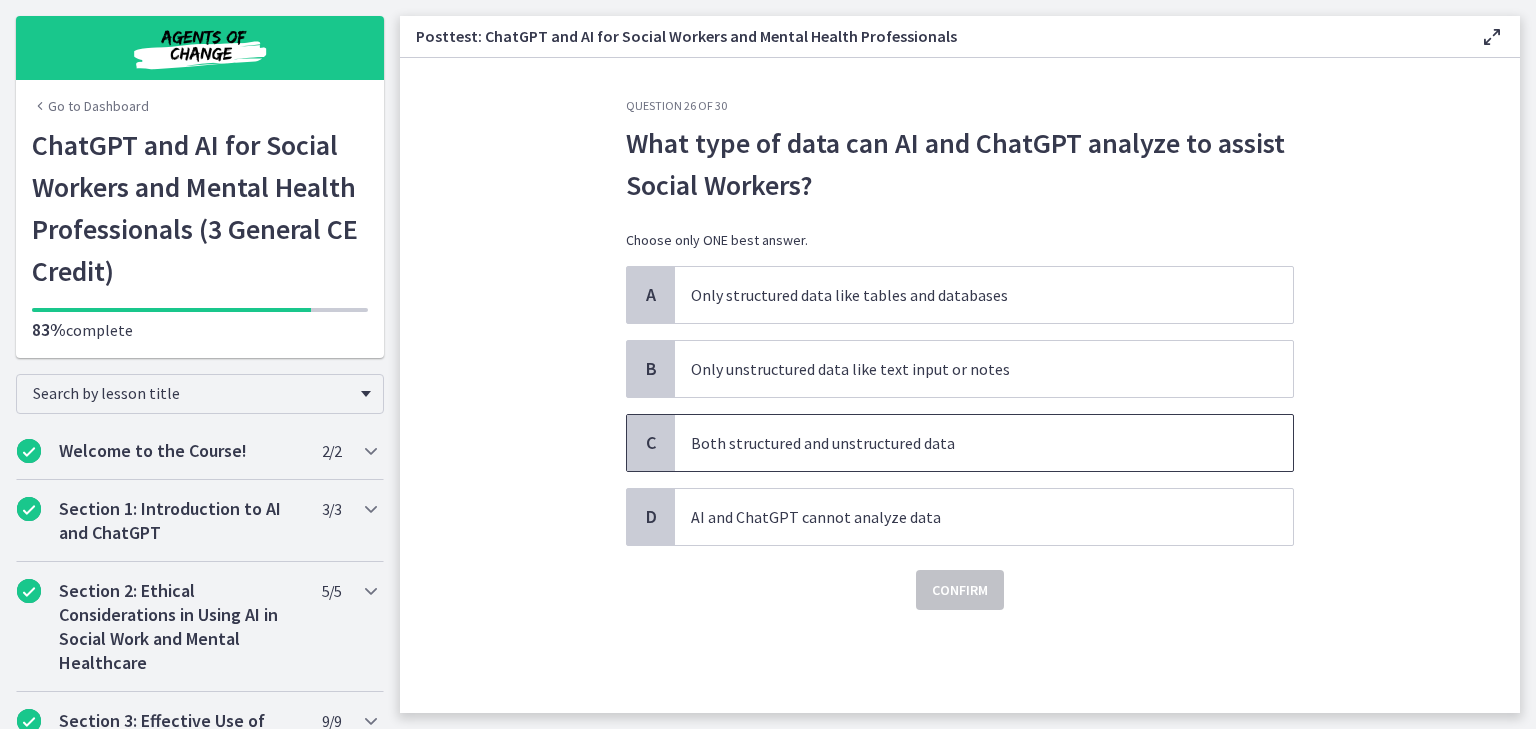 click on "Both structured and unstructured data" at bounding box center (984, 443) 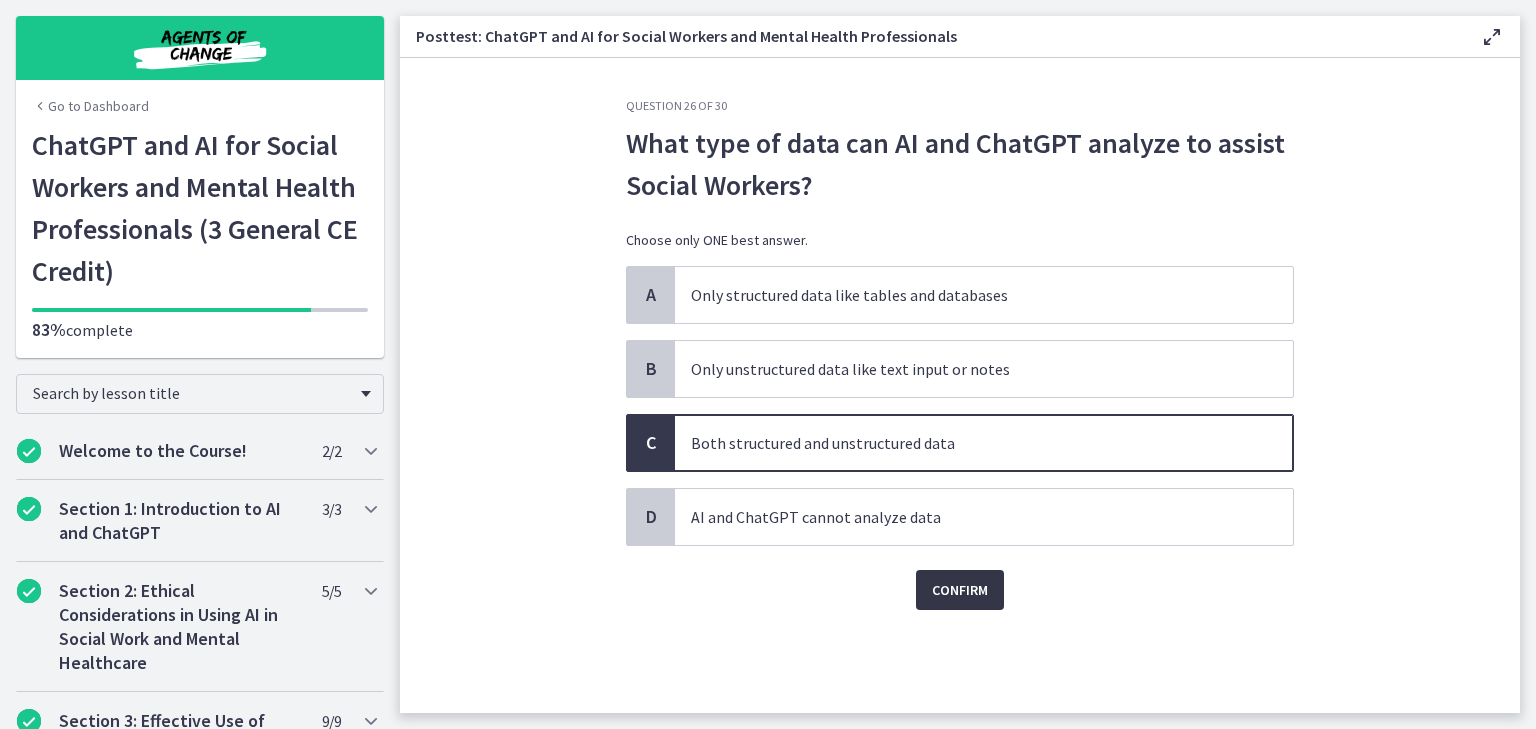 click on "Confirm" at bounding box center [960, 590] 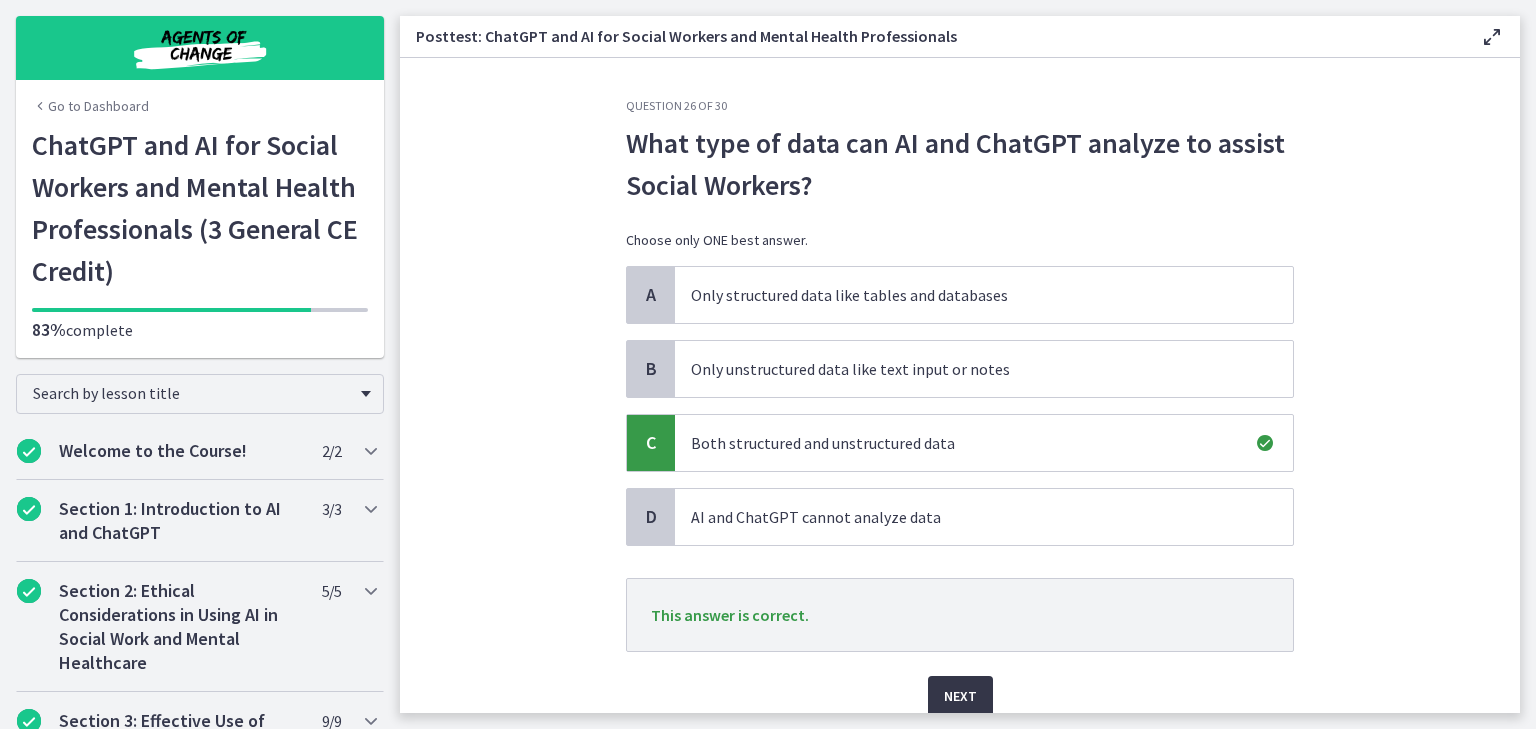 scroll, scrollTop: 80, scrollLeft: 0, axis: vertical 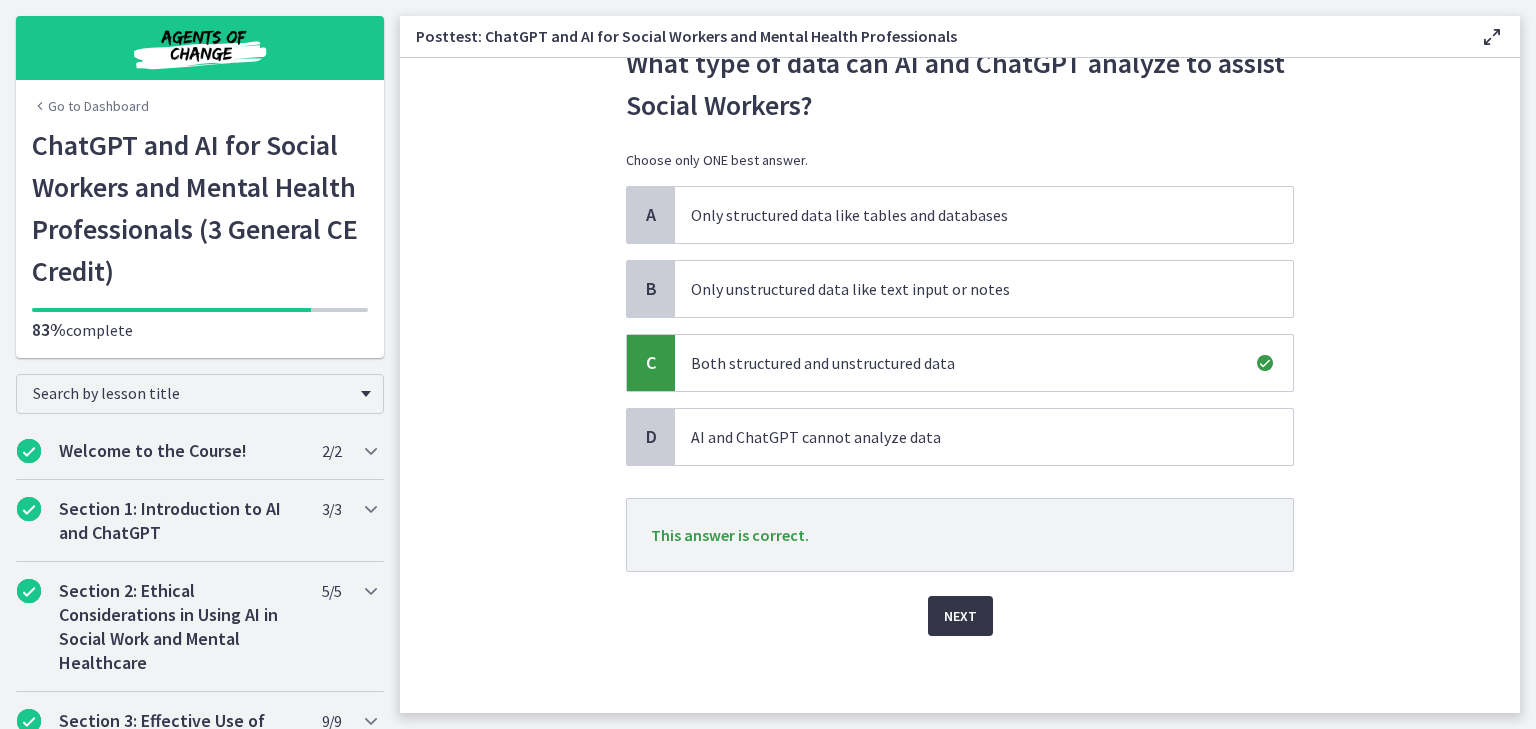 click on "Next" at bounding box center [960, 616] 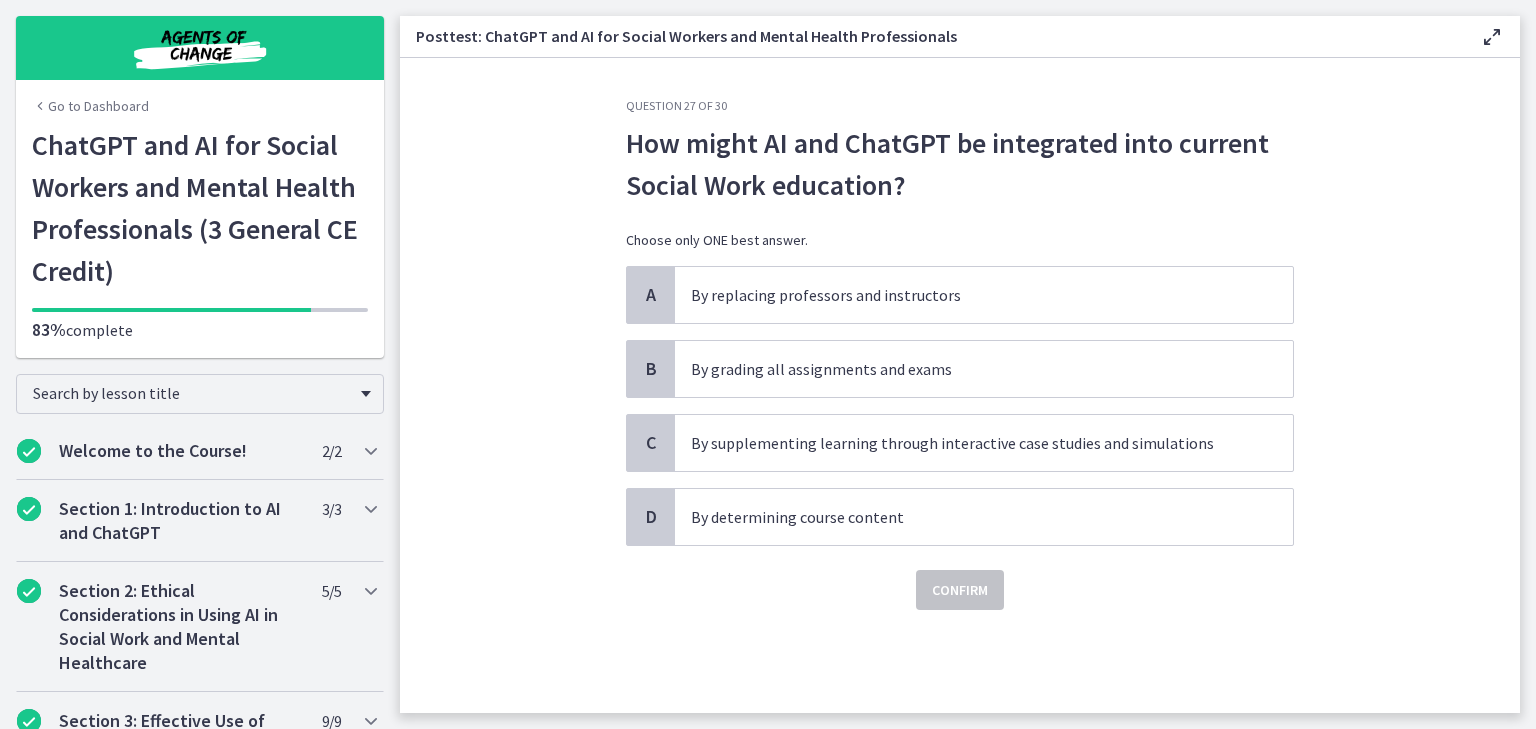 scroll, scrollTop: 0, scrollLeft: 0, axis: both 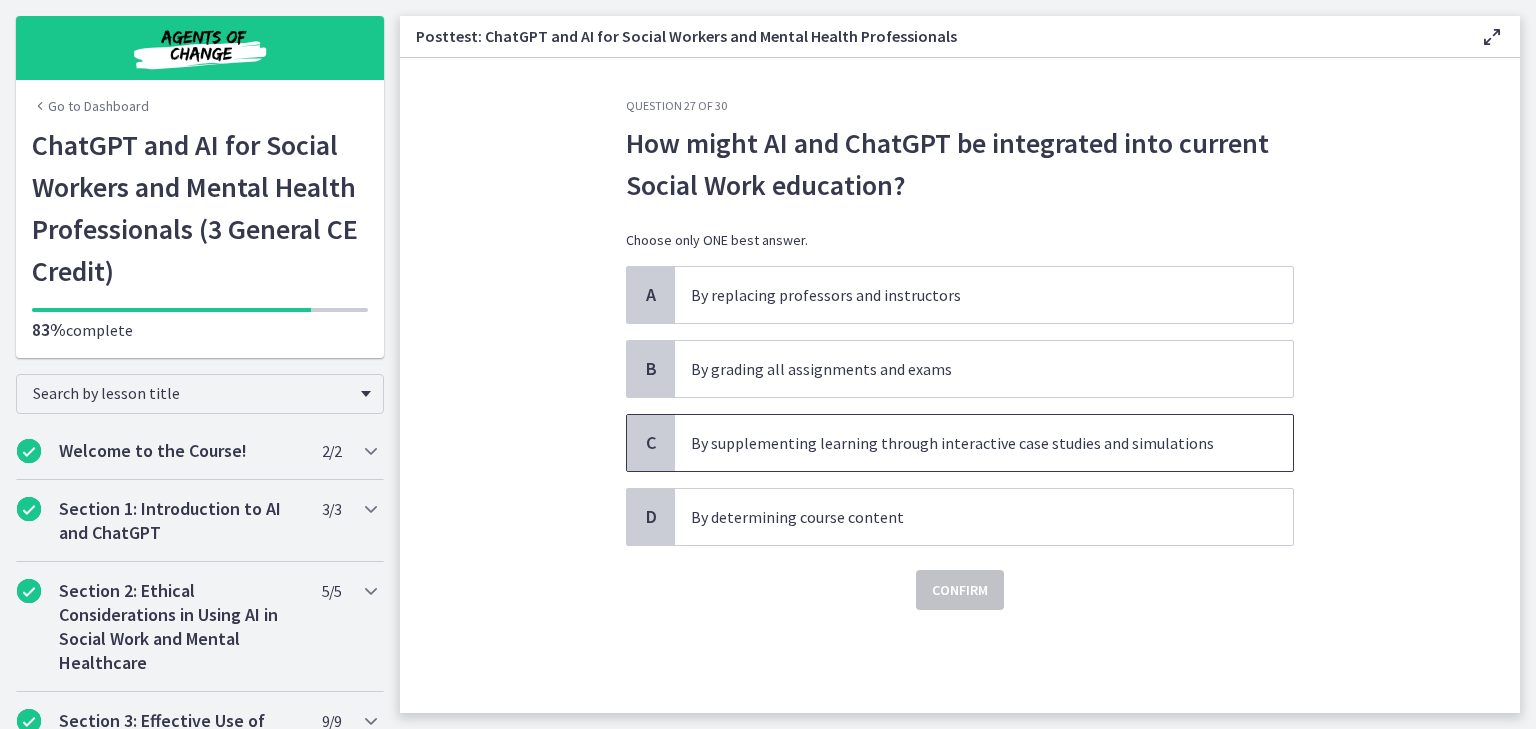 click on "By supplementing learning through interactive case studies and simulations" at bounding box center (964, 443) 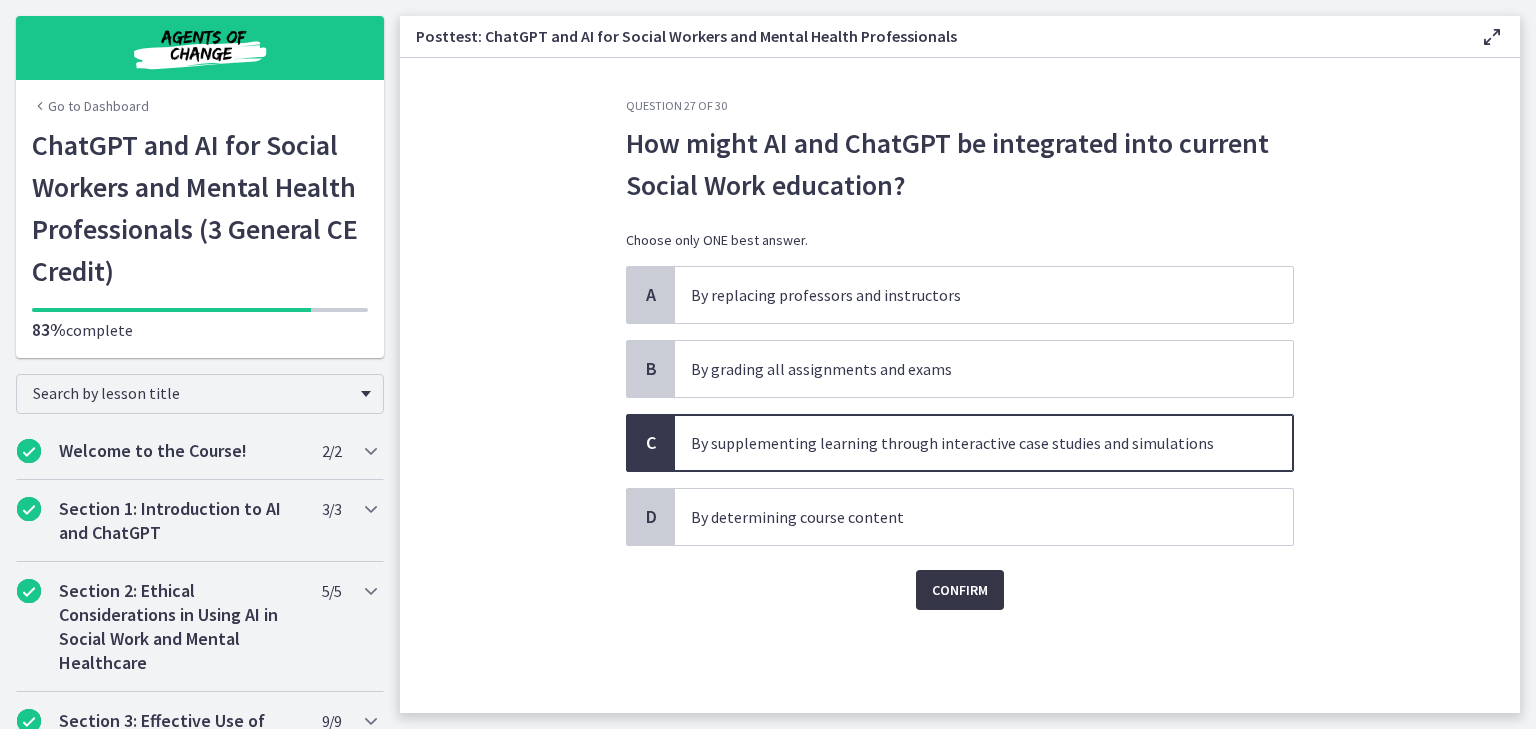 click on "Confirm" at bounding box center [960, 590] 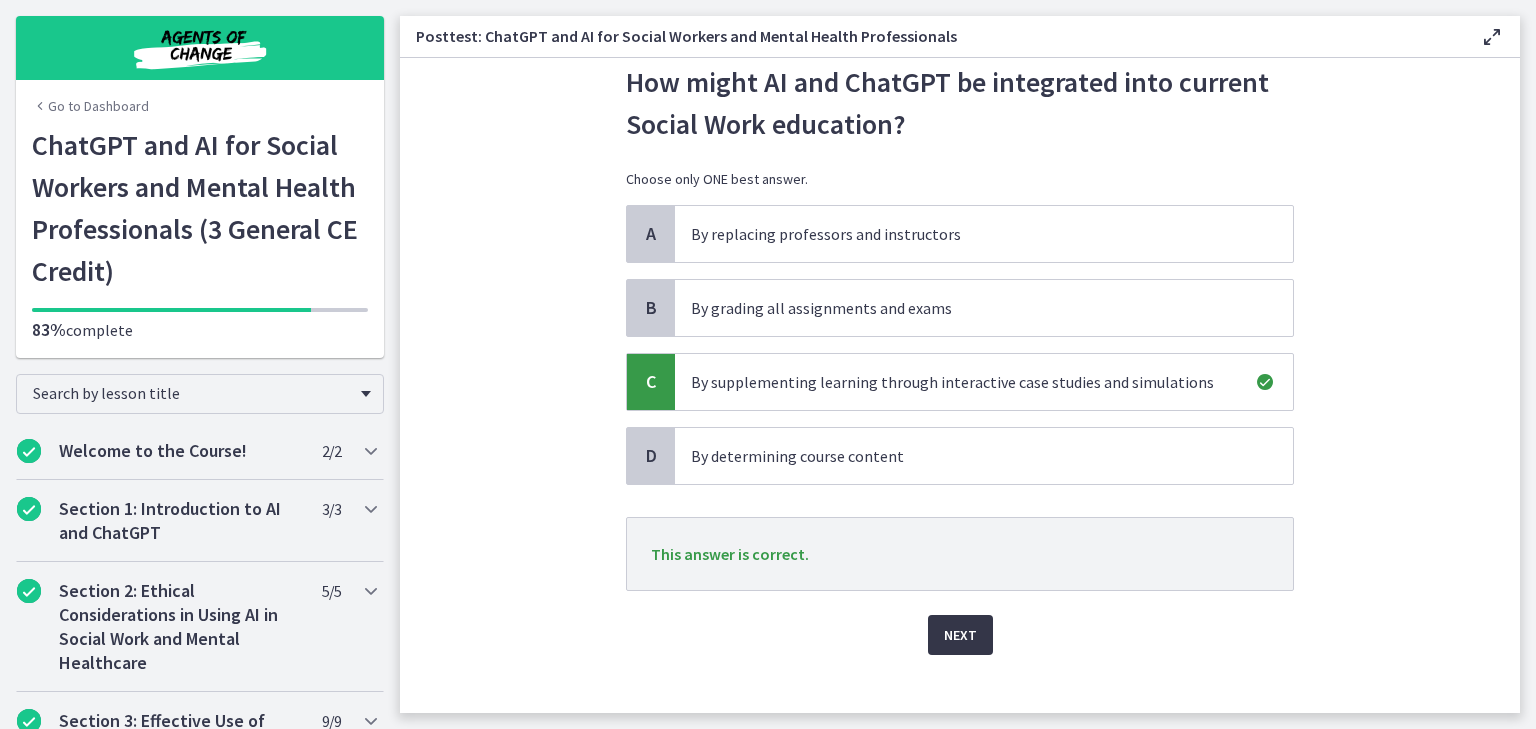 scroll, scrollTop: 80, scrollLeft: 0, axis: vertical 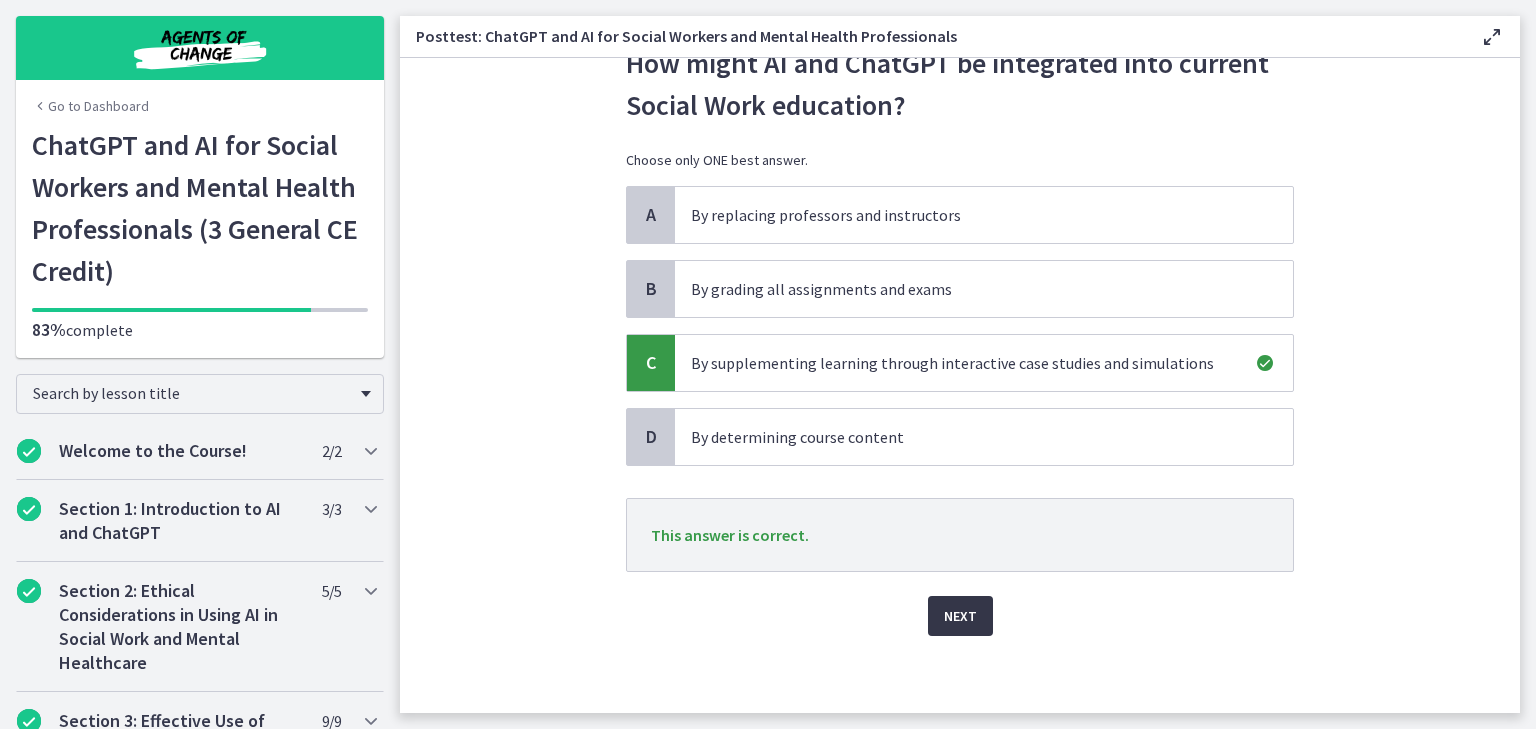 click on "Next" at bounding box center [960, 616] 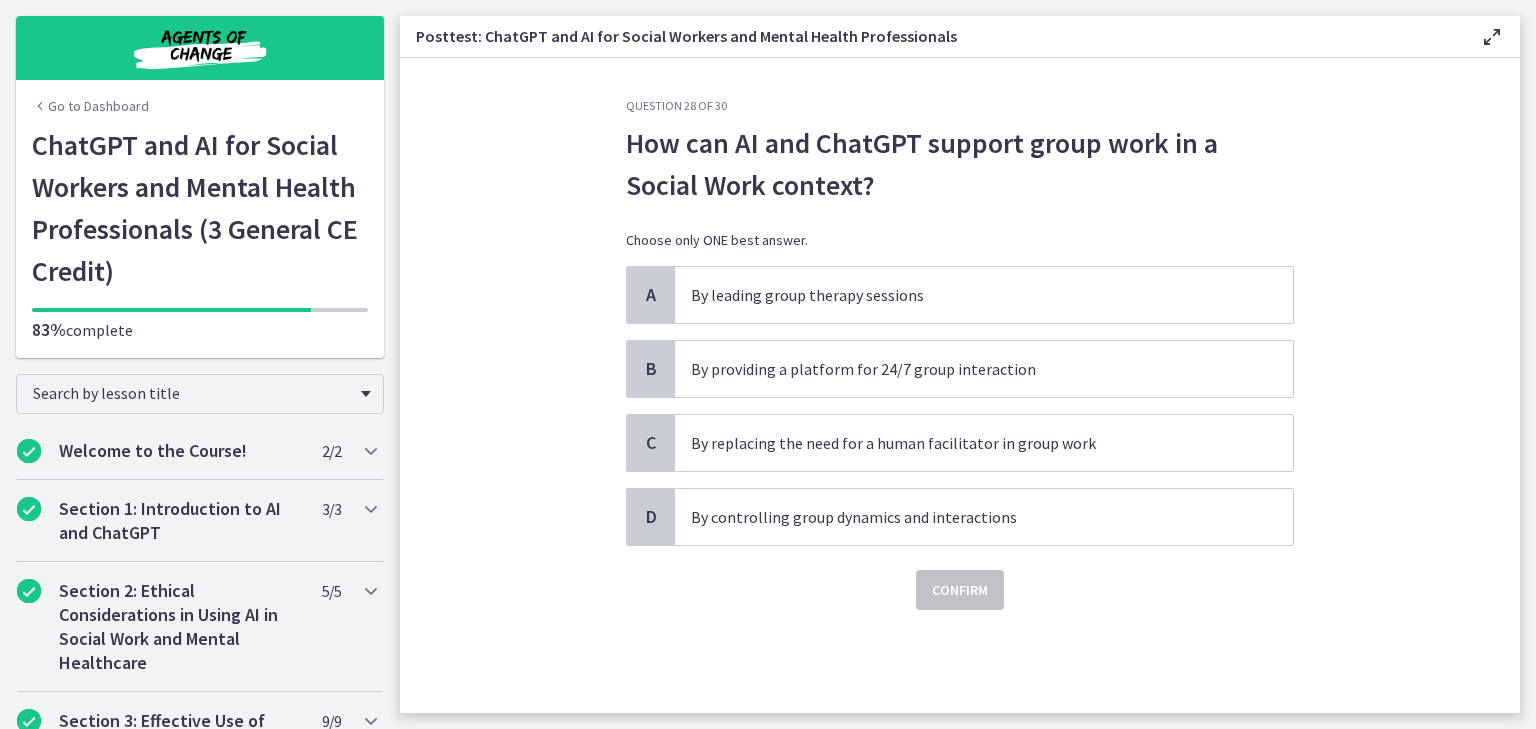 scroll, scrollTop: 0, scrollLeft: 0, axis: both 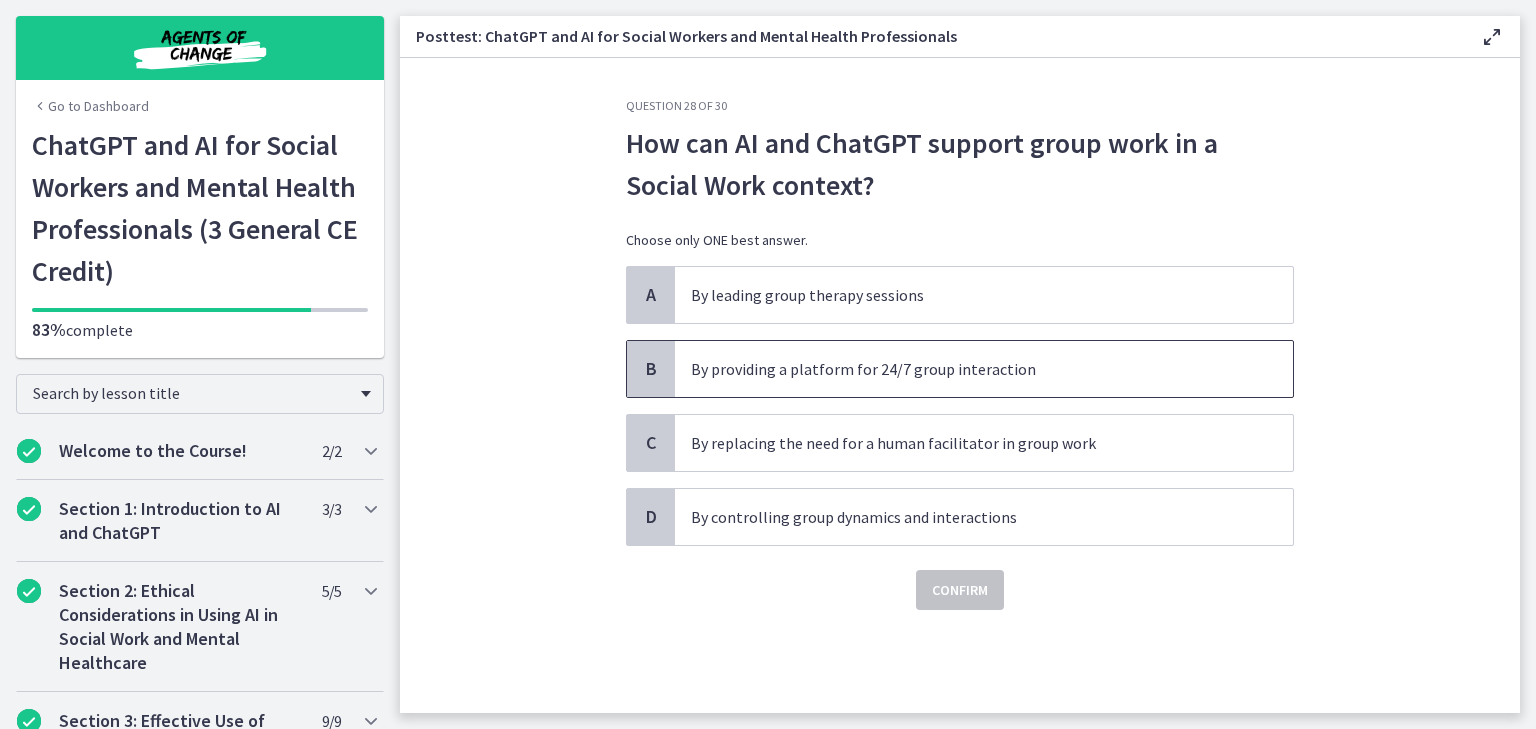 click on "By providing a platform for 24/7 group interaction" at bounding box center (964, 369) 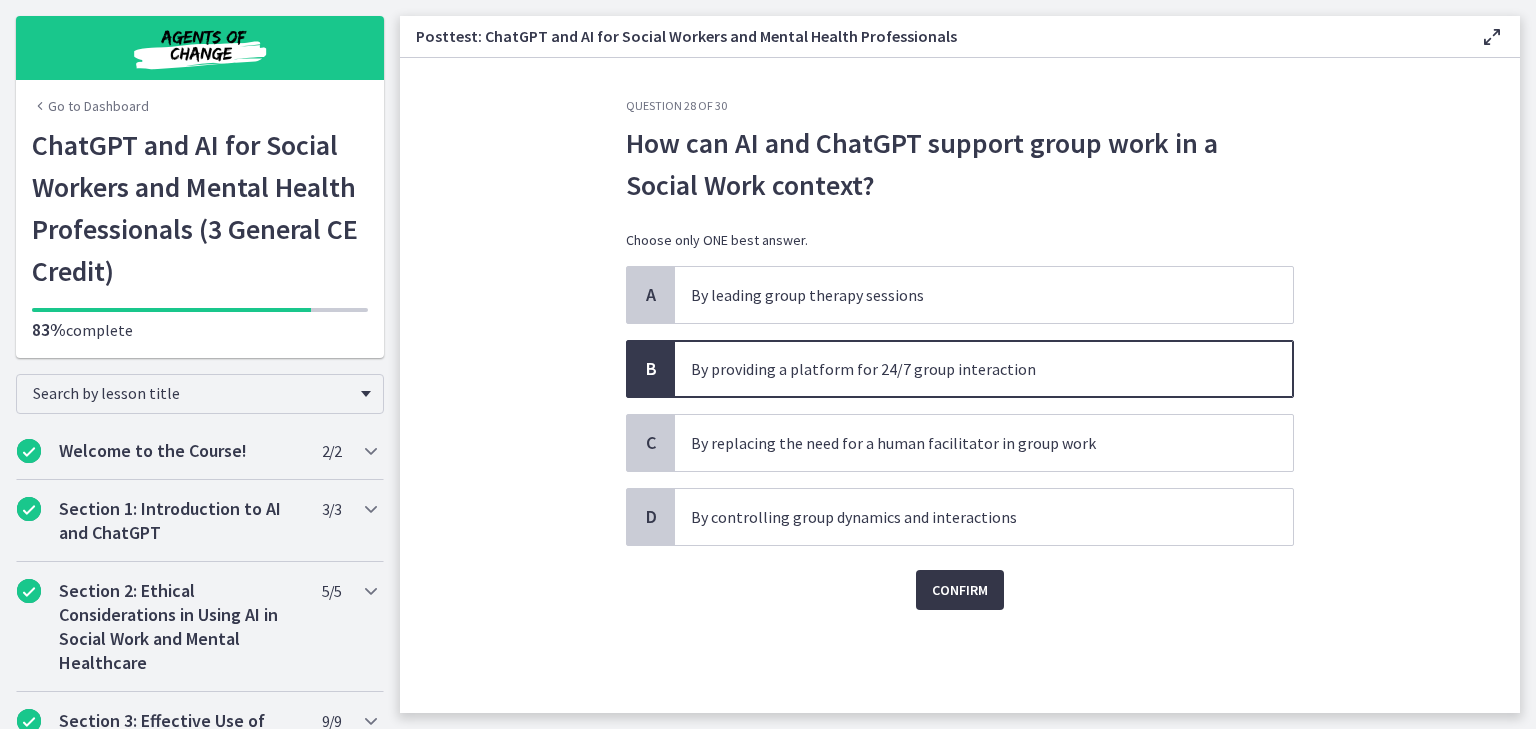 click on "Confirm" at bounding box center (960, 590) 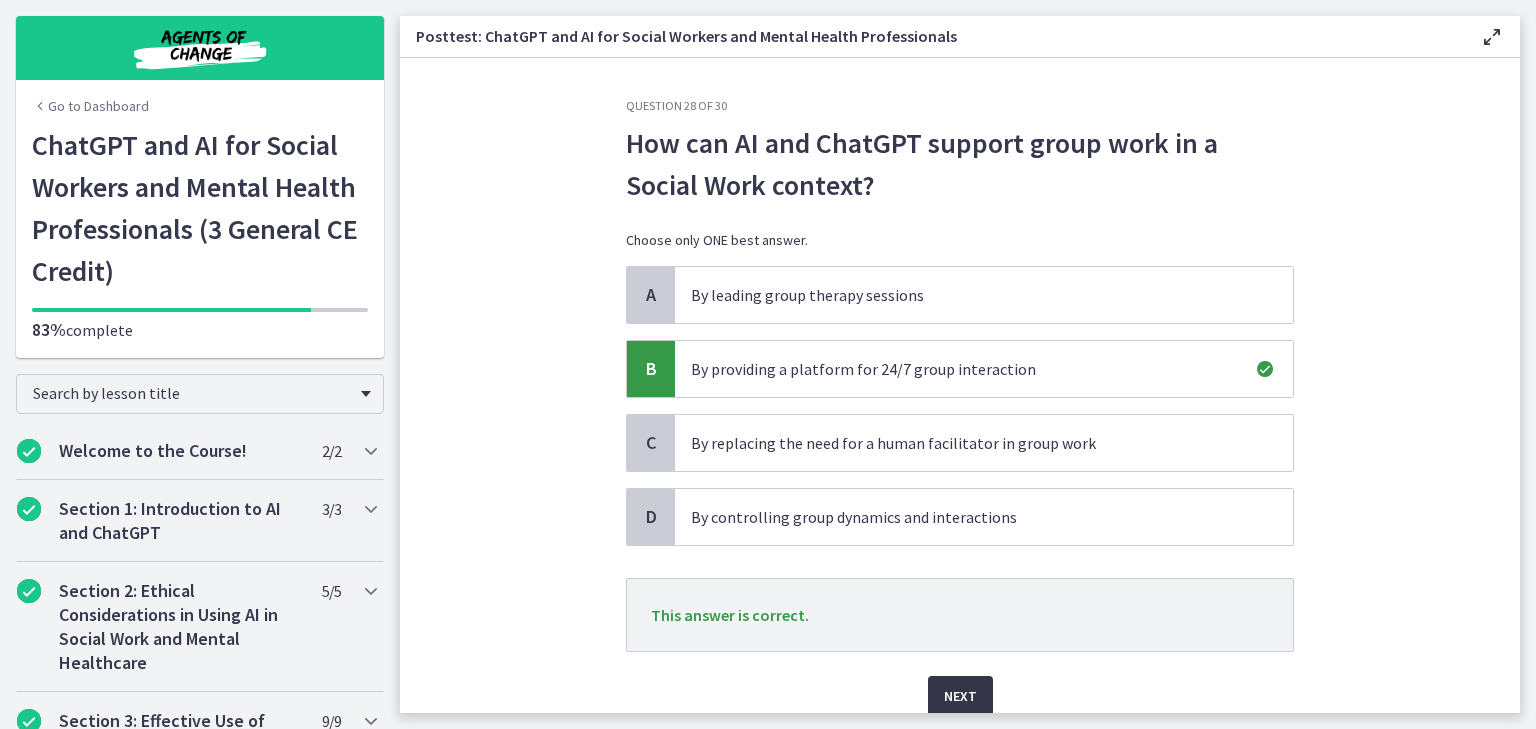 click on "Next" at bounding box center [960, 696] 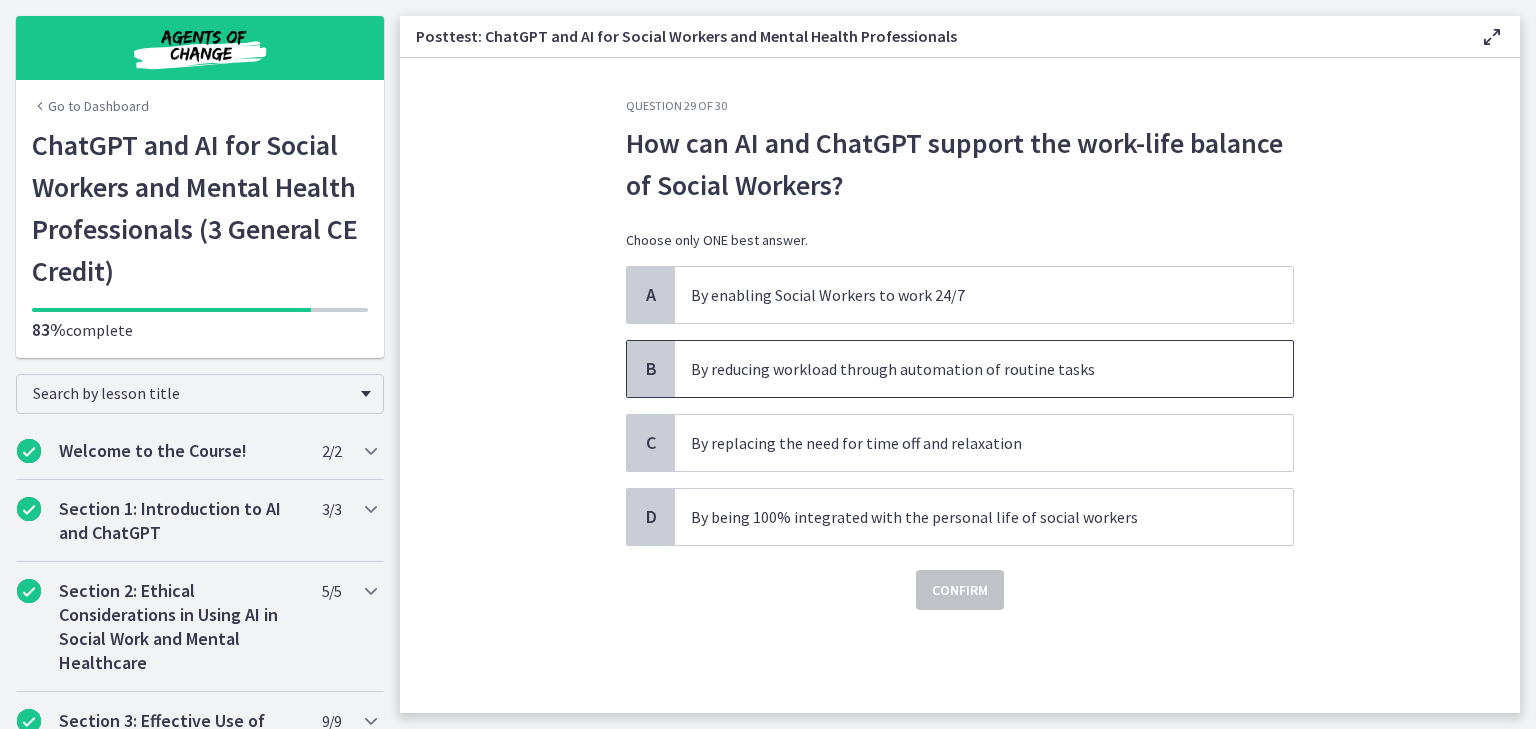 click on "By reducing workload through automation of routine tasks" at bounding box center [964, 369] 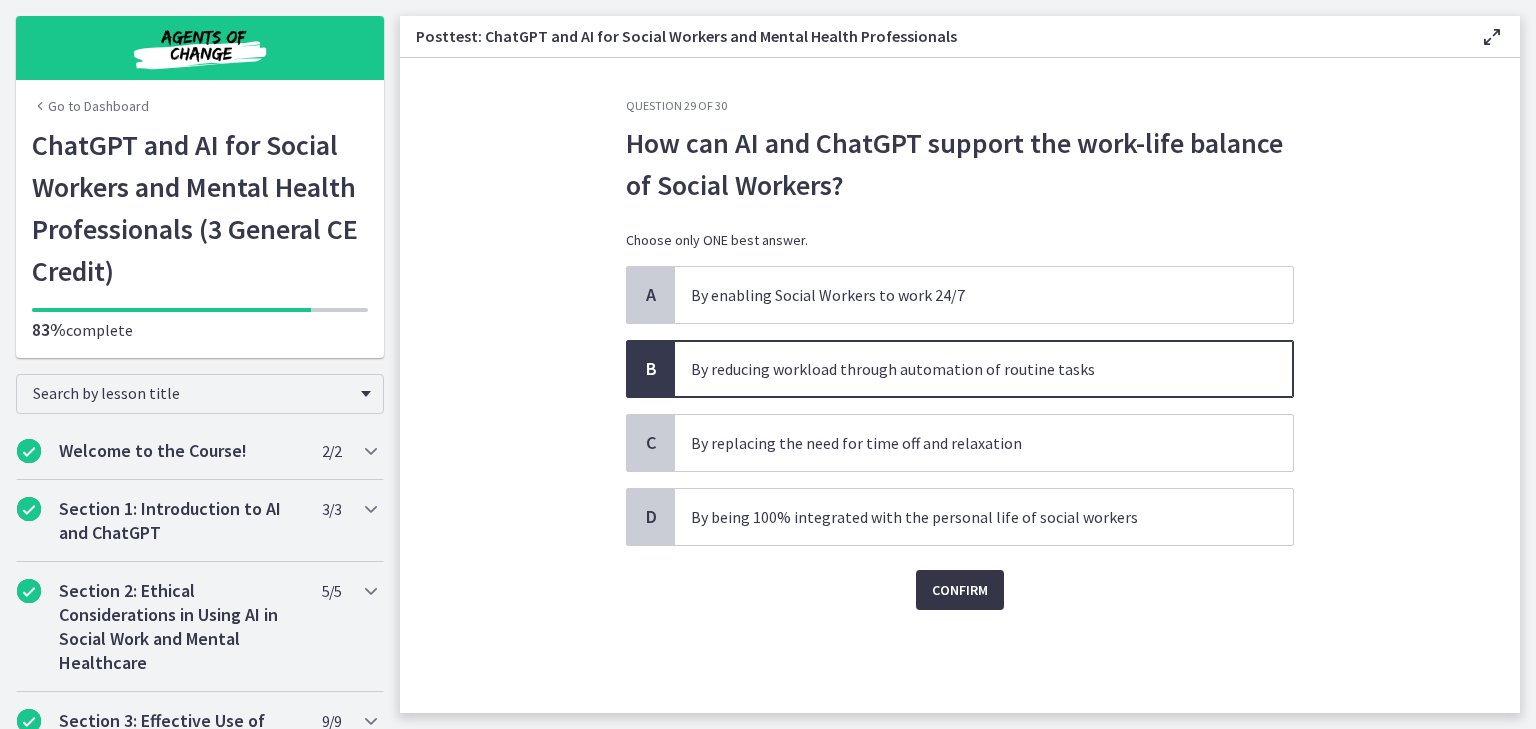 click on "Confirm" at bounding box center [960, 590] 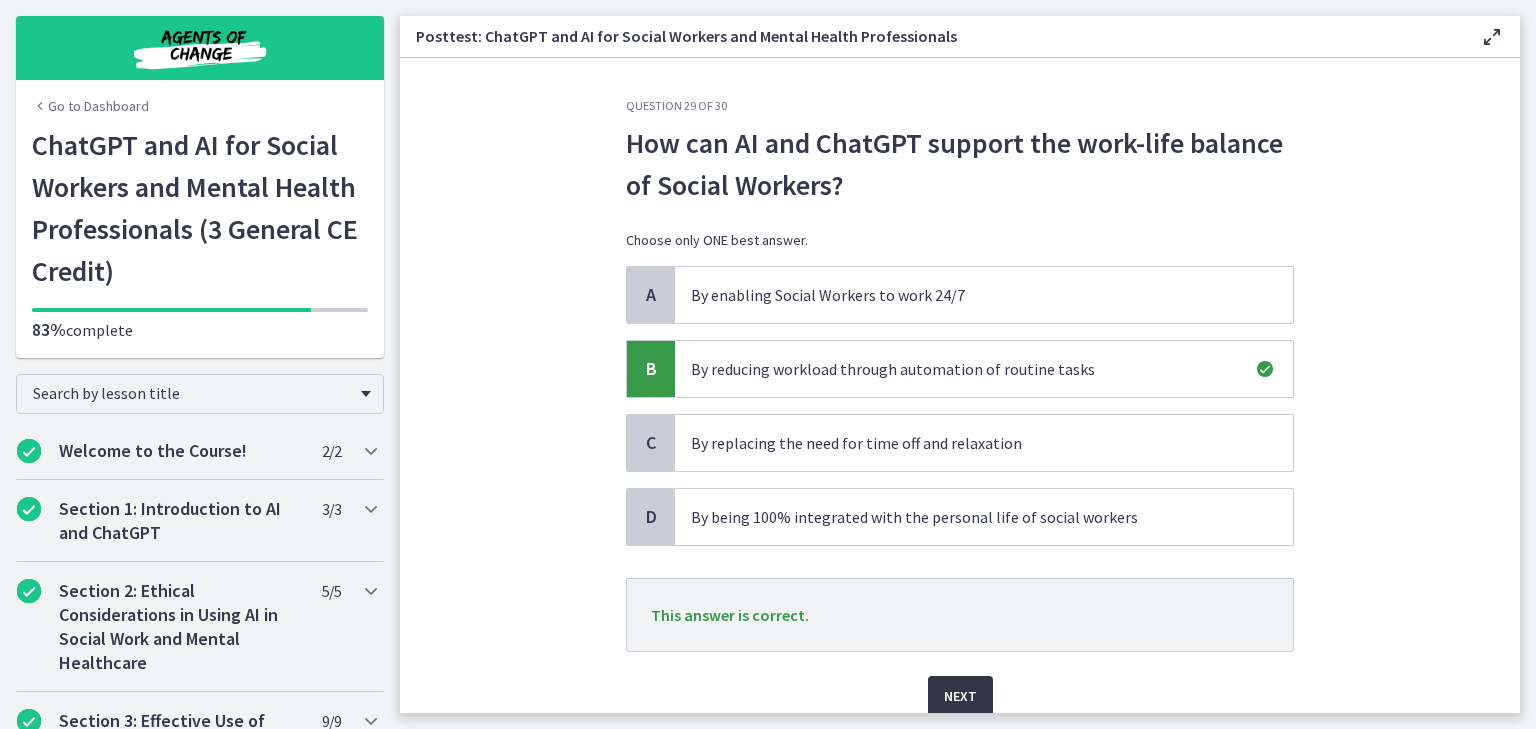click on "Next" at bounding box center [960, 696] 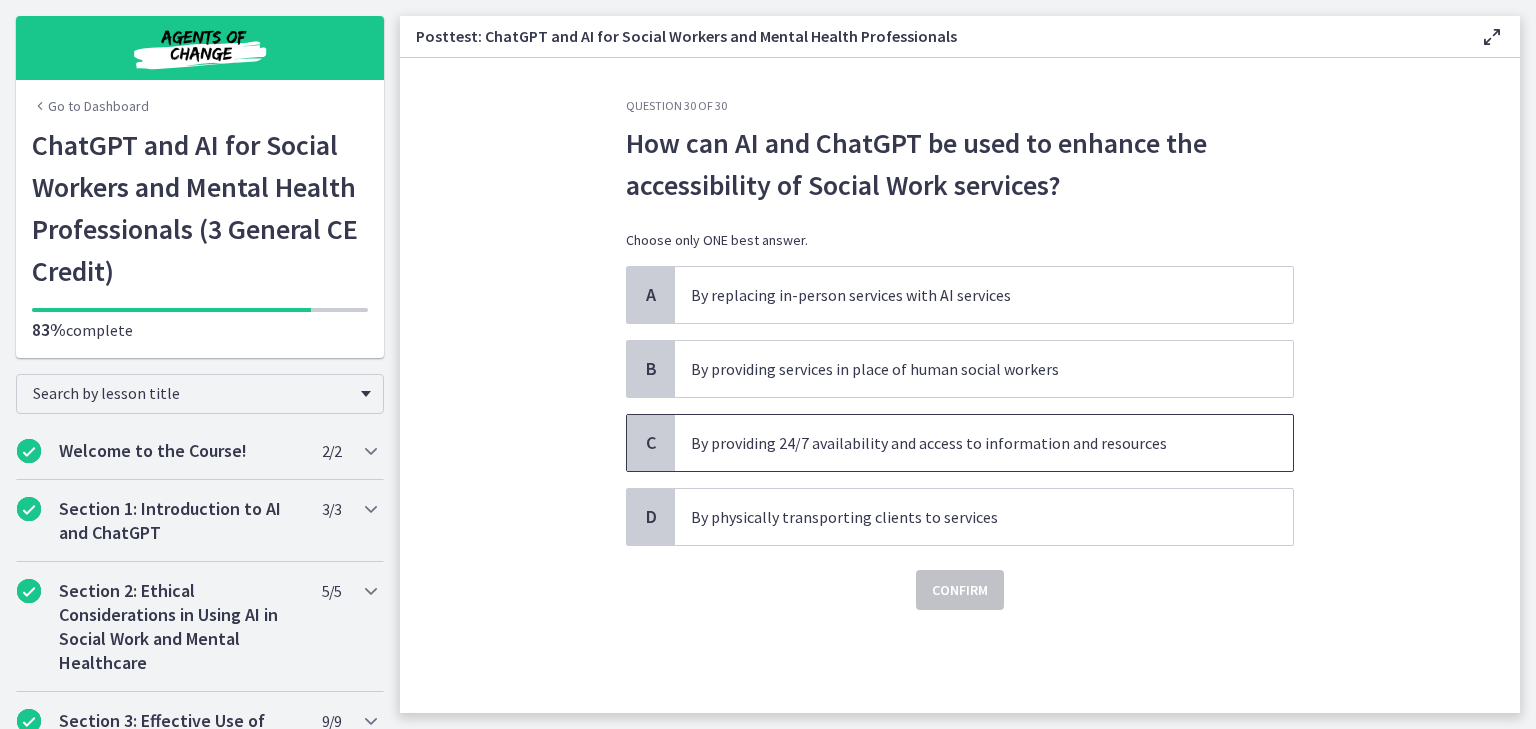 click on "By providing 24/7 availability and access to information and resources" at bounding box center [964, 443] 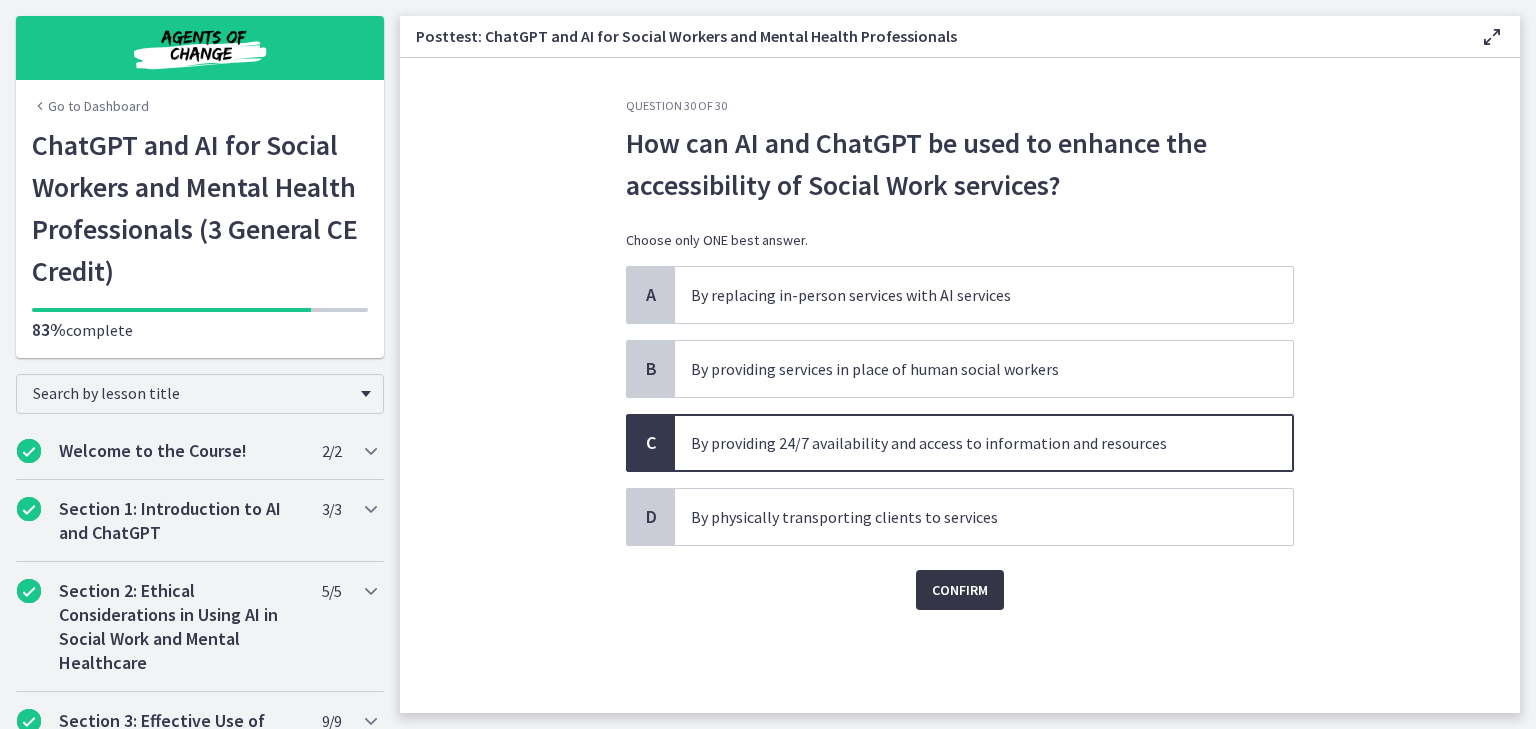 click on "Confirm" at bounding box center (960, 590) 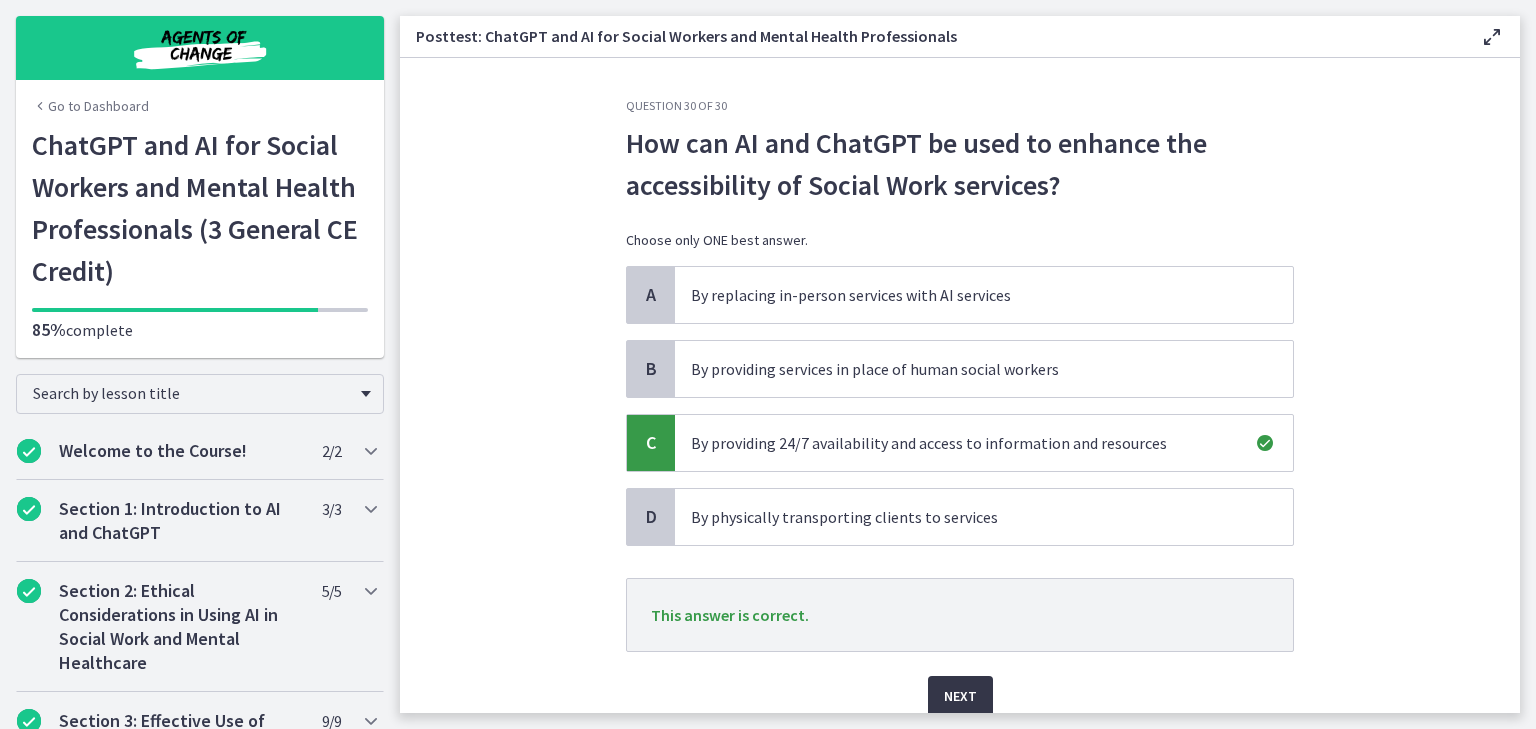 click on "Next" at bounding box center [960, 696] 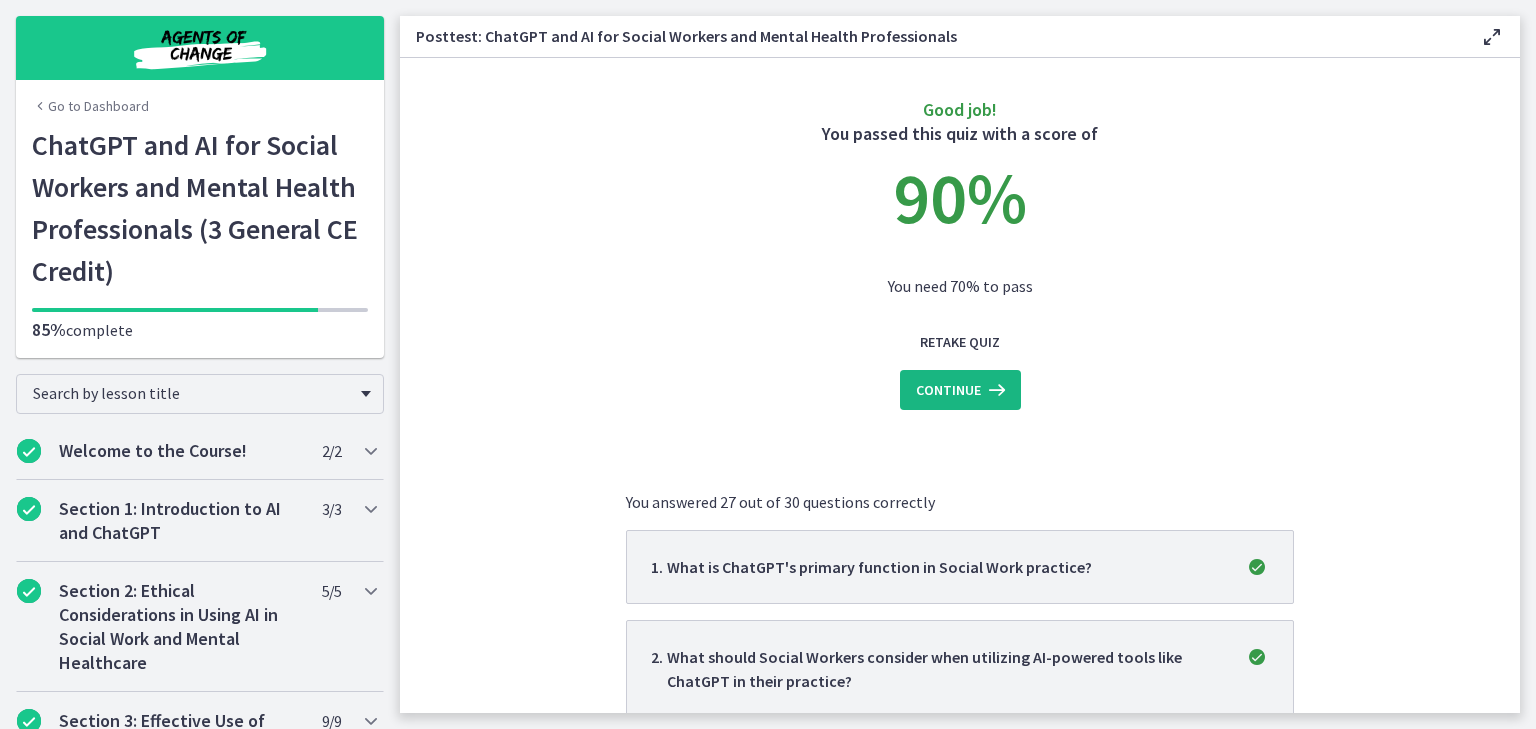 click at bounding box center [995, 390] 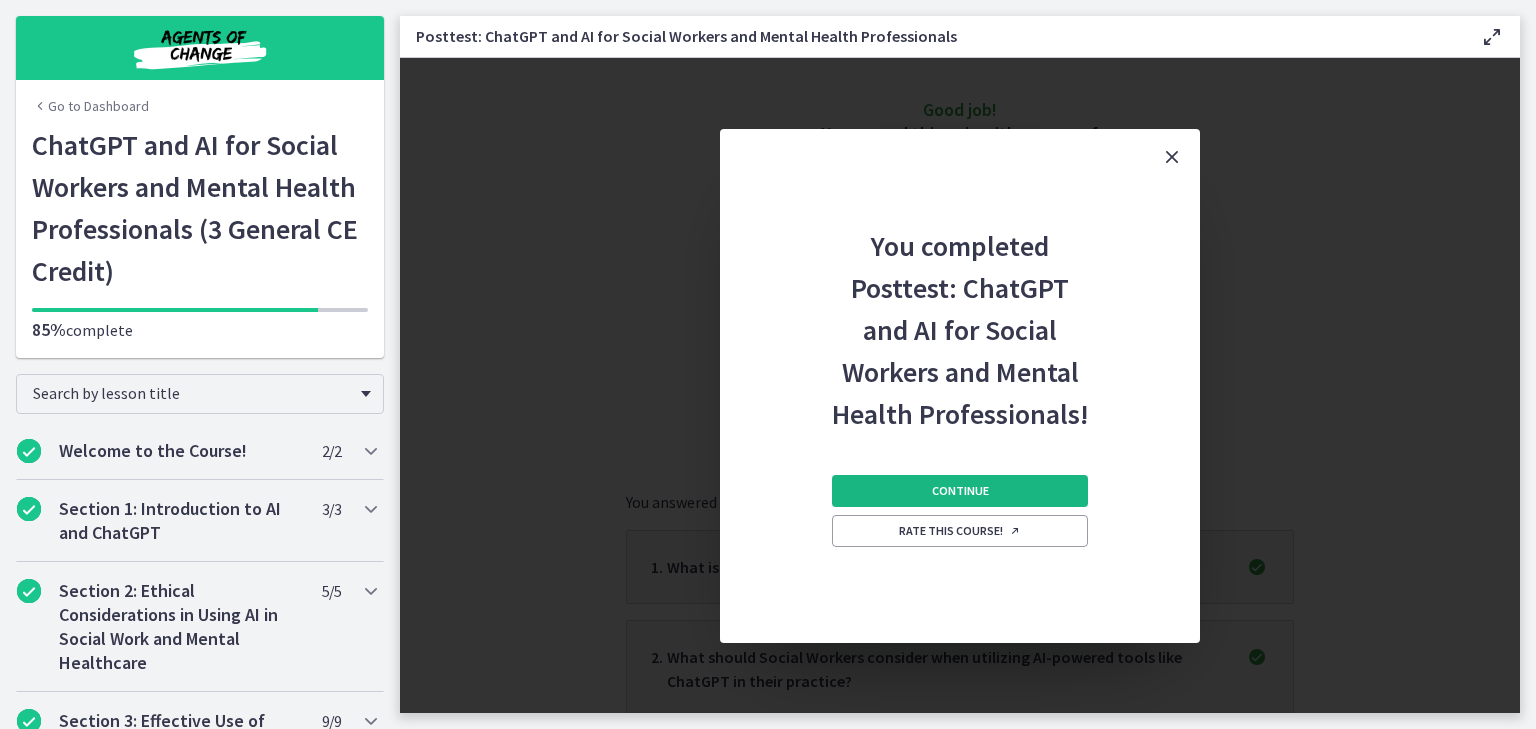 click on "Continue" at bounding box center (960, 491) 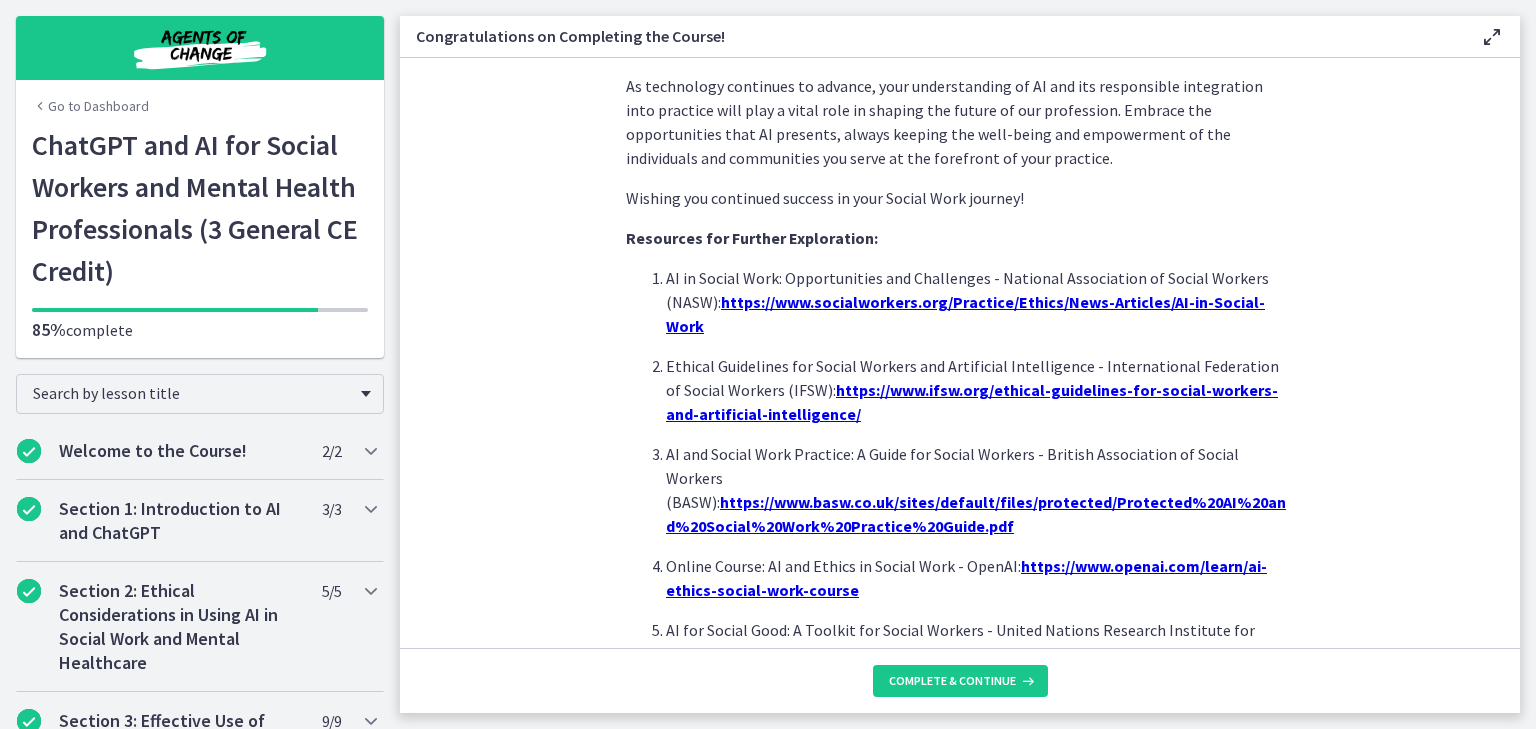 scroll, scrollTop: 1742, scrollLeft: 0, axis: vertical 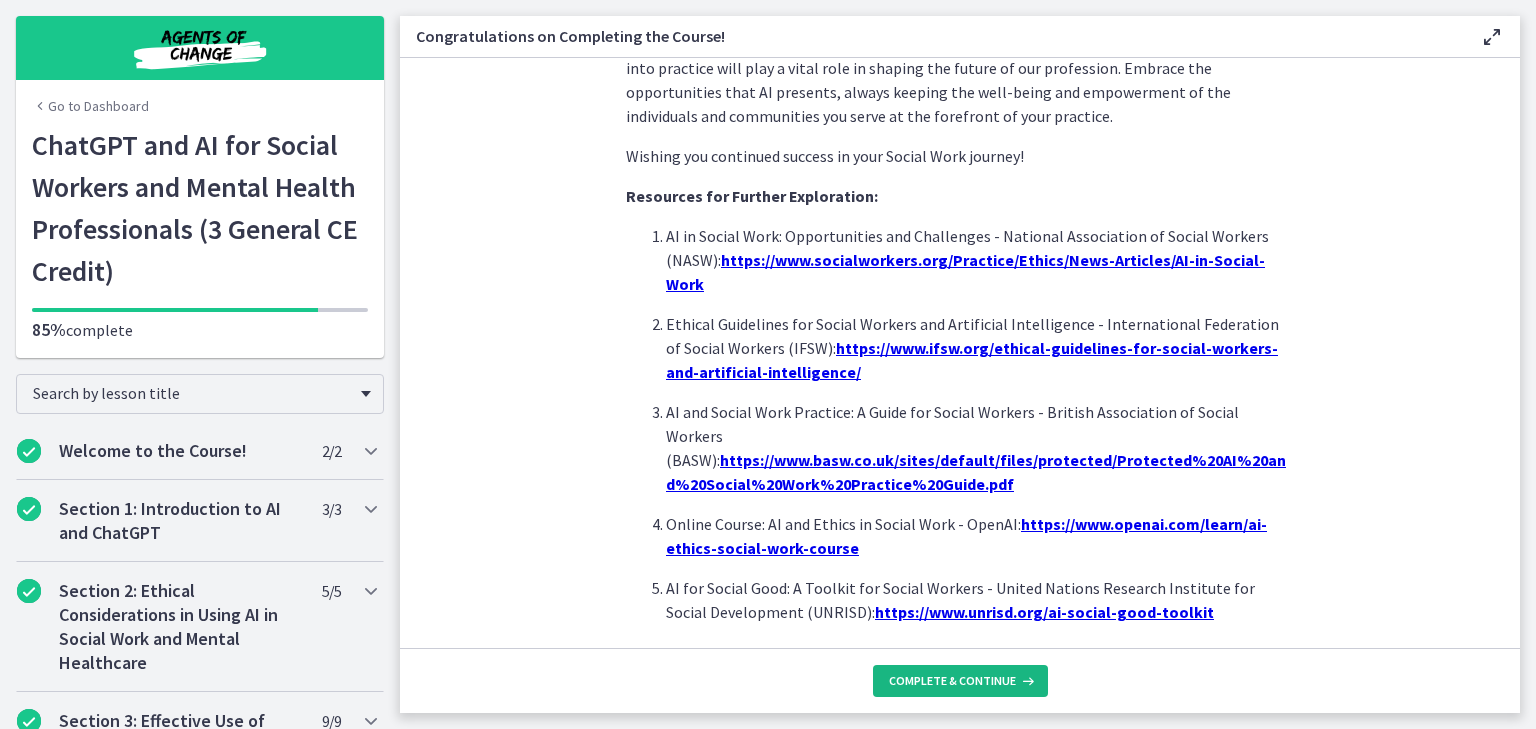 click on "Complete & continue" at bounding box center (952, 681) 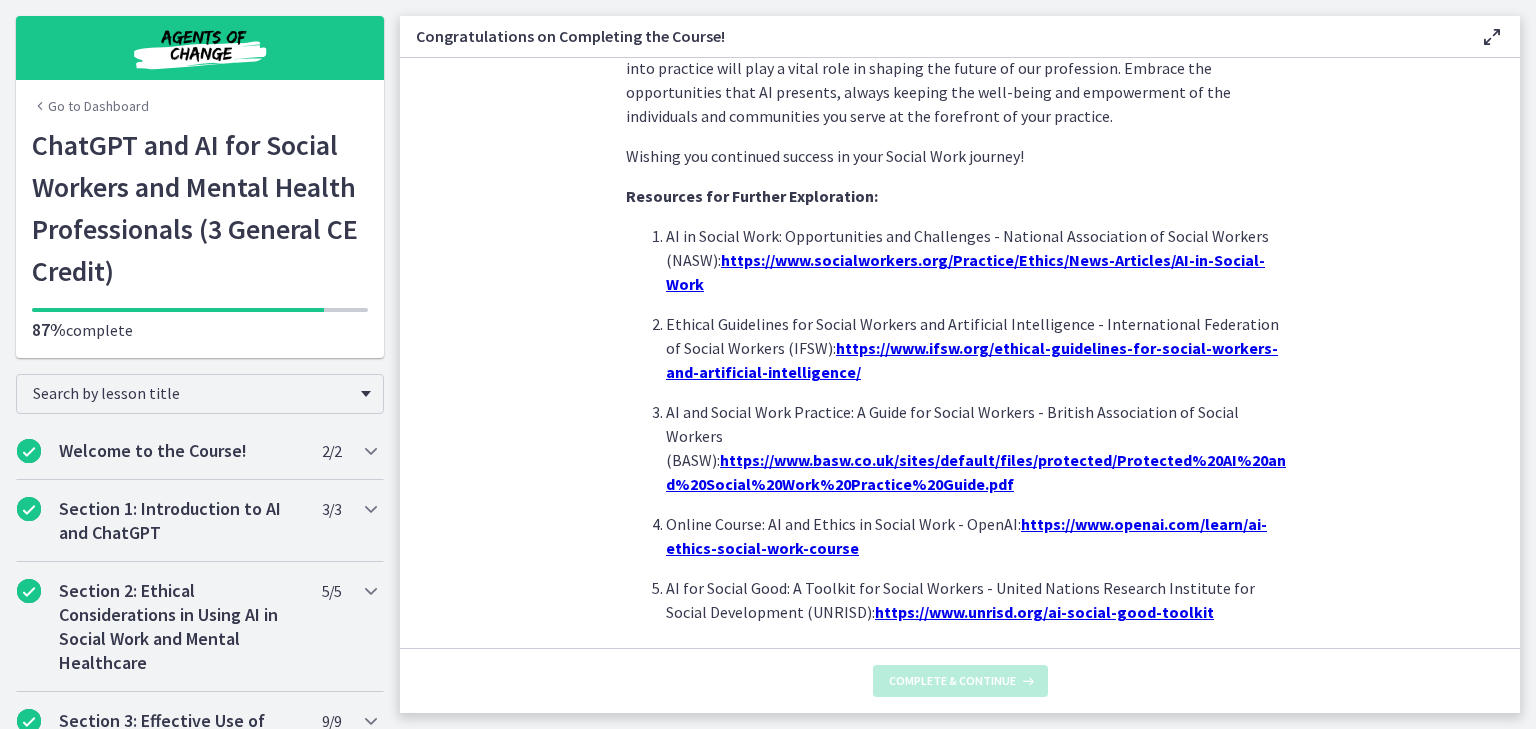 scroll, scrollTop: 0, scrollLeft: 0, axis: both 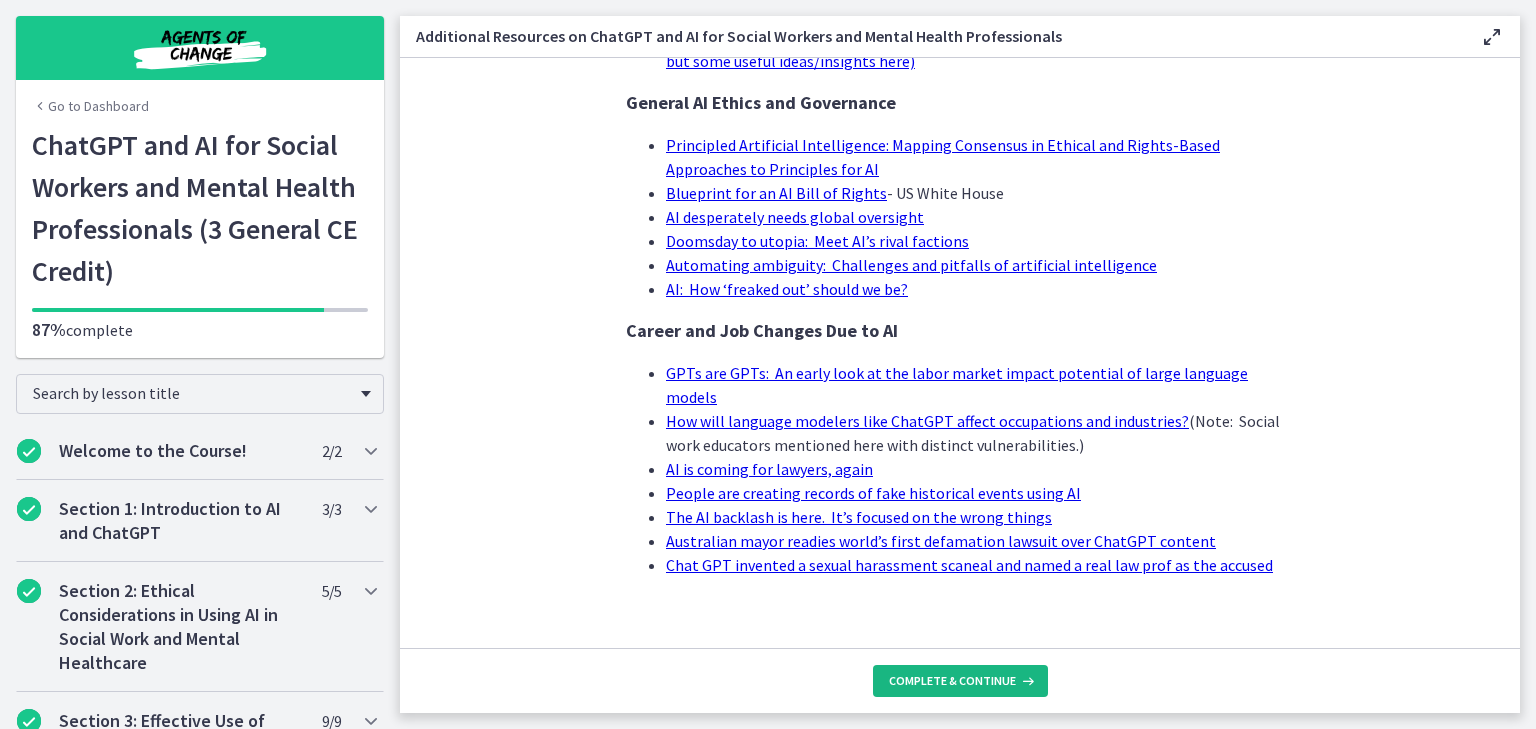 click on "Complete & continue" at bounding box center [952, 681] 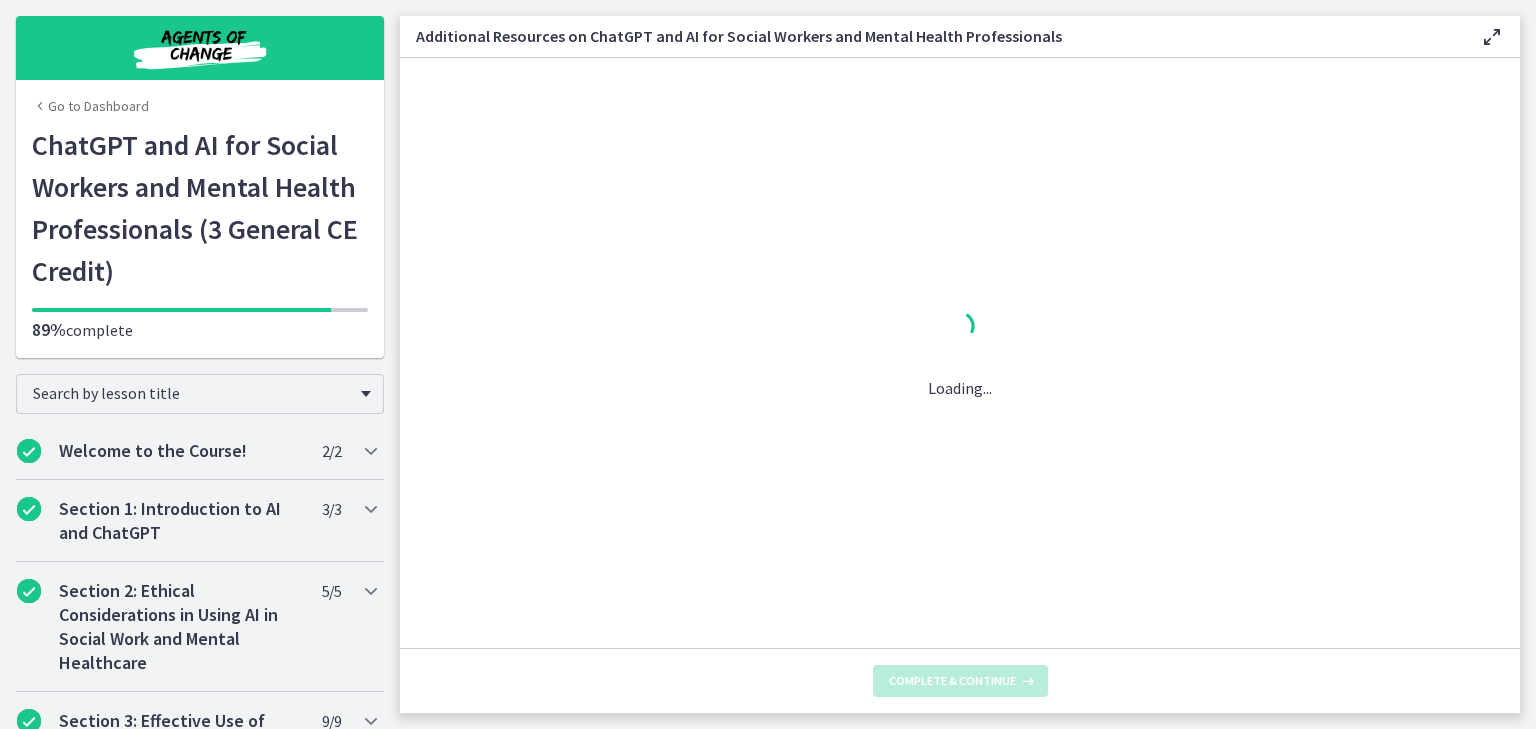 scroll, scrollTop: 0, scrollLeft: 0, axis: both 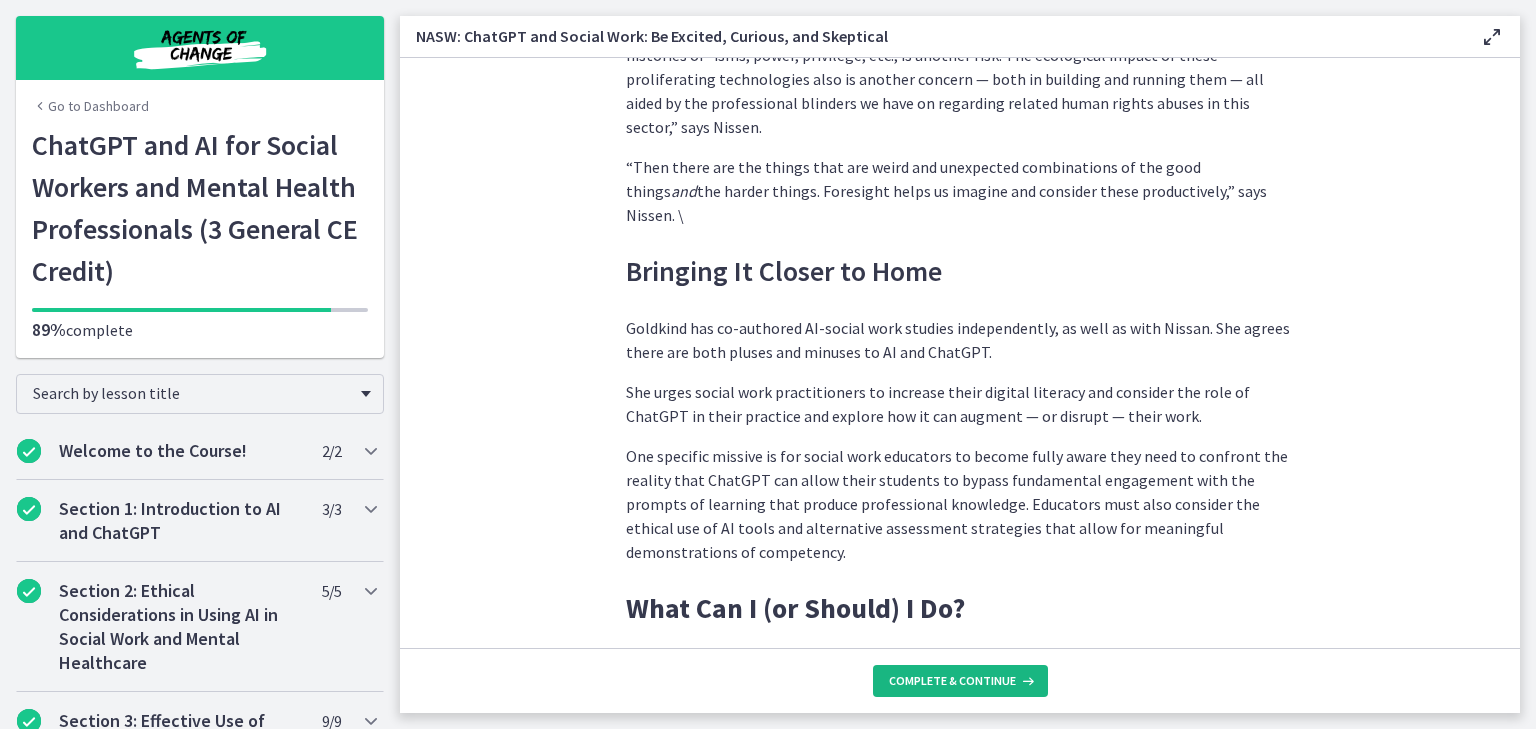 click on "Complete & continue" at bounding box center [960, 681] 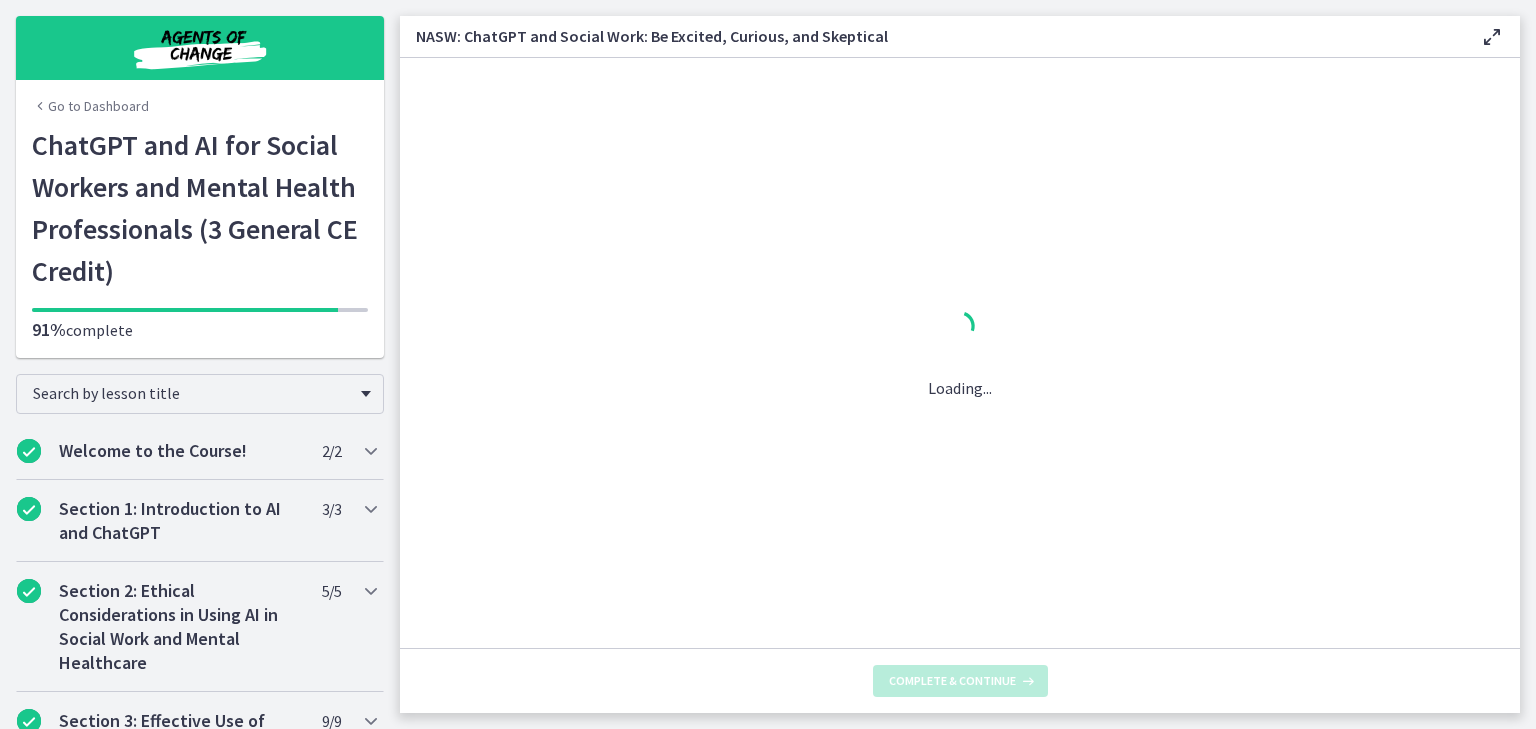 scroll, scrollTop: 0, scrollLeft: 0, axis: both 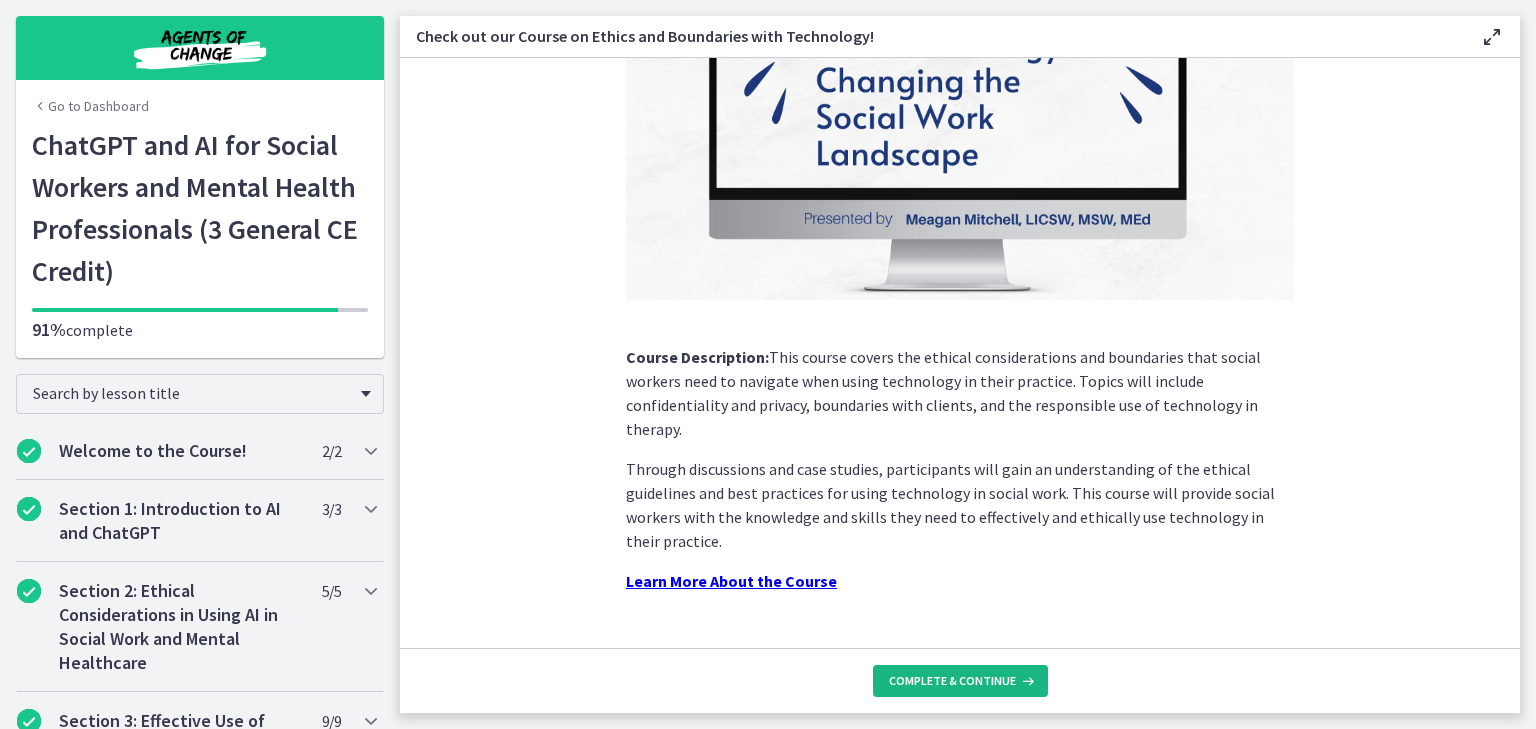 click on "Complete & continue" at bounding box center (952, 681) 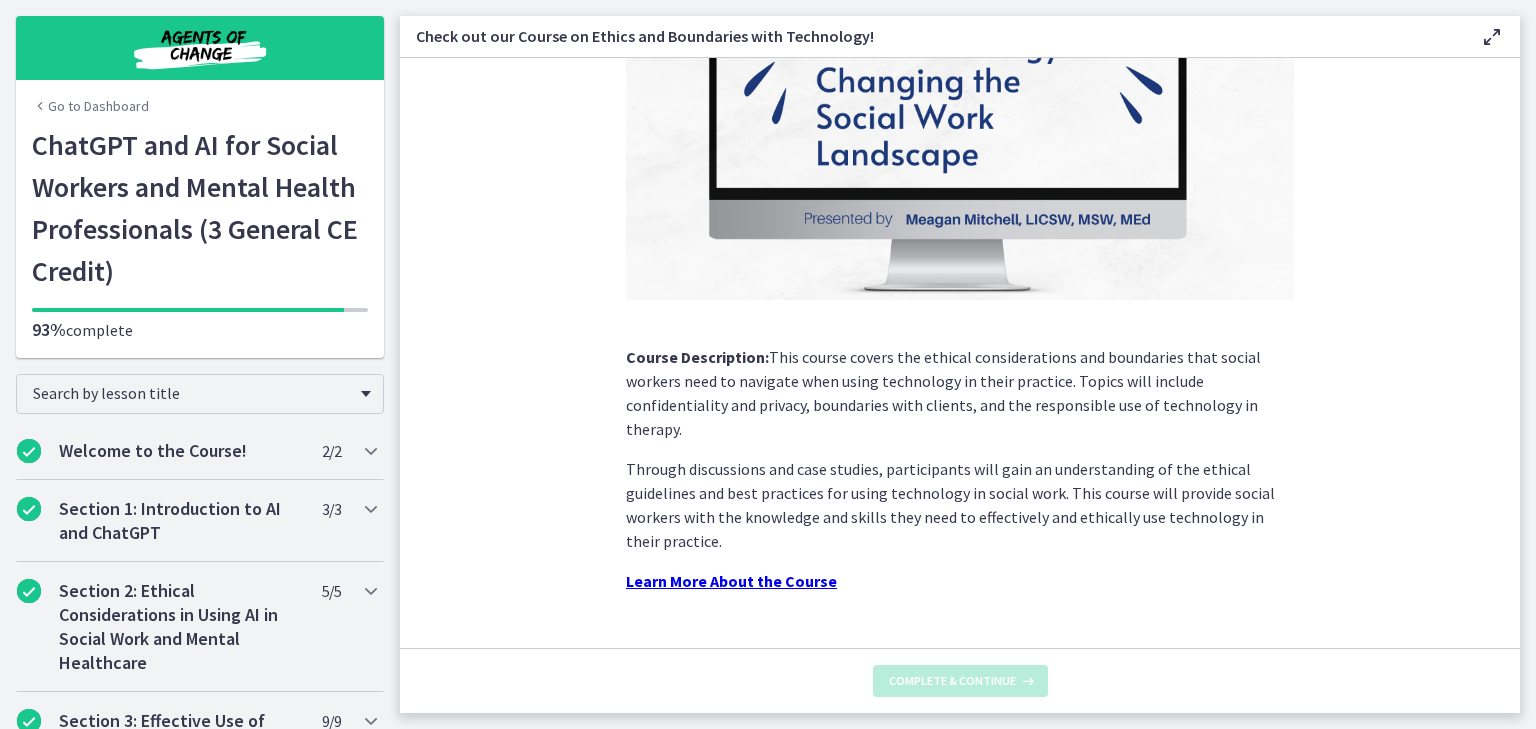 scroll, scrollTop: 0, scrollLeft: 0, axis: both 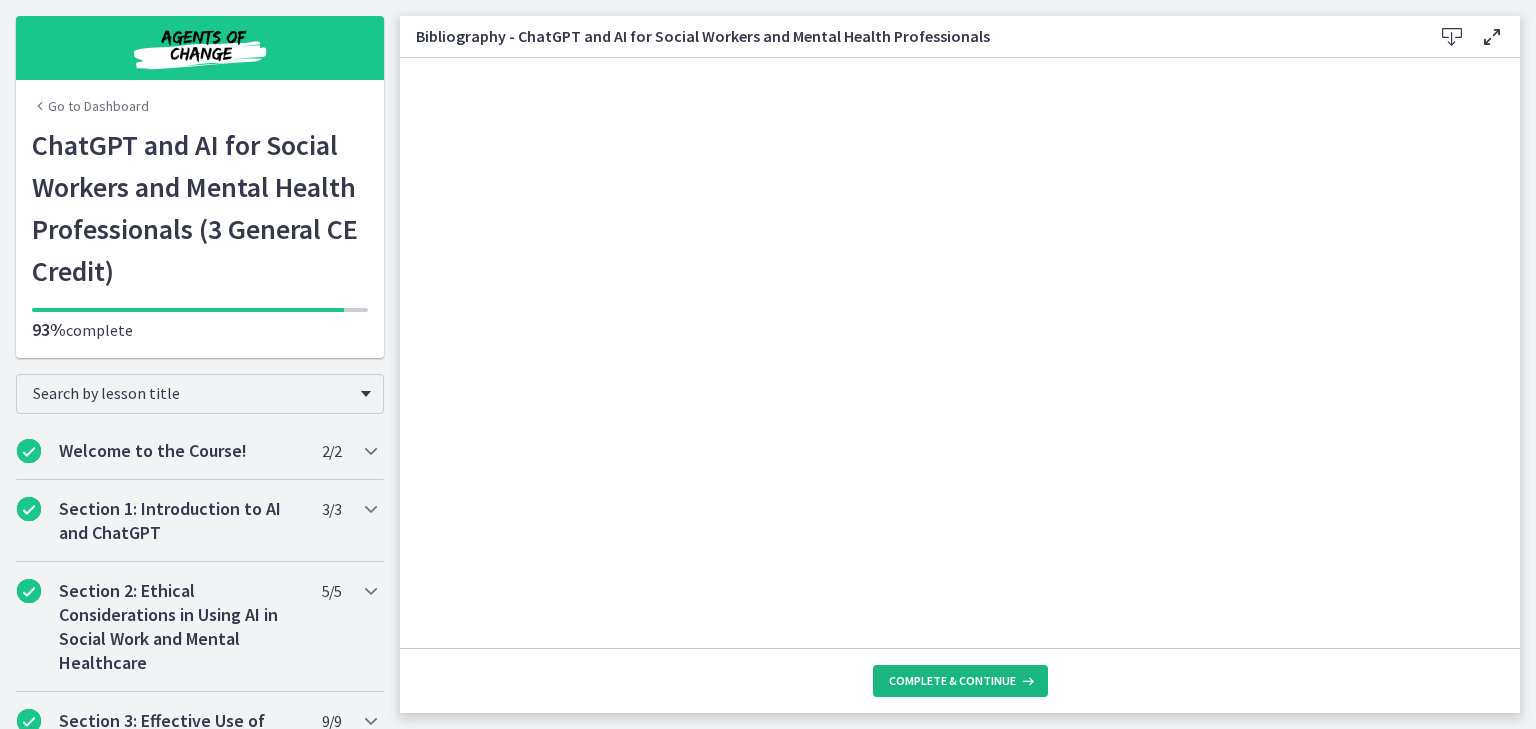 click on "Complete & continue" at bounding box center [952, 681] 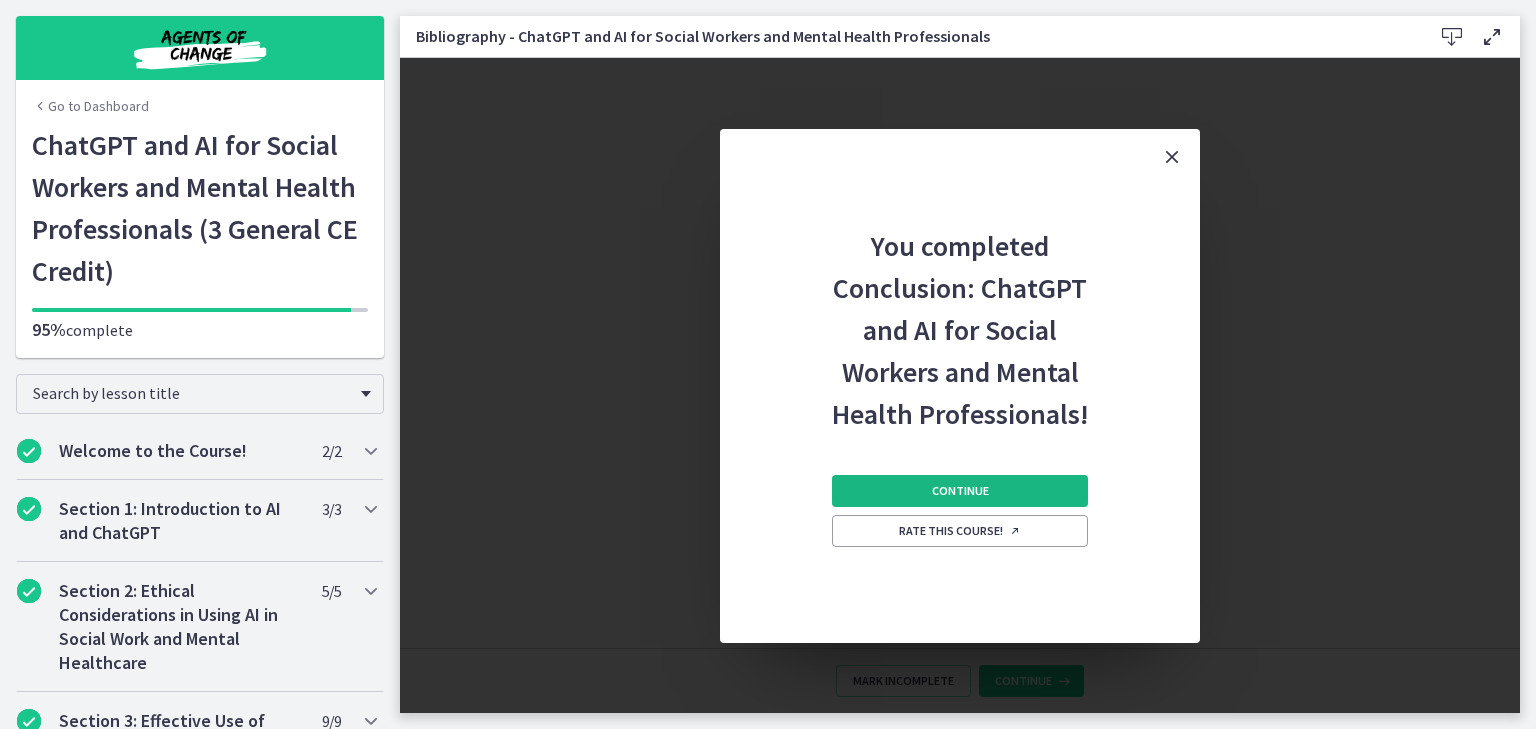 click on "Continue" at bounding box center (960, 491) 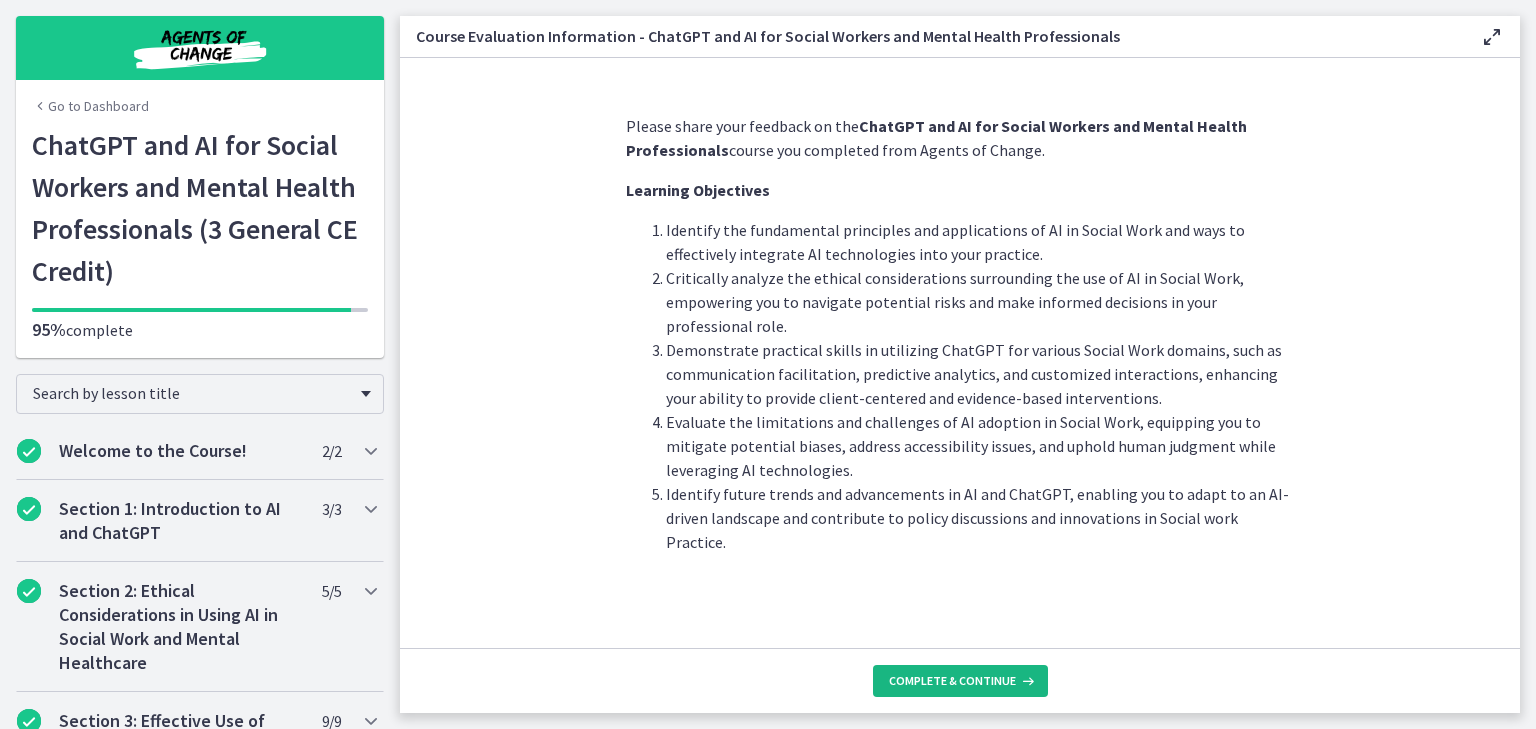 click on "Complete & continue" at bounding box center (952, 681) 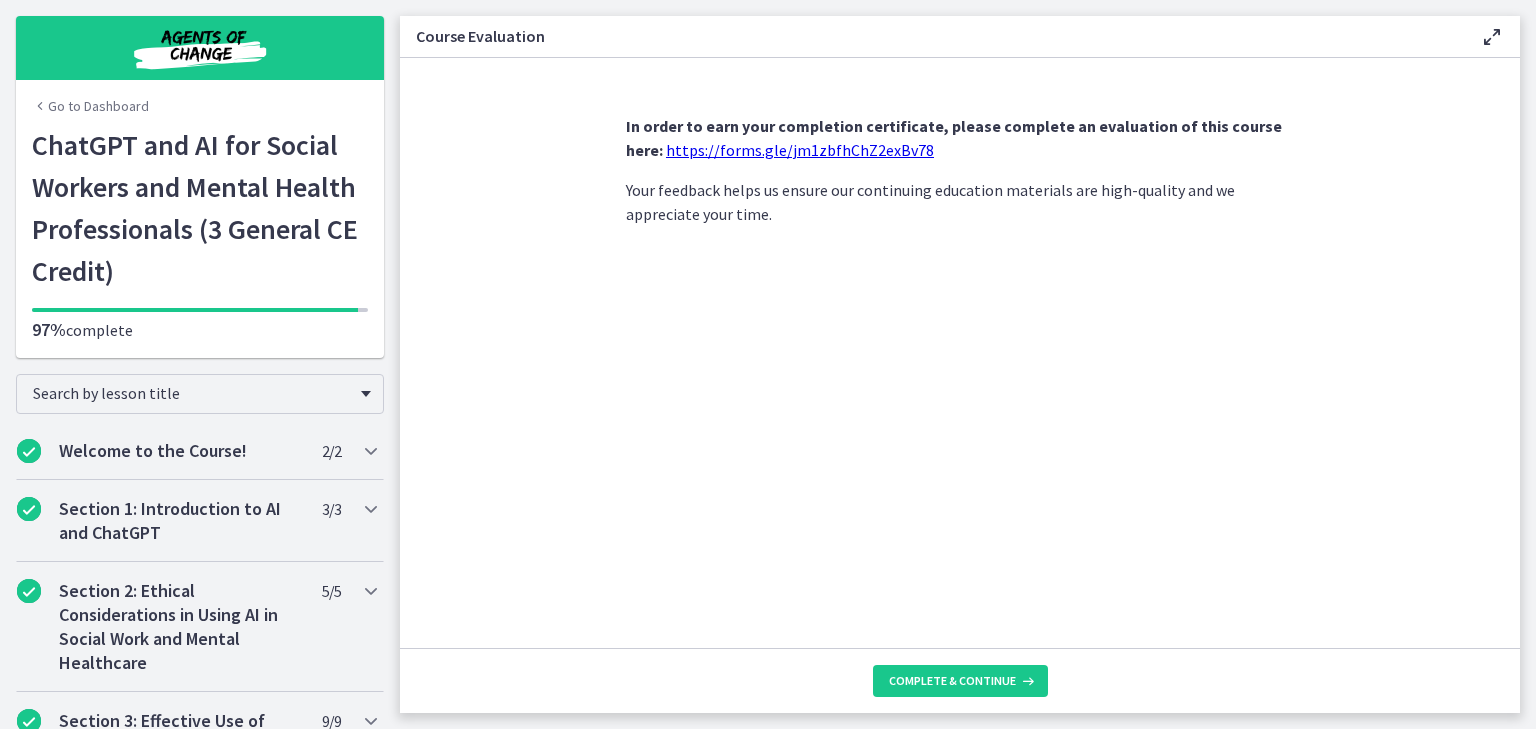 click on "https://forms.gle/jm1zbfhChZ2exBv78" at bounding box center [800, 150] 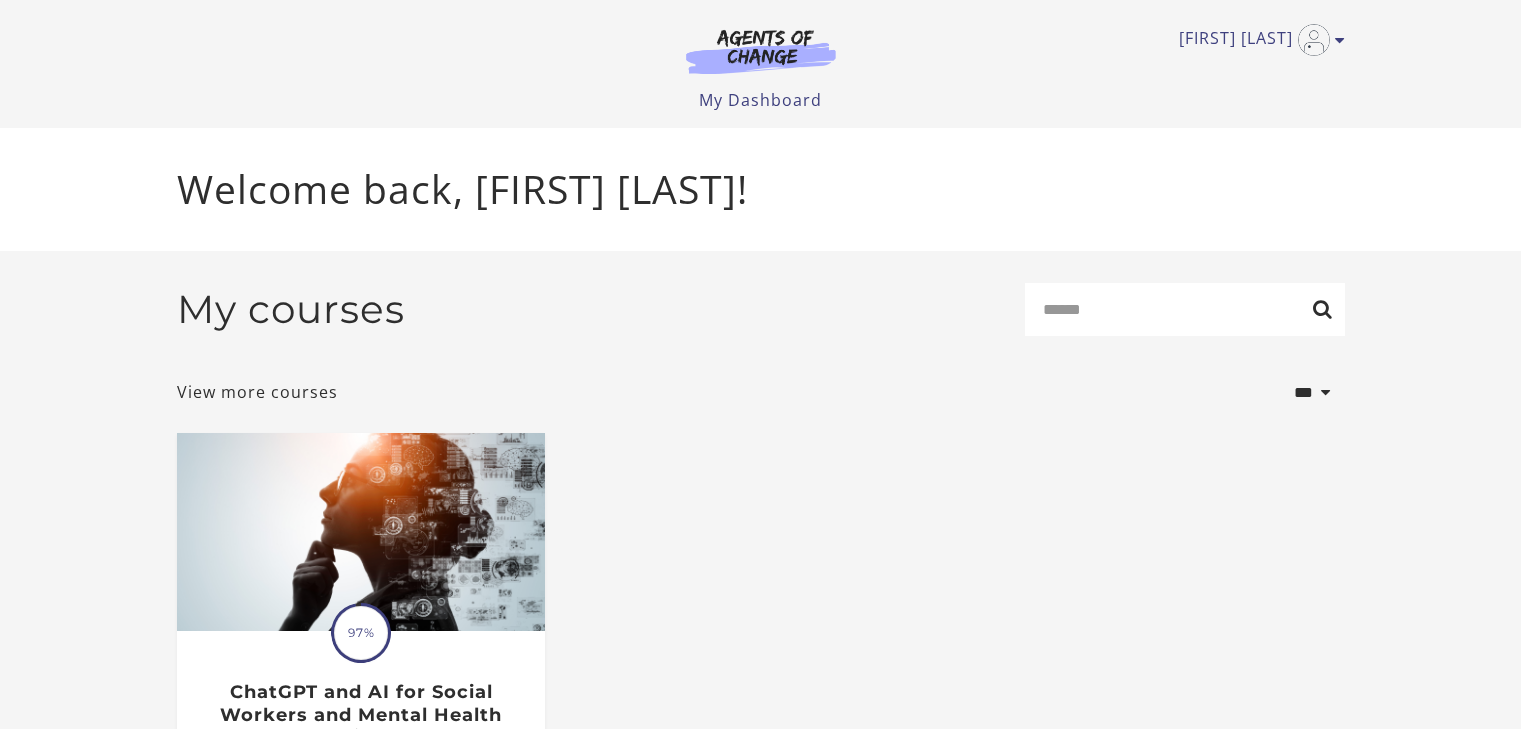 scroll, scrollTop: 0, scrollLeft: 0, axis: both 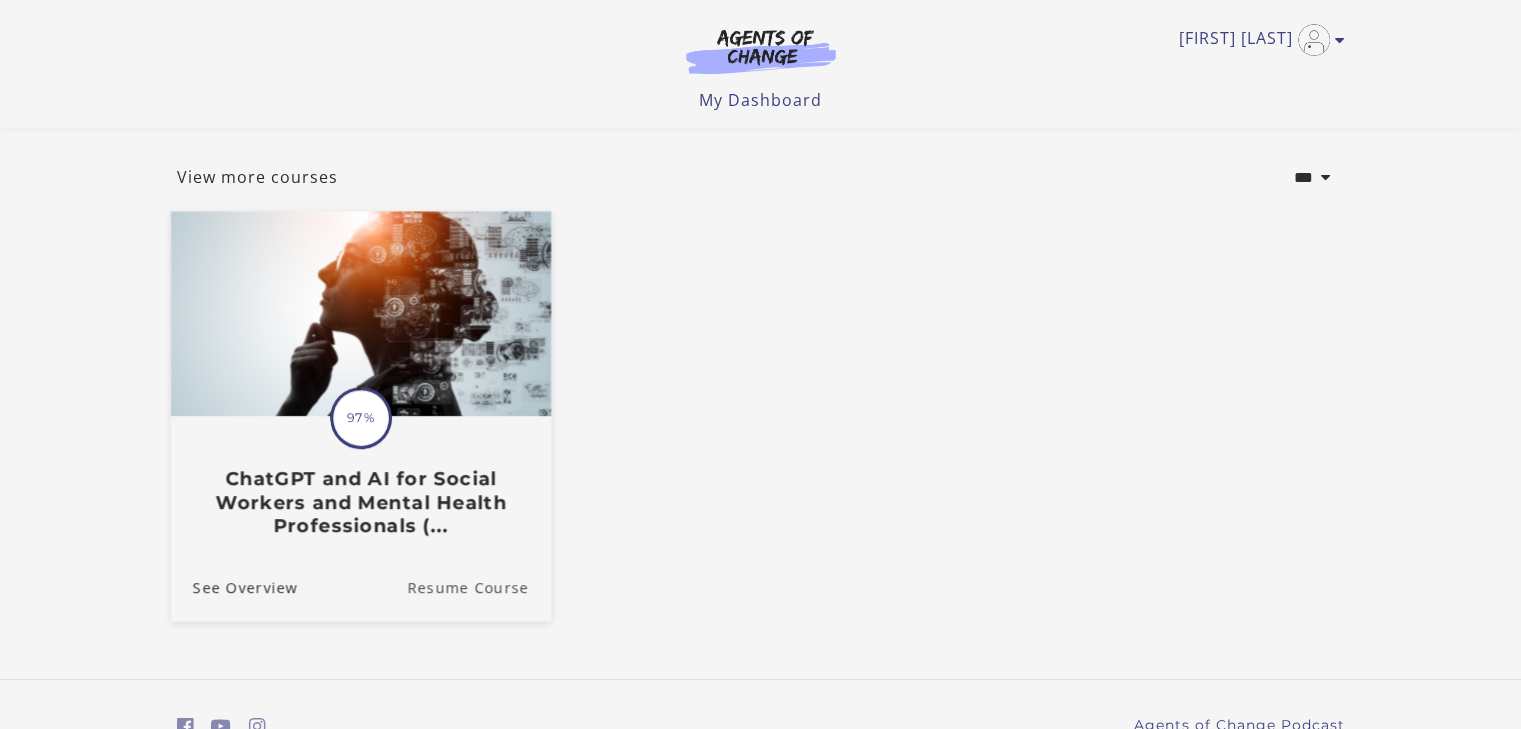 click on "Resume Course" at bounding box center (479, 587) 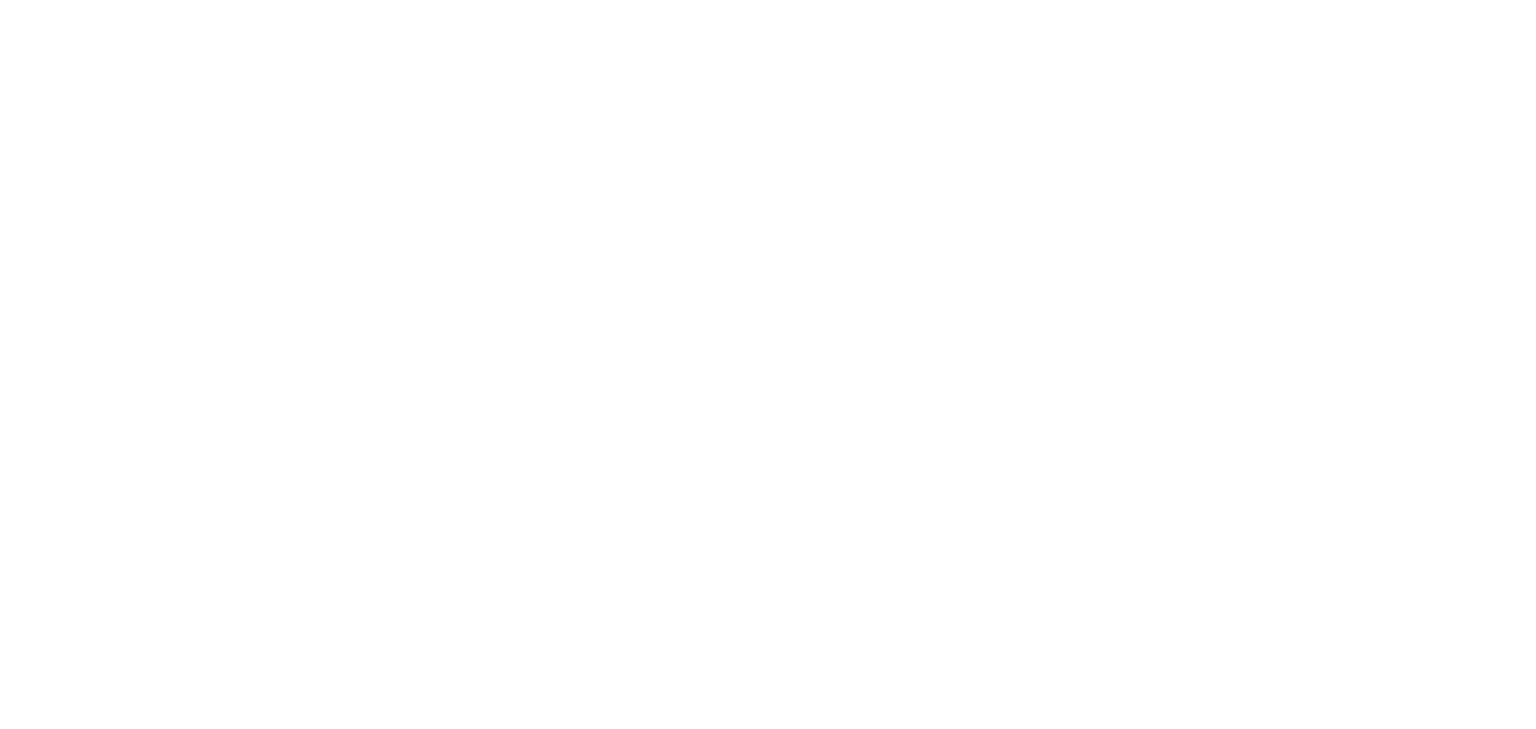 scroll, scrollTop: 0, scrollLeft: 0, axis: both 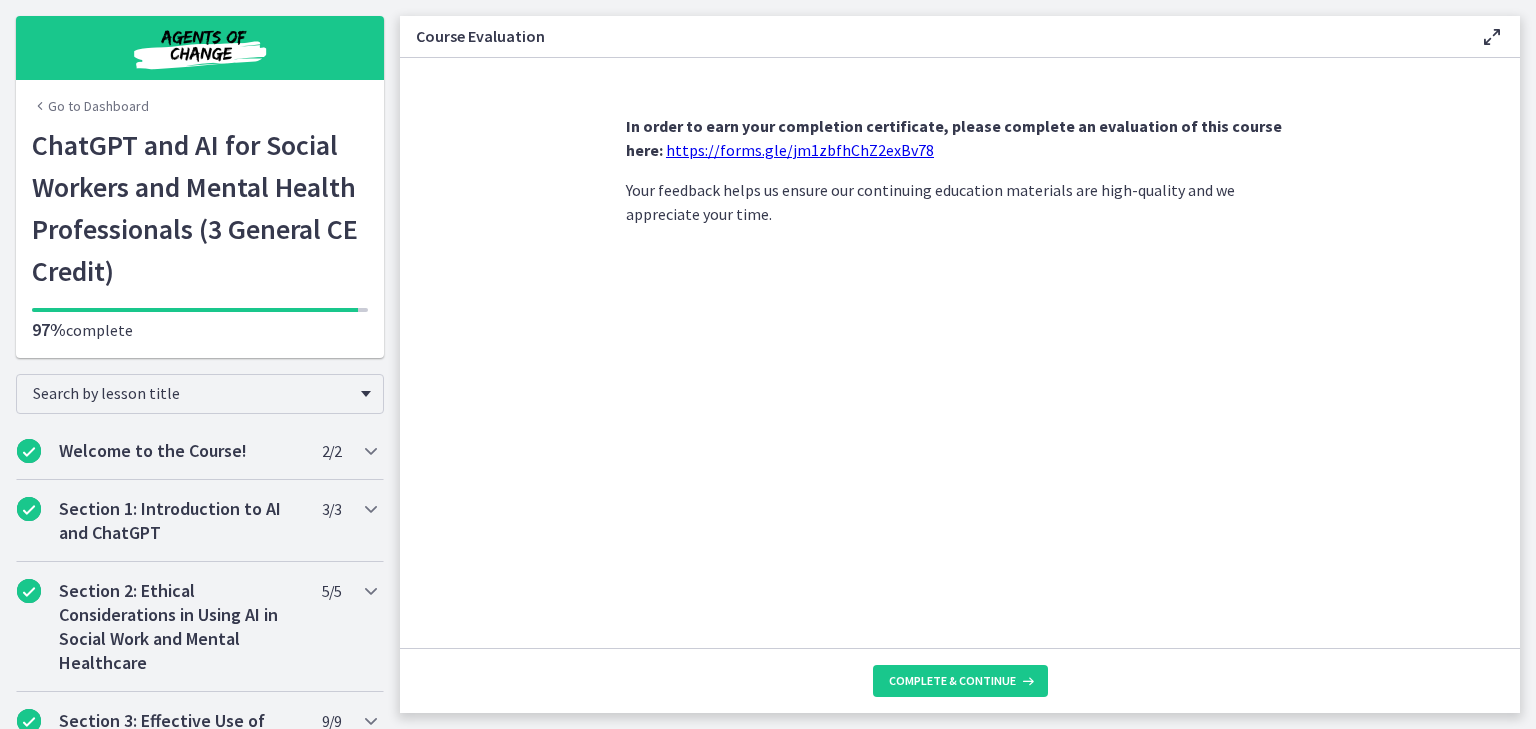 click on "https://forms.gle/jm1zbfhChZ2exBv78" at bounding box center [800, 150] 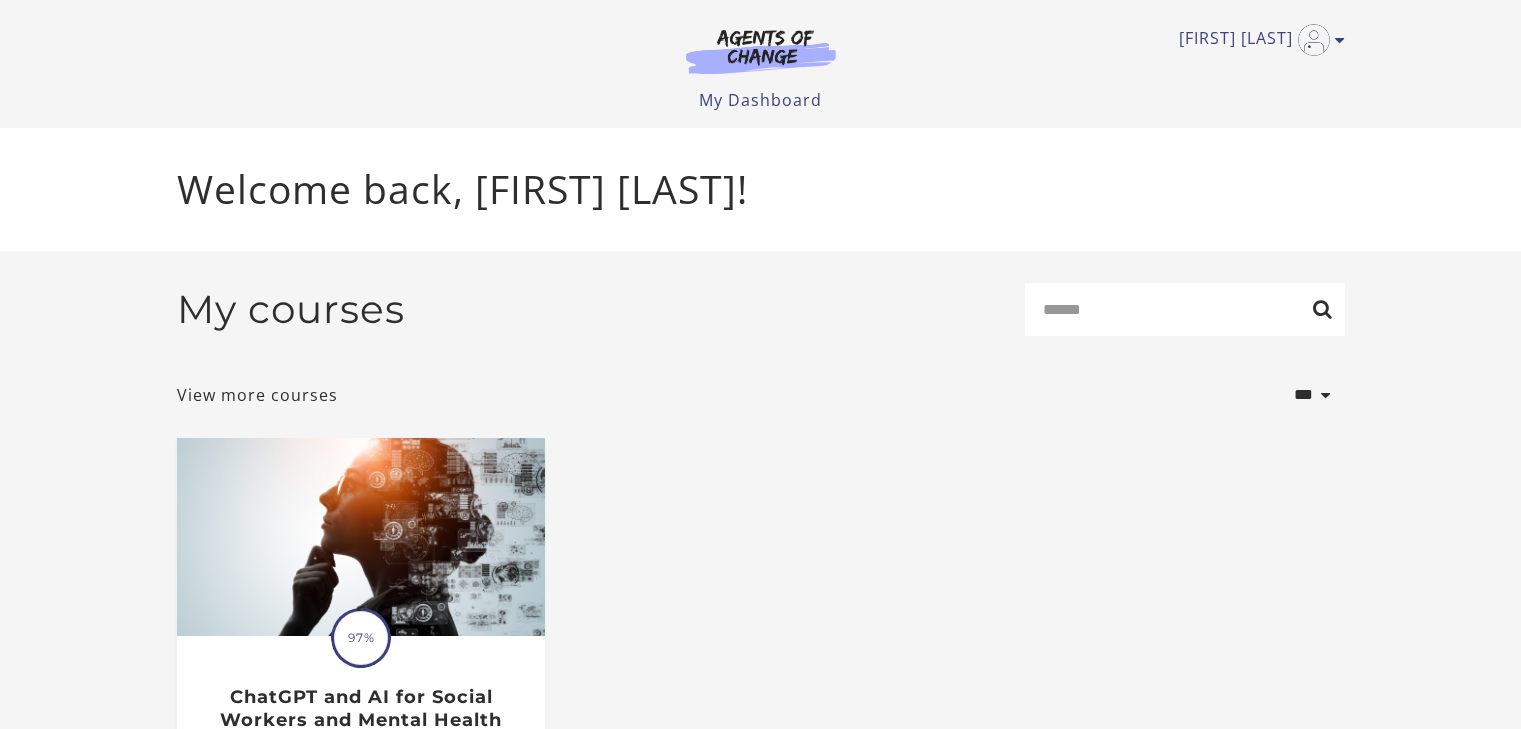 scroll, scrollTop: 0, scrollLeft: 0, axis: both 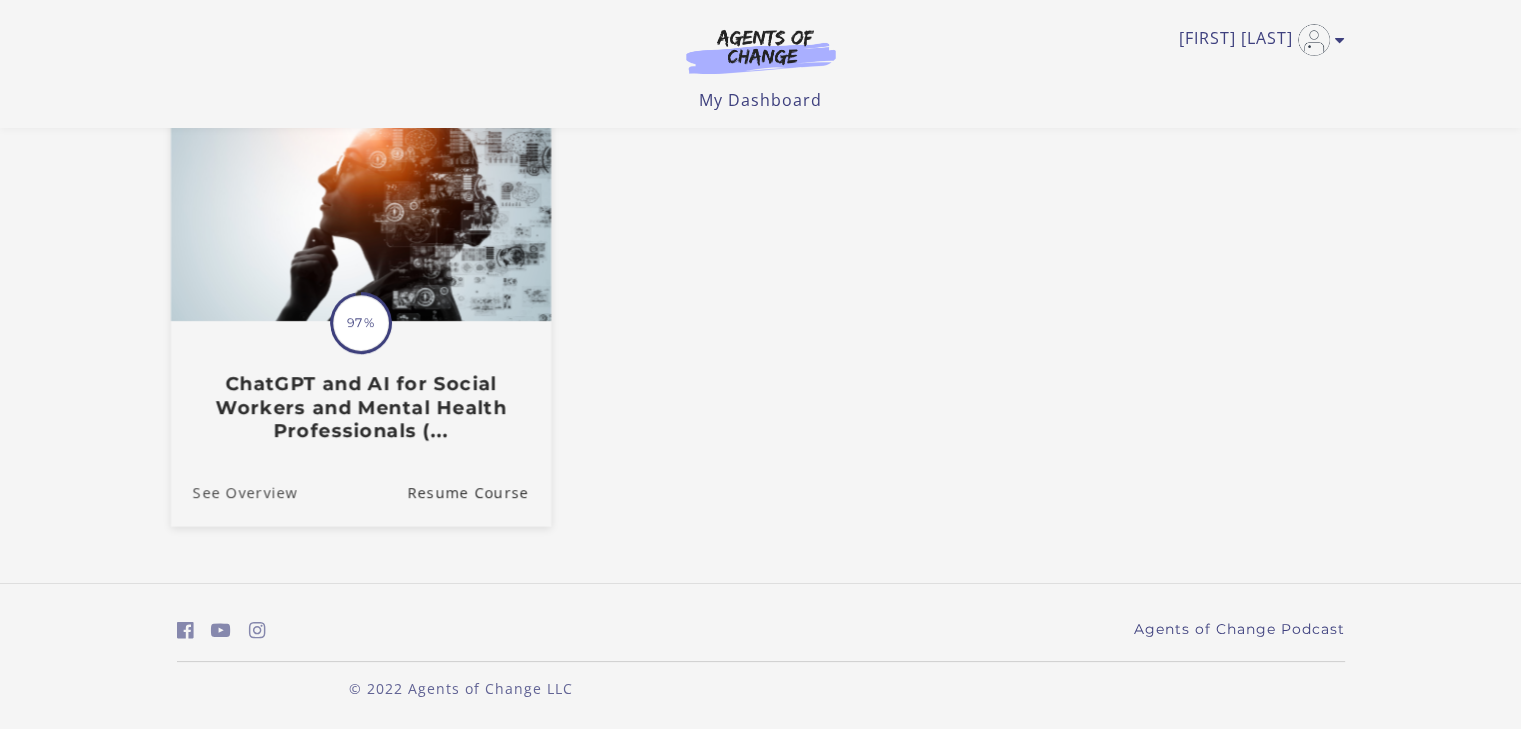 click on "See Overview" at bounding box center (233, 491) 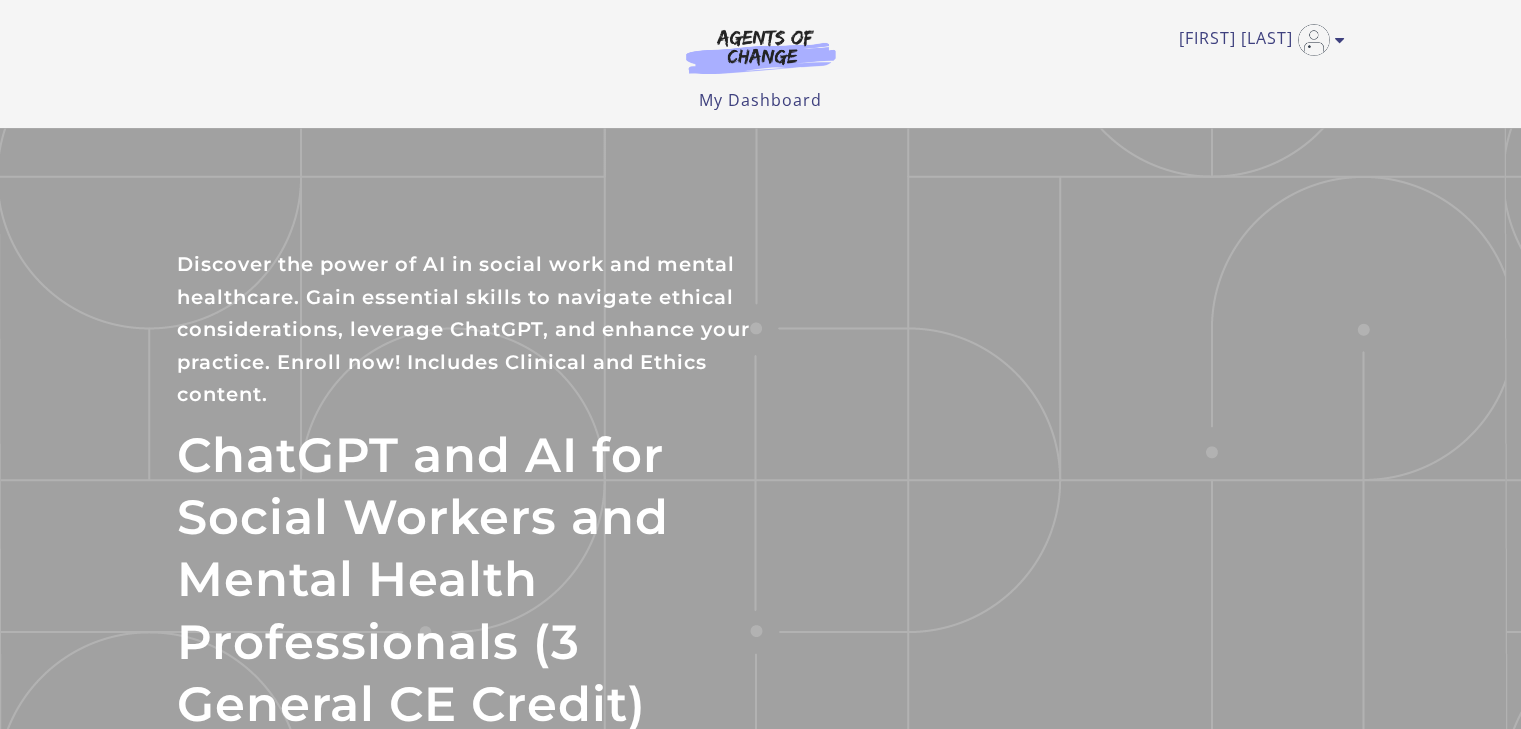 scroll, scrollTop: 0, scrollLeft: 0, axis: both 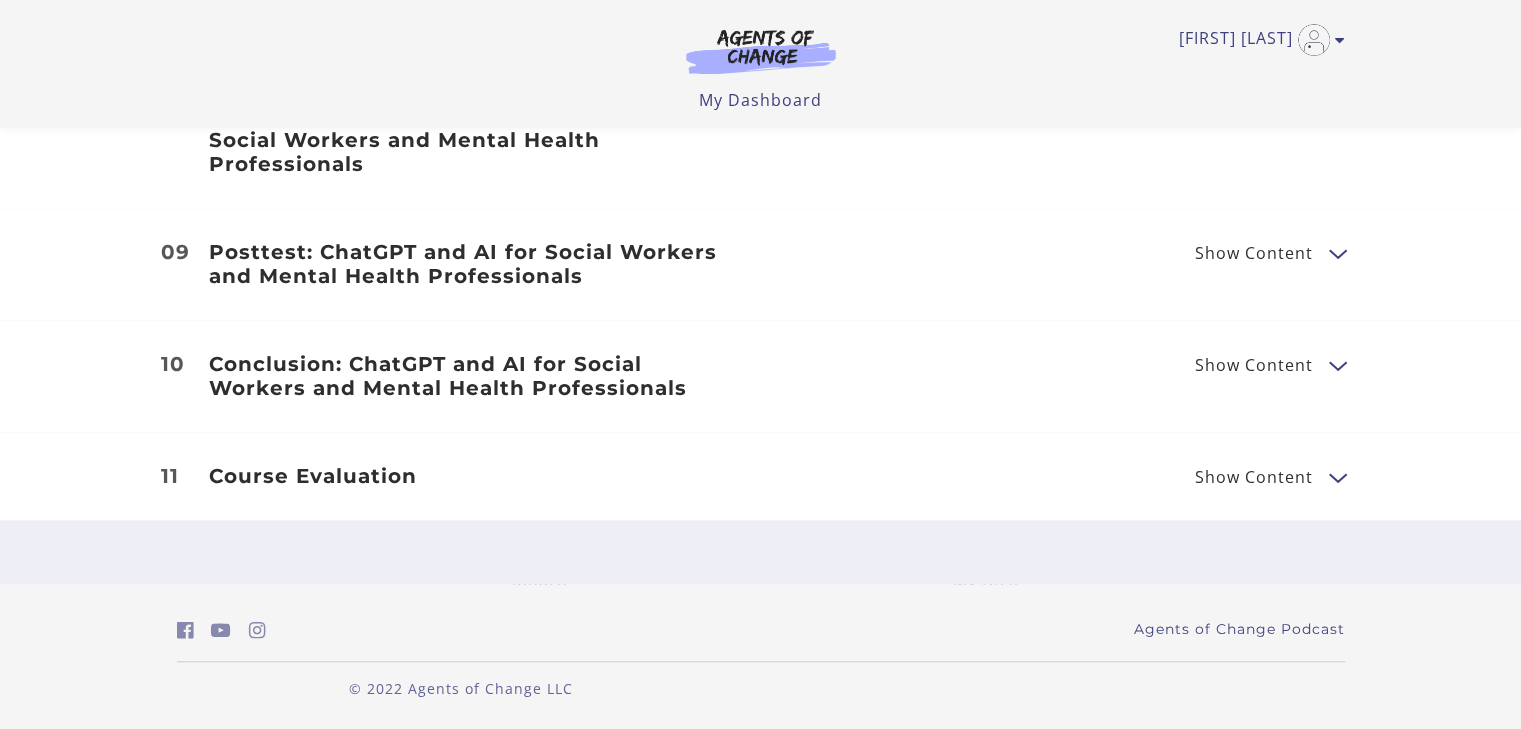 click at bounding box center [1337, 476] 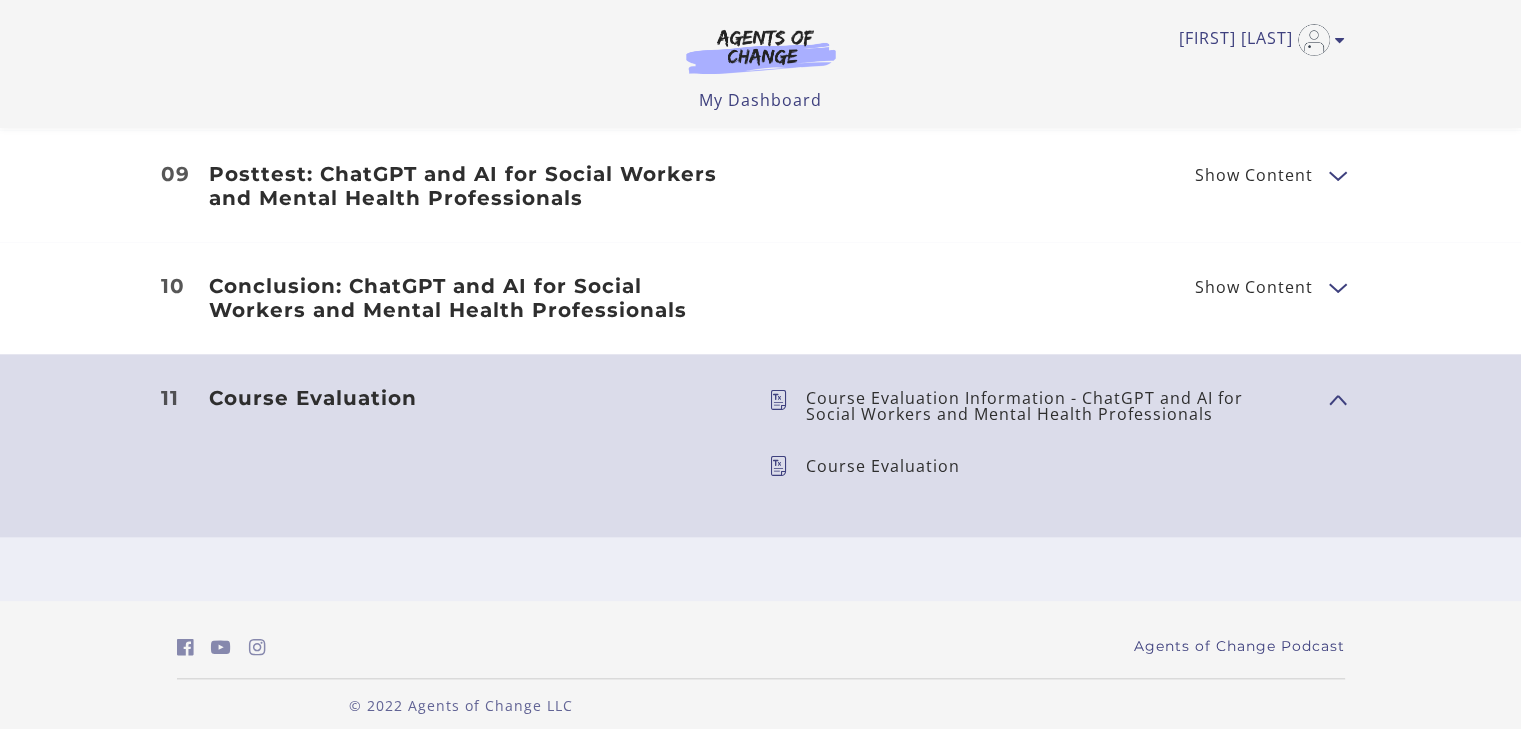 scroll, scrollTop: 1900, scrollLeft: 0, axis: vertical 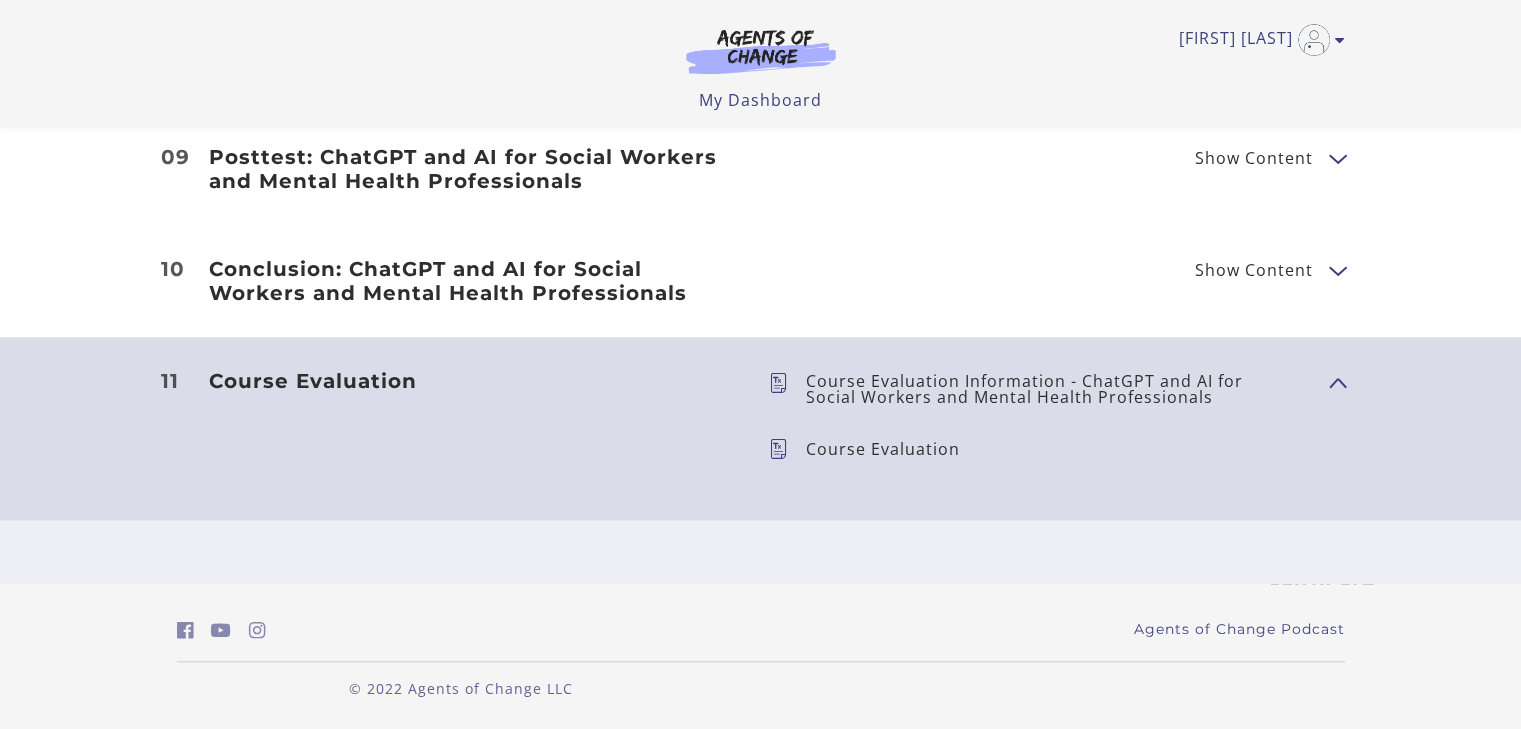 click on "Show Content" at bounding box center (1262, 269) 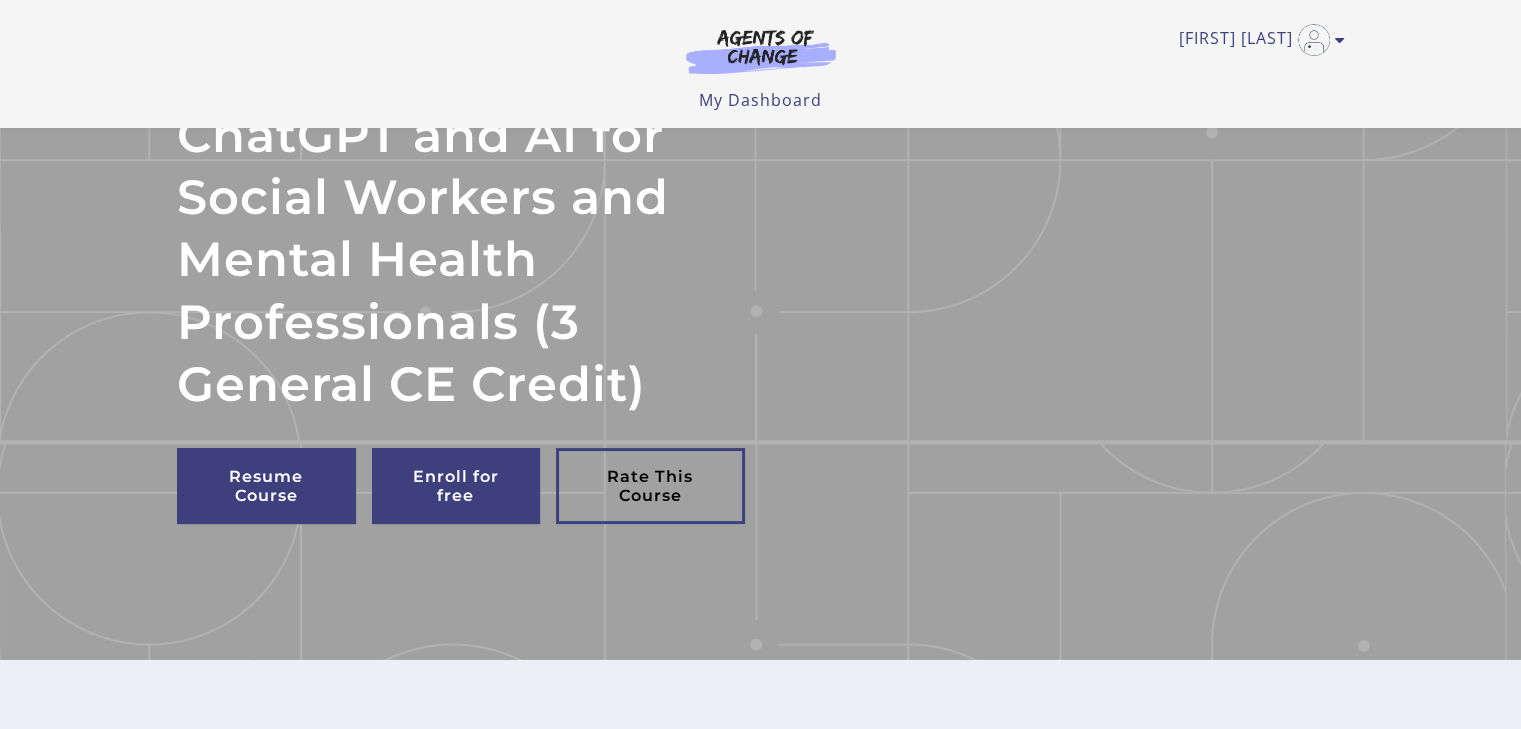 scroll, scrollTop: 400, scrollLeft: 0, axis: vertical 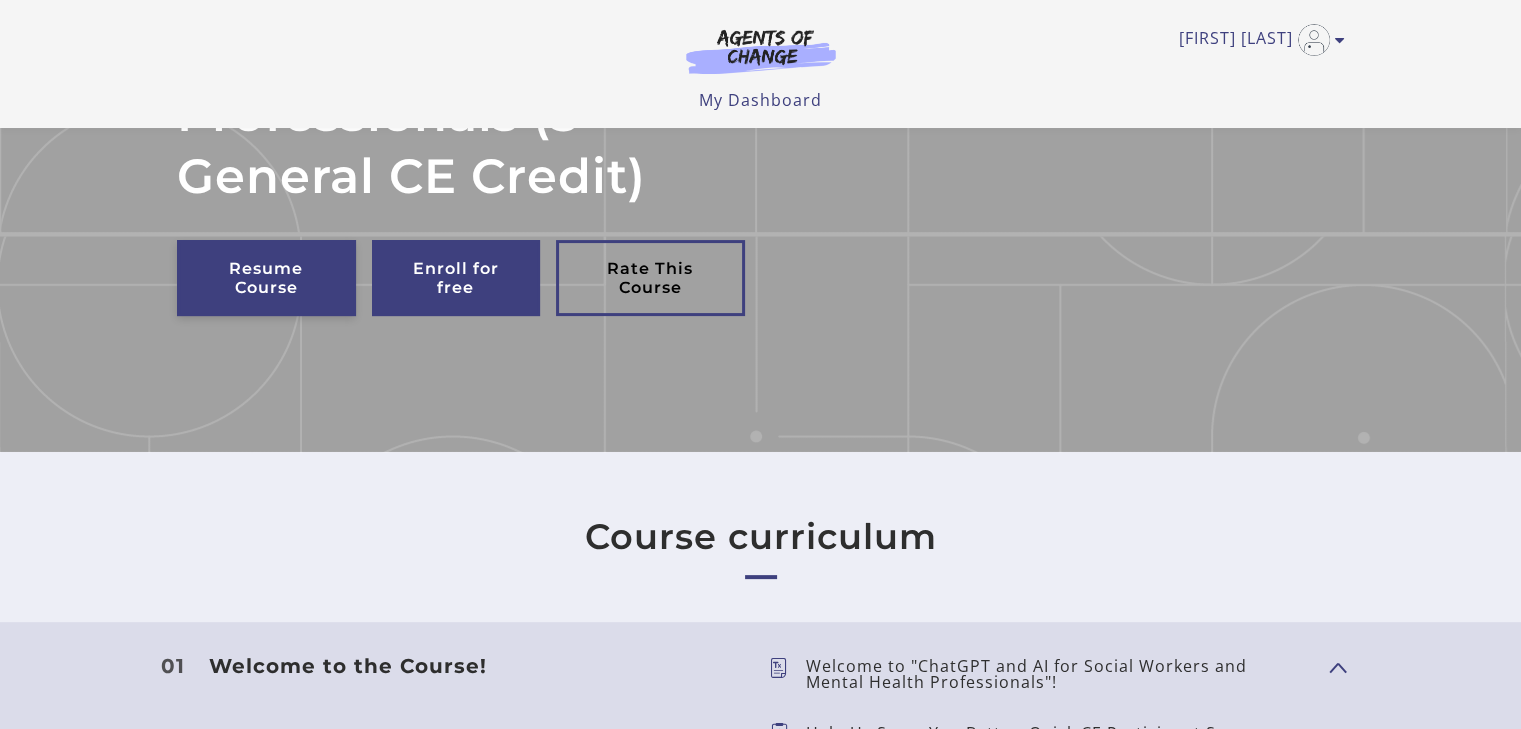 click on "Resume Course" at bounding box center [266, 278] 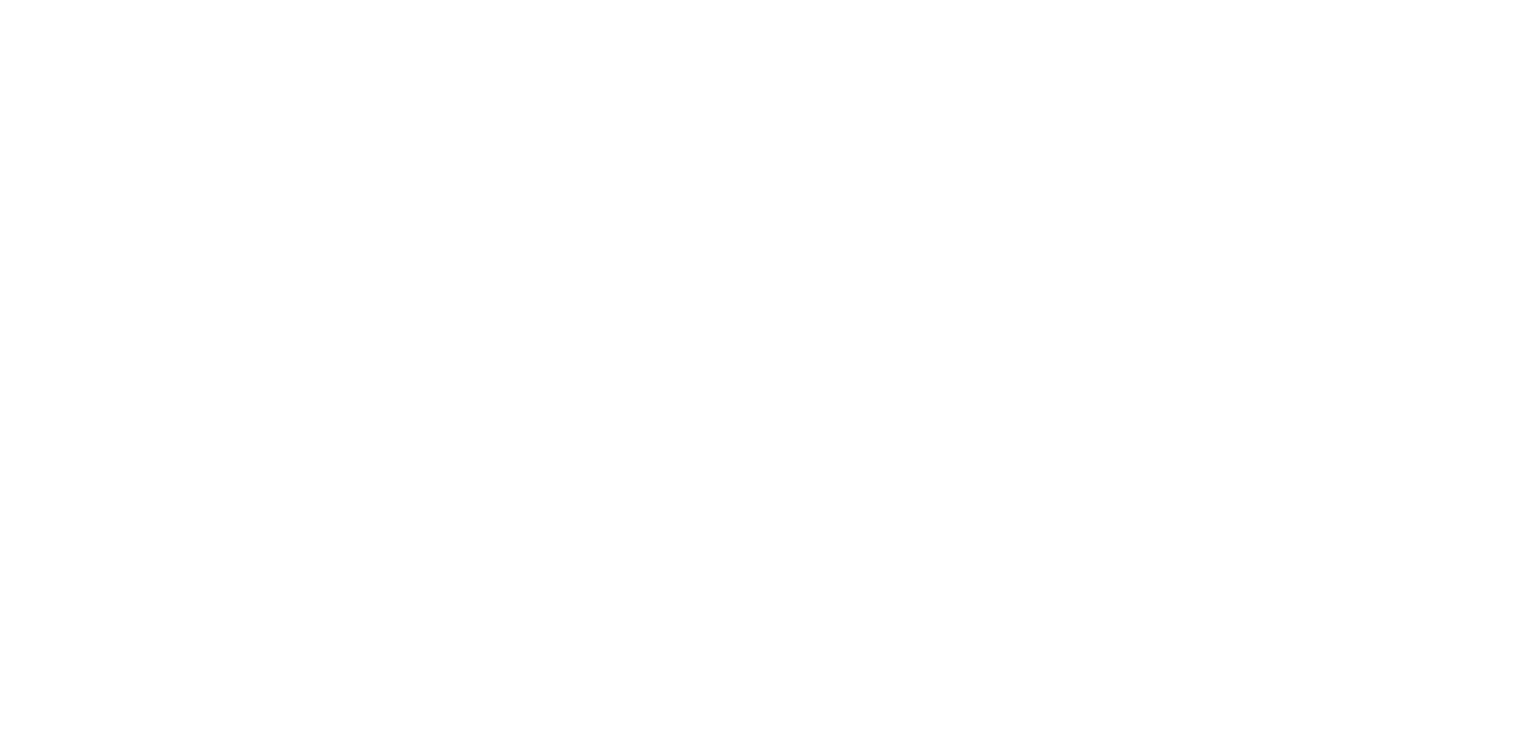 scroll, scrollTop: 0, scrollLeft: 0, axis: both 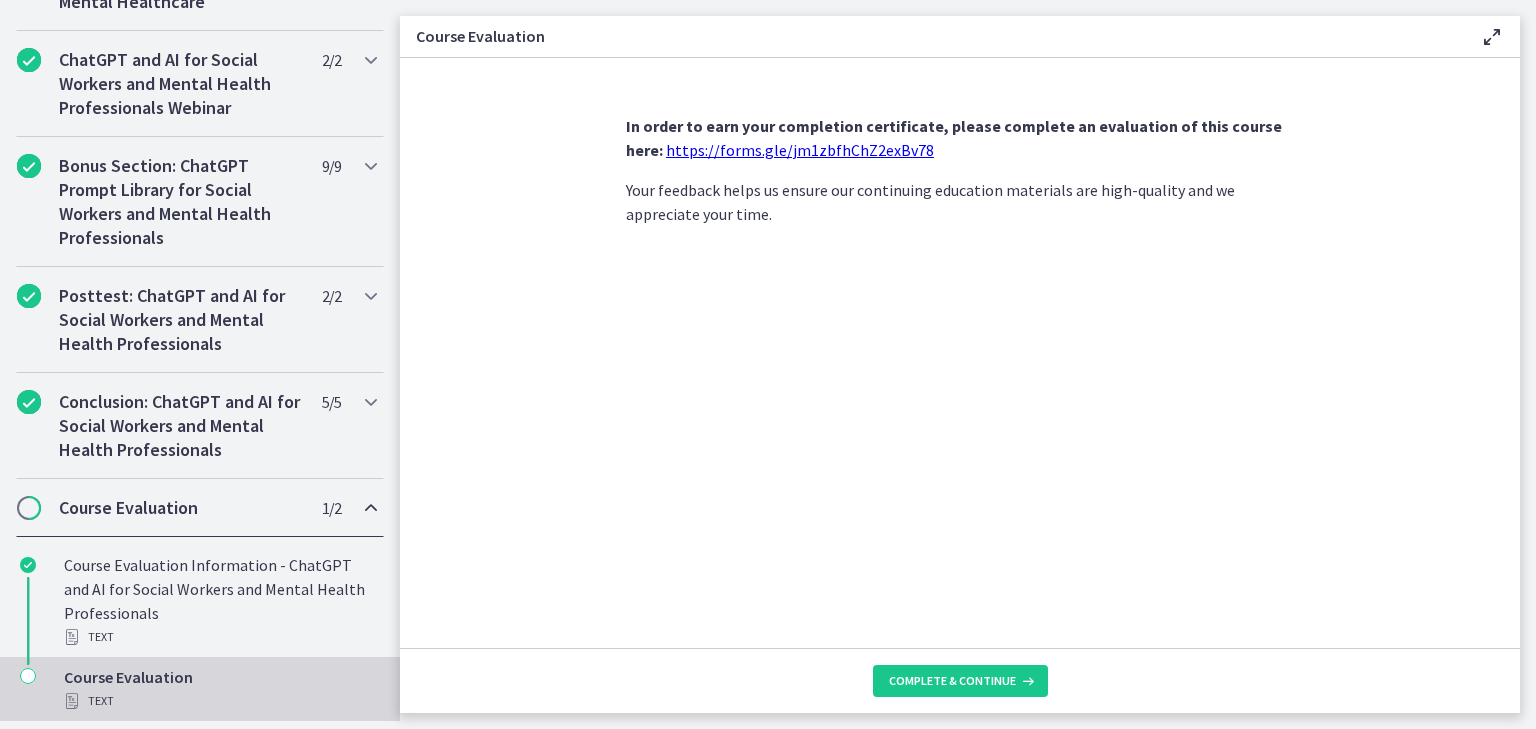 click on "Course Evaluation" at bounding box center (181, 508) 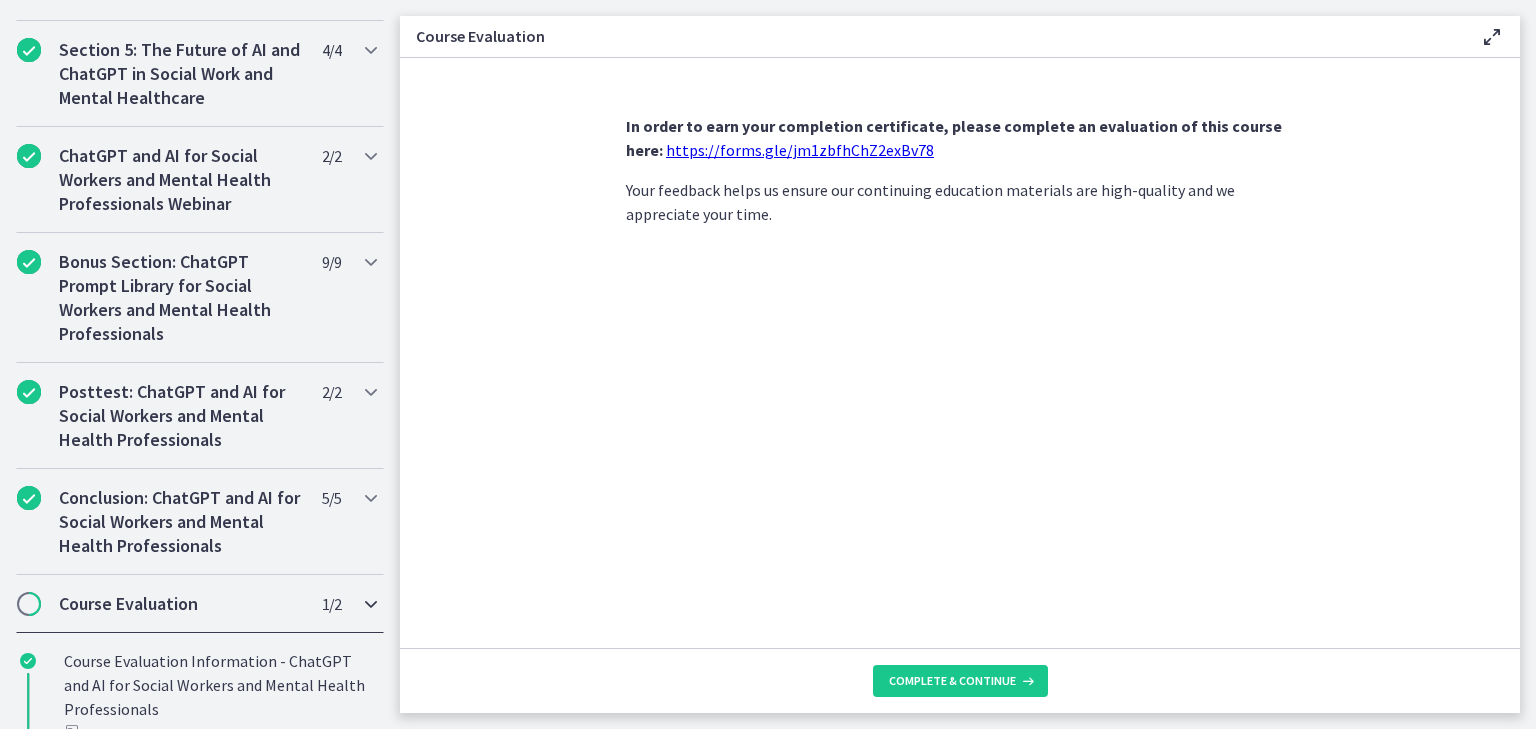 scroll, scrollTop: 807, scrollLeft: 0, axis: vertical 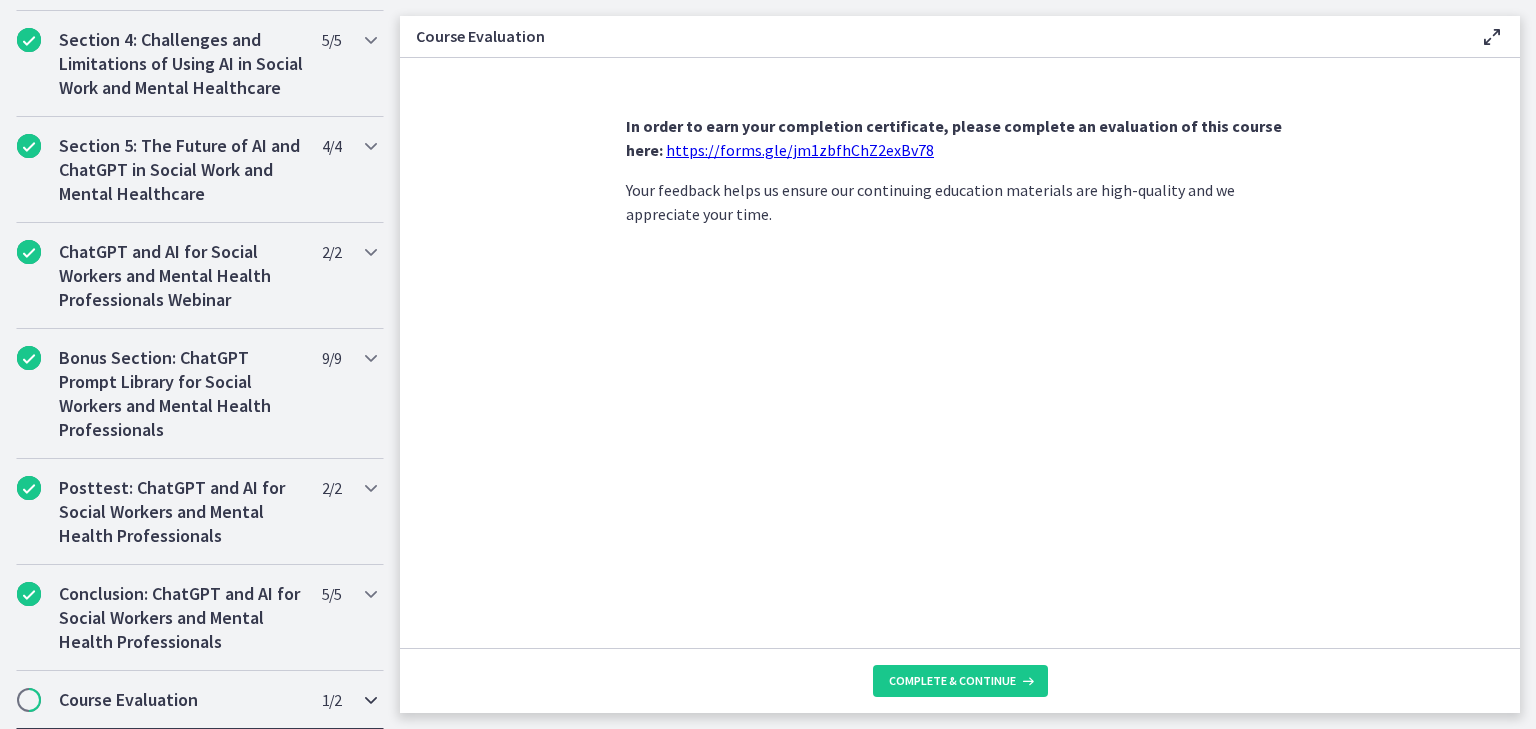 click on "Course Evaluation" at bounding box center [181, 700] 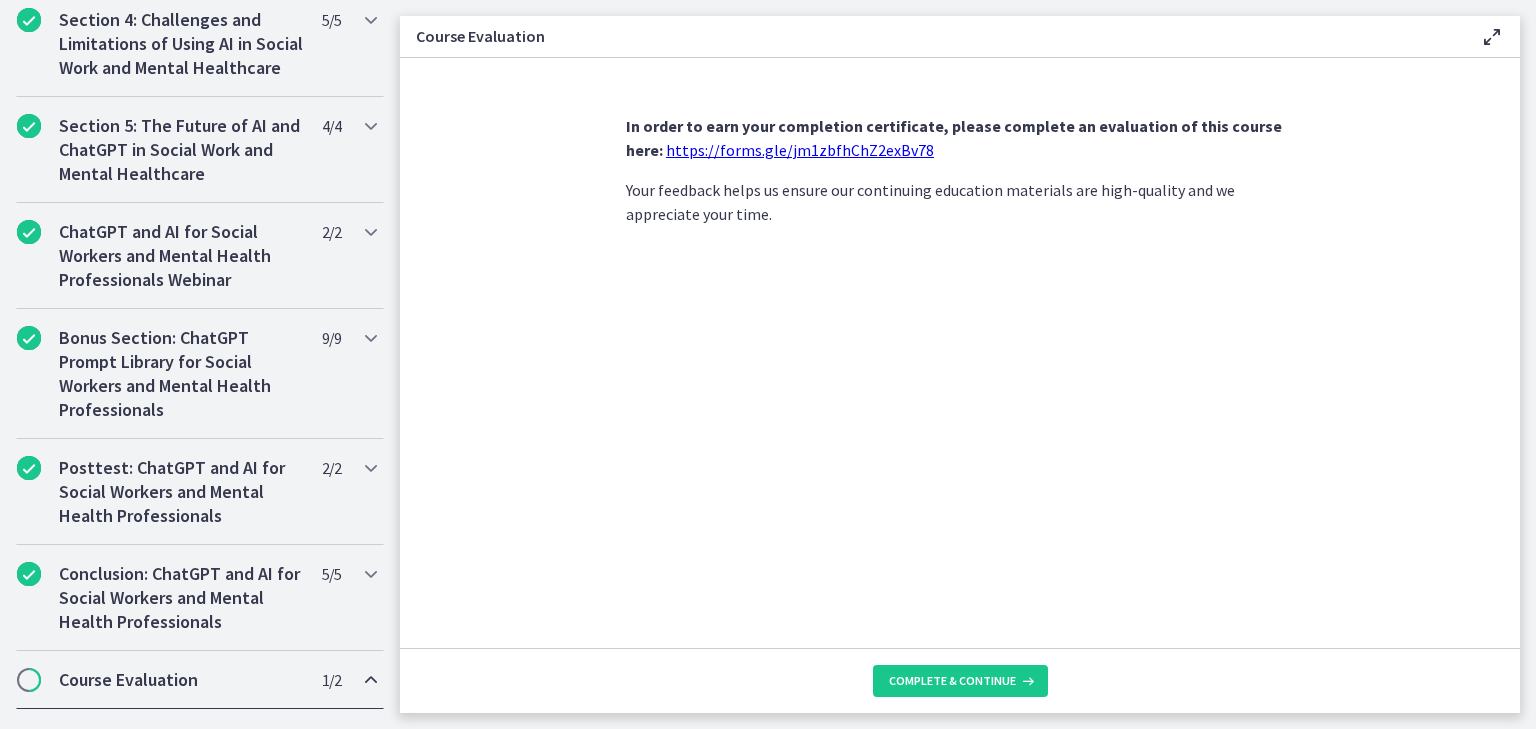 scroll, scrollTop: 999, scrollLeft: 0, axis: vertical 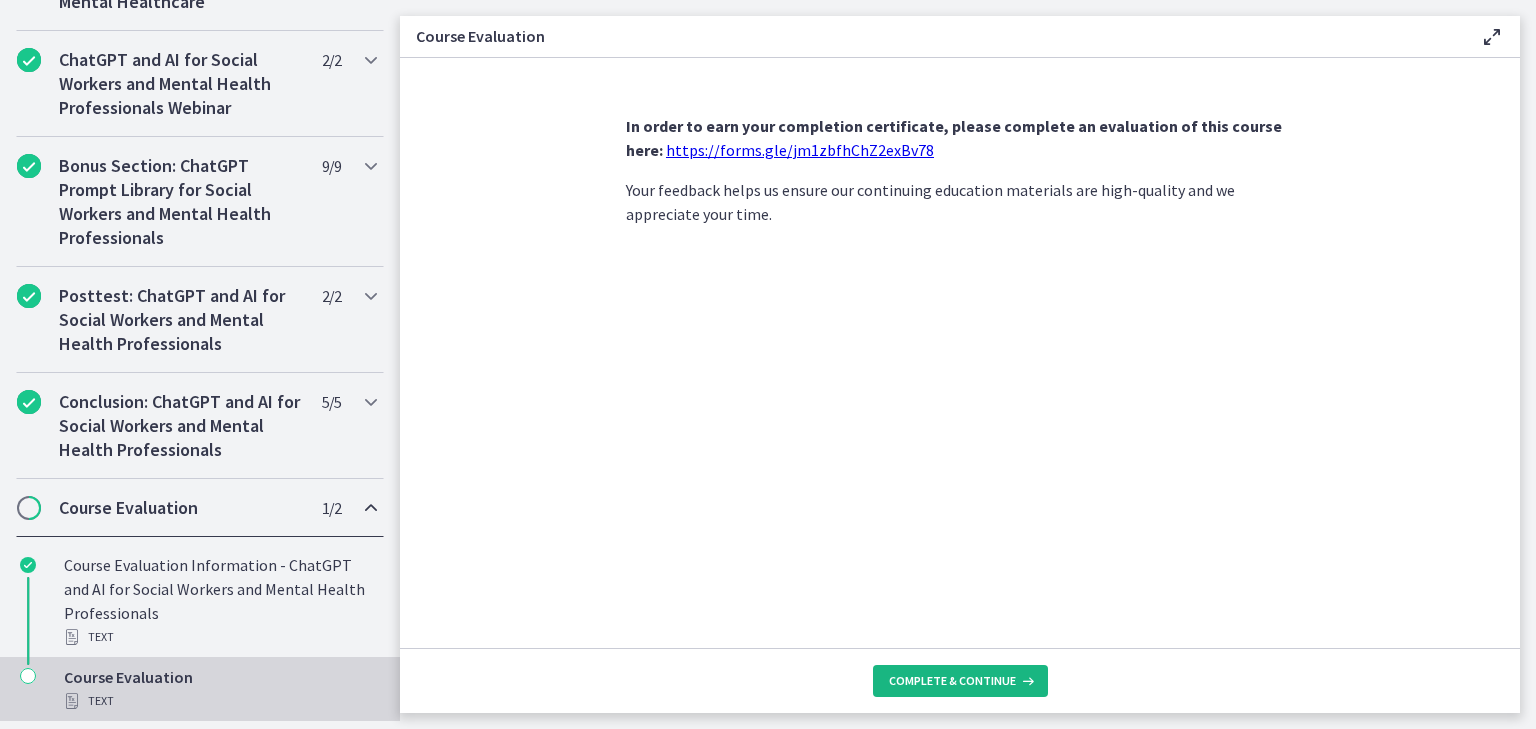 click on "Complete & continue" at bounding box center (952, 681) 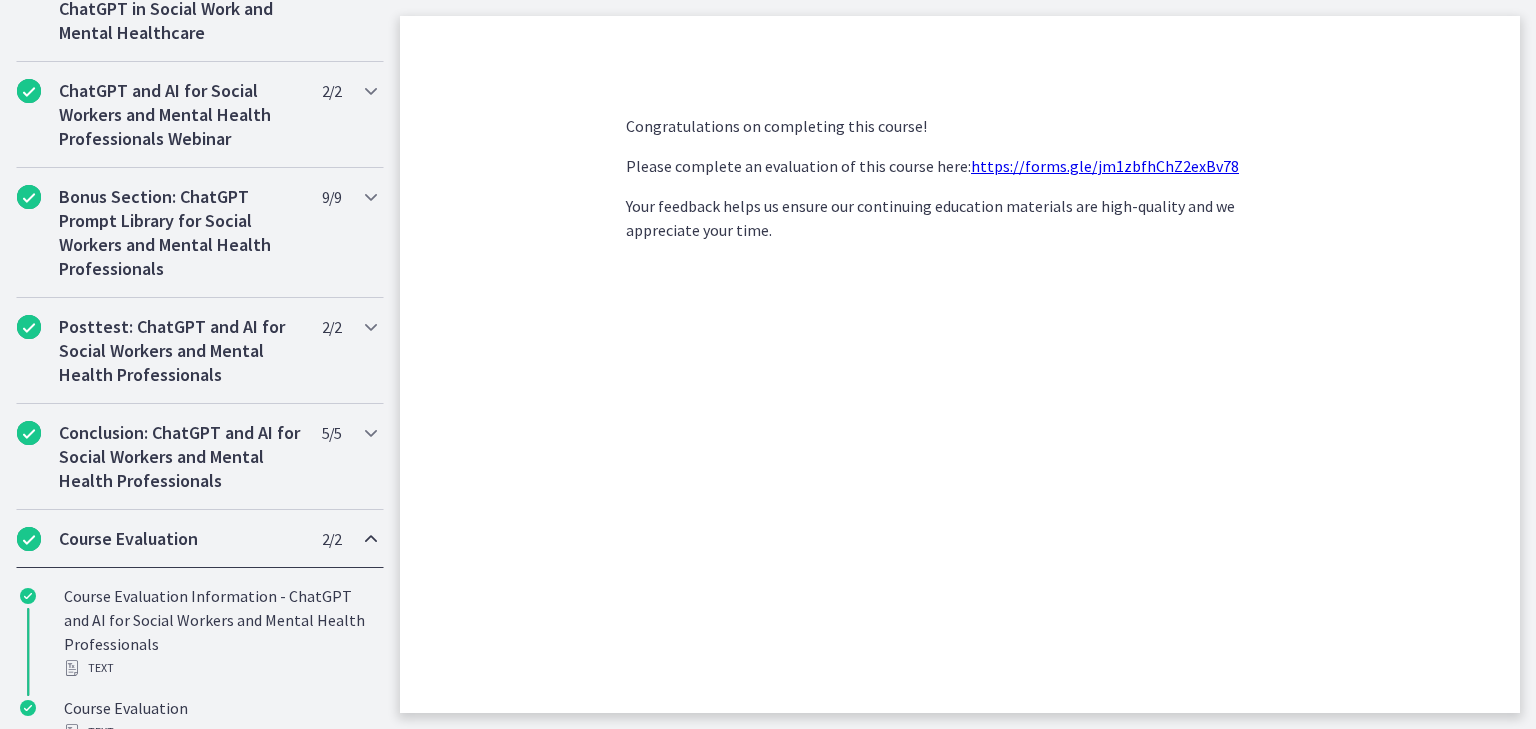scroll, scrollTop: 1106, scrollLeft: 0, axis: vertical 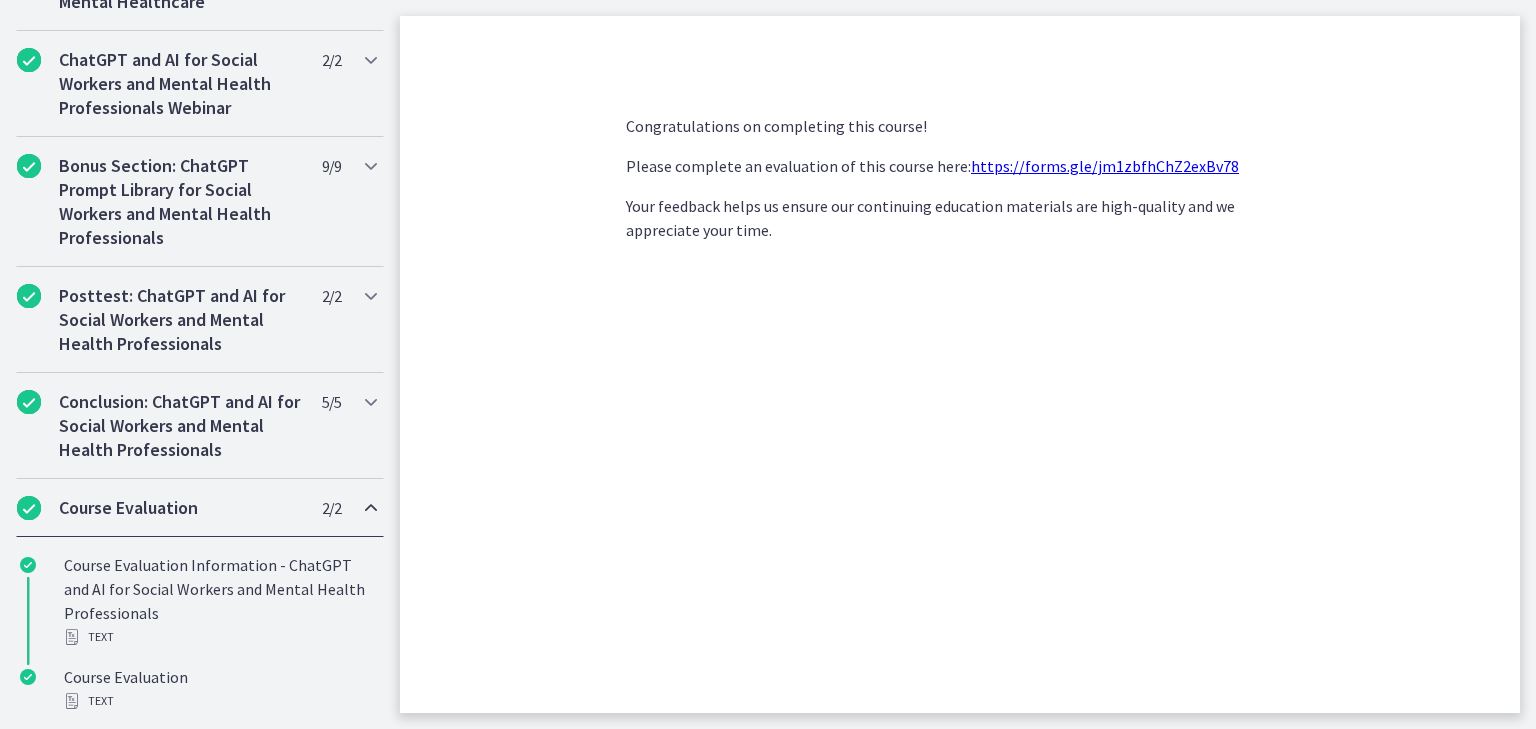 click on "https://forms.gle/jm1zbfhChZ2exBv78" at bounding box center (1105, 166) 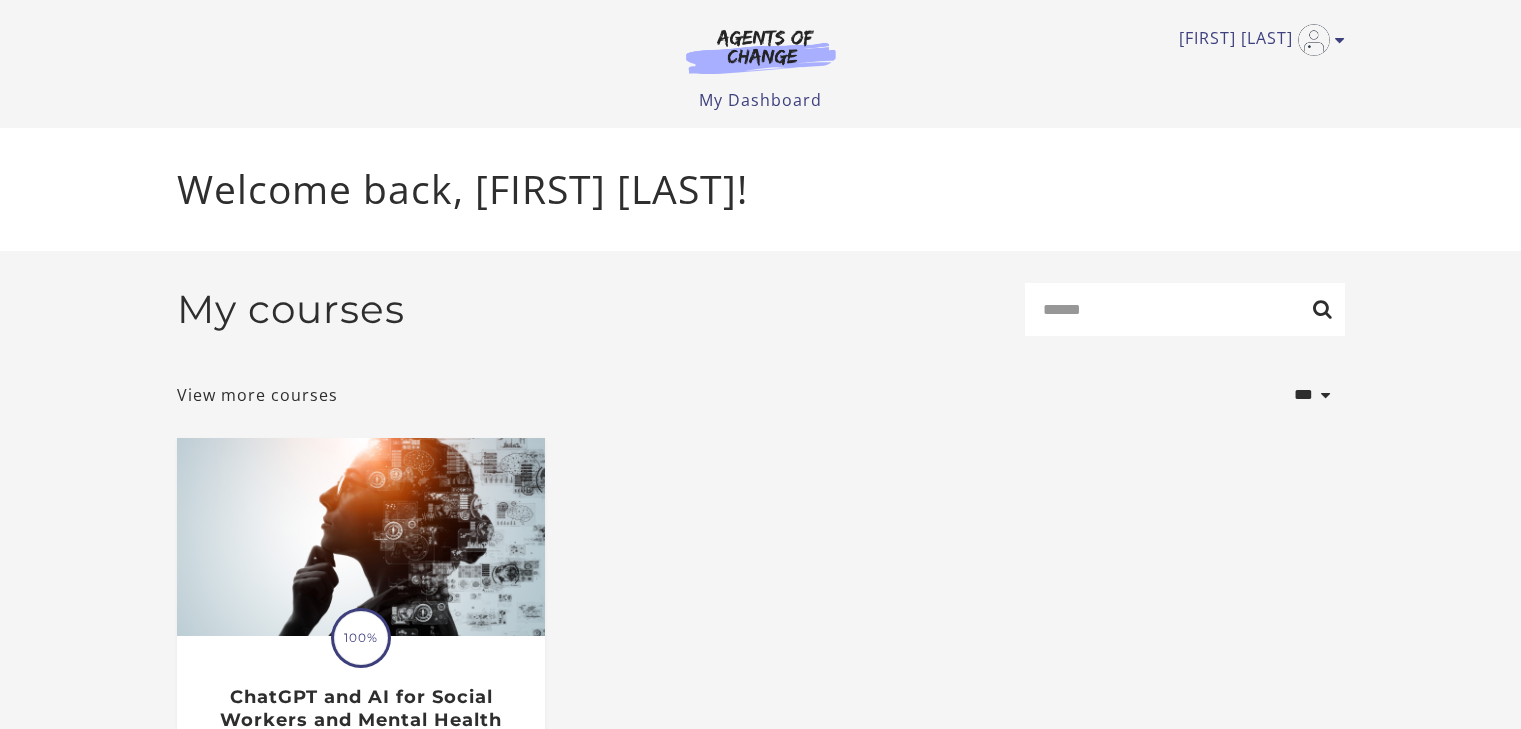scroll, scrollTop: 0, scrollLeft: 0, axis: both 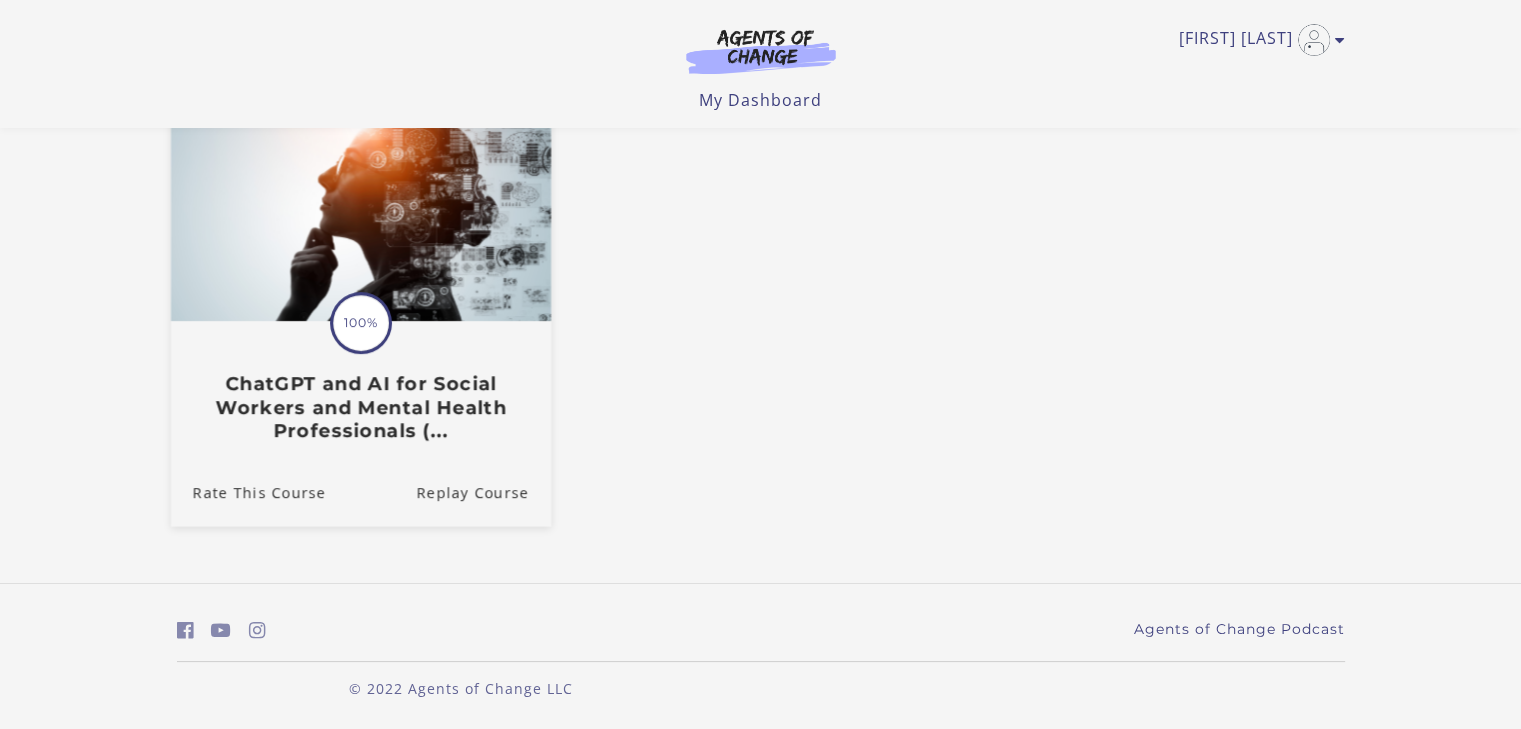 click on "ChatGPT and AI for Social Workers and Mental Health Professionals (..." at bounding box center [360, 407] 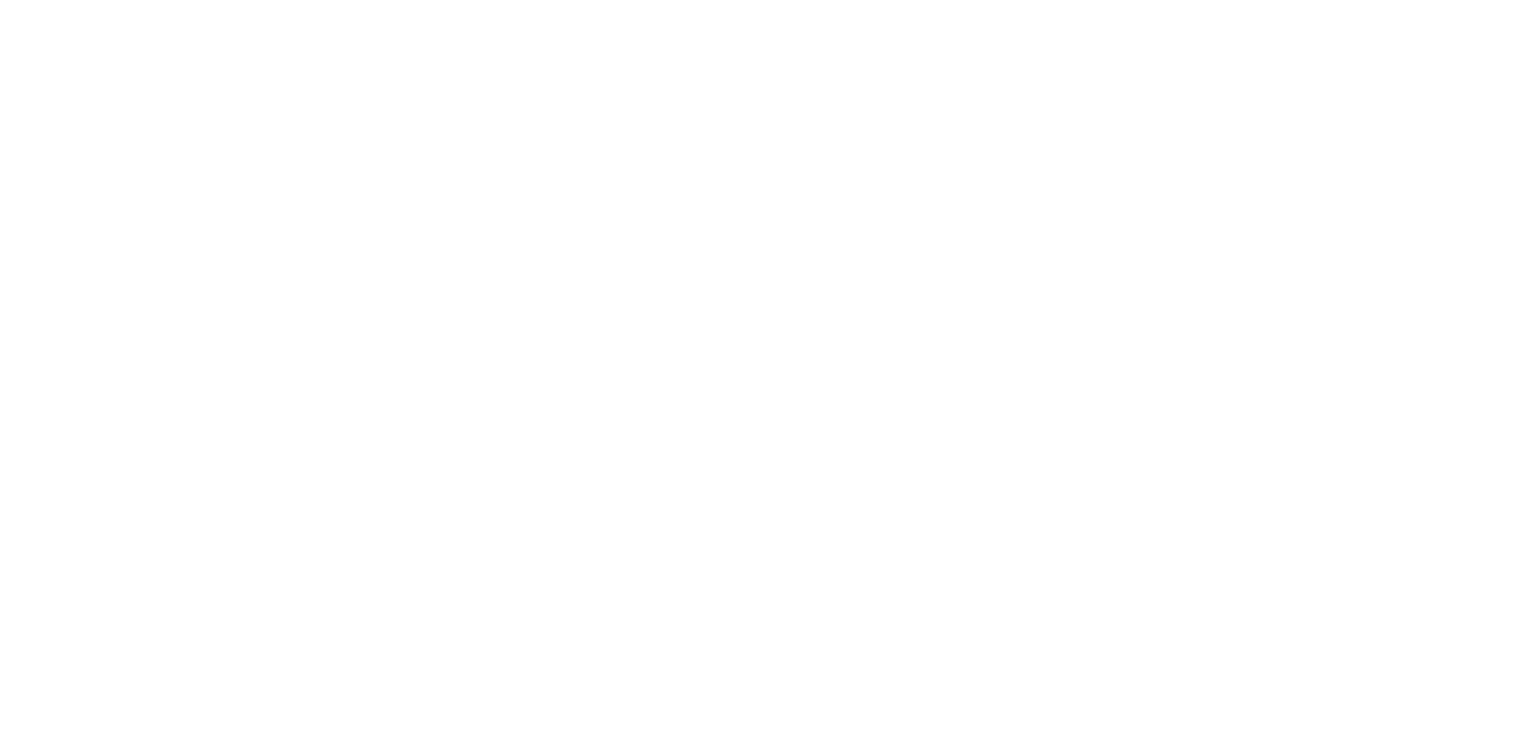 scroll, scrollTop: 0, scrollLeft: 0, axis: both 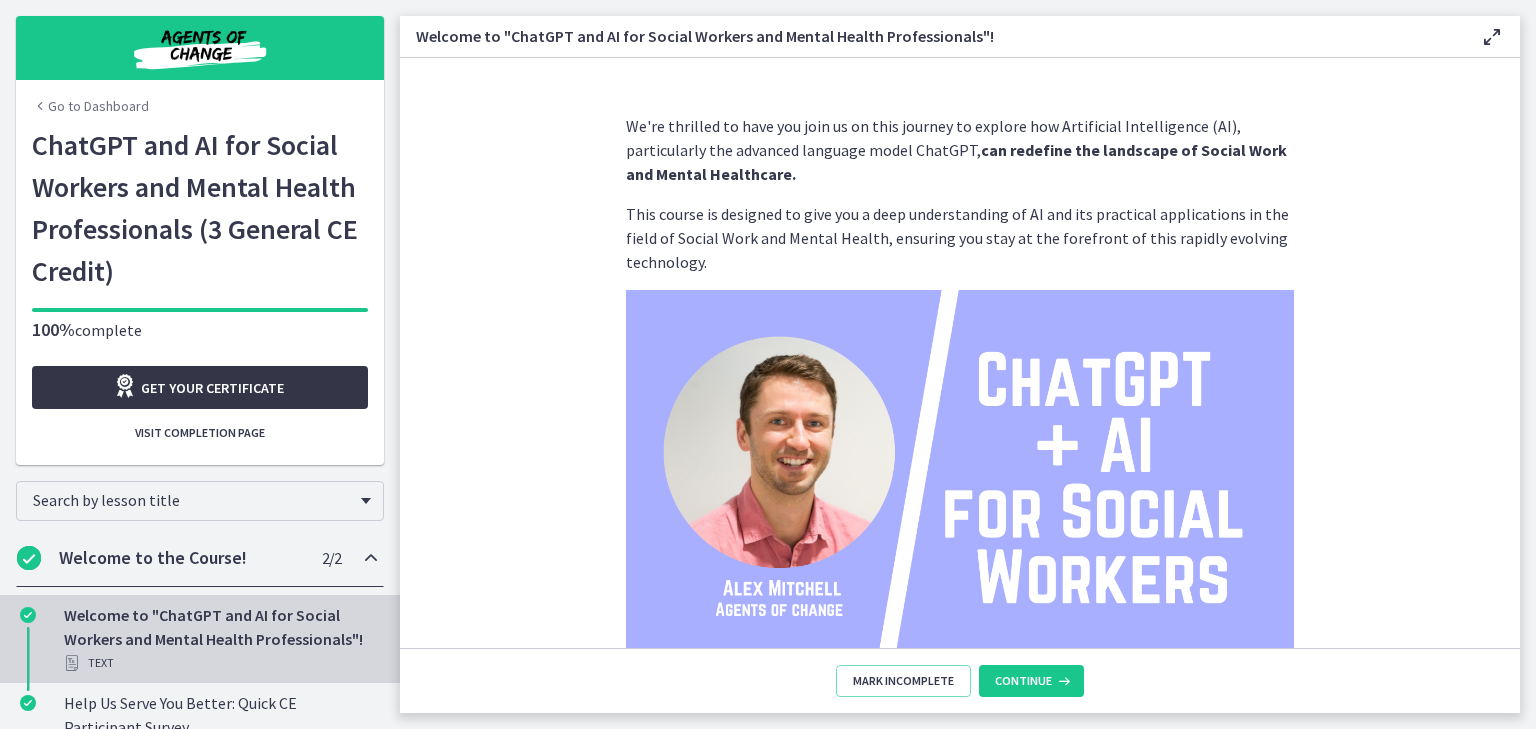 click on "Get your certificate" at bounding box center (200, 387) 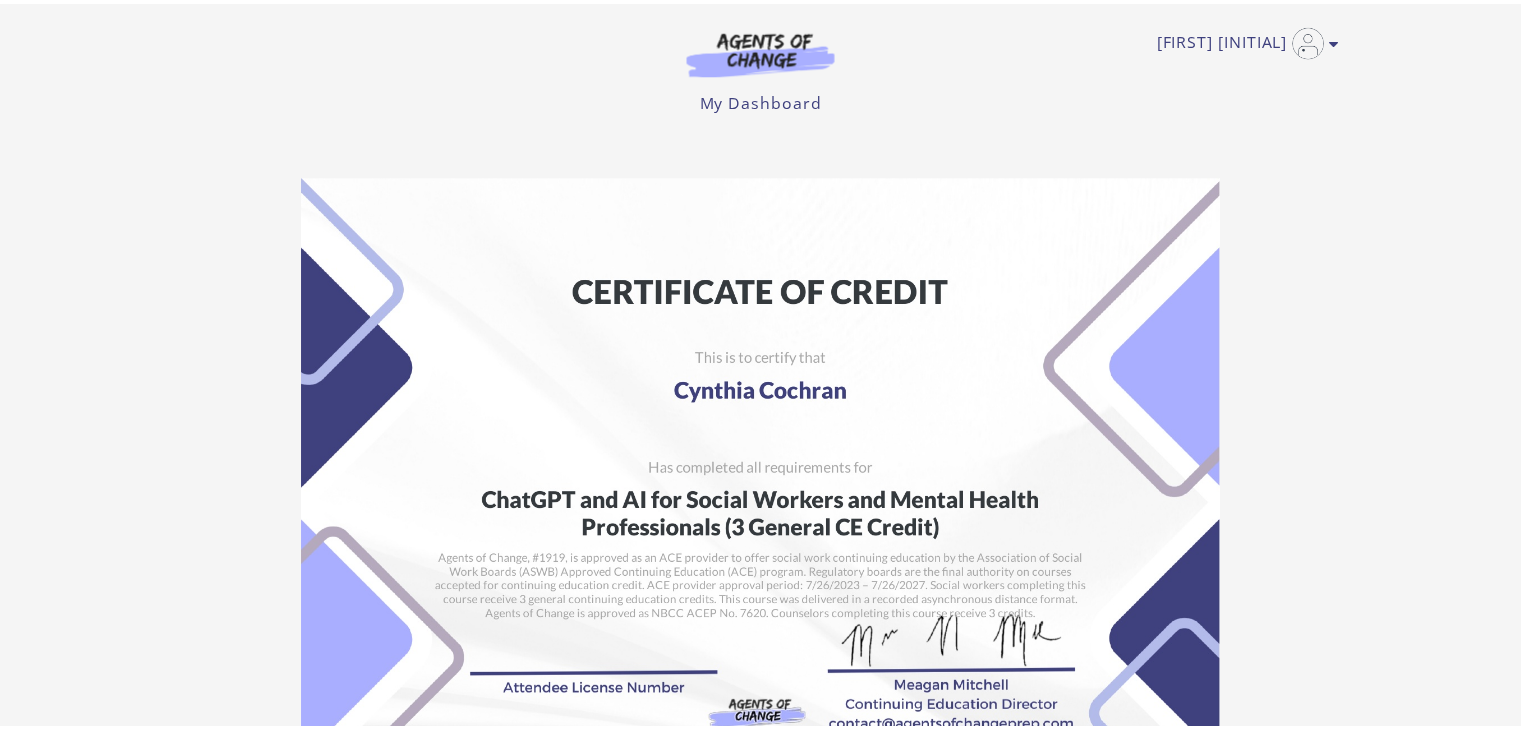 scroll, scrollTop: 0, scrollLeft: 0, axis: both 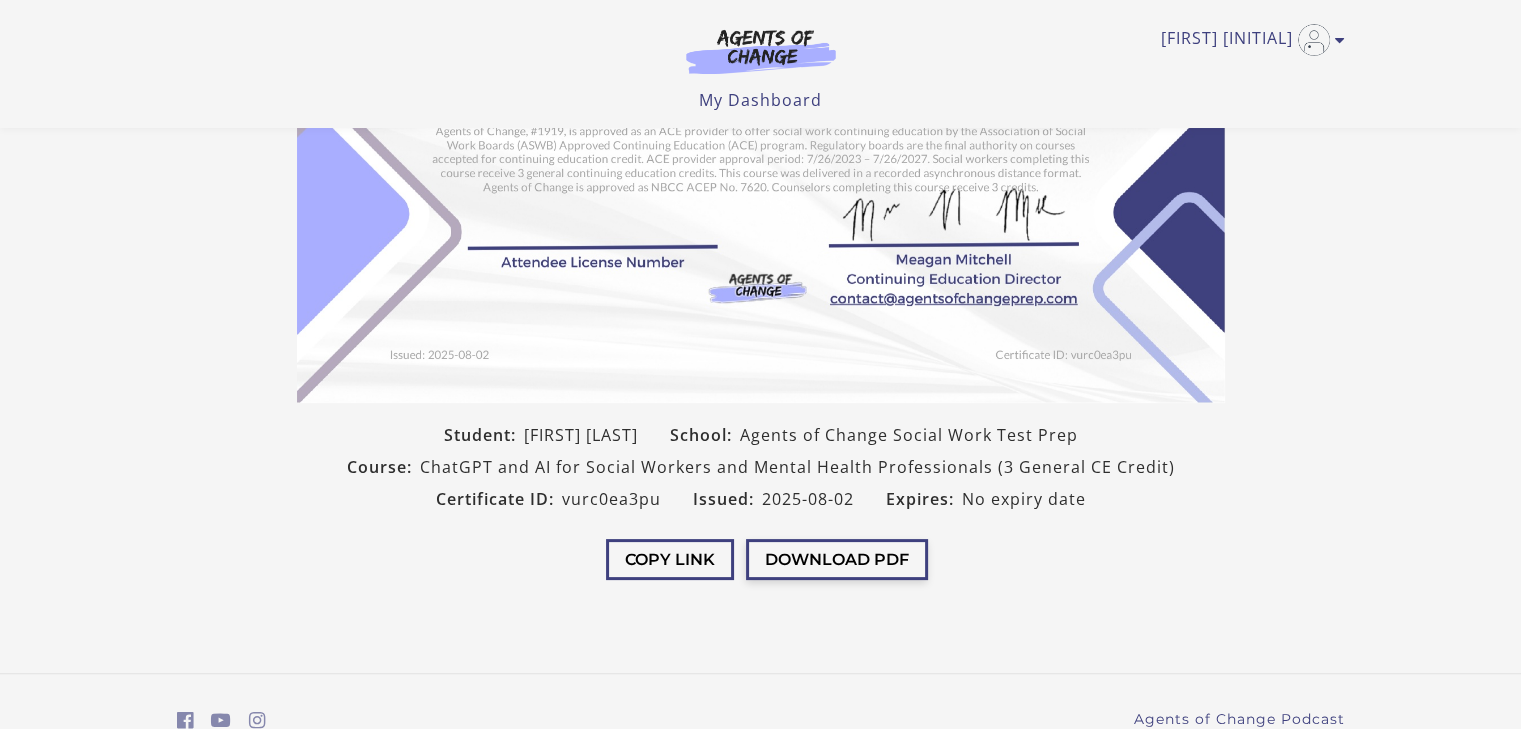 click on "Download PDF" at bounding box center [837, 559] 